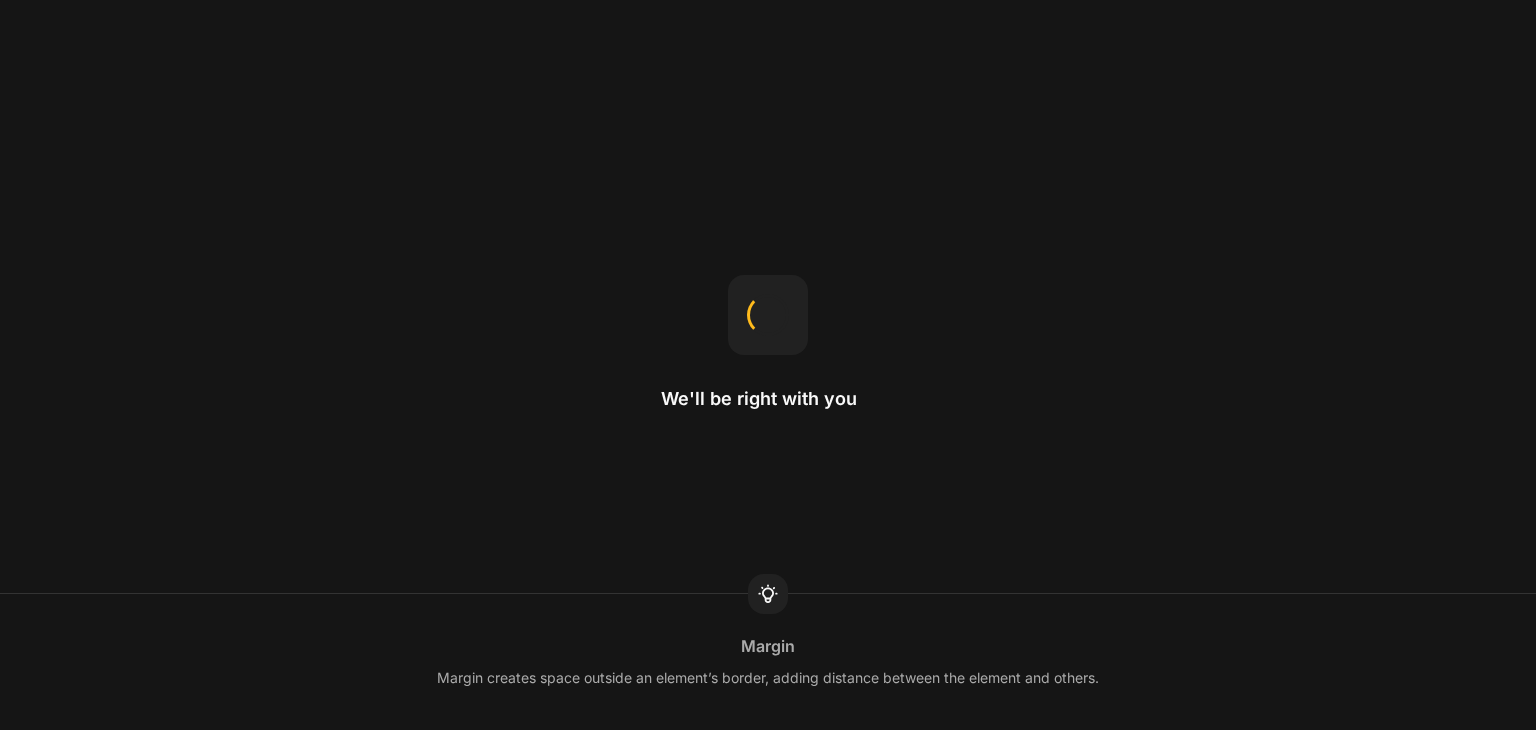 scroll, scrollTop: 0, scrollLeft: 0, axis: both 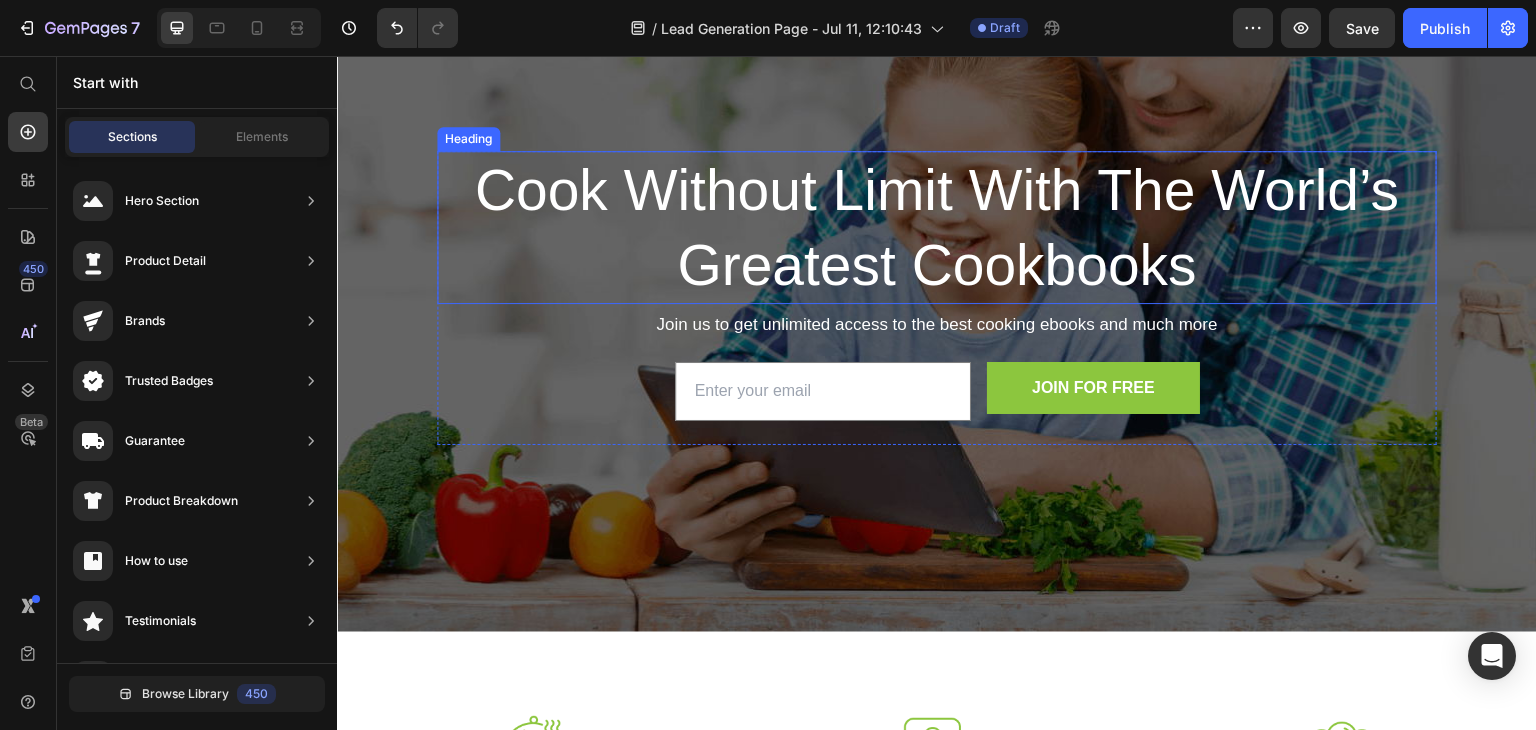 click on "Cook Without Limit With The World’s Greatest Cookbooks" at bounding box center [937, 227] 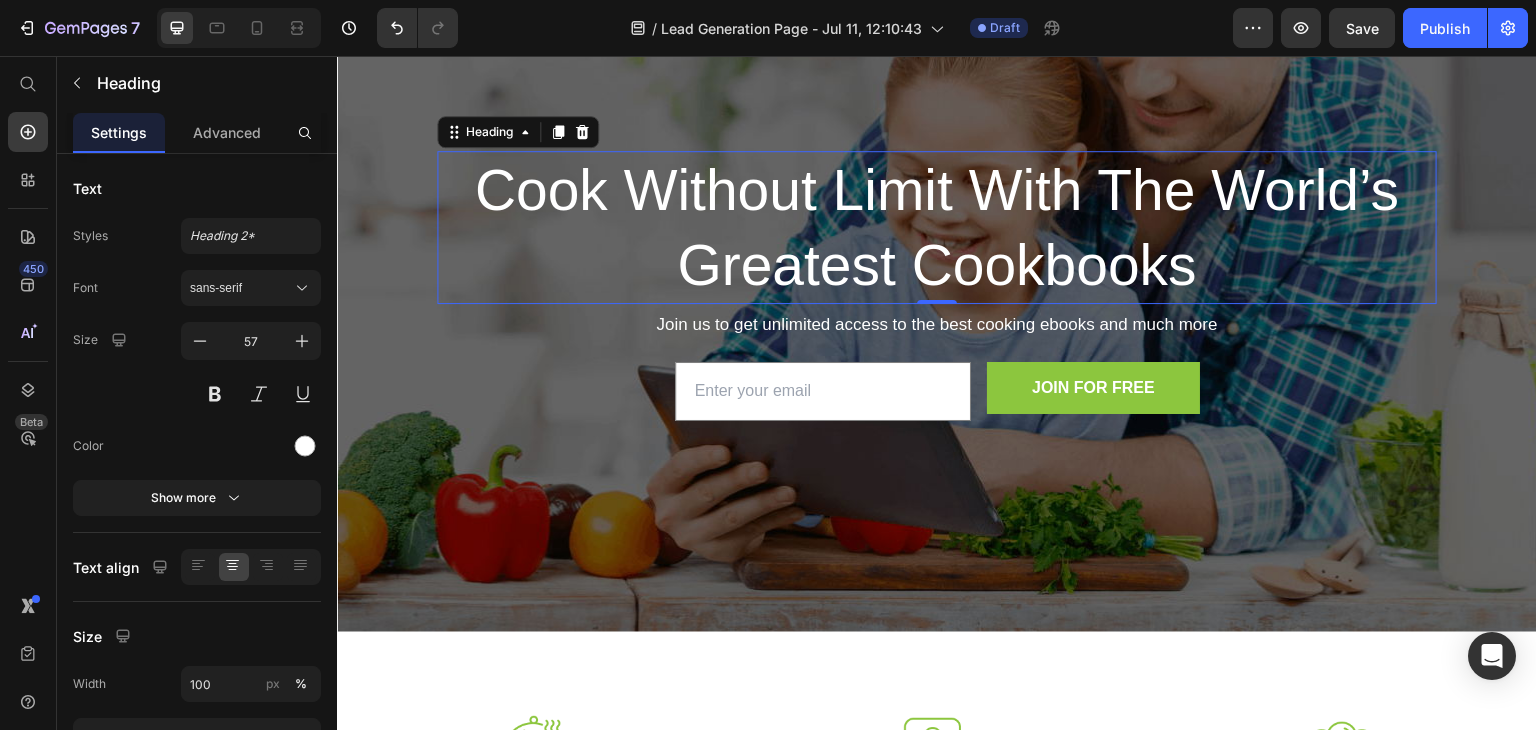 click on "Cook Without Limit With The World’s Greatest Cookbooks" at bounding box center (937, 227) 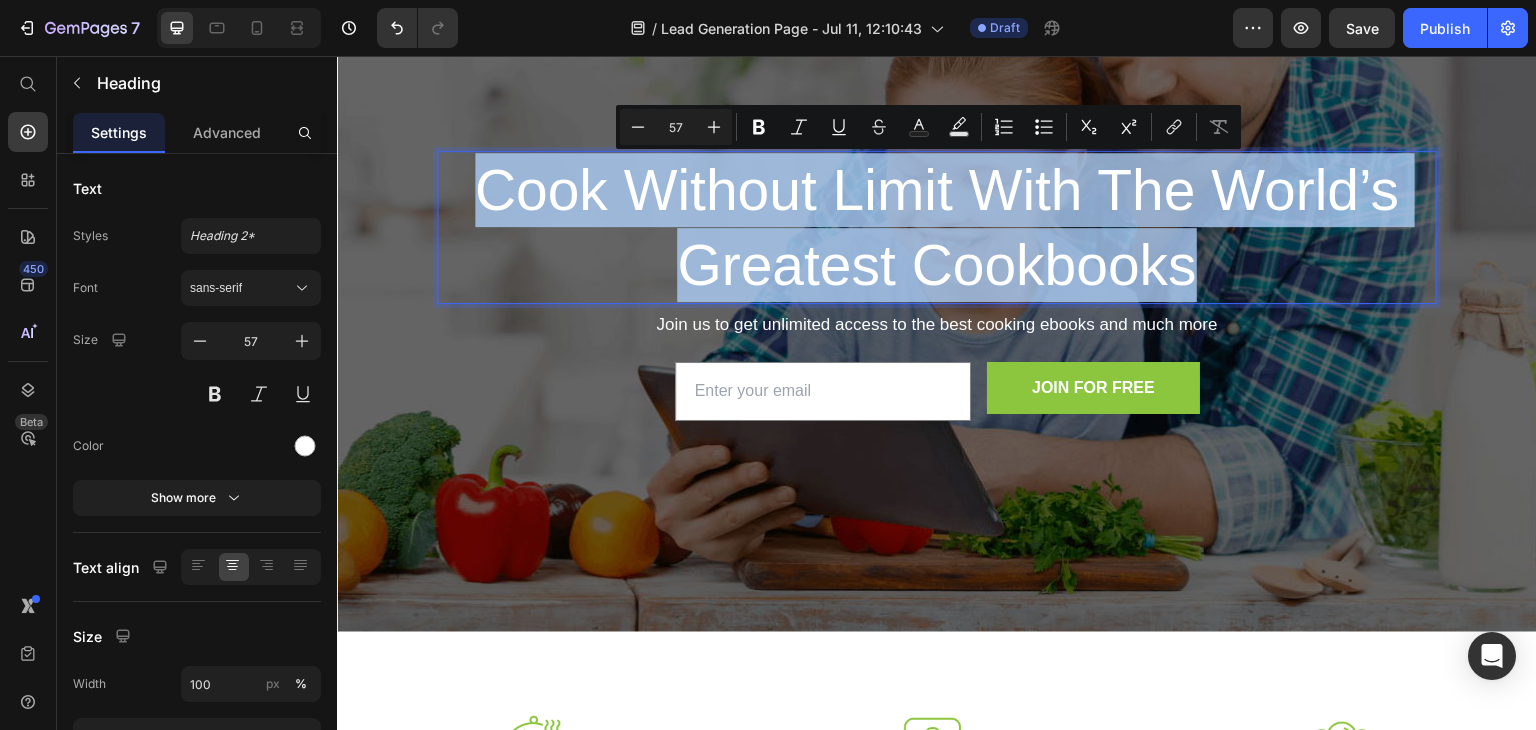 drag, startPoint x: 1189, startPoint y: 267, endPoint x: 482, endPoint y: 188, distance: 711.4 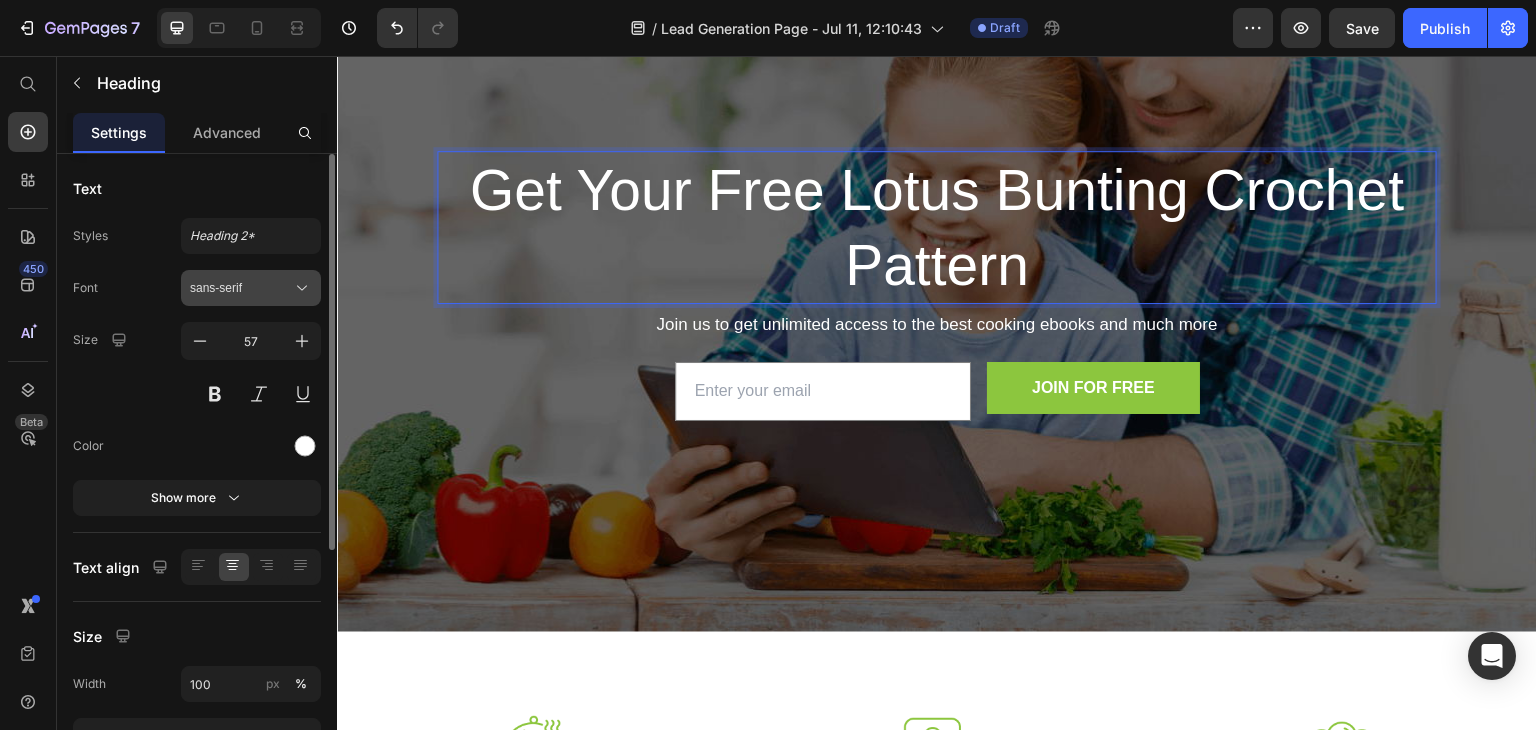 click 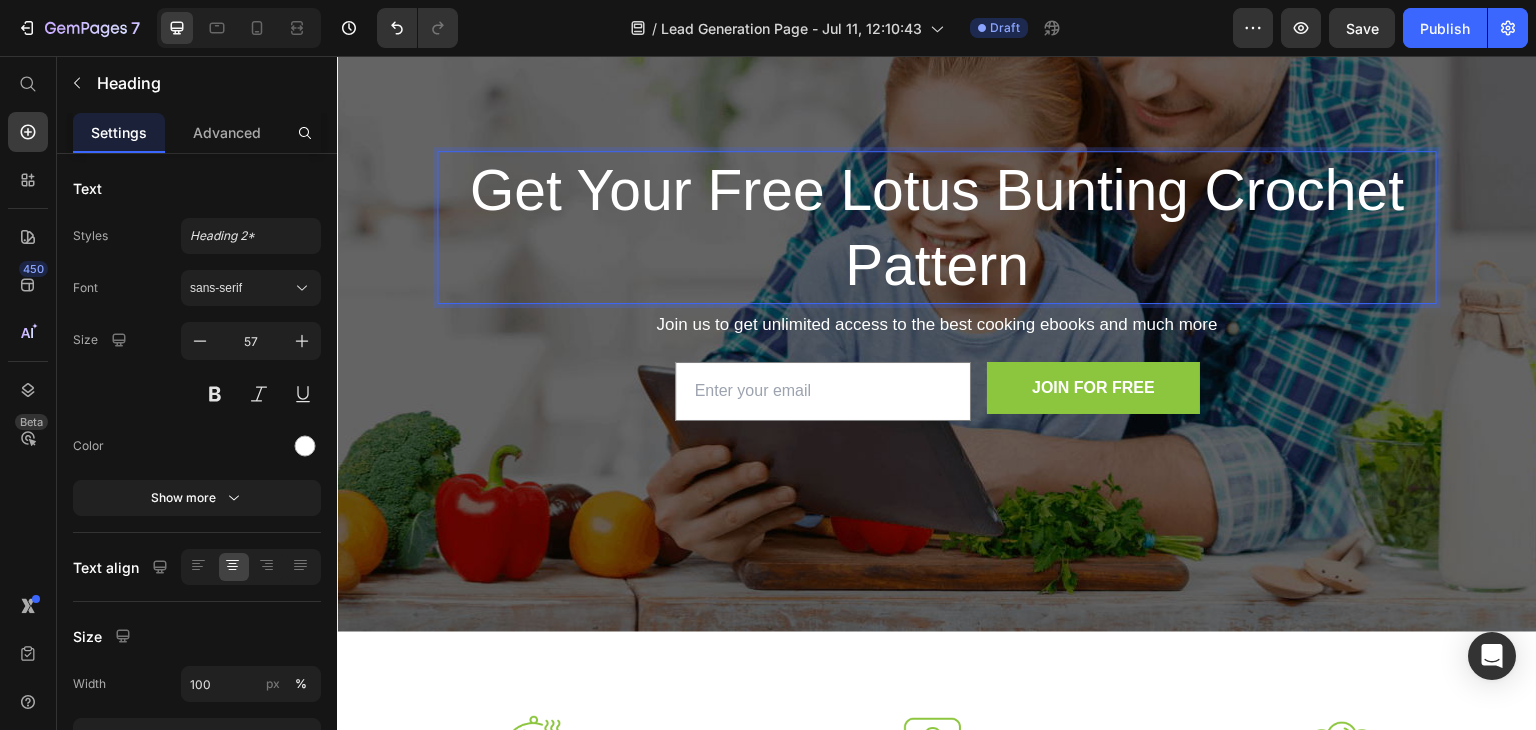 type 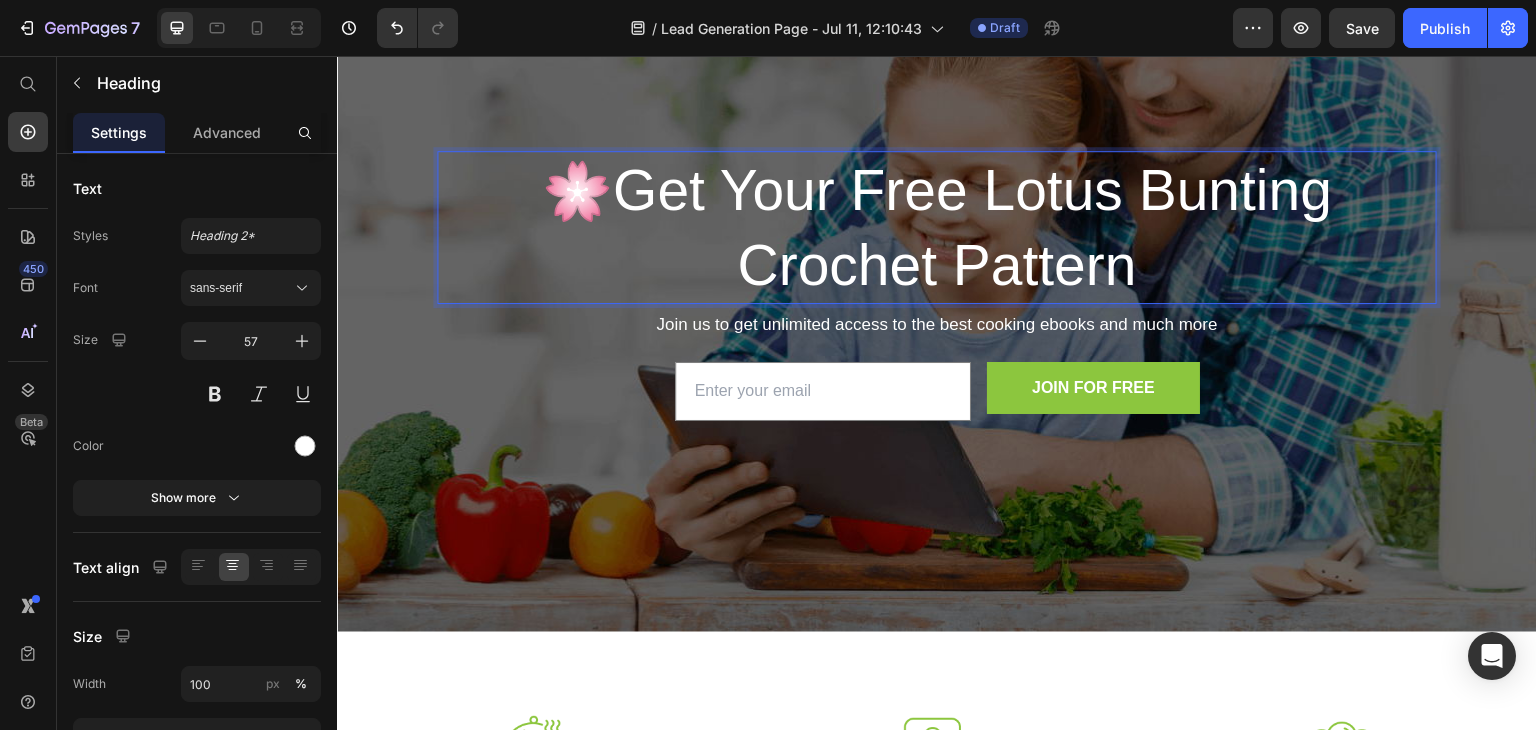 click on "🌸Get Your Free Lotus Bunting Crochet Pattern" at bounding box center (937, 227) 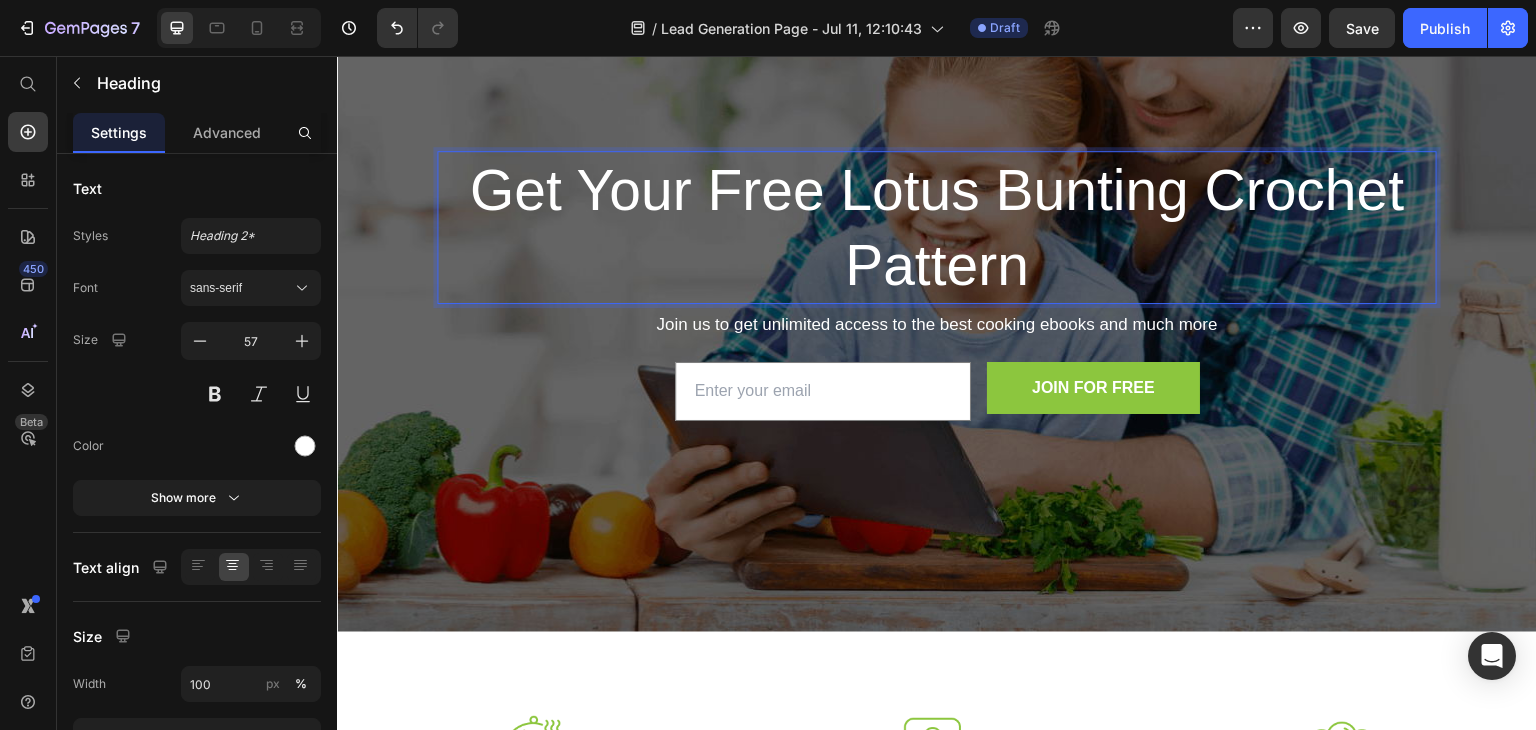 click on "Get Your Free Lotus Bunting Crochet Pattern" at bounding box center [937, 227] 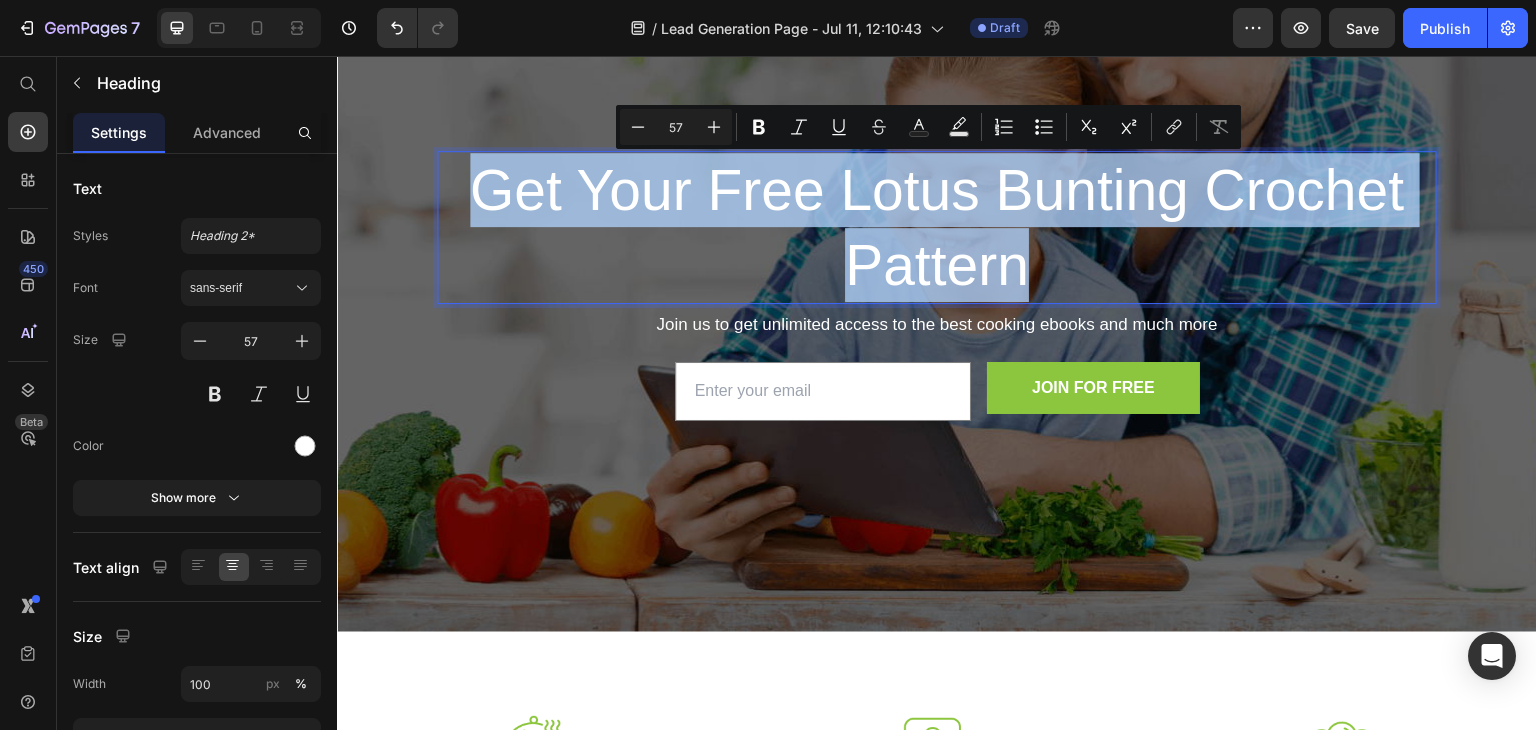 drag, startPoint x: 1023, startPoint y: 264, endPoint x: 475, endPoint y: 196, distance: 552.2029 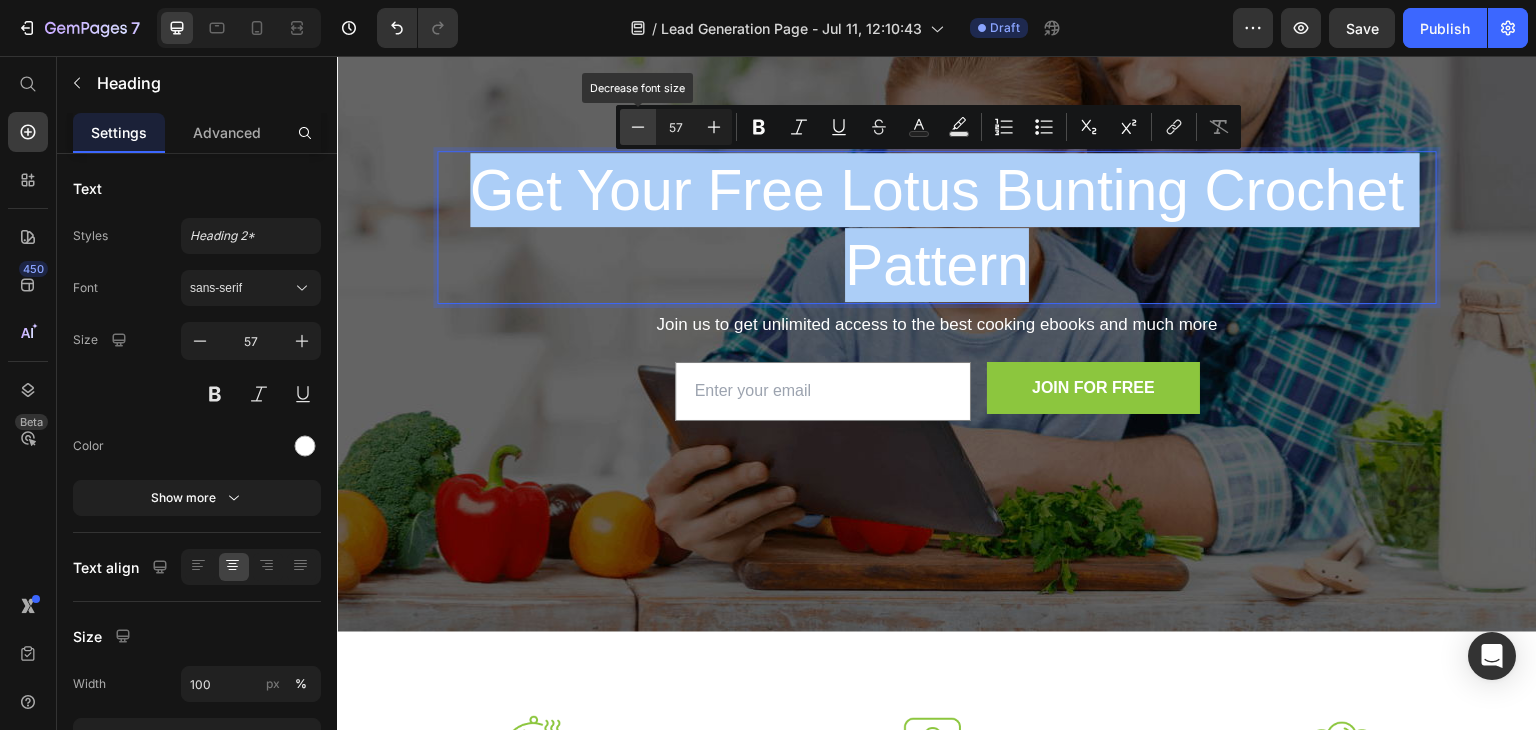 click 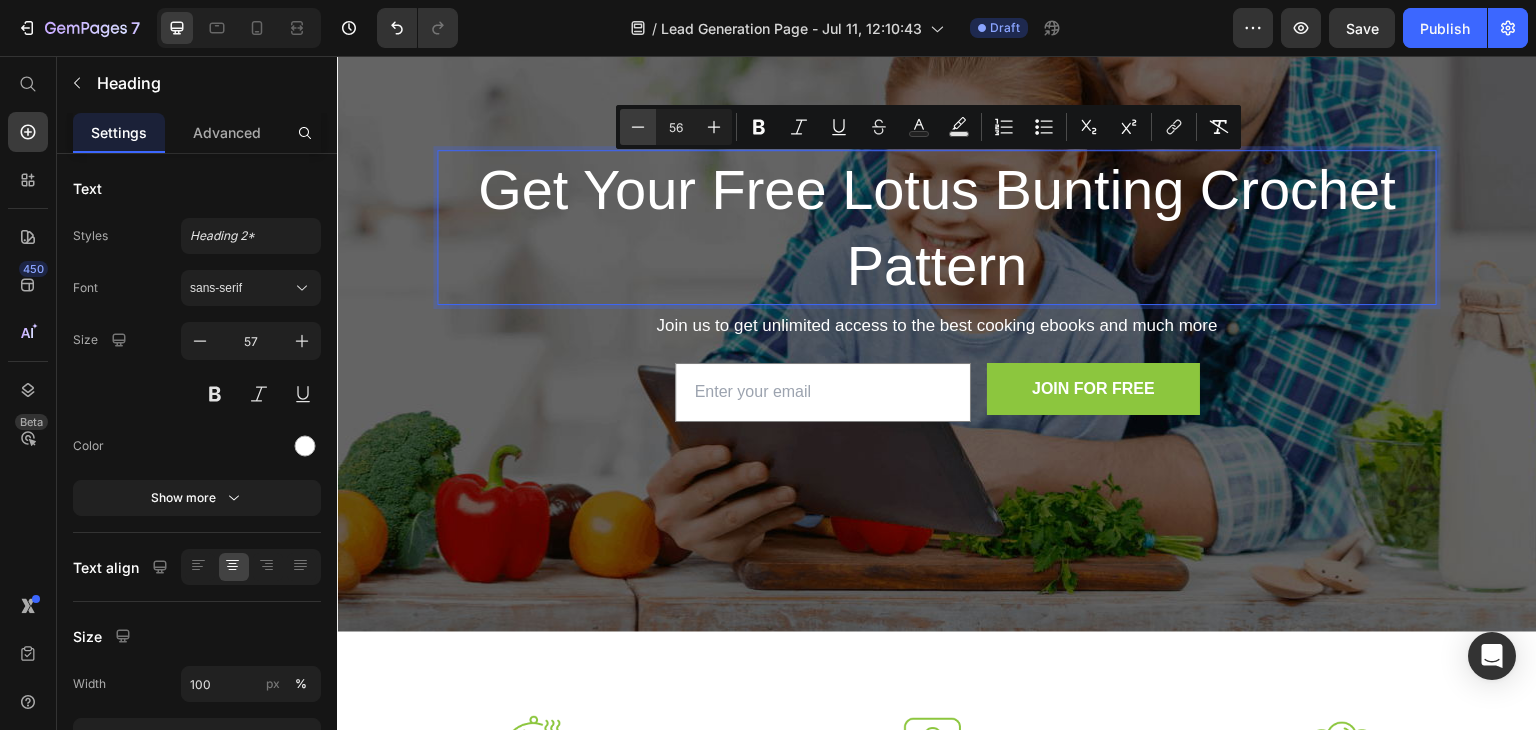 click 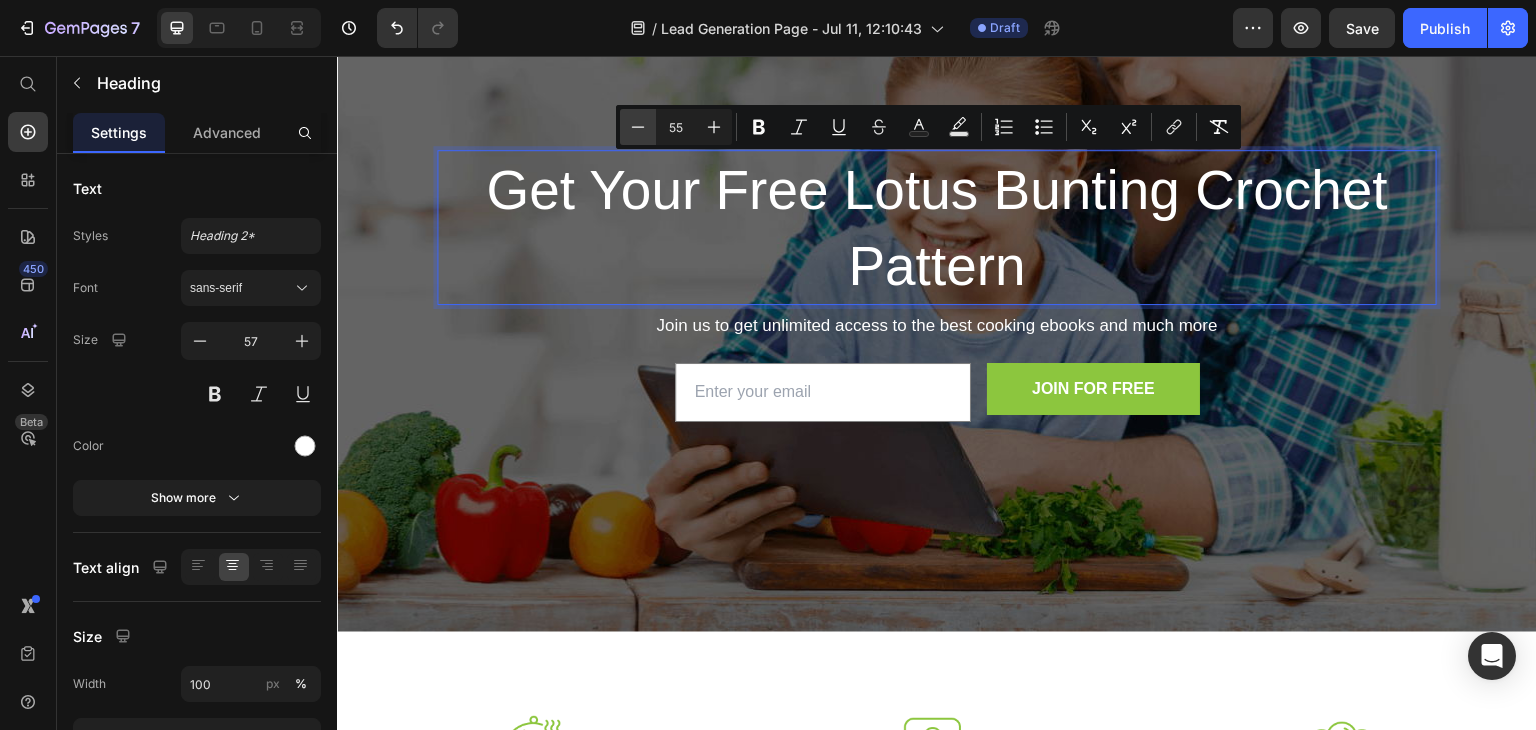 click 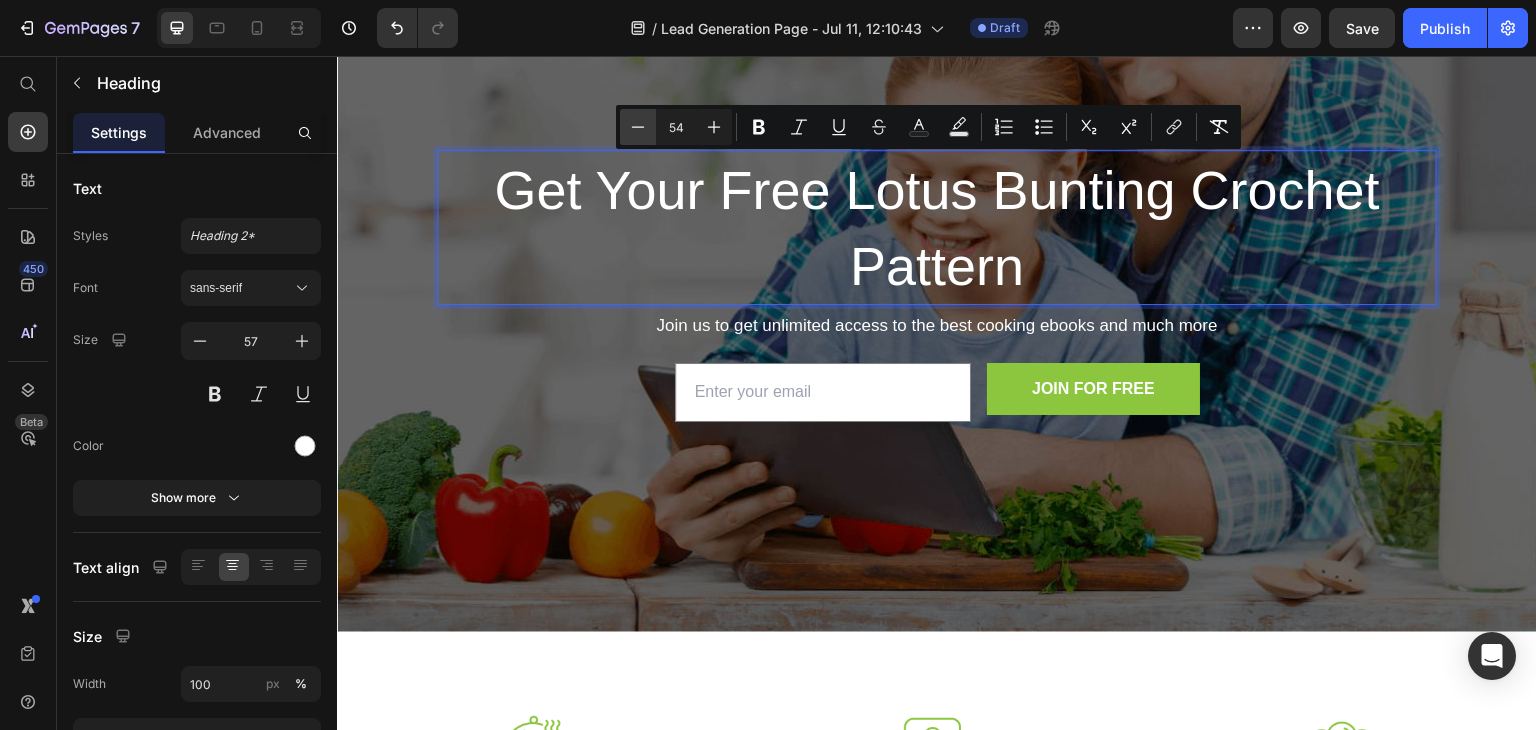 click 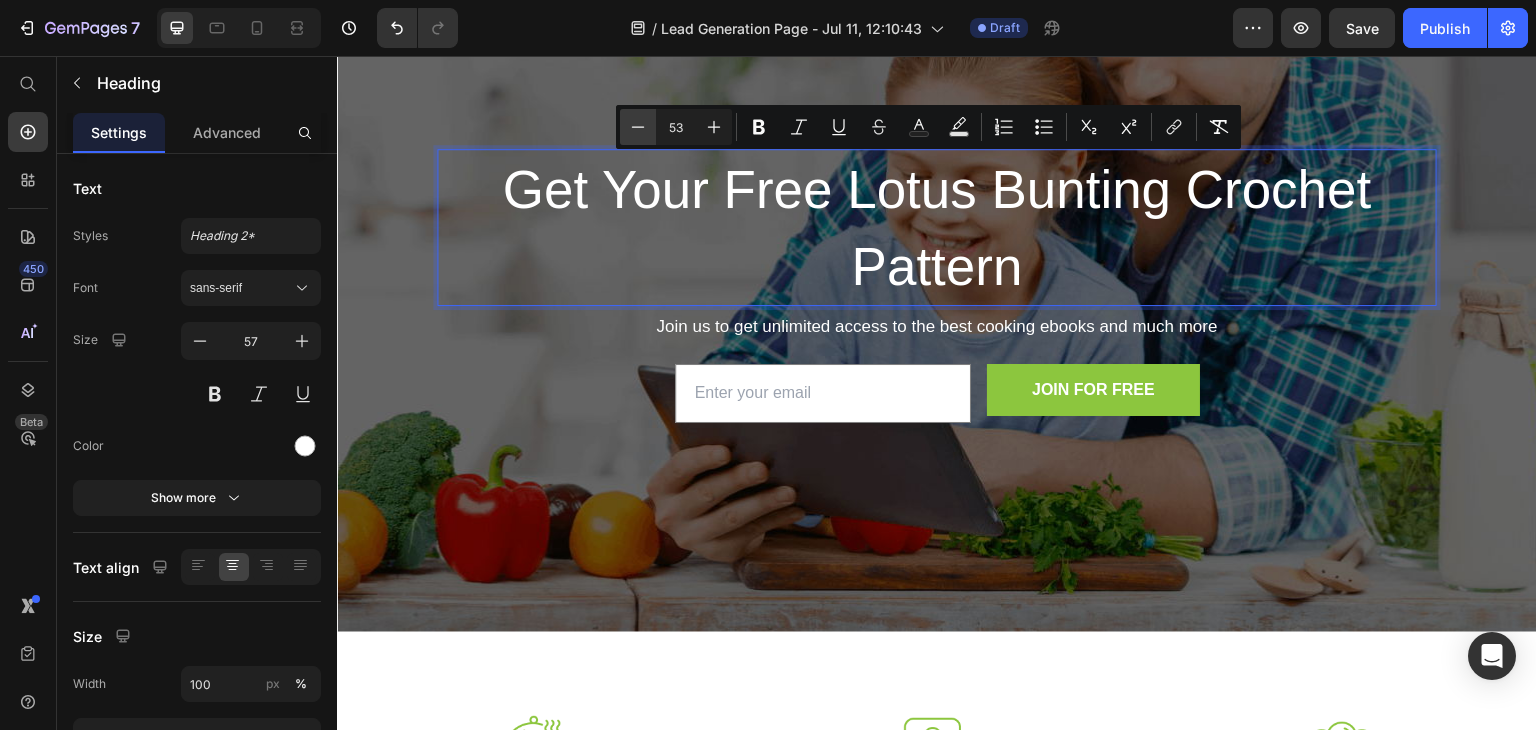 click 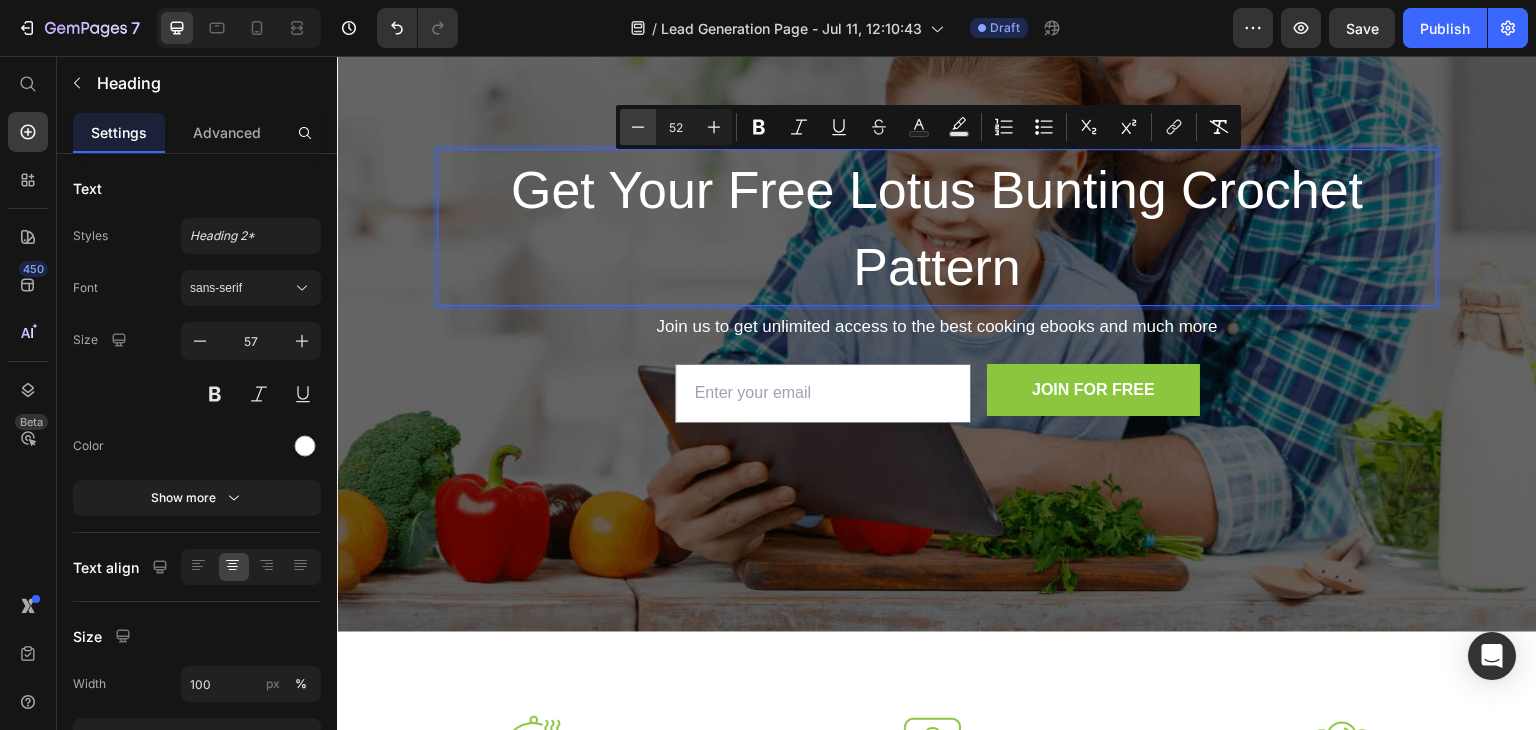 click 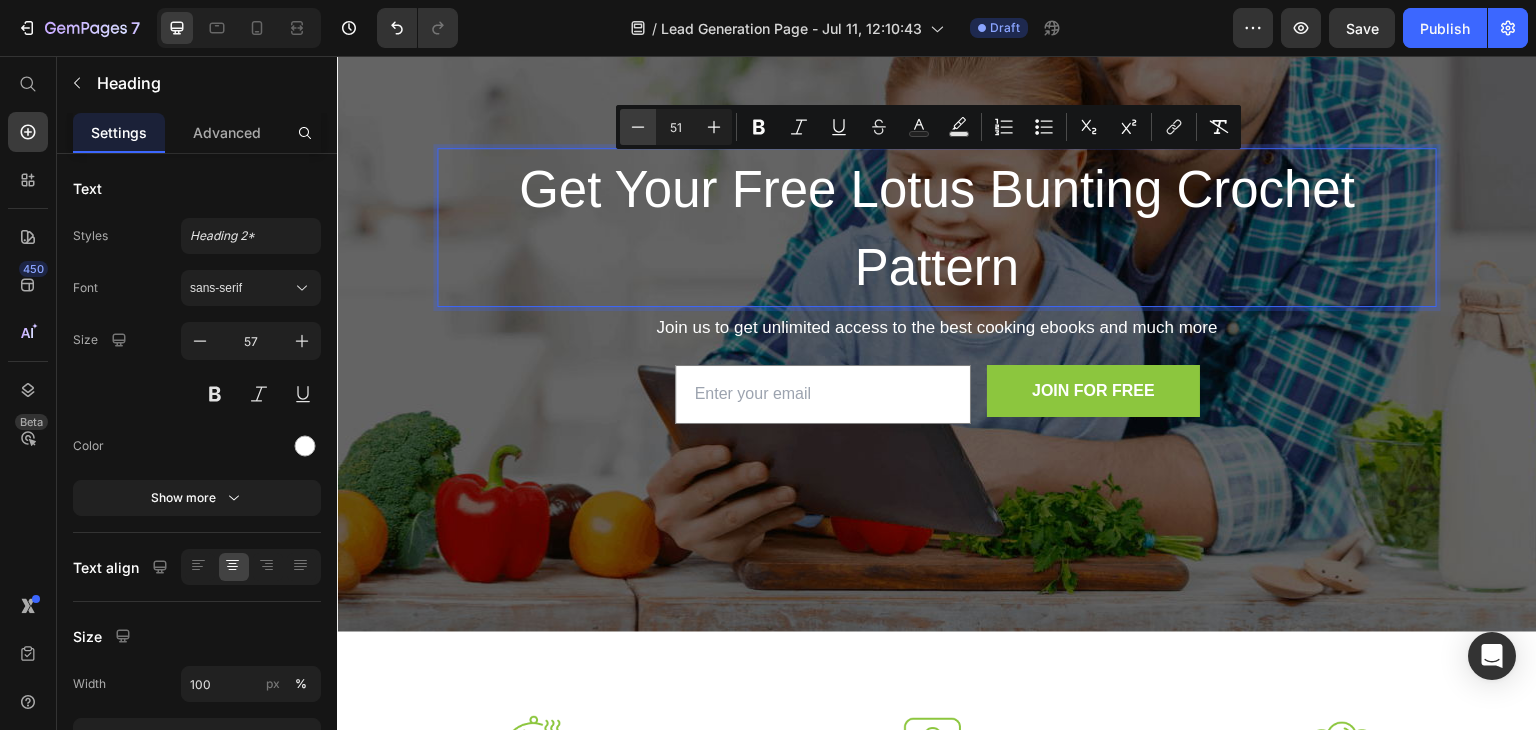 click 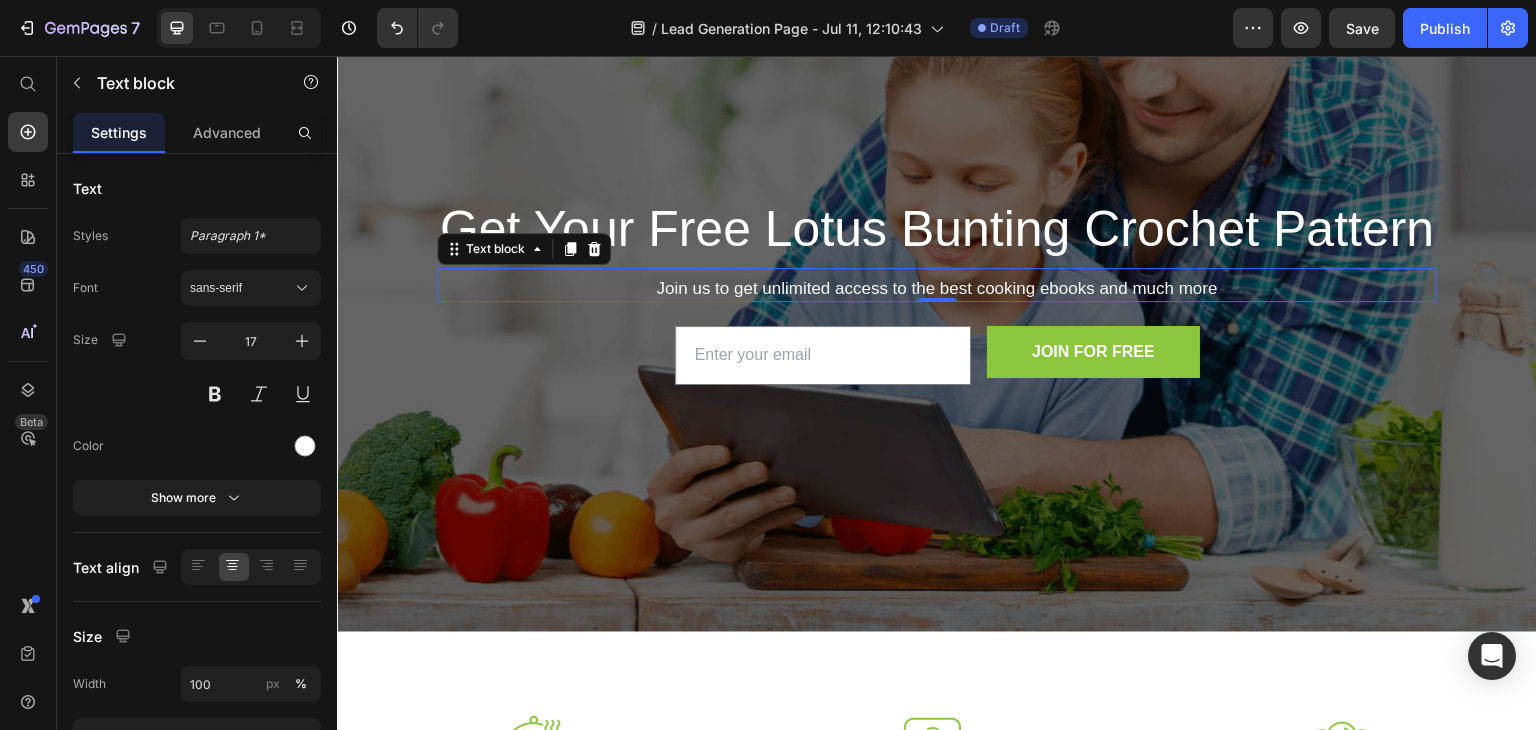 click on "Join us to get unlimited access to the best cooking ebooks and much more" at bounding box center (937, 289) 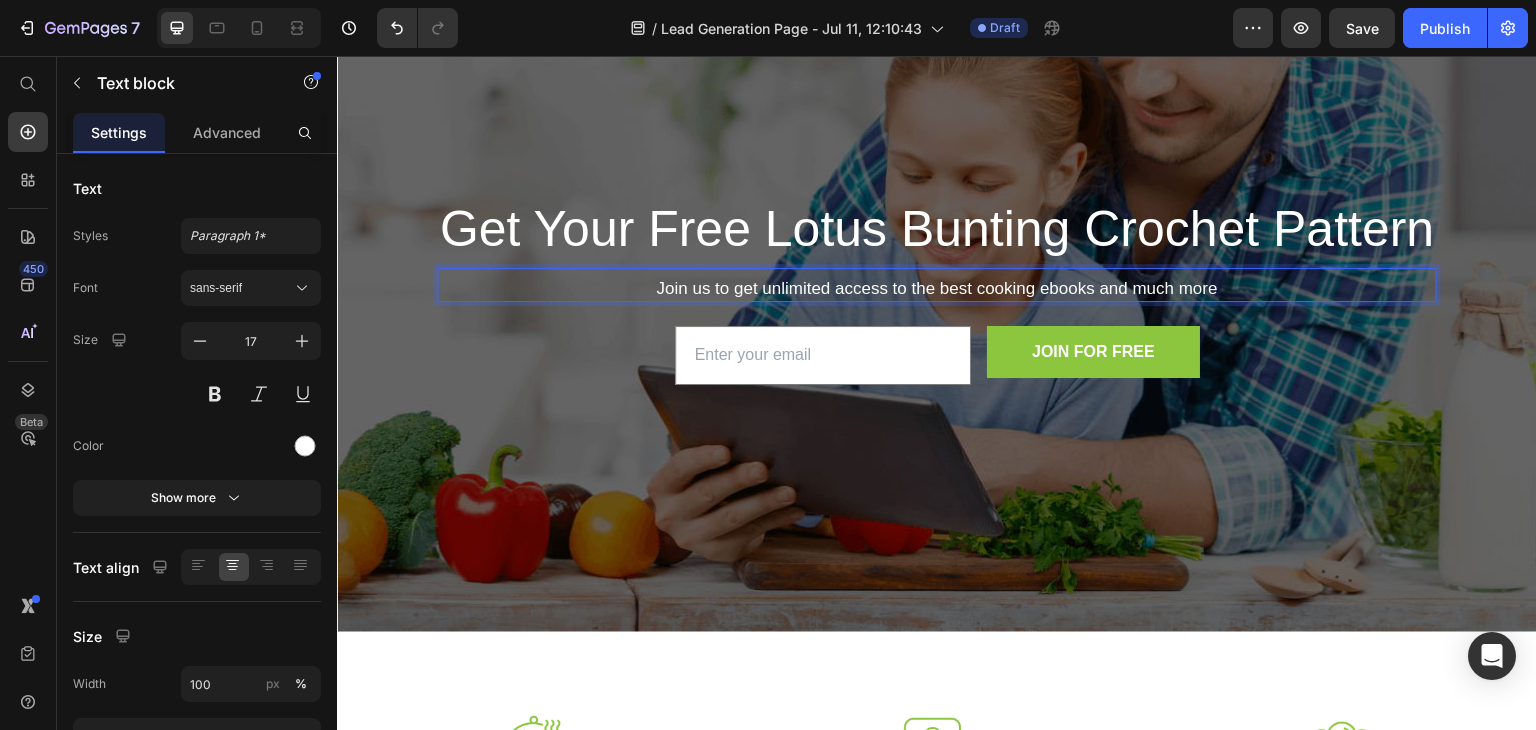 scroll, scrollTop: 116, scrollLeft: 0, axis: vertical 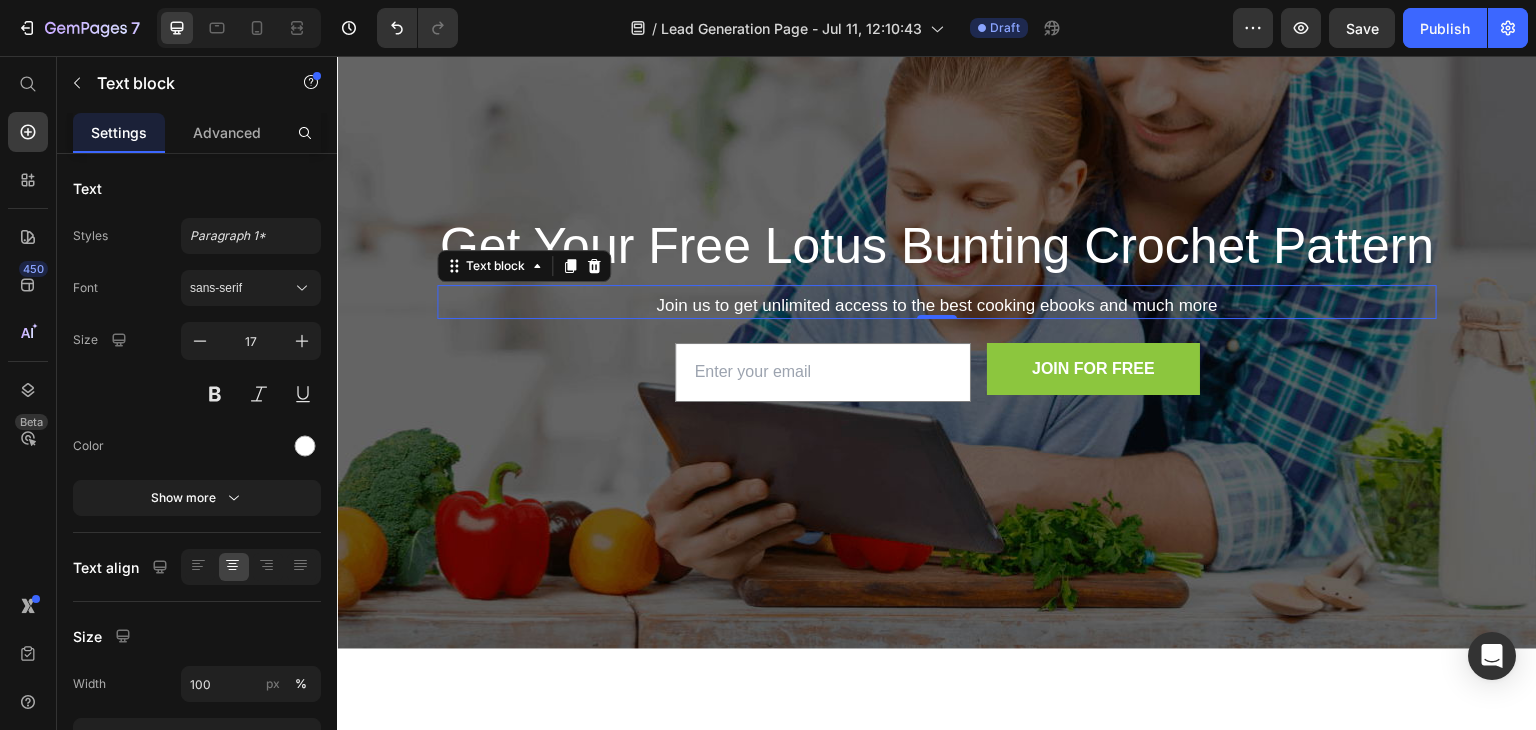 click on "Join us to get unlimited access to the best cooking ebooks and much more" at bounding box center (937, 306) 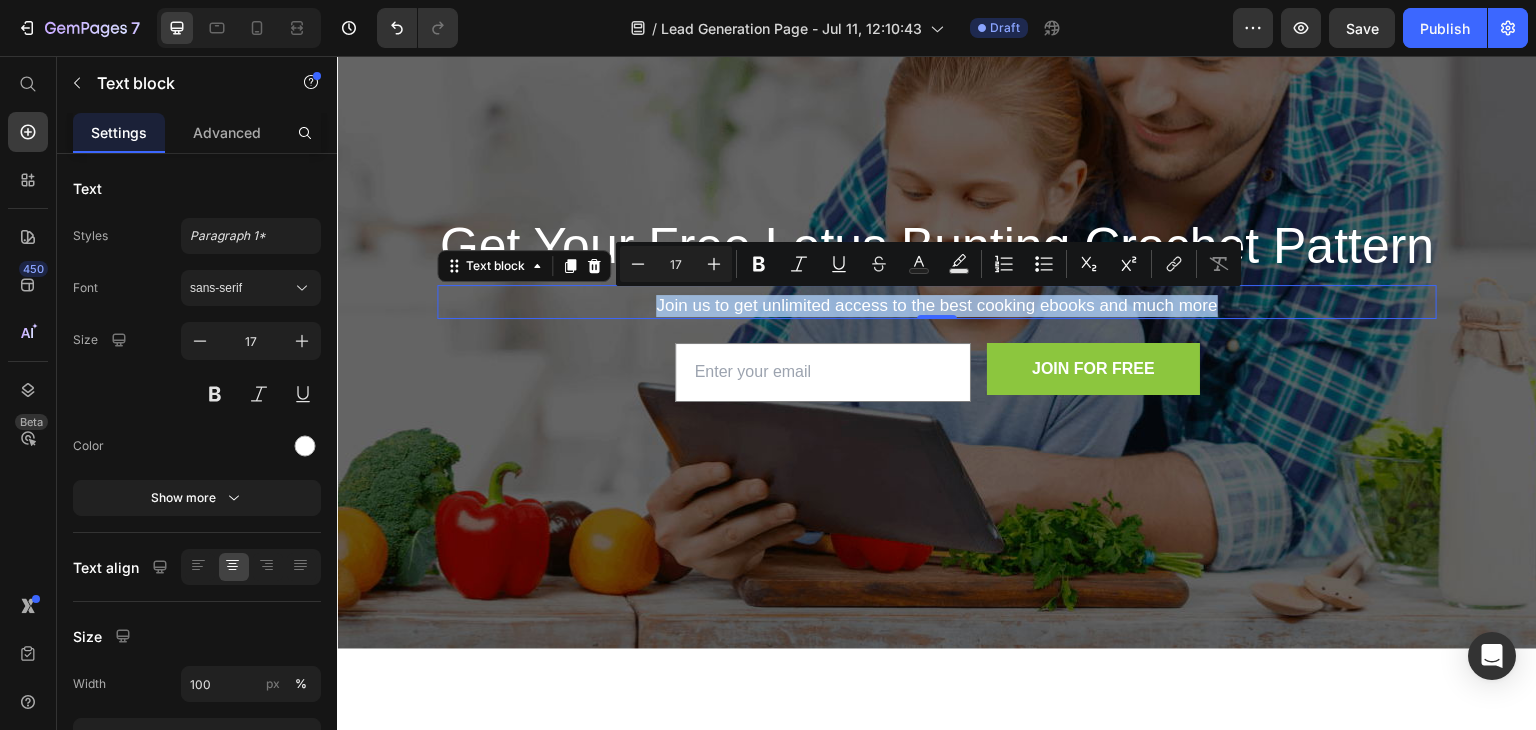drag, startPoint x: 1211, startPoint y: 300, endPoint x: 642, endPoint y: 307, distance: 569.043 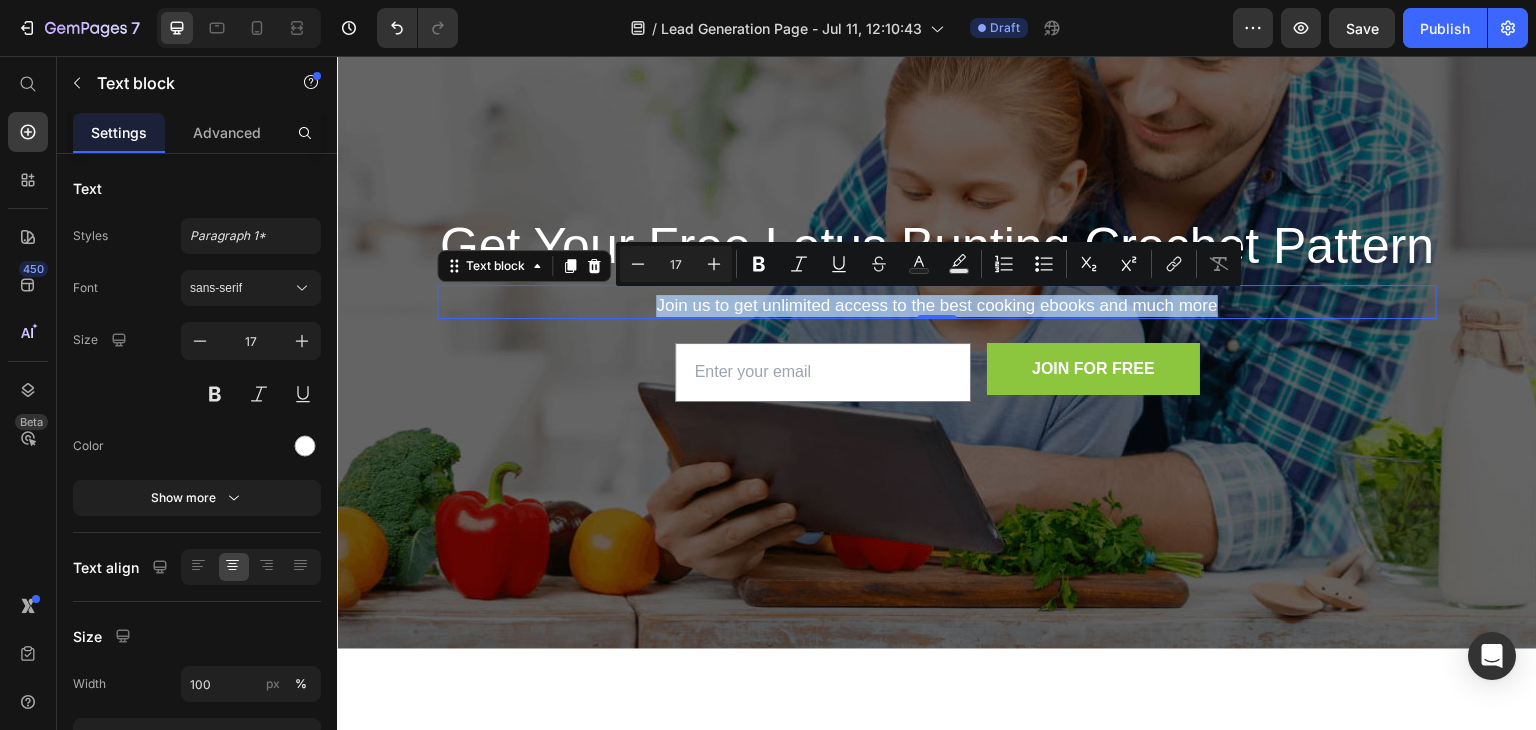 click on "Join us to get unlimited access to the best cooking ebooks and much more" at bounding box center (937, 306) 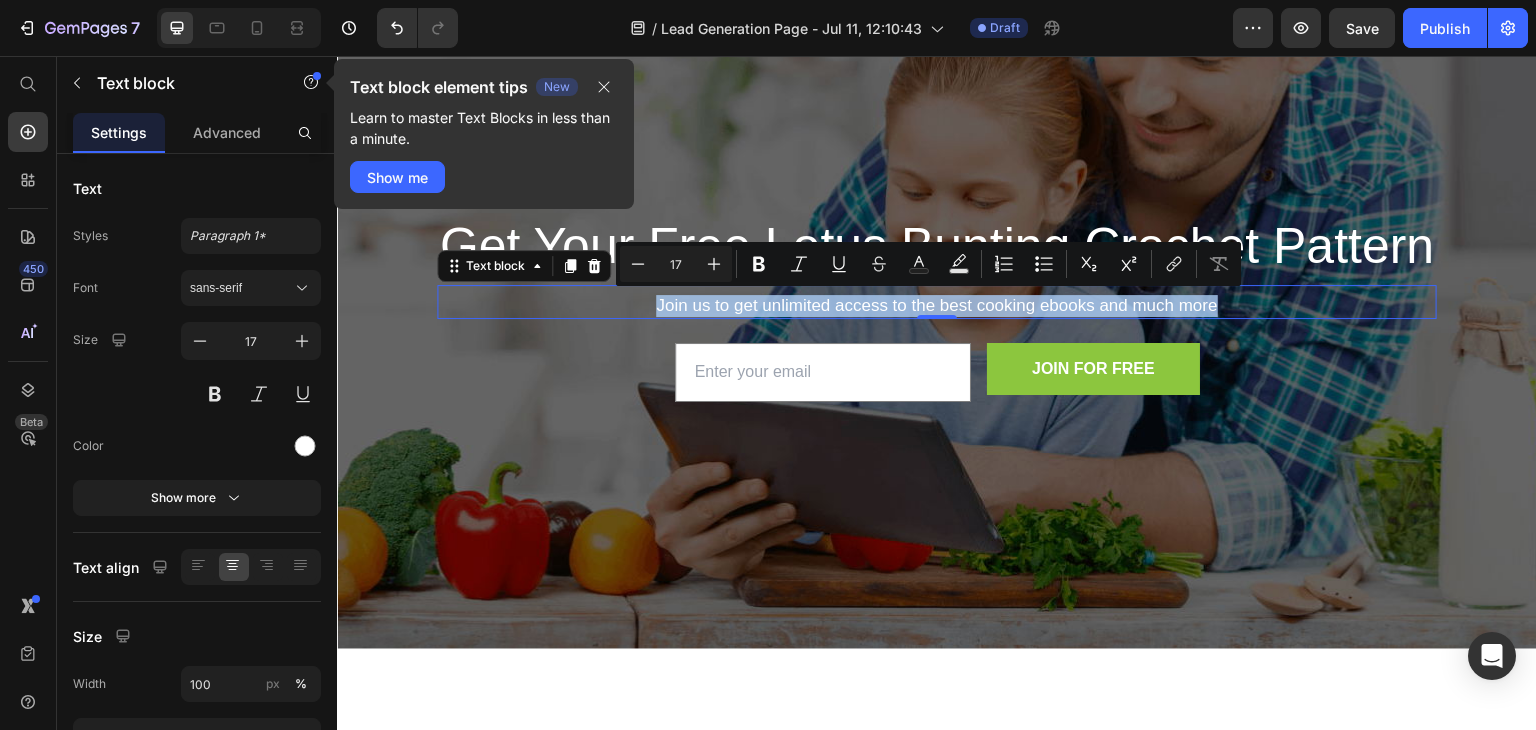 copy on "Join us to get unlimited access to the best cooking ebooks and much more" 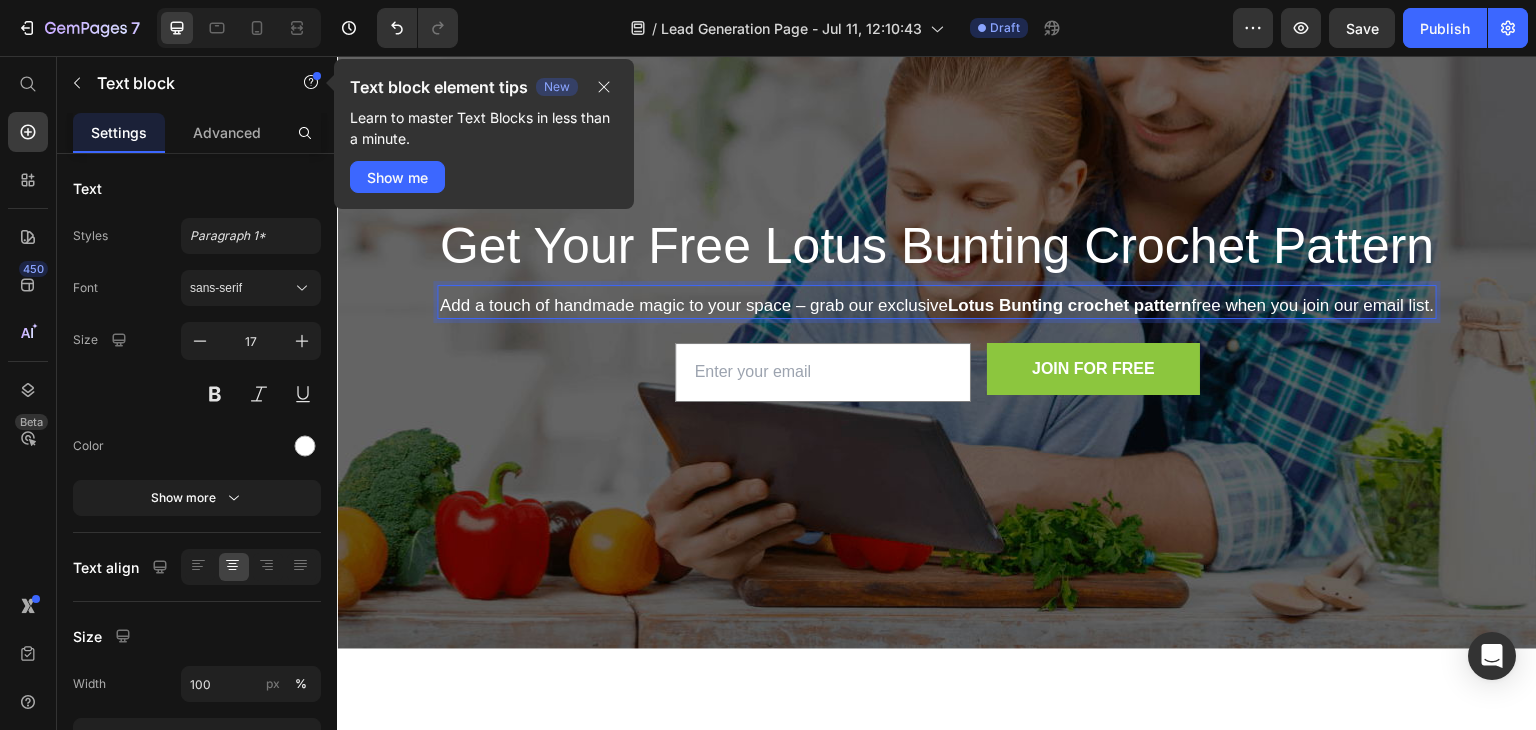 drag, startPoint x: 950, startPoint y: 310, endPoint x: 444, endPoint y: 289, distance: 506.43558 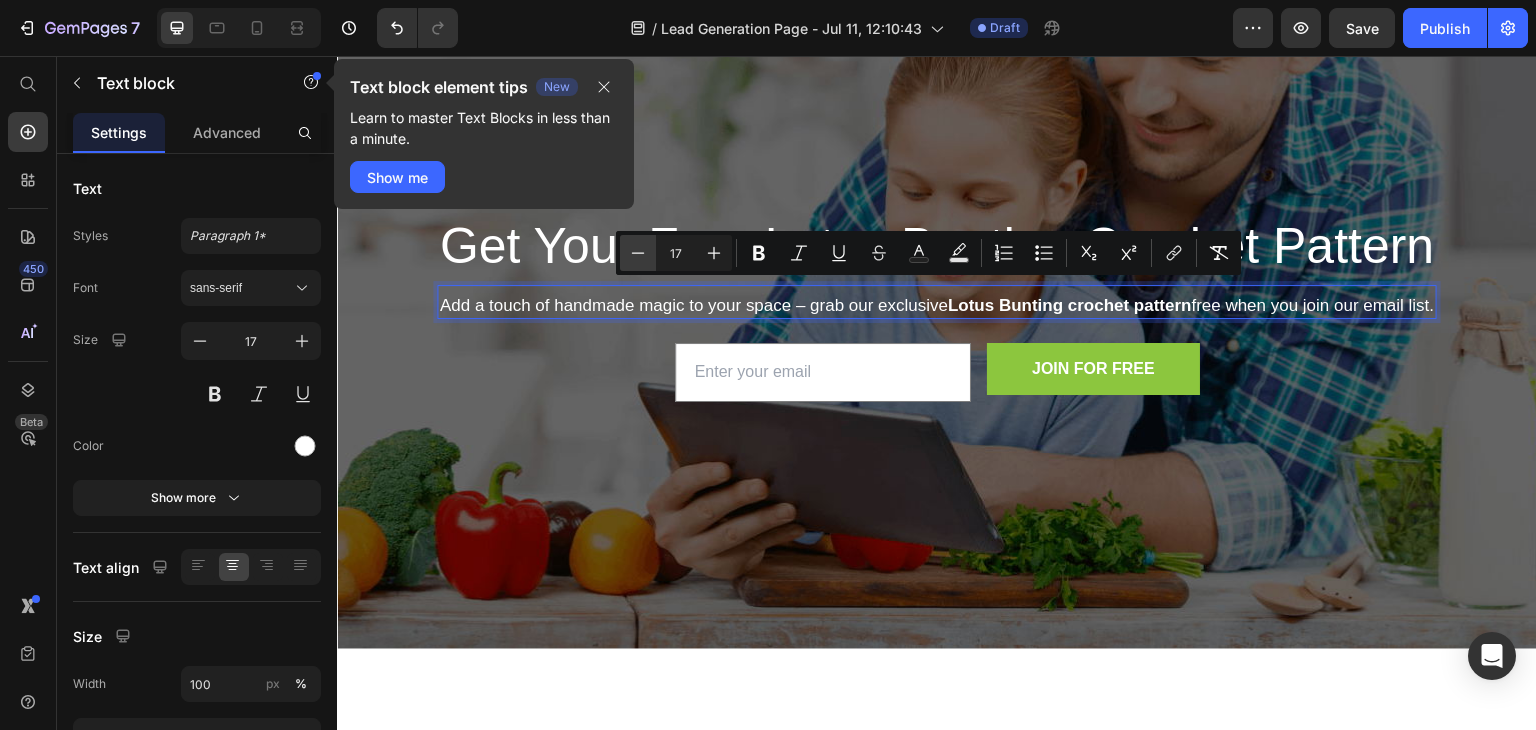 click 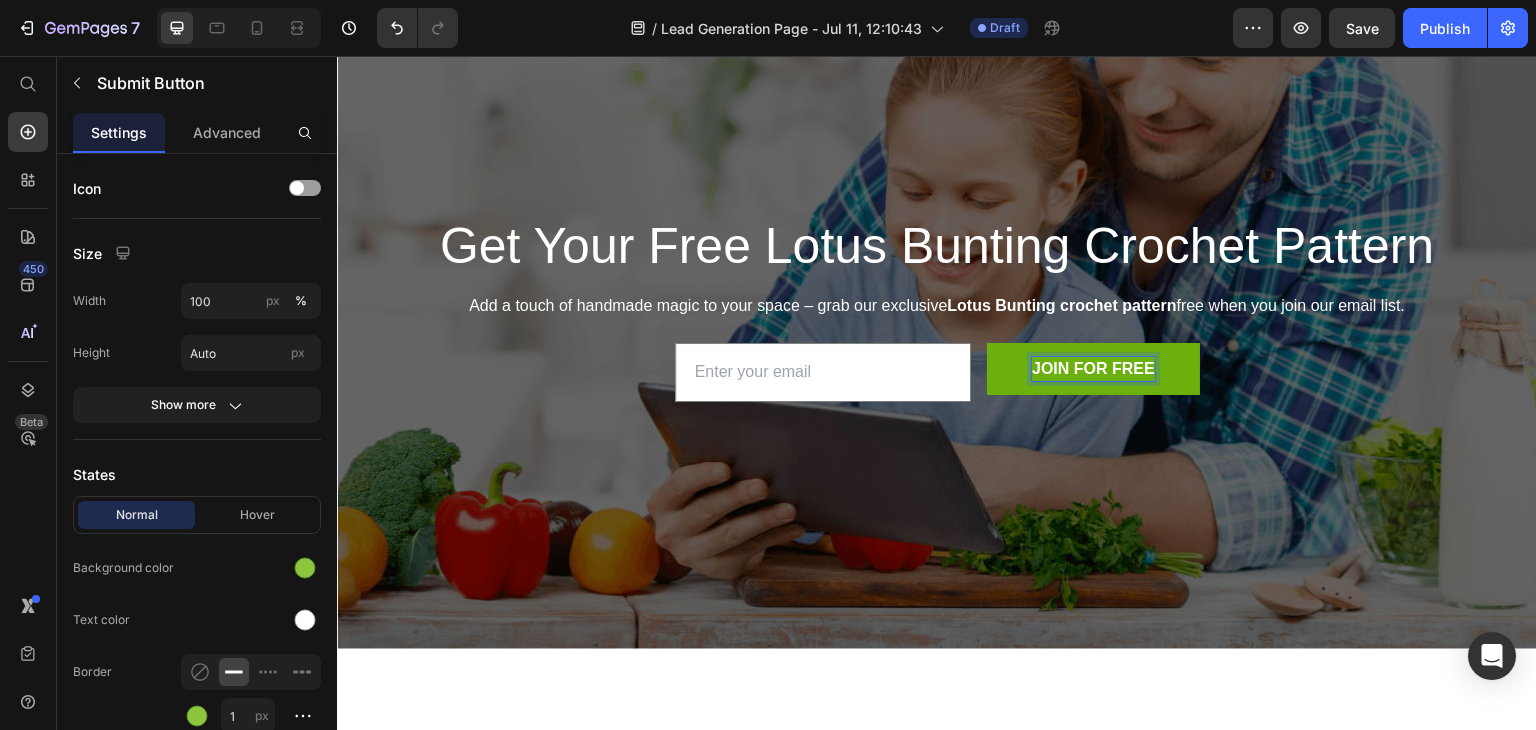scroll, scrollTop: 94, scrollLeft: 0, axis: vertical 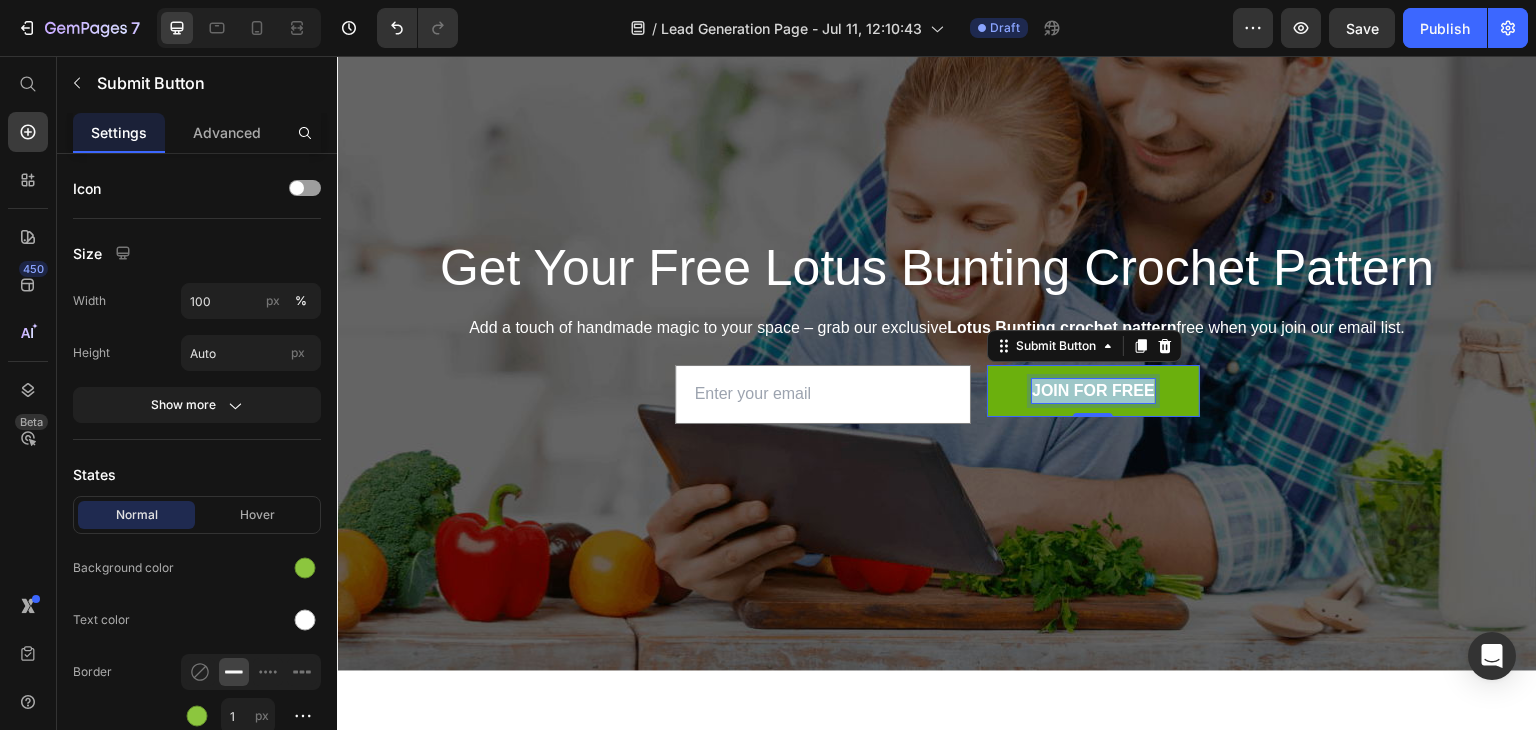 drag, startPoint x: 1146, startPoint y: 386, endPoint x: 1022, endPoint y: 390, distance: 124.0645 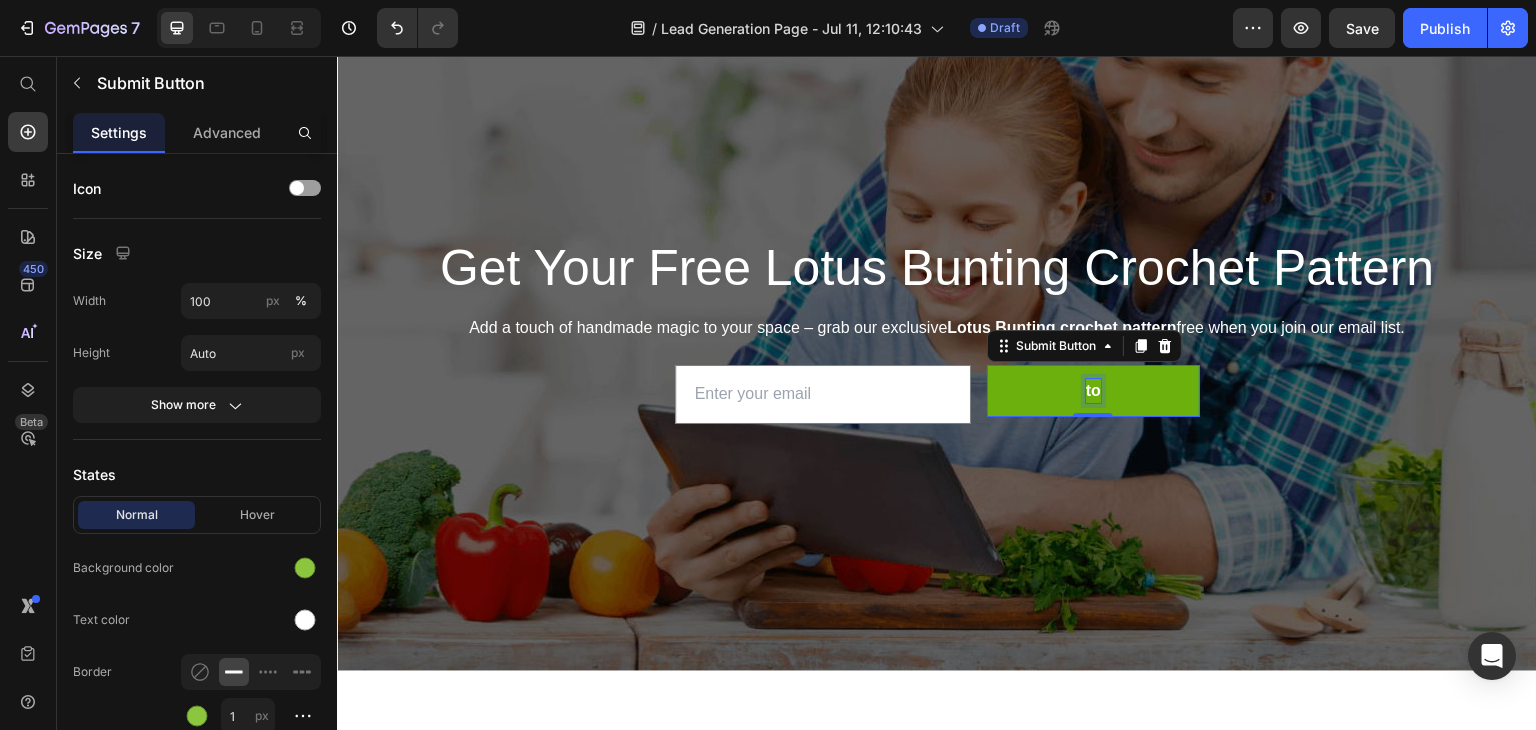 click on "to" at bounding box center (1093, 391) 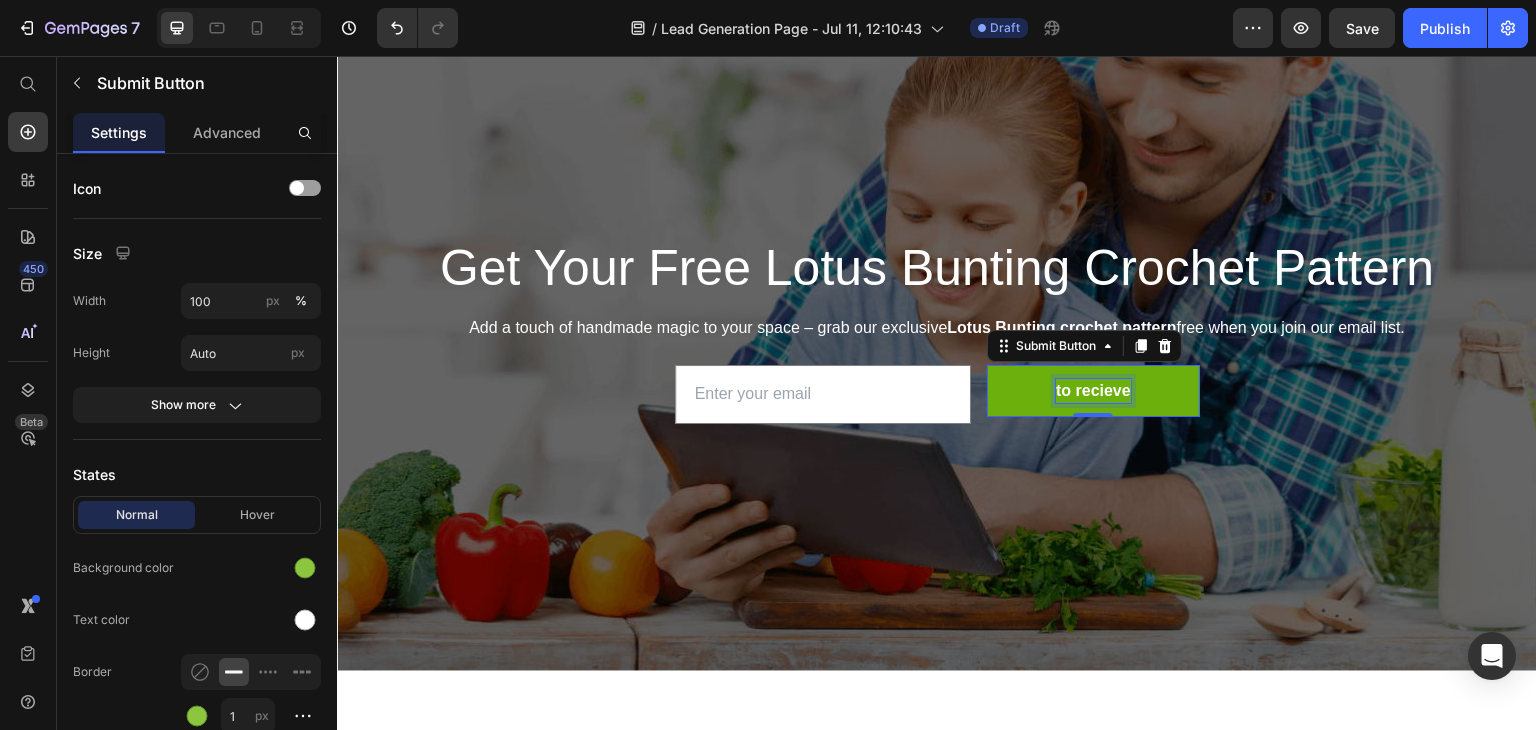 click on "to recieve" at bounding box center (1093, 391) 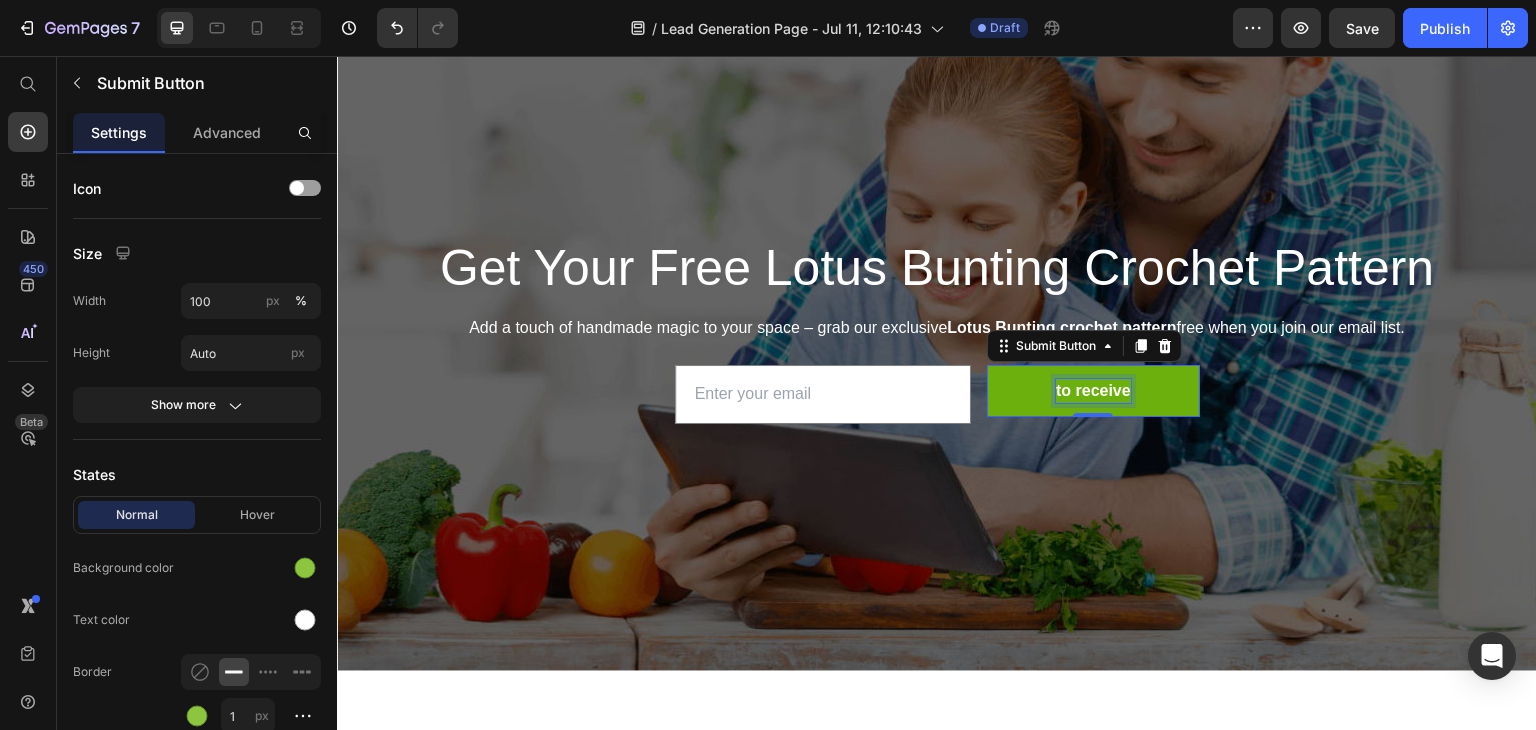 click on "to receive" at bounding box center [1093, 391] 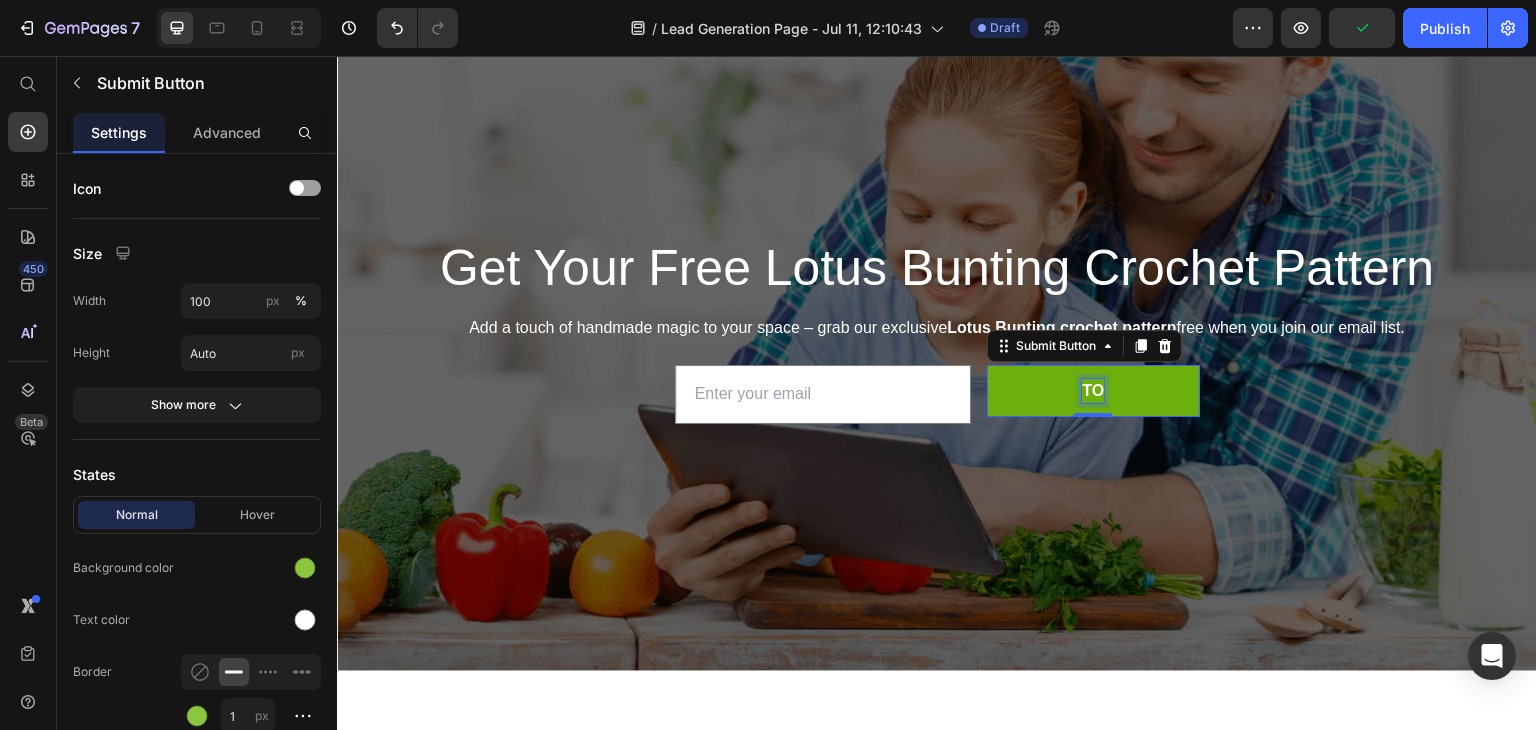 click on "TO" at bounding box center [1093, 391] 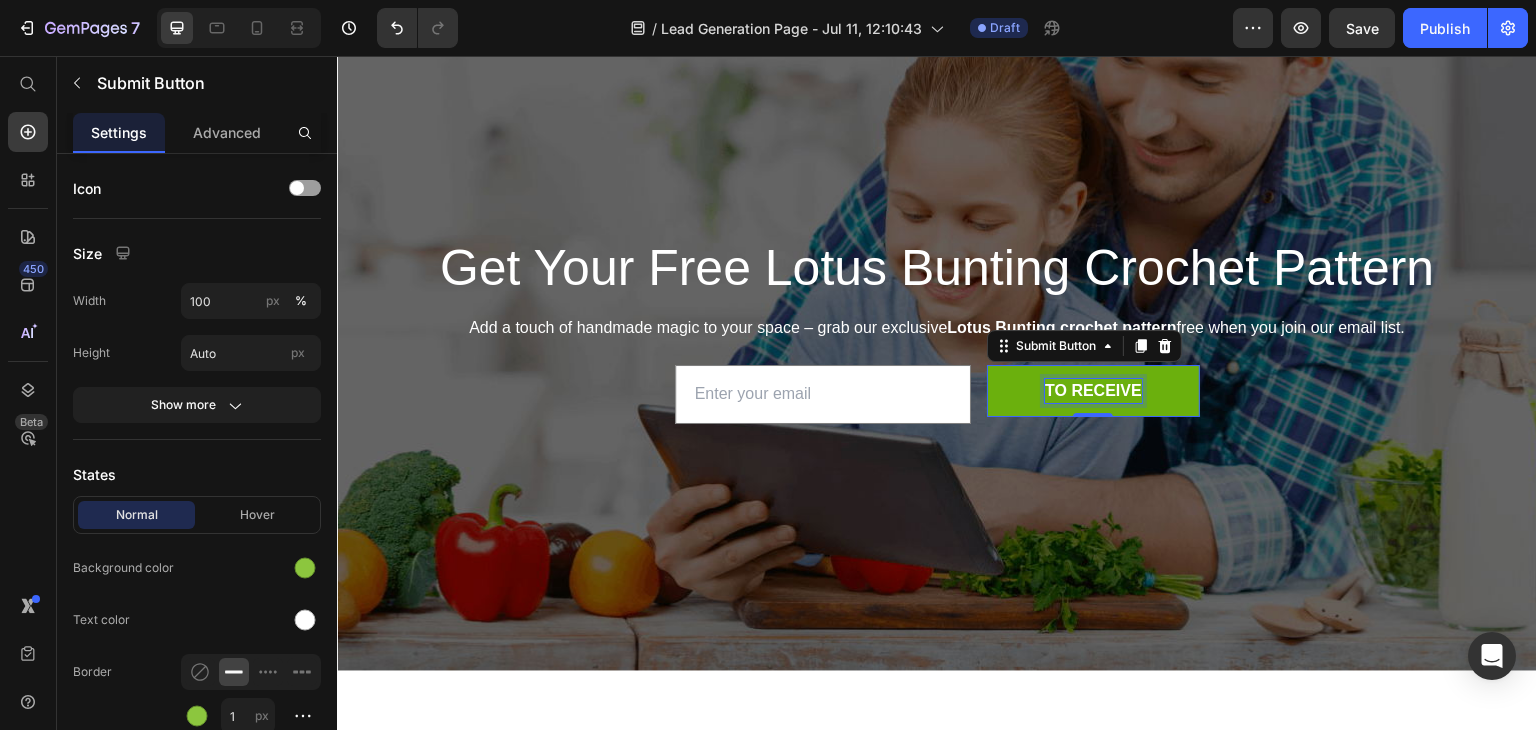 click on "TO RECEIVE" at bounding box center [1093, 391] 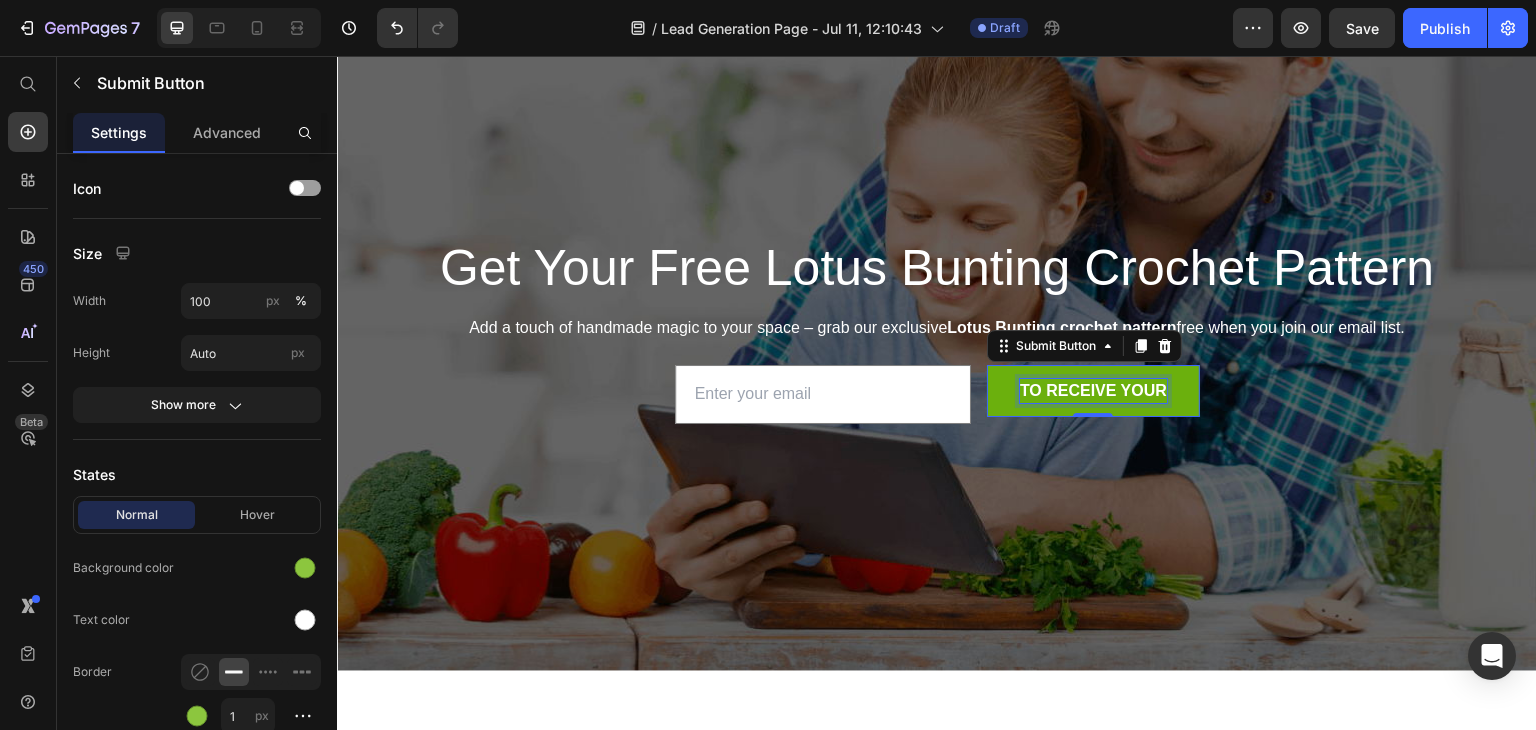 click on "TO RECEIVE YOUR" at bounding box center (1093, 391) 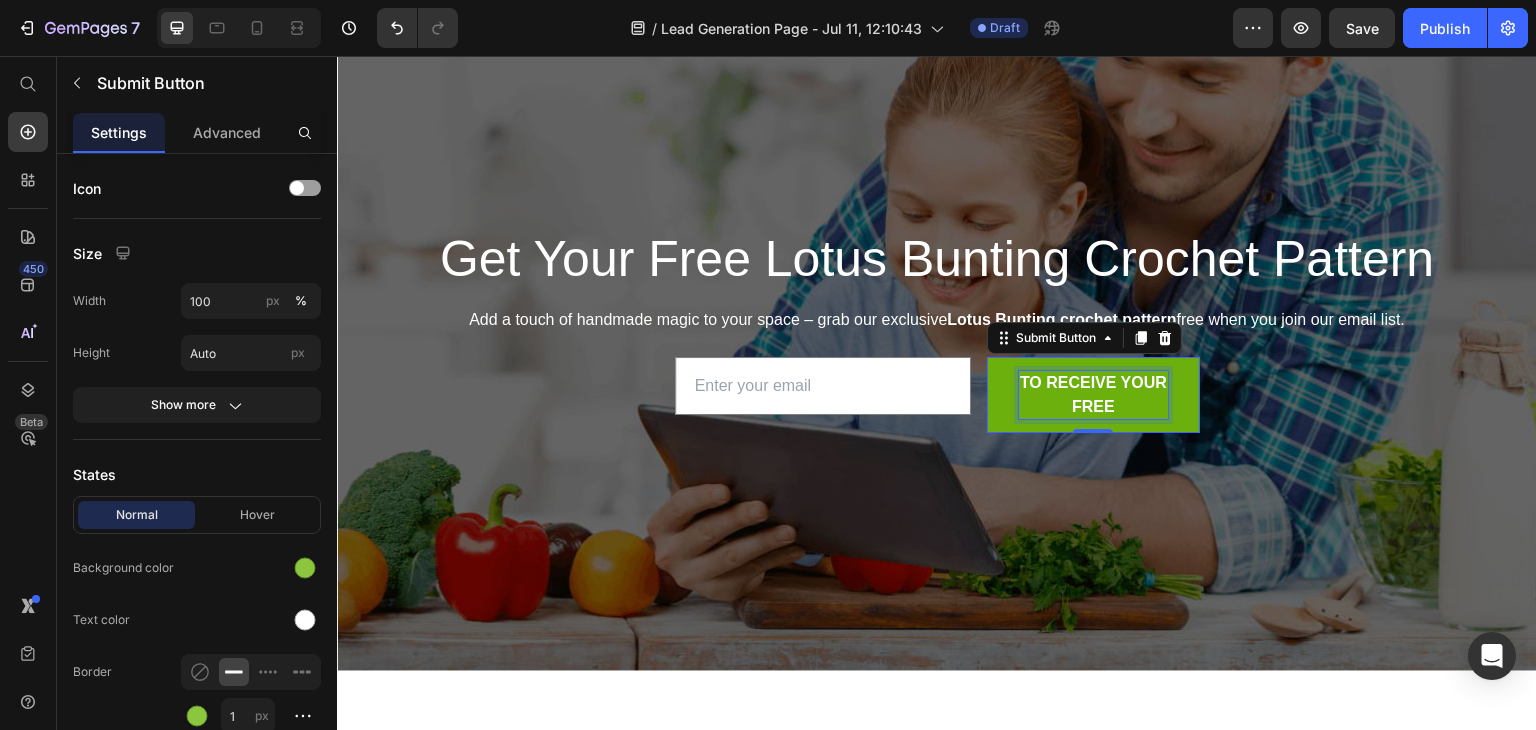 click on "TO RECEIVE YOUR FREE" at bounding box center [1093, 395] 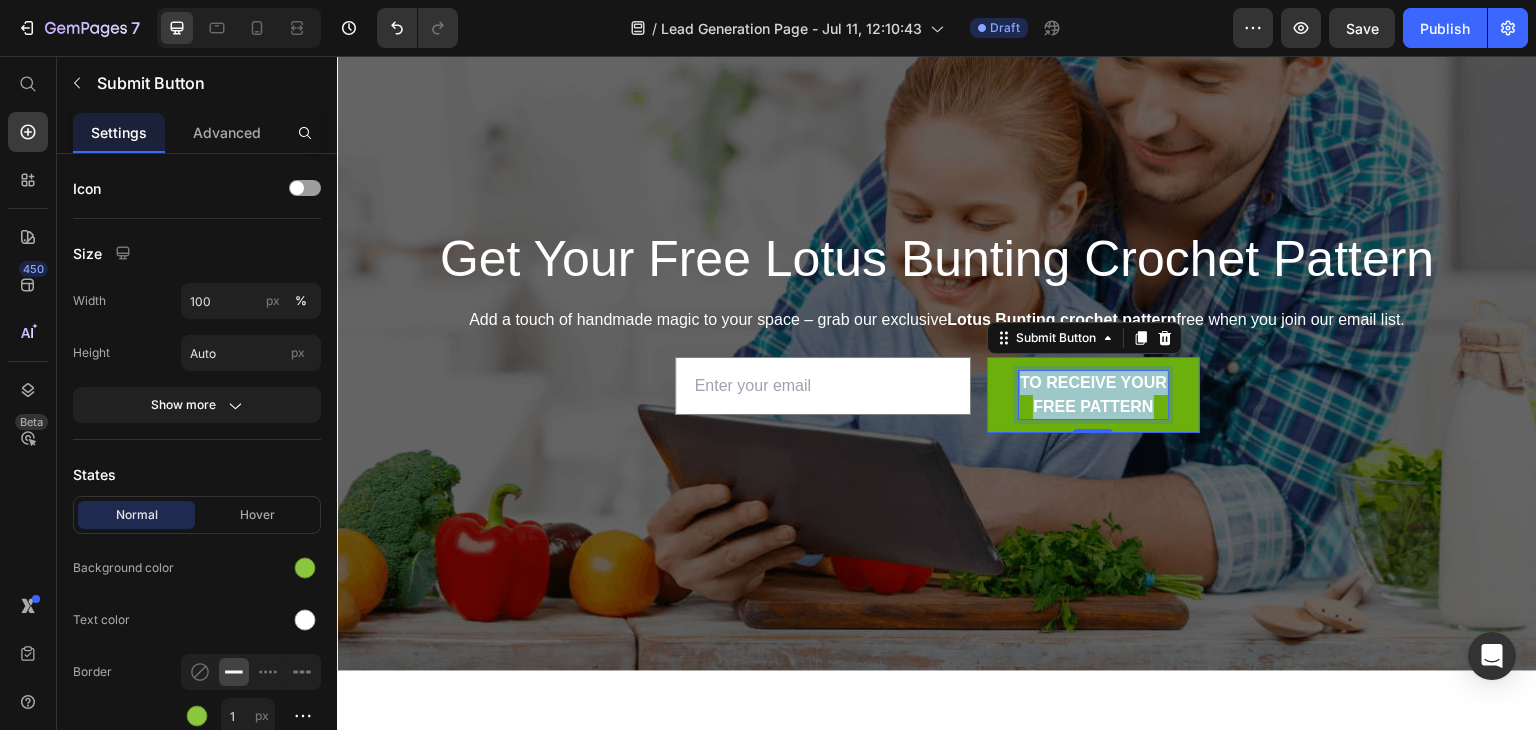 drag, startPoint x: 1152, startPoint y: 404, endPoint x: 1013, endPoint y: 378, distance: 141.41075 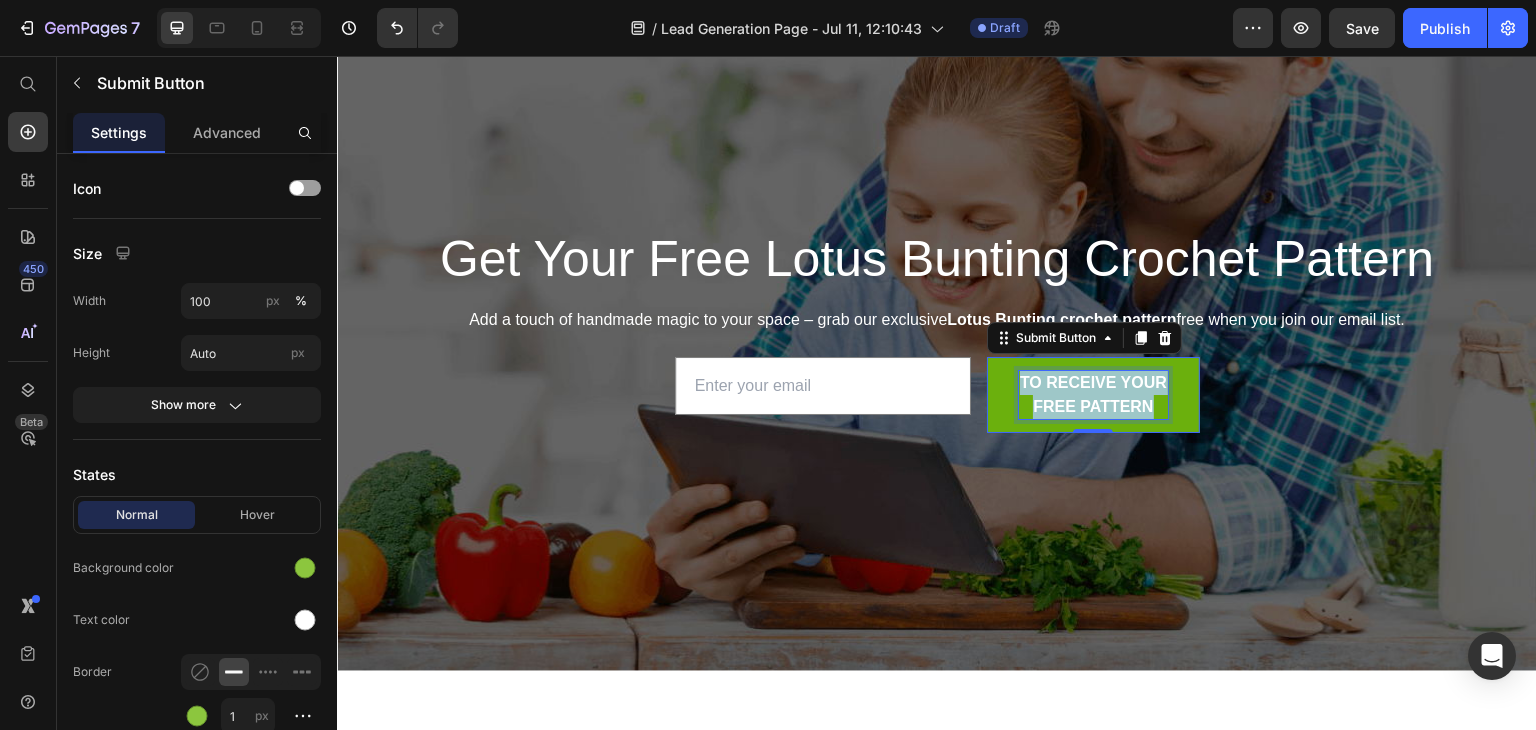 click on "TO RECEIVE YOUR FREE PATTERN" at bounding box center (1093, 395) 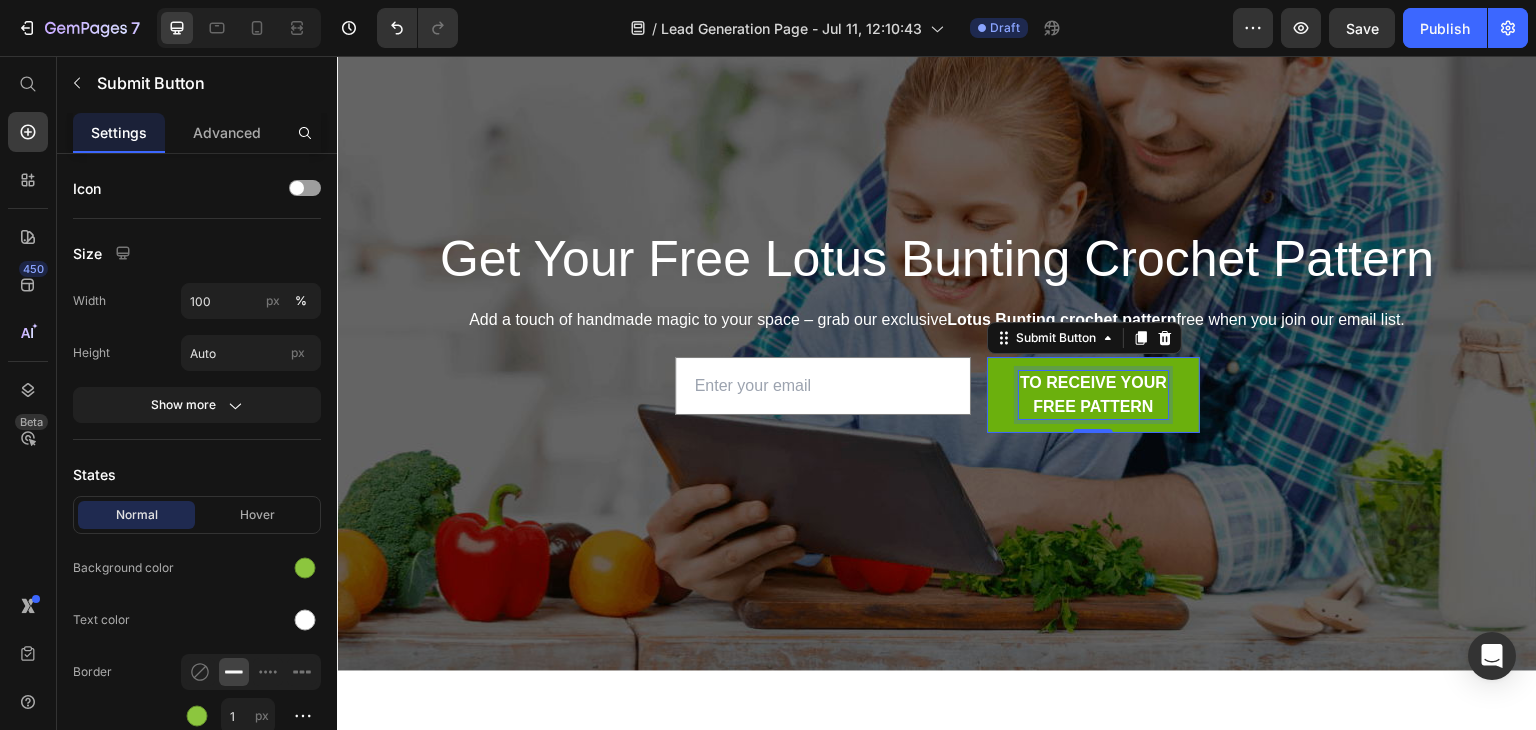 click on "TO RECEIVE YOUR FREE PATTERN" at bounding box center (1093, 395) 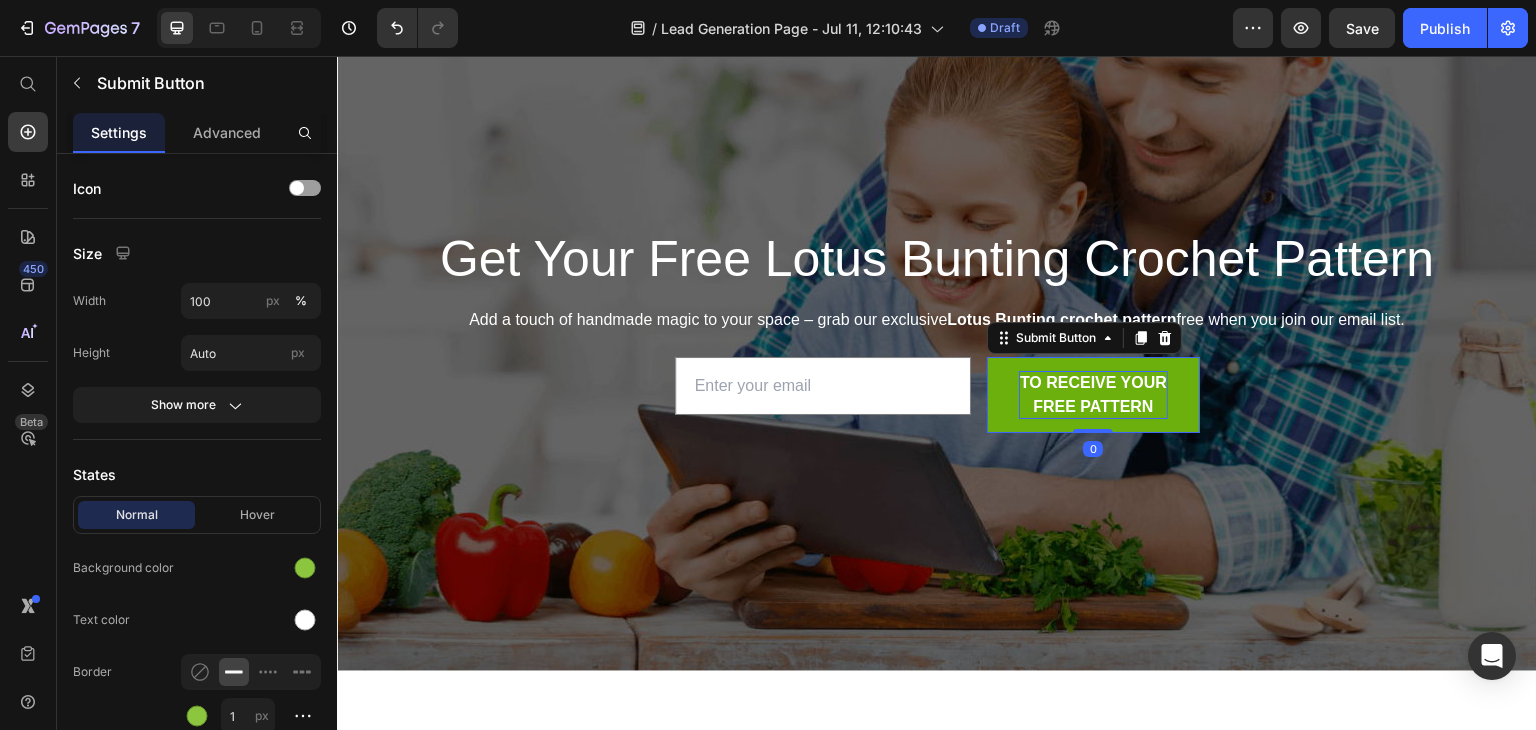 drag, startPoint x: 1089, startPoint y: 430, endPoint x: 1087, endPoint y: 409, distance: 21.095022 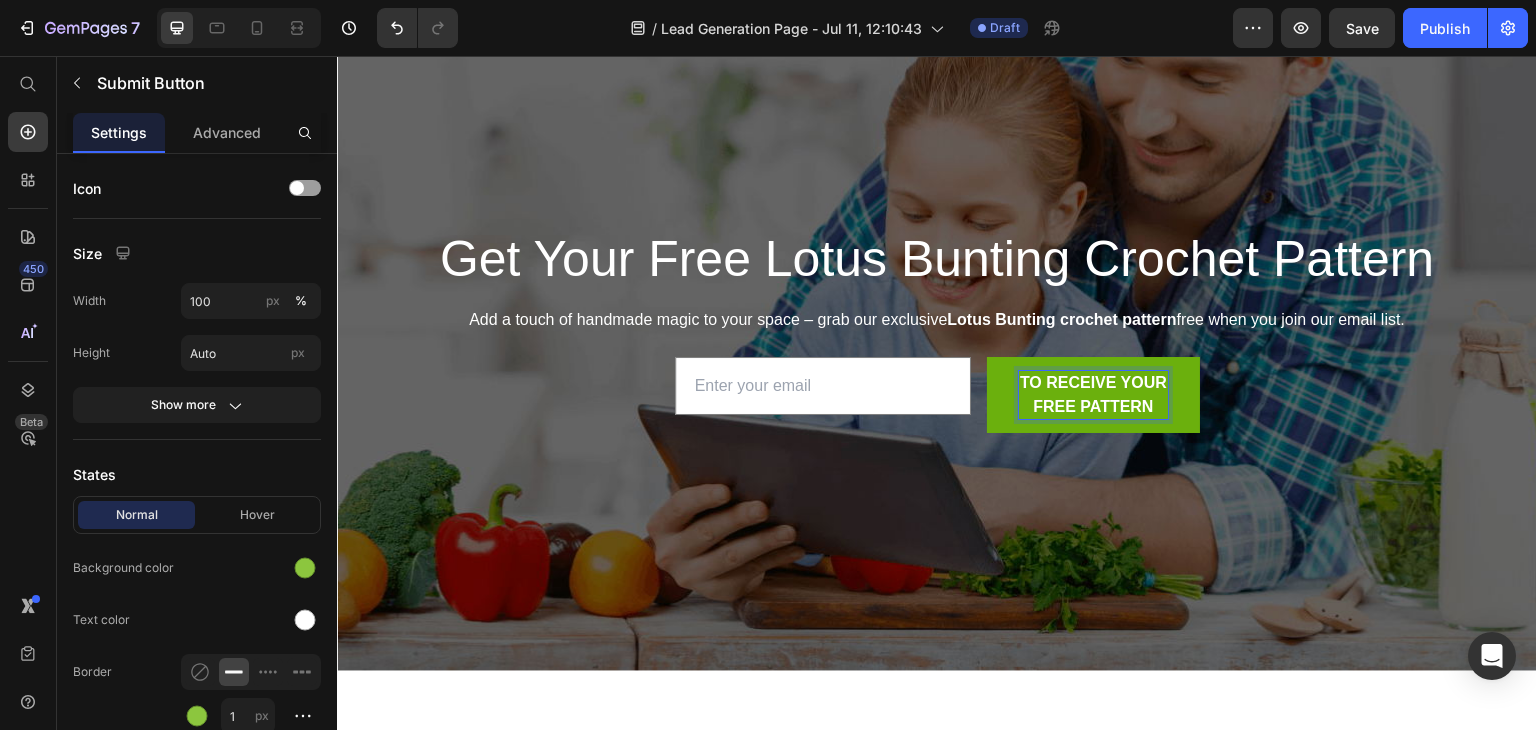click on "TO RECEIVE YOUR FREE PATTERN" at bounding box center (1093, 395) 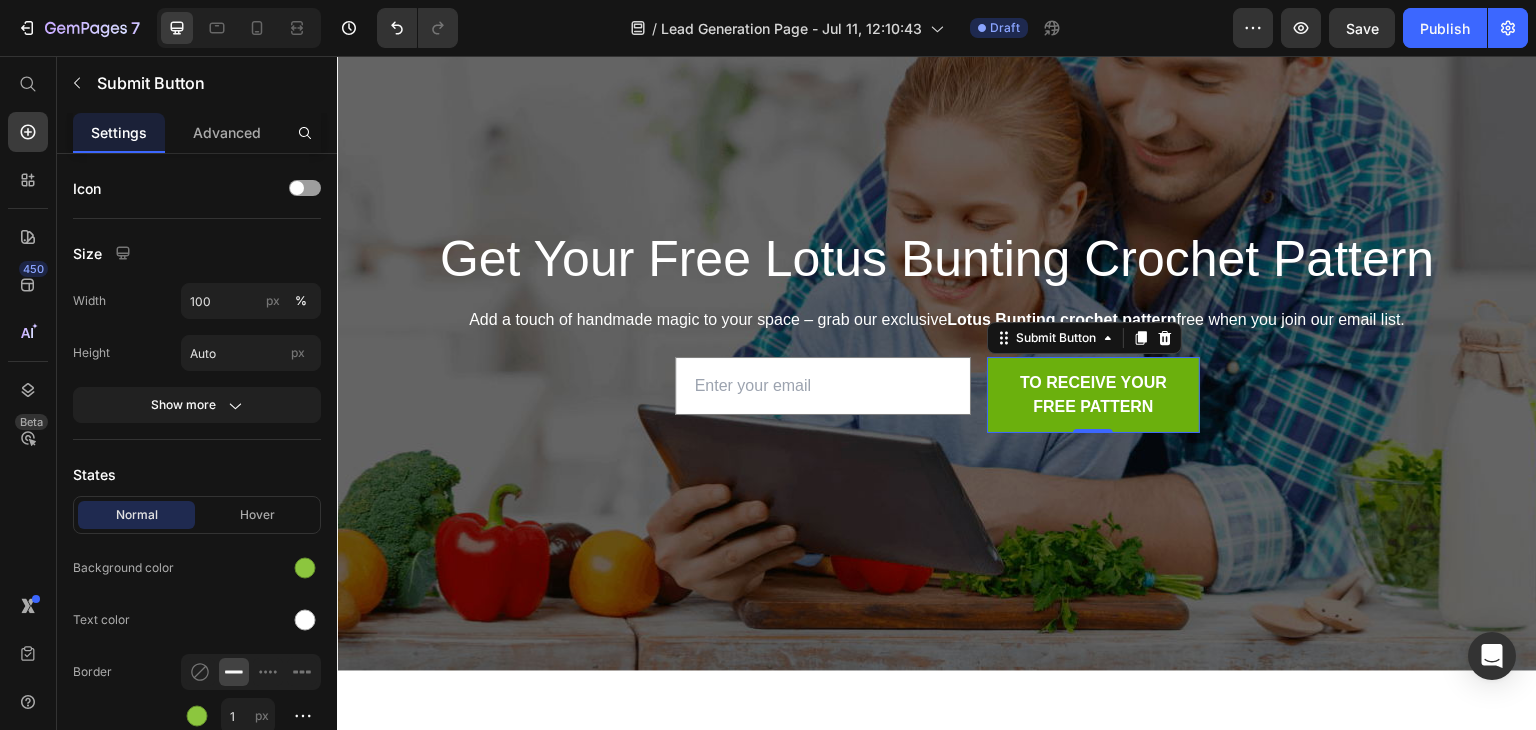 click on "TO RECEIVE YOUR FREE PATTERN" at bounding box center (1093, 395) 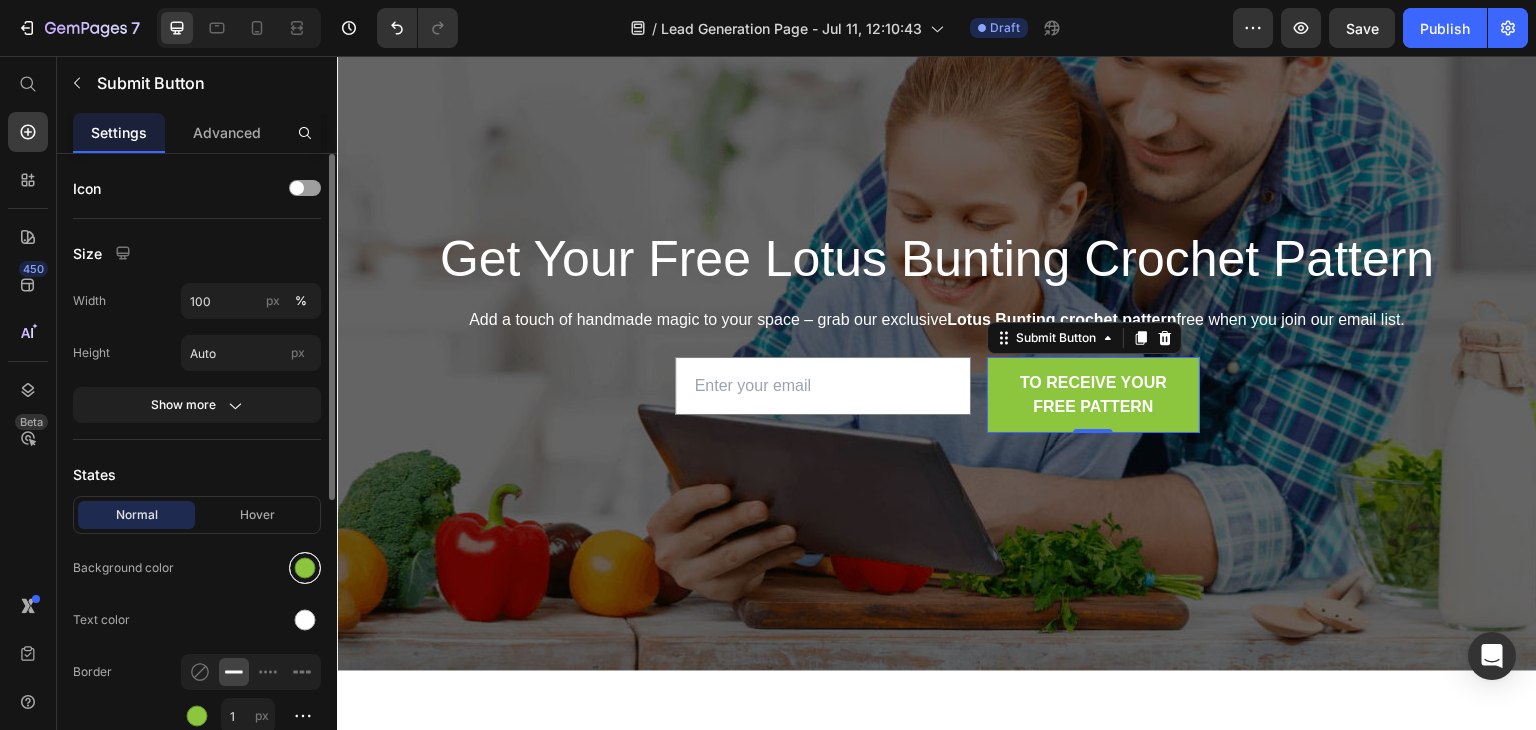 click at bounding box center (305, 568) 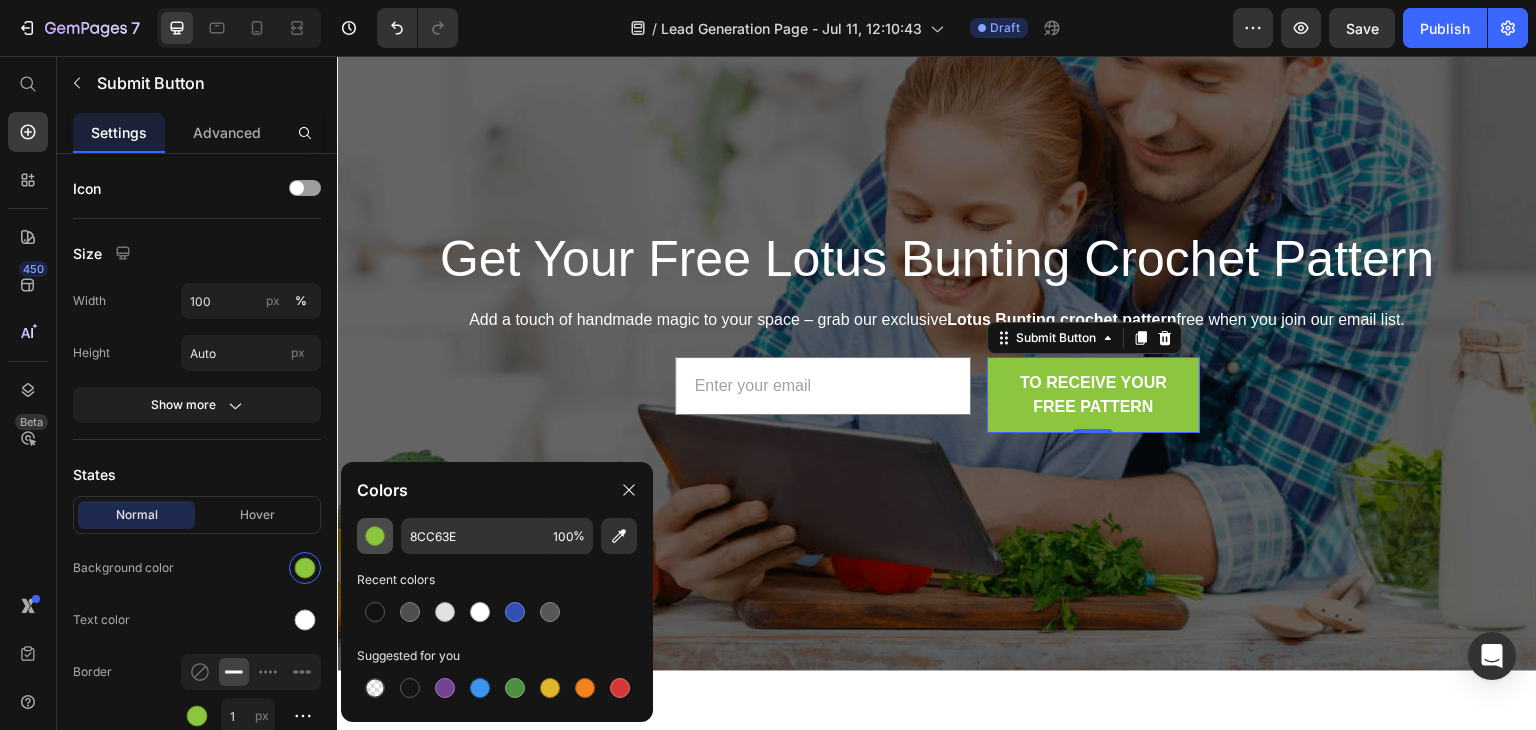 click at bounding box center [375, 536] 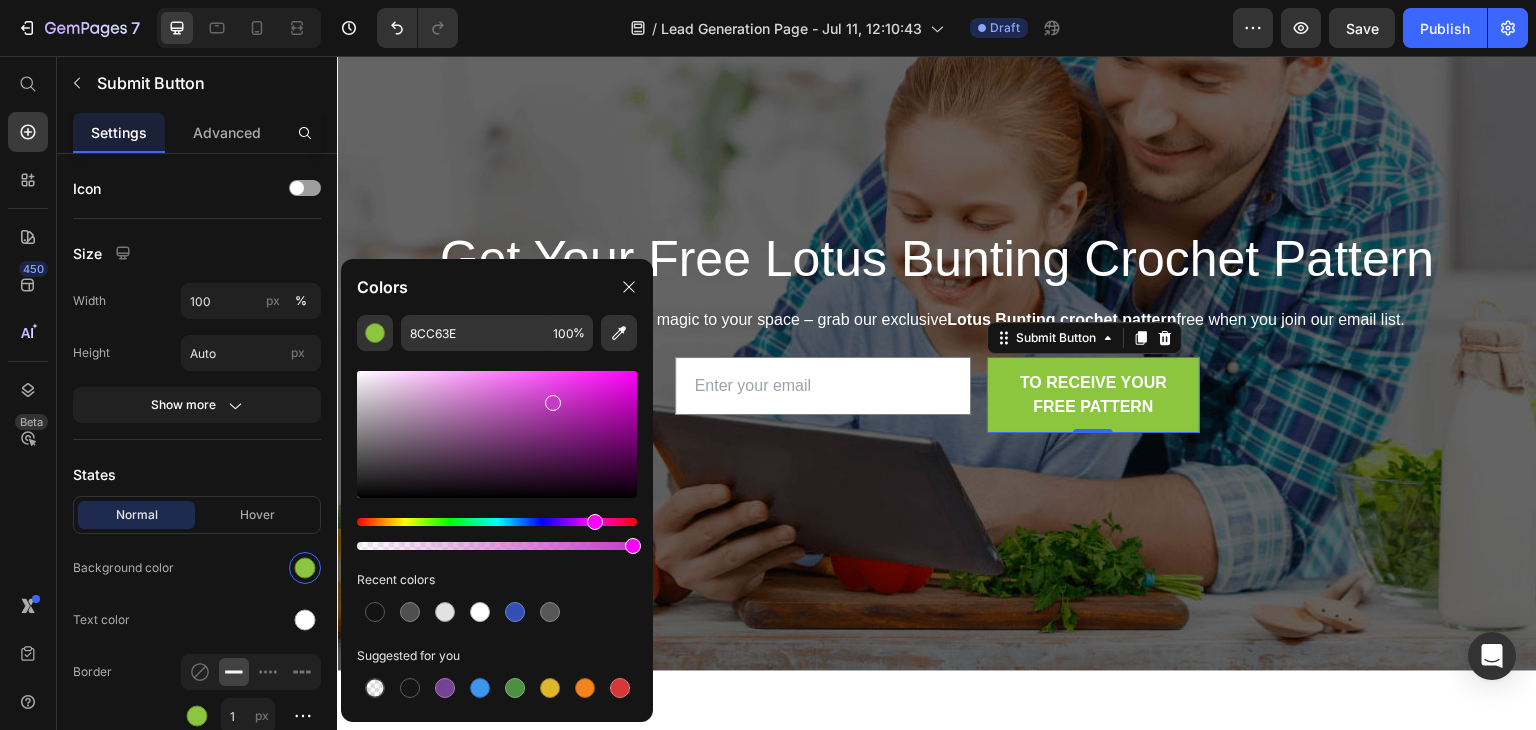 click at bounding box center [497, 522] 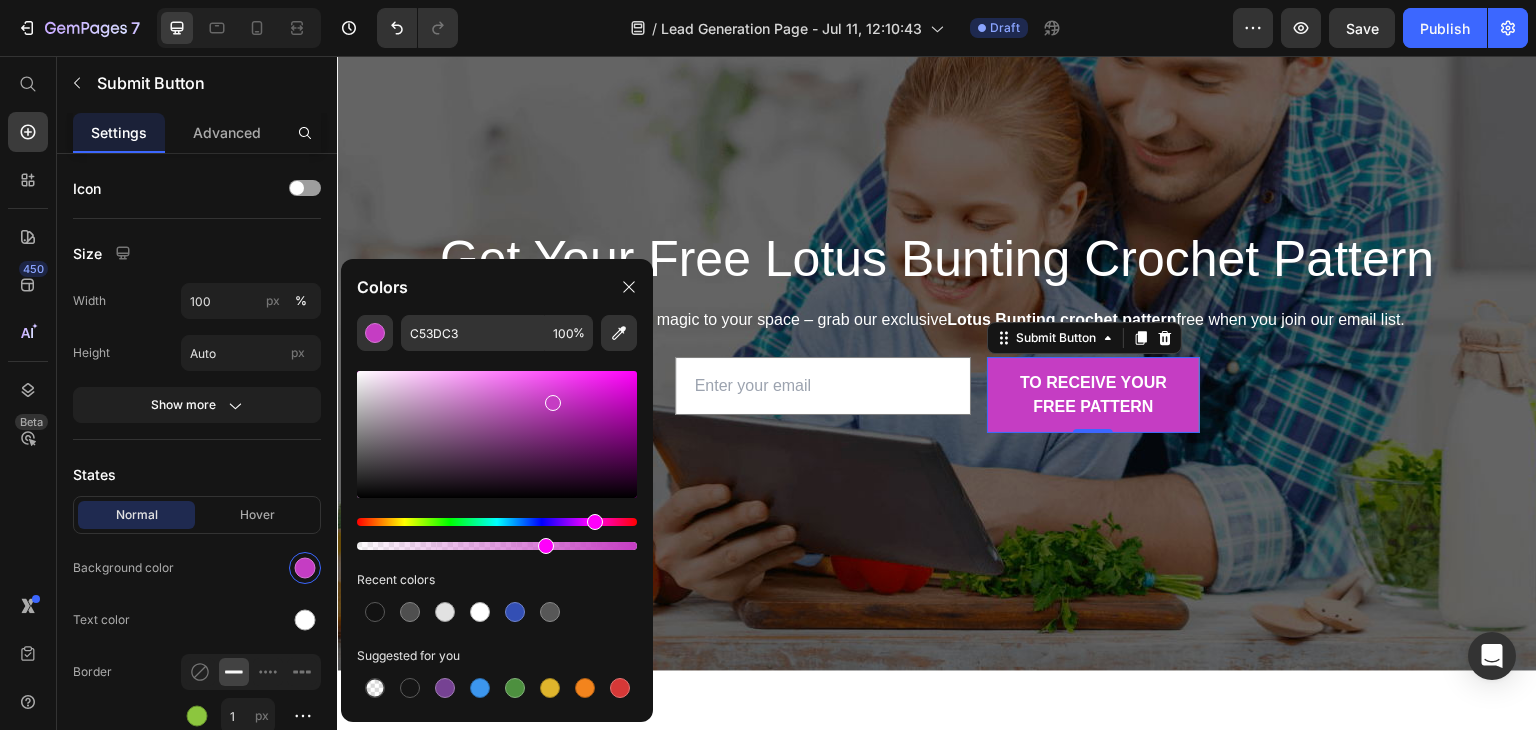 click at bounding box center [497, 546] 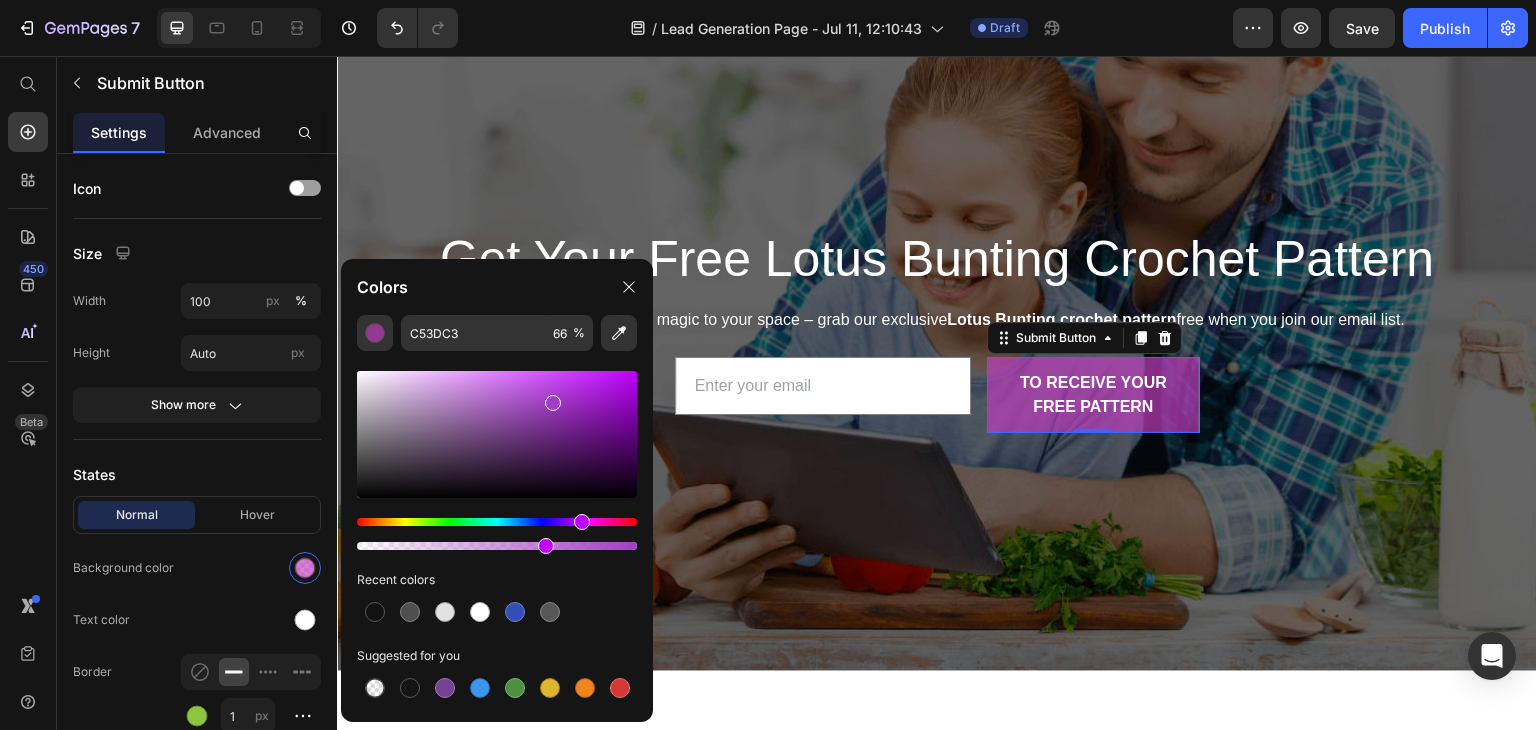 click at bounding box center (497, 522) 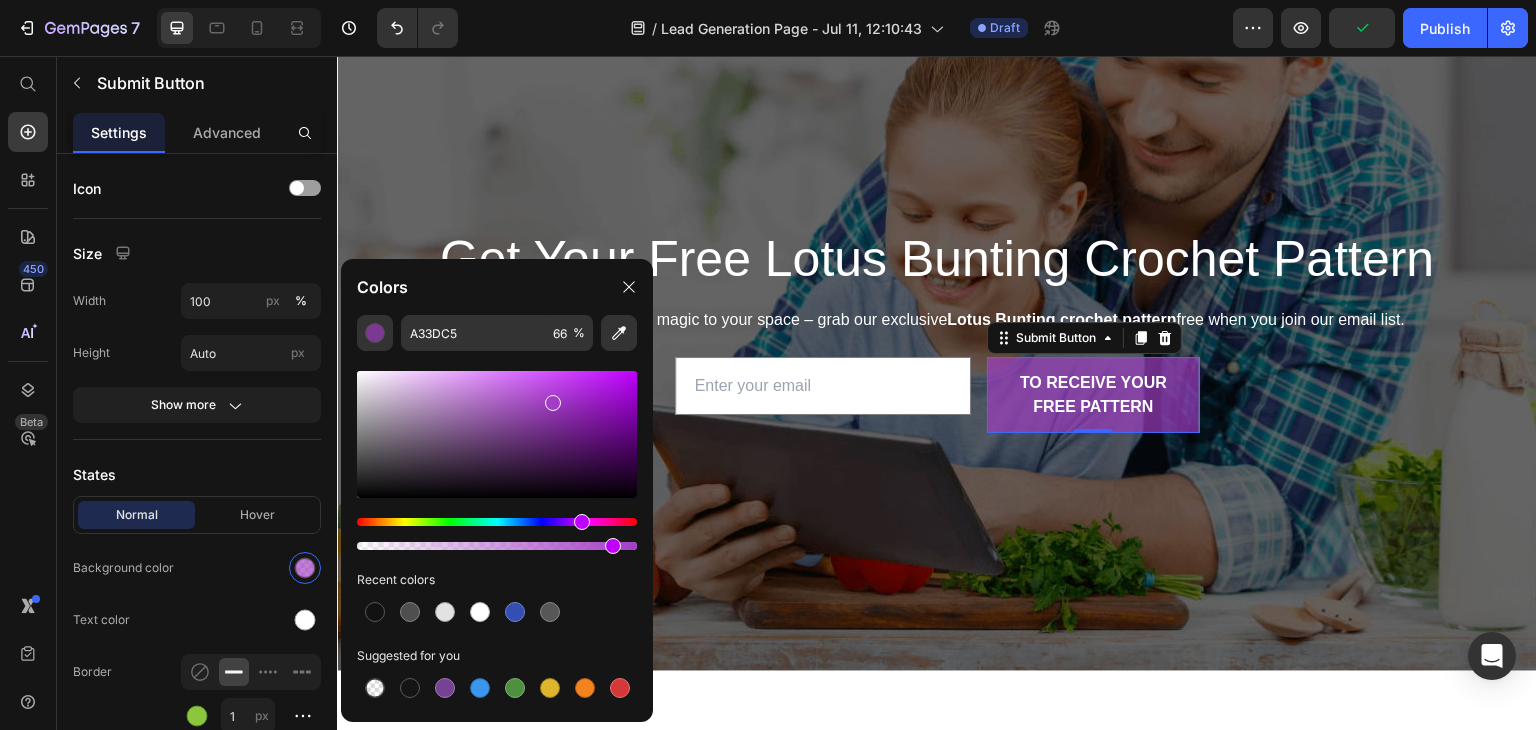 click at bounding box center [497, 546] 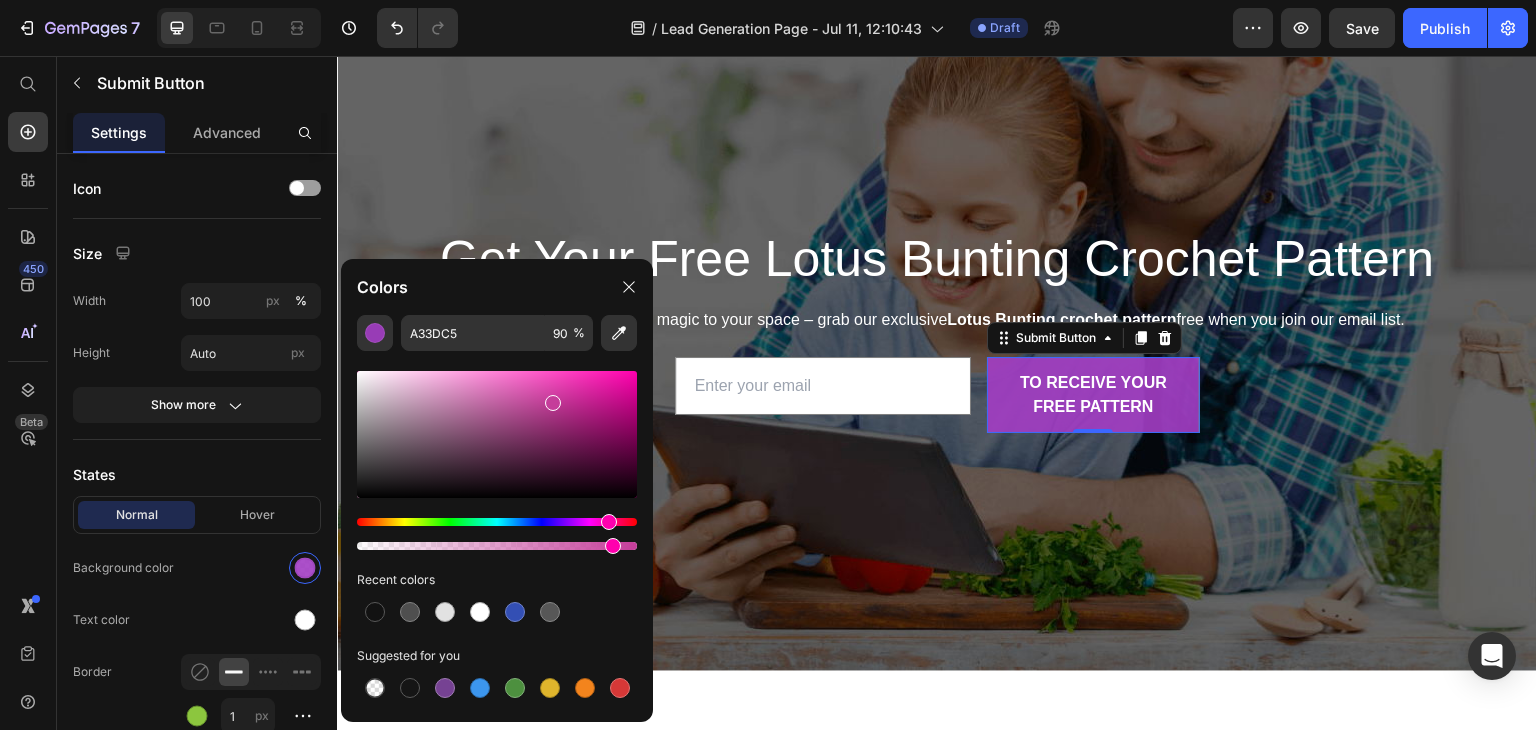 click at bounding box center (497, 522) 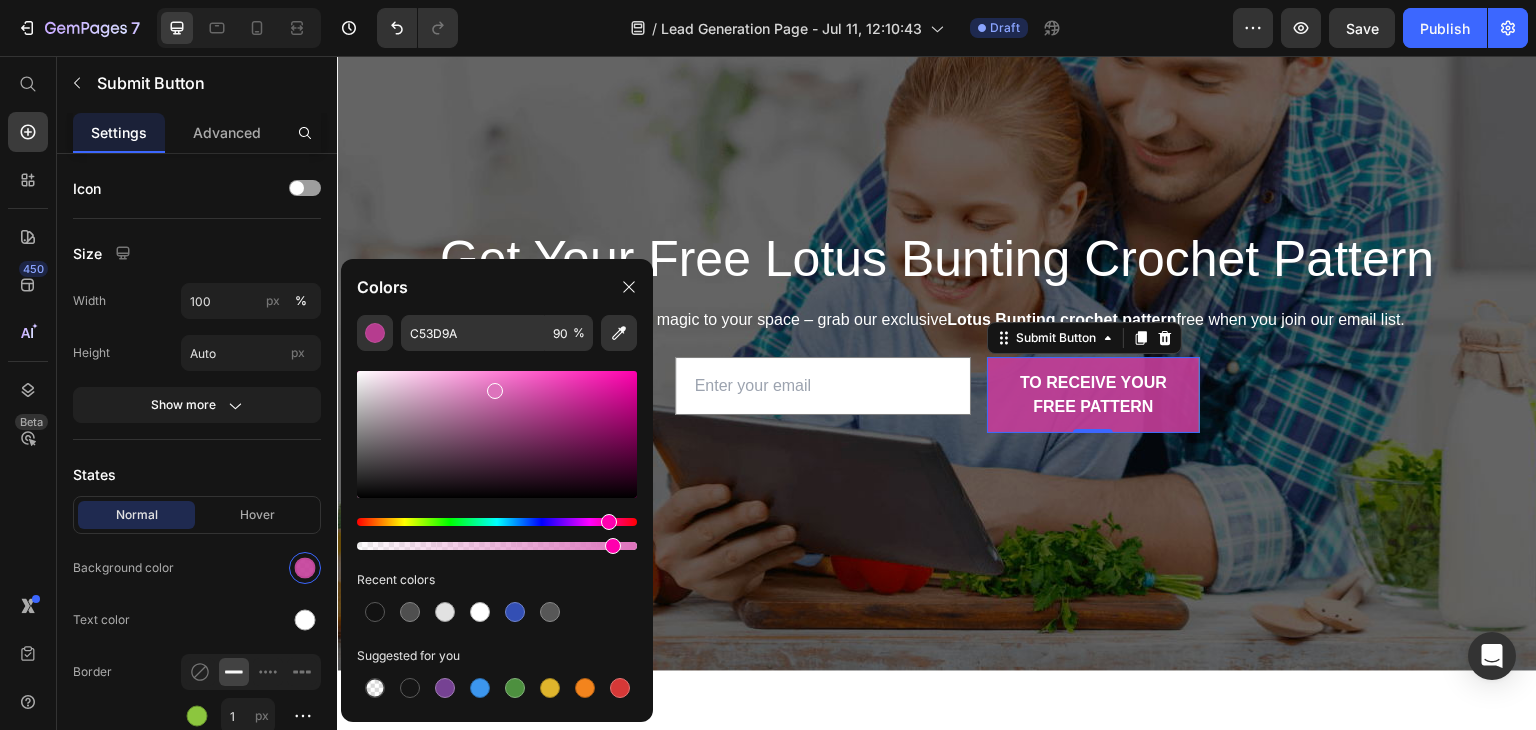 click at bounding box center (497, 434) 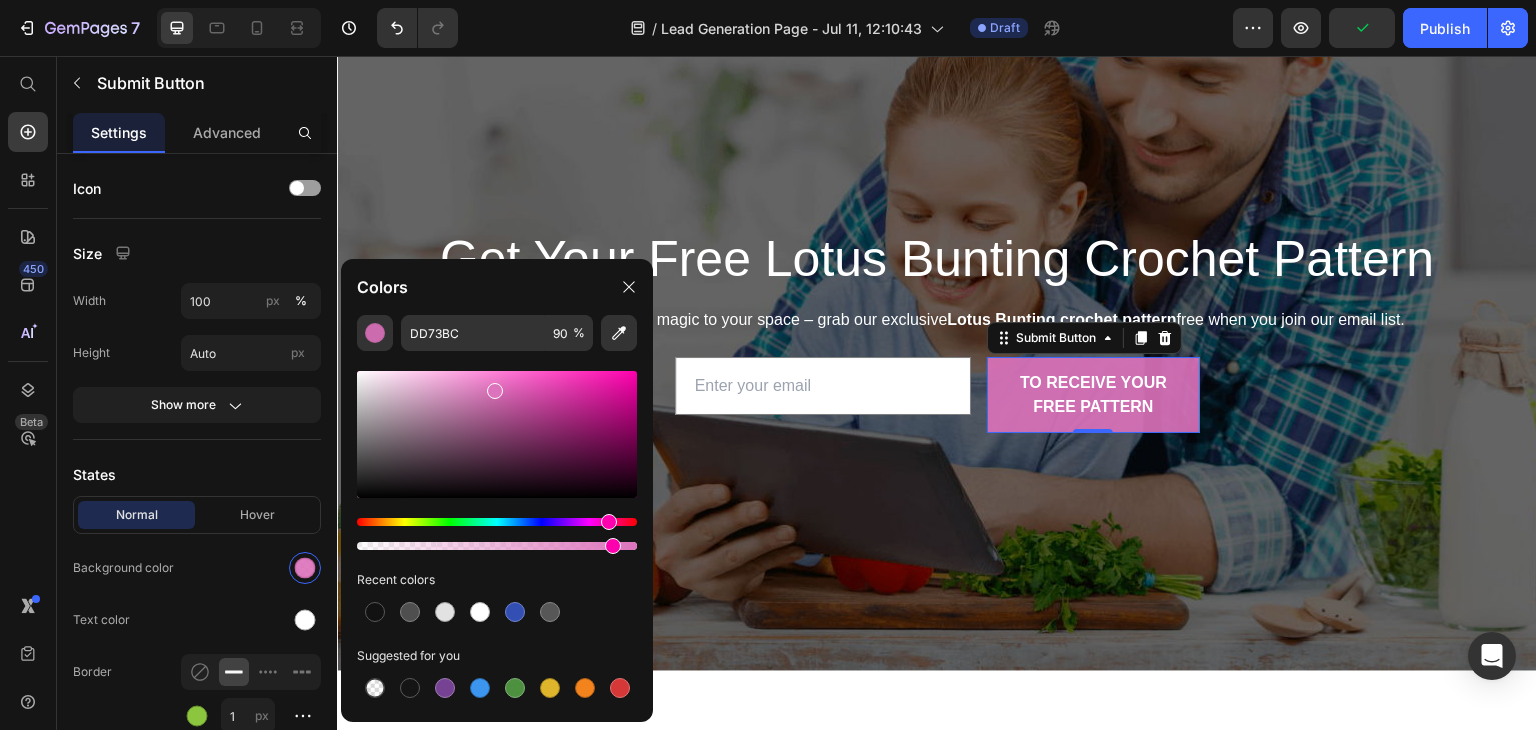 click at bounding box center [497, 434] 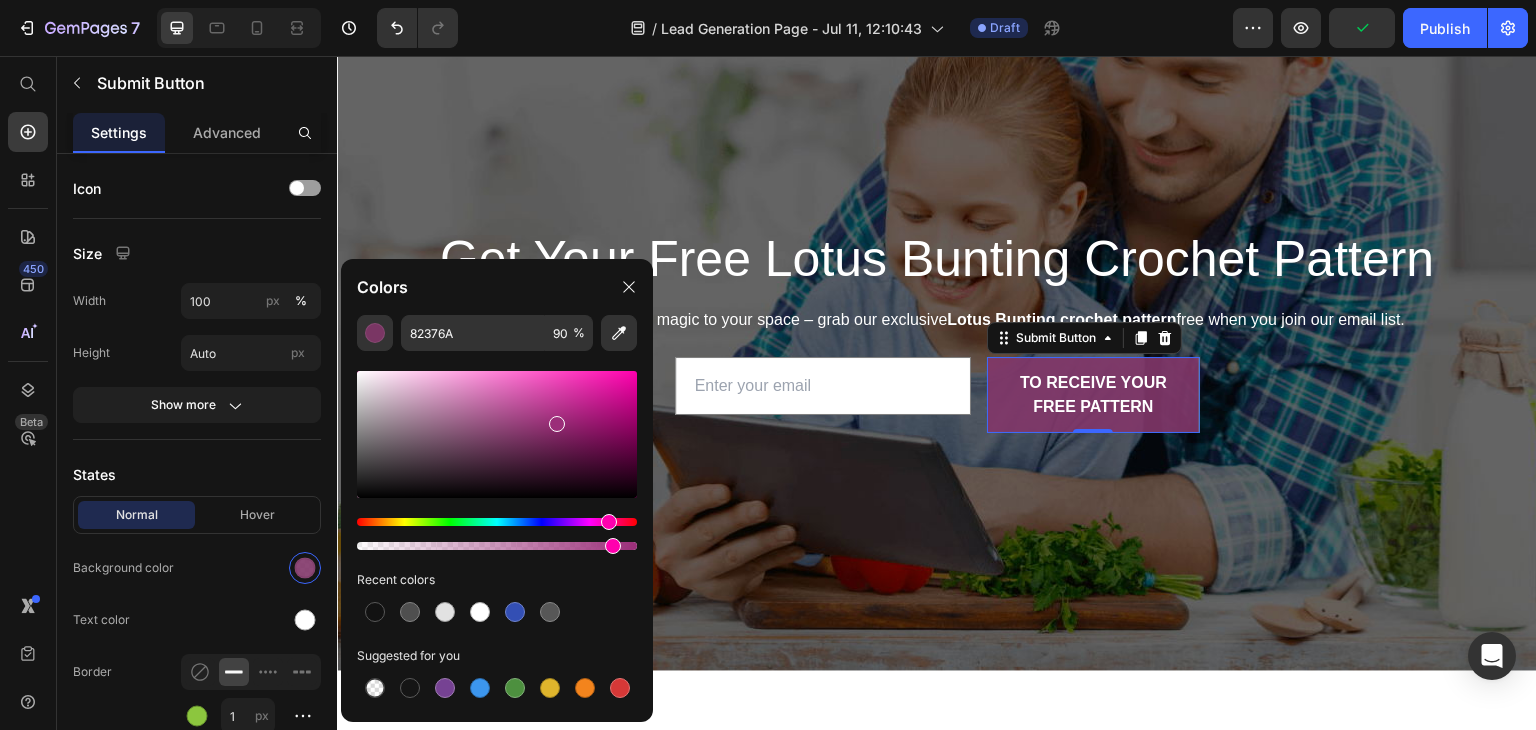 click at bounding box center [497, 434] 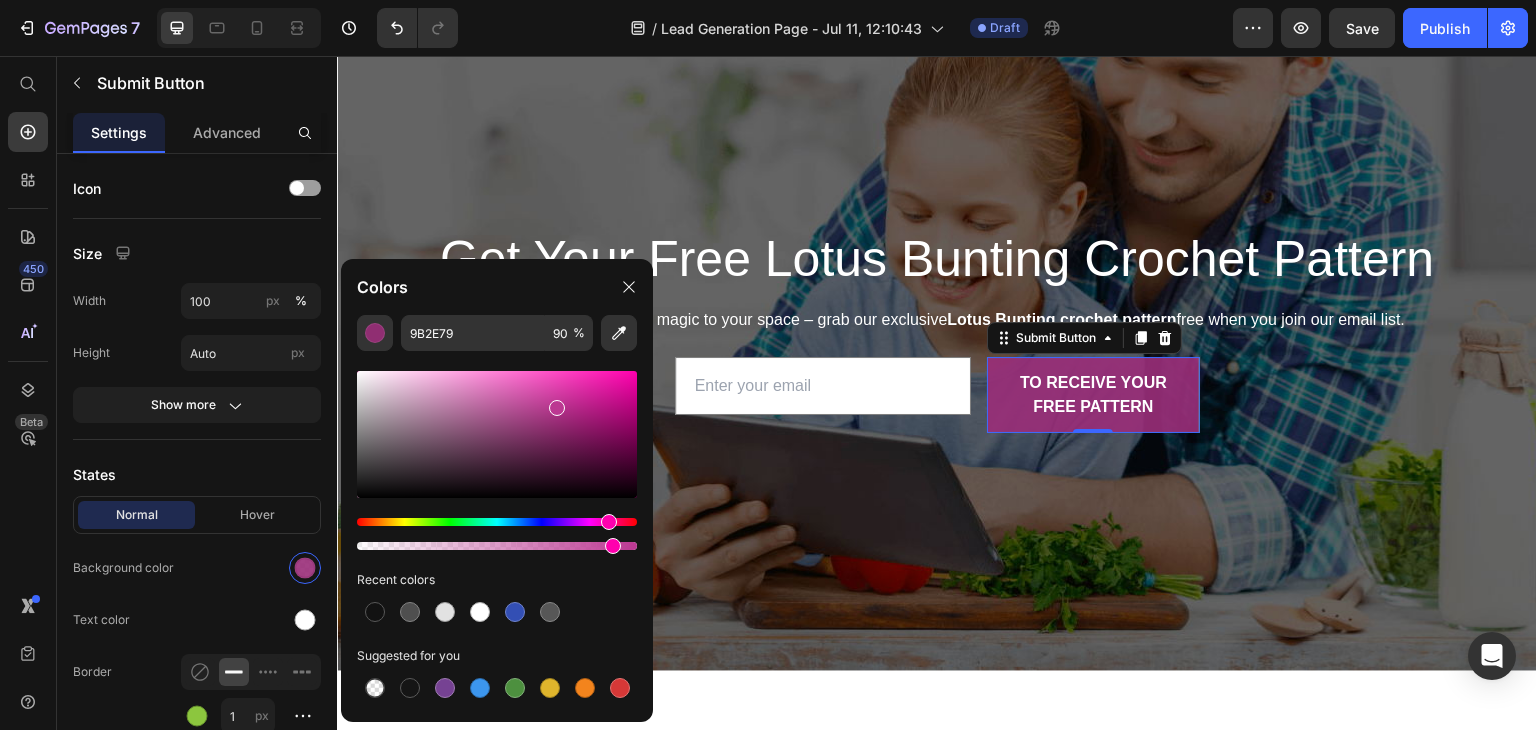 click at bounding box center (497, 434) 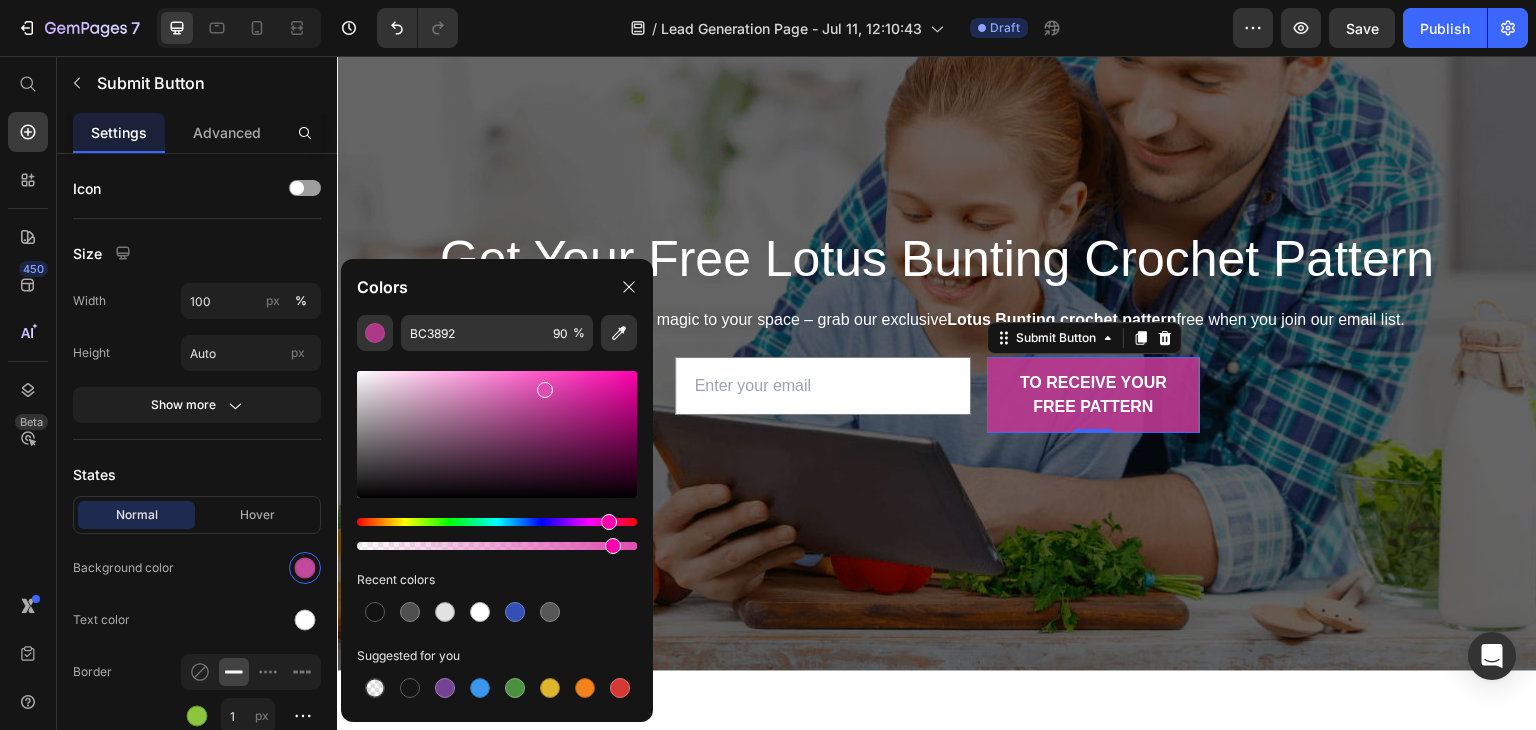 click at bounding box center [497, 434] 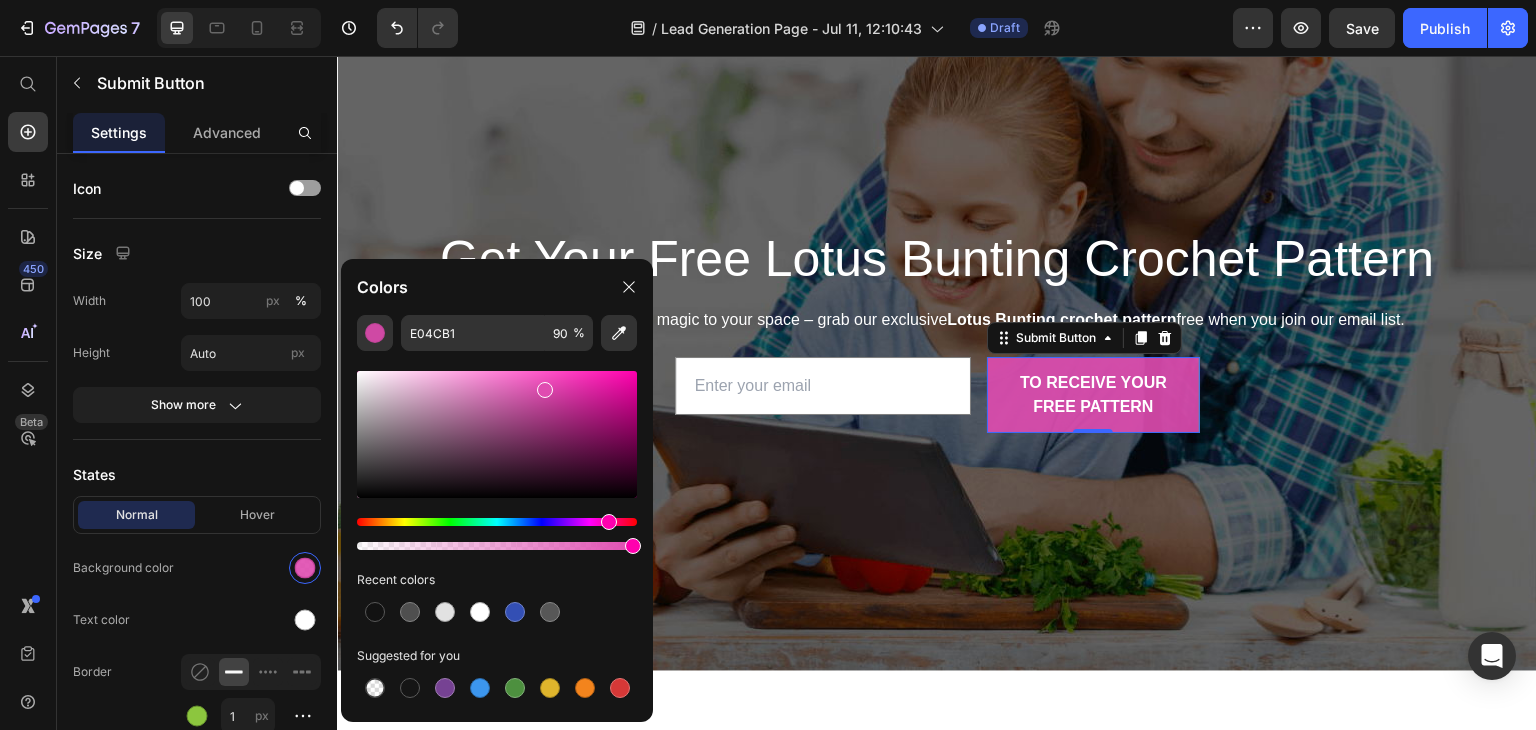 drag, startPoint x: 610, startPoint y: 547, endPoint x: 650, endPoint y: 544, distance: 40.112343 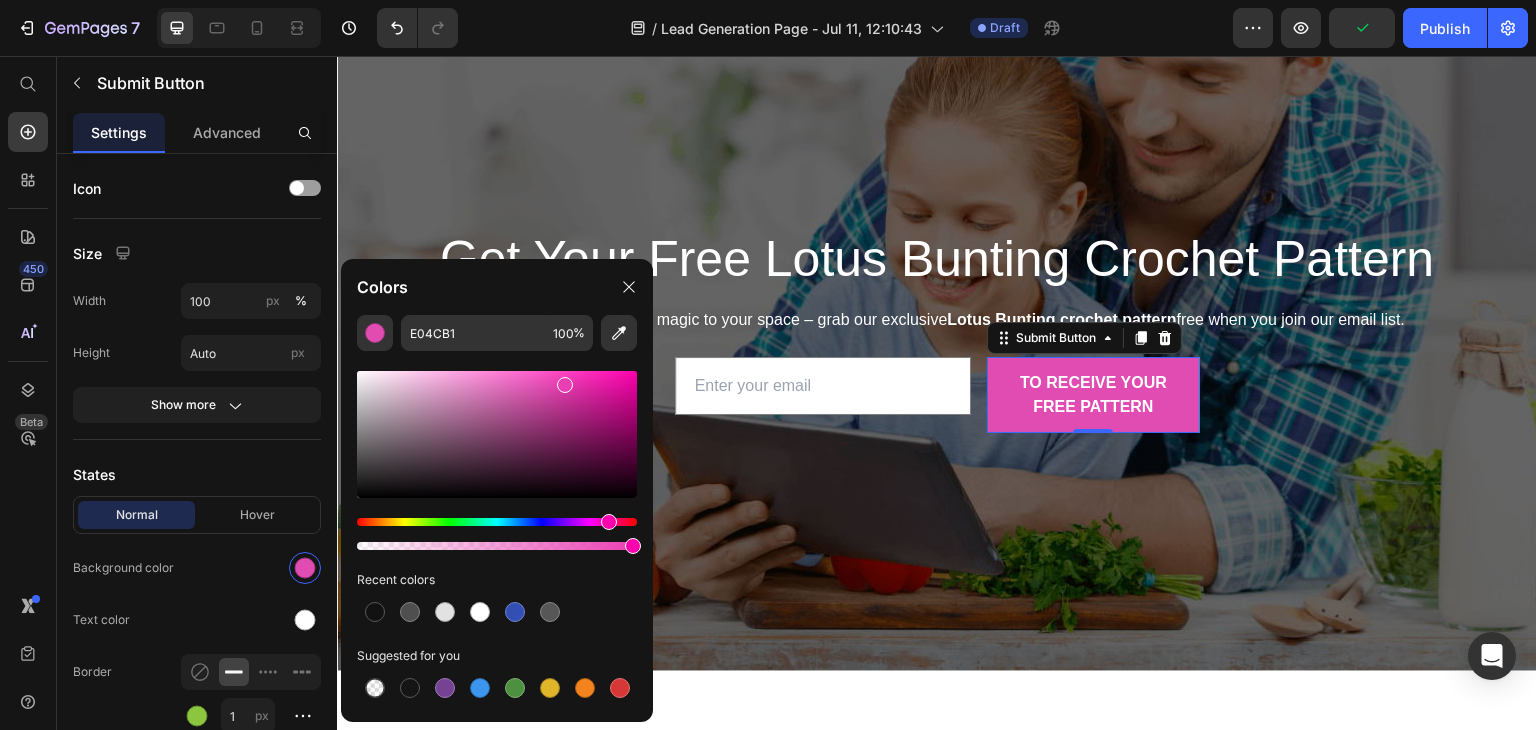 click at bounding box center [497, 434] 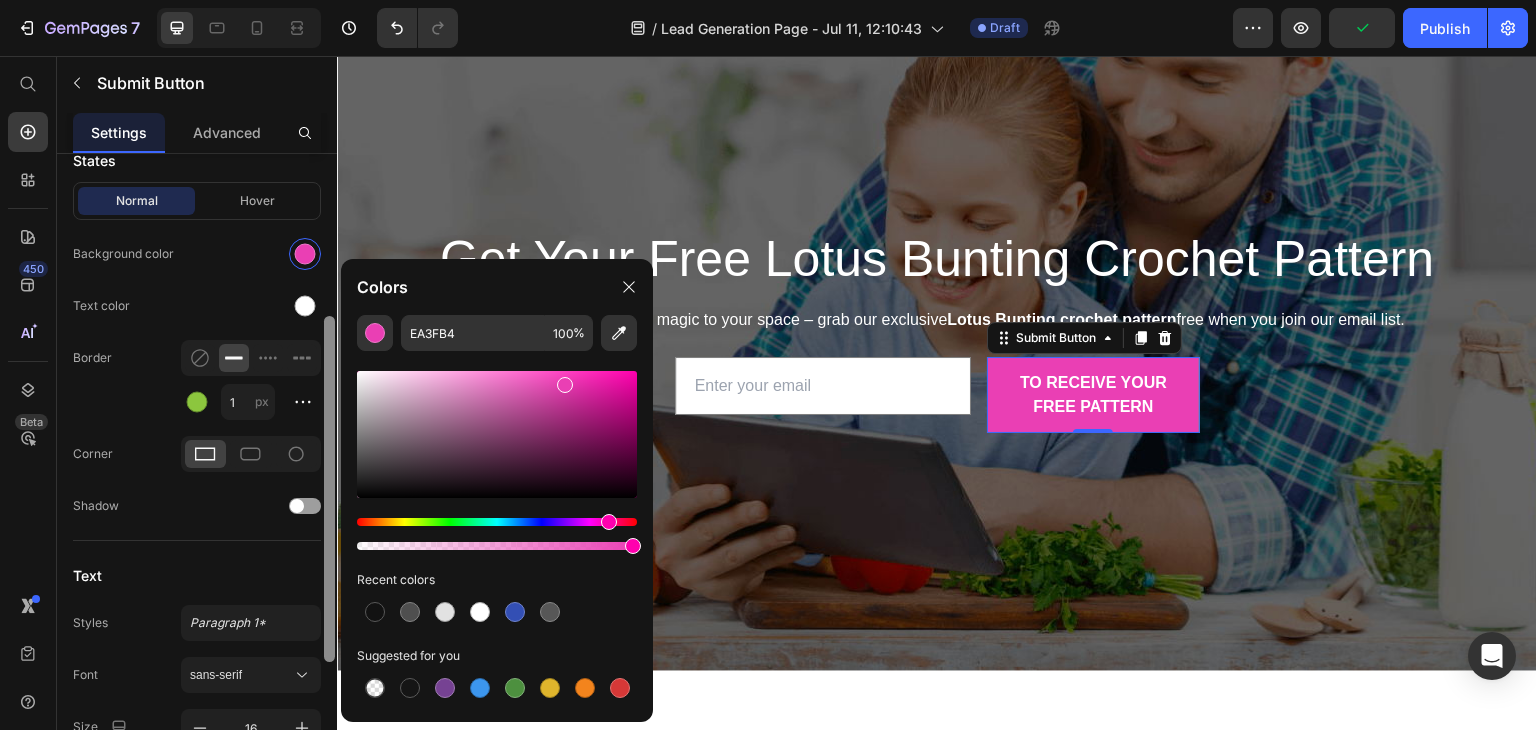 scroll, scrollTop: 321, scrollLeft: 0, axis: vertical 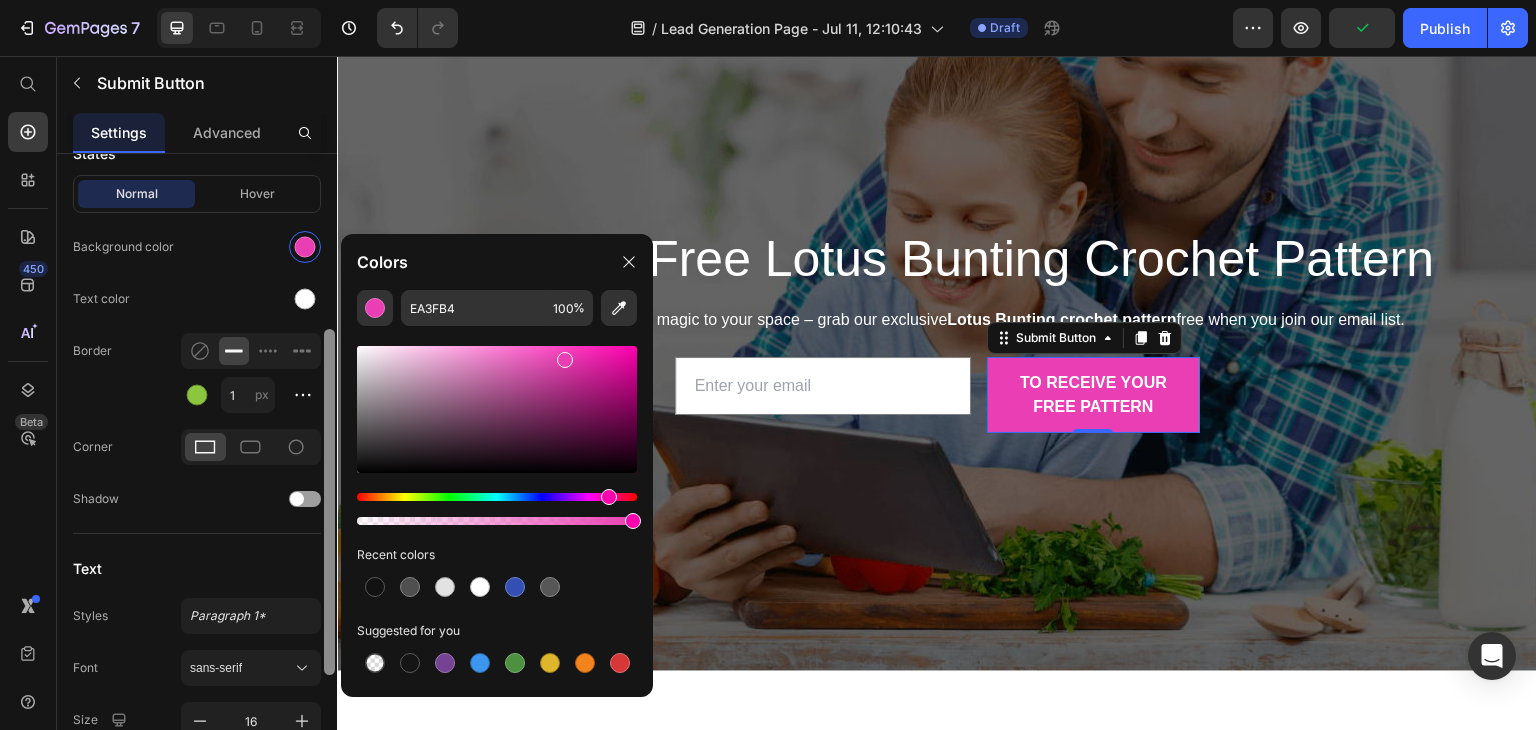 drag, startPoint x: 325, startPoint y: 285, endPoint x: 319, endPoint y: 461, distance: 176.10225 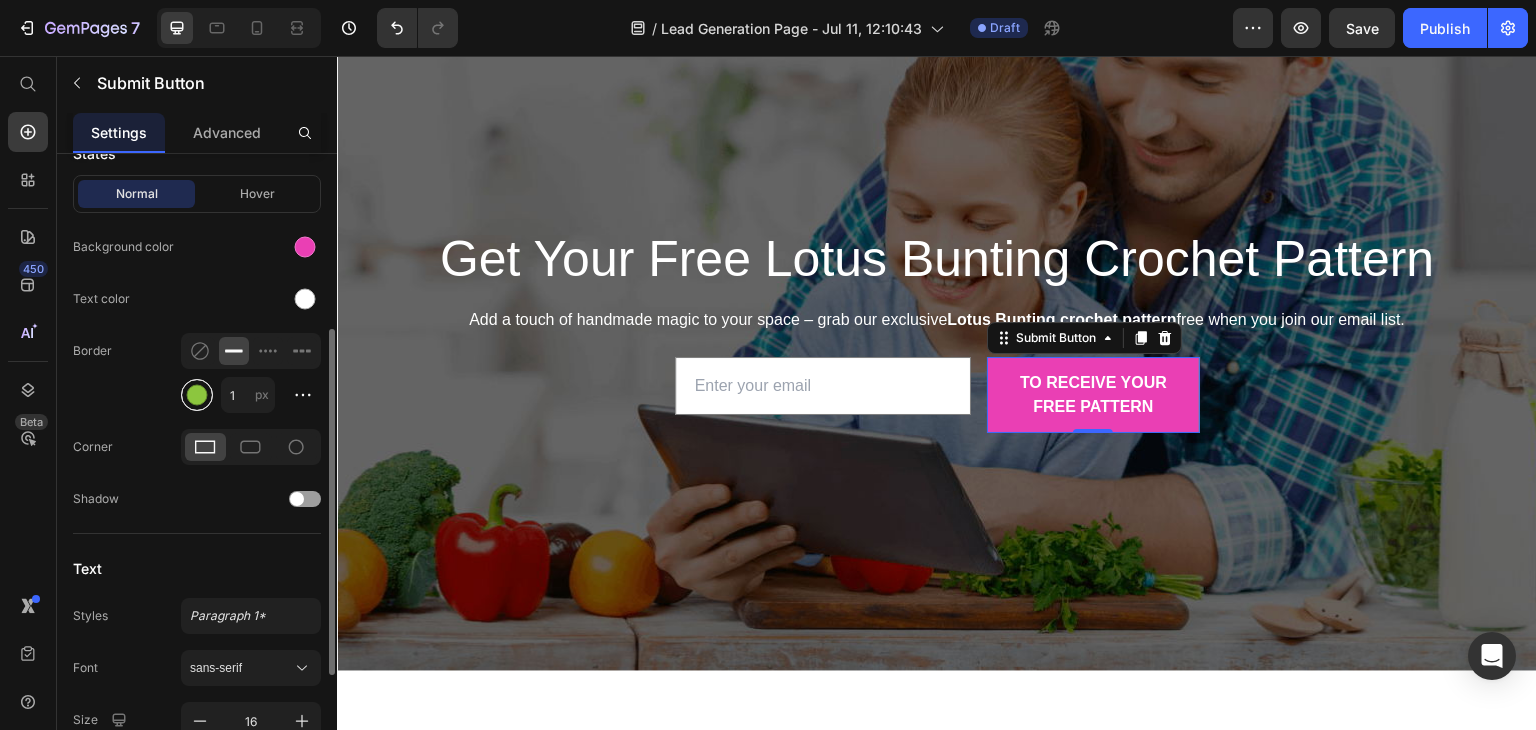 click at bounding box center (197, 395) 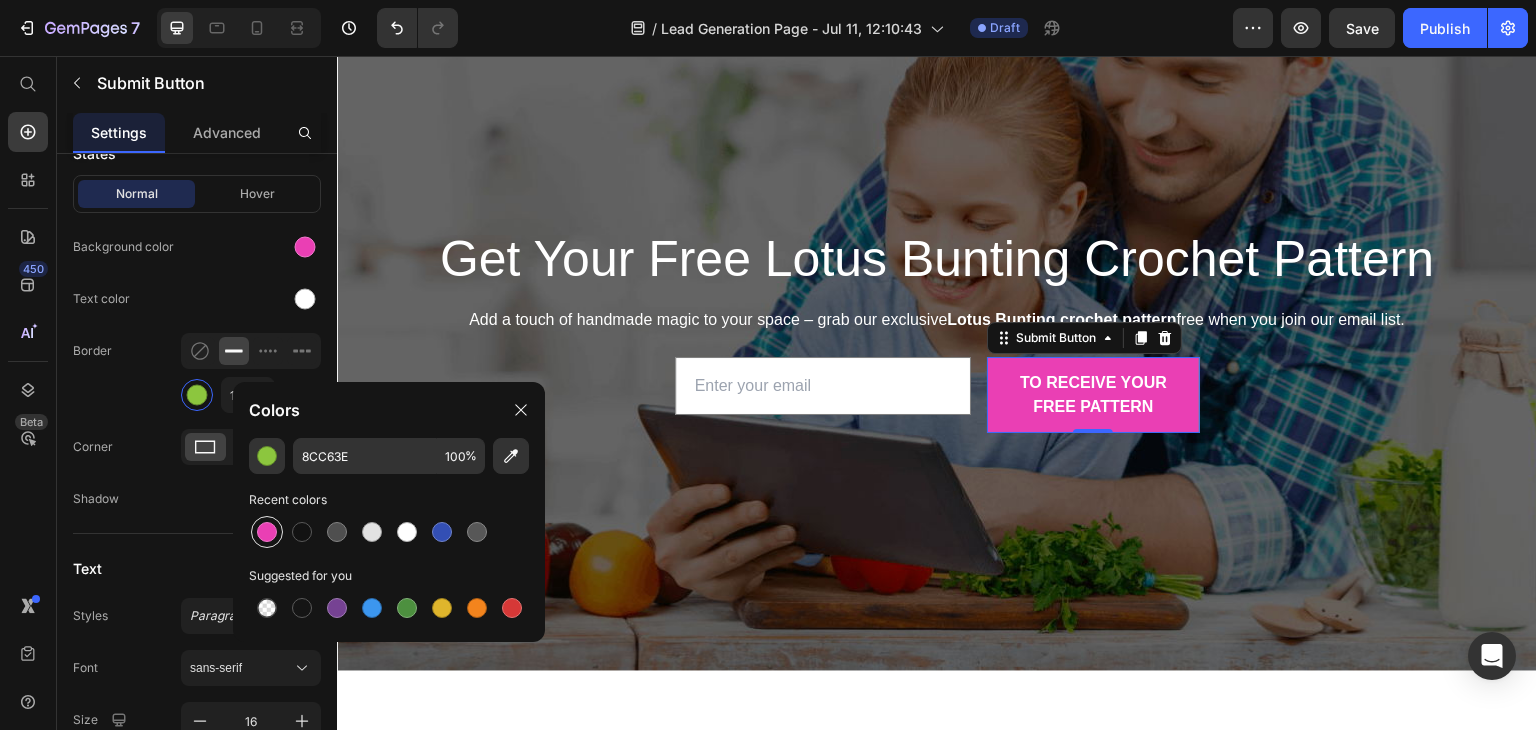 click at bounding box center [267, 532] 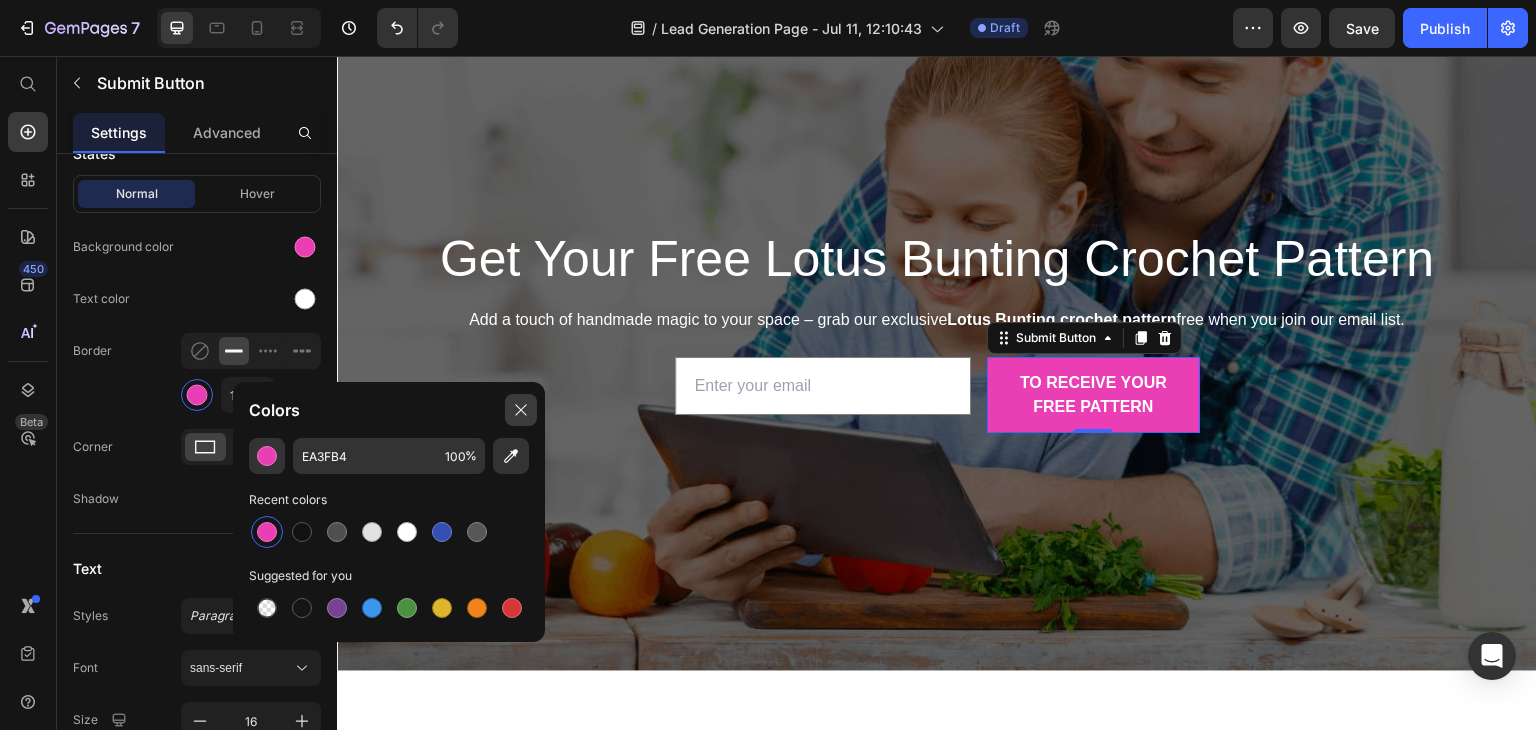 click 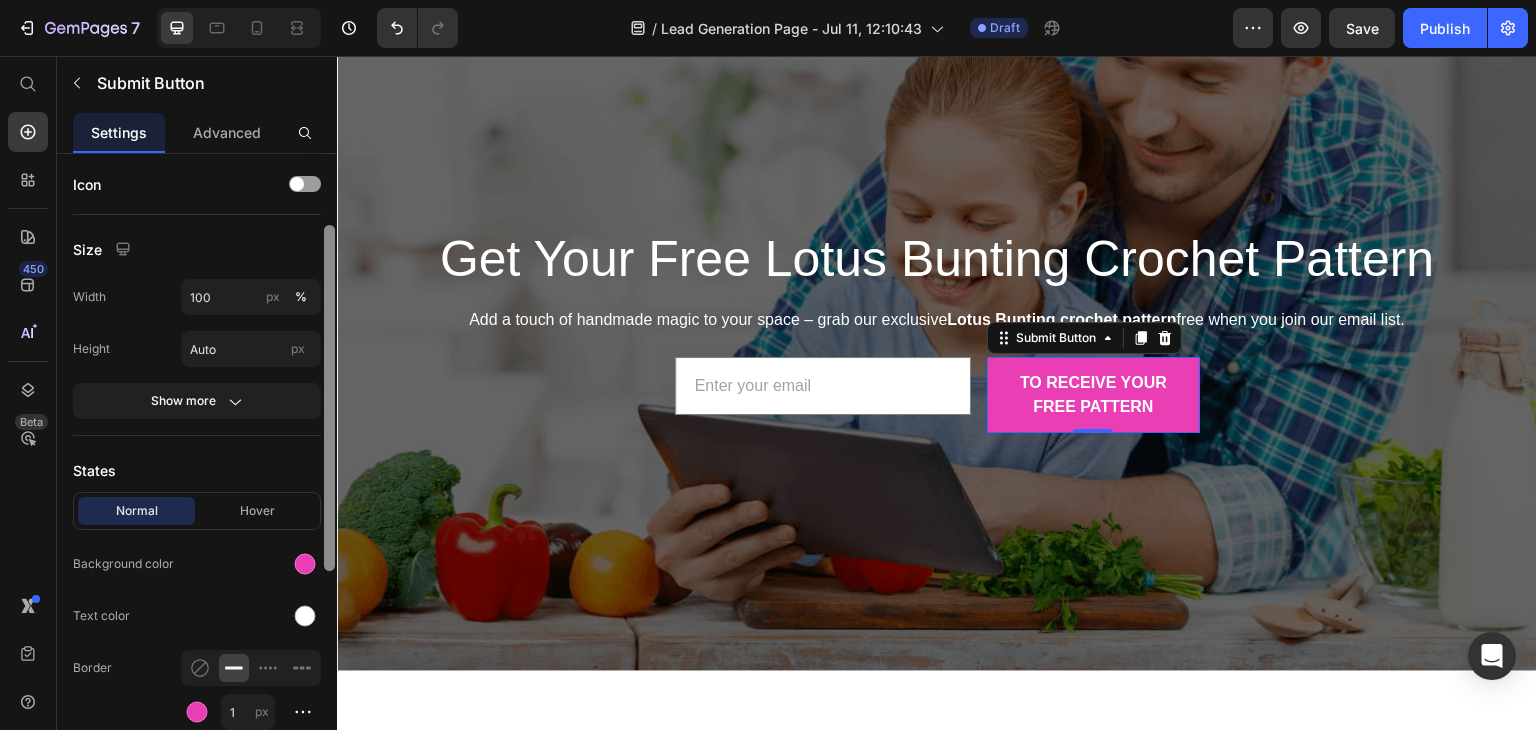 scroll, scrollTop: 0, scrollLeft: 0, axis: both 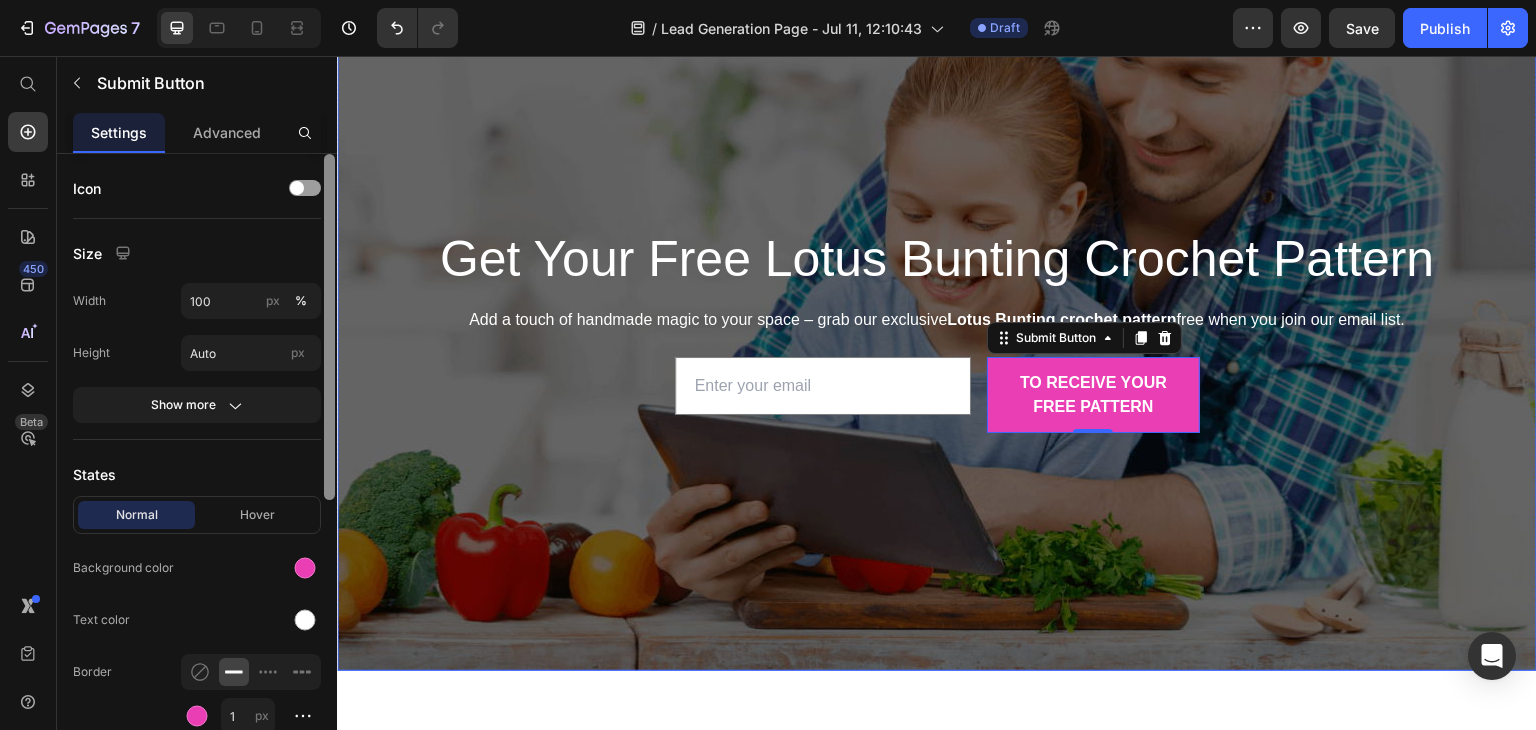 drag, startPoint x: 667, startPoint y: 503, endPoint x: 340, endPoint y: 152, distance: 479.71866 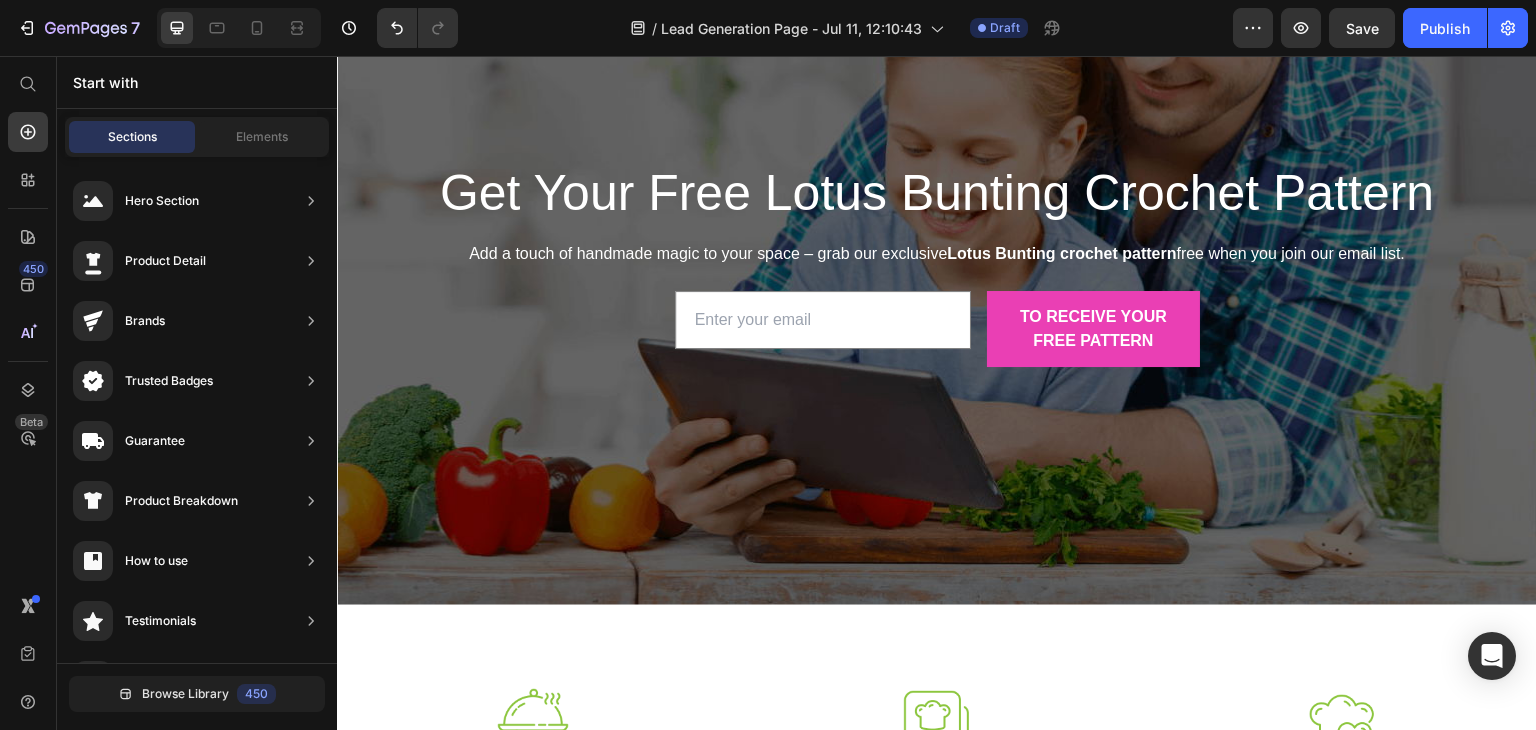 scroll, scrollTop: 161, scrollLeft: 0, axis: vertical 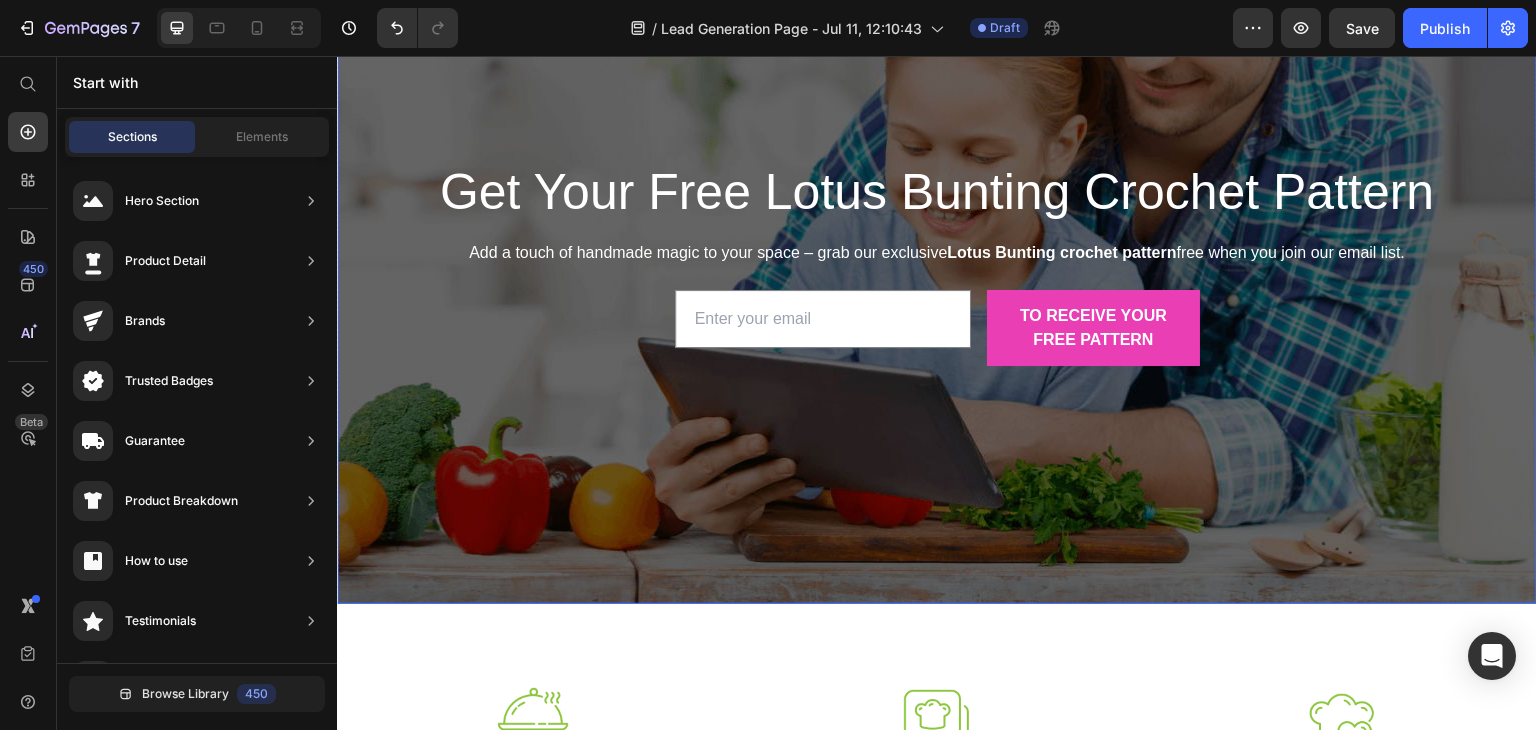 click at bounding box center (937, 270) 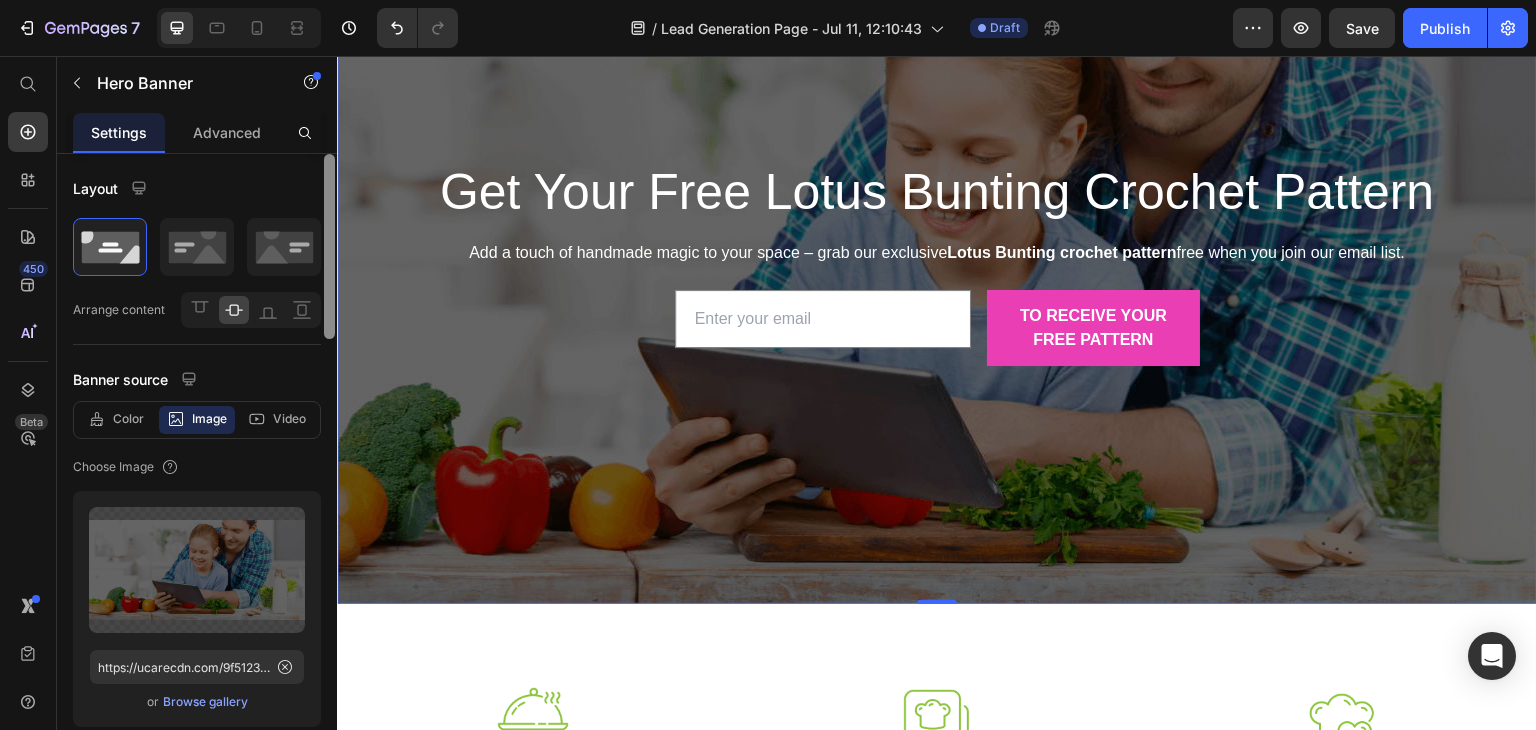 scroll, scrollTop: 0, scrollLeft: 0, axis: both 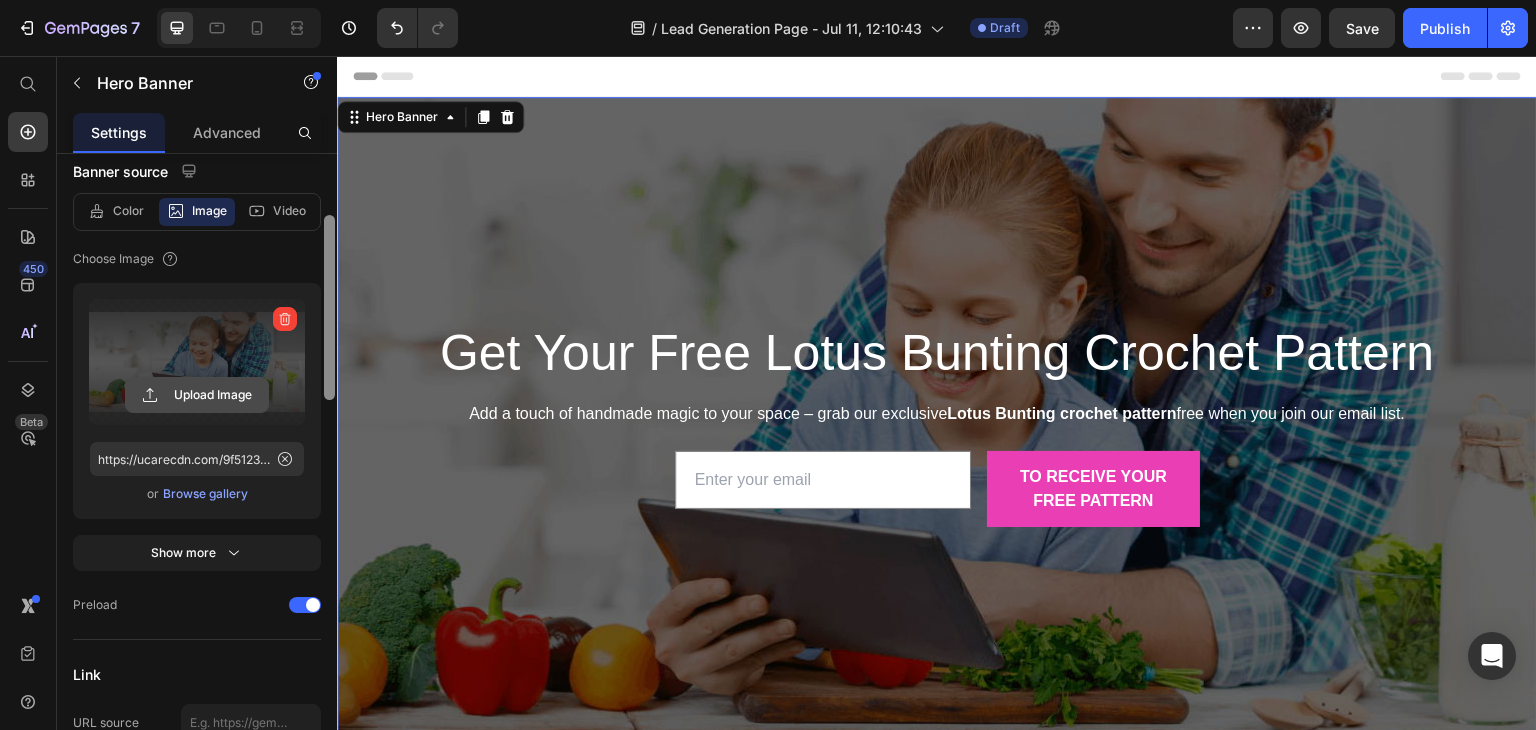 click 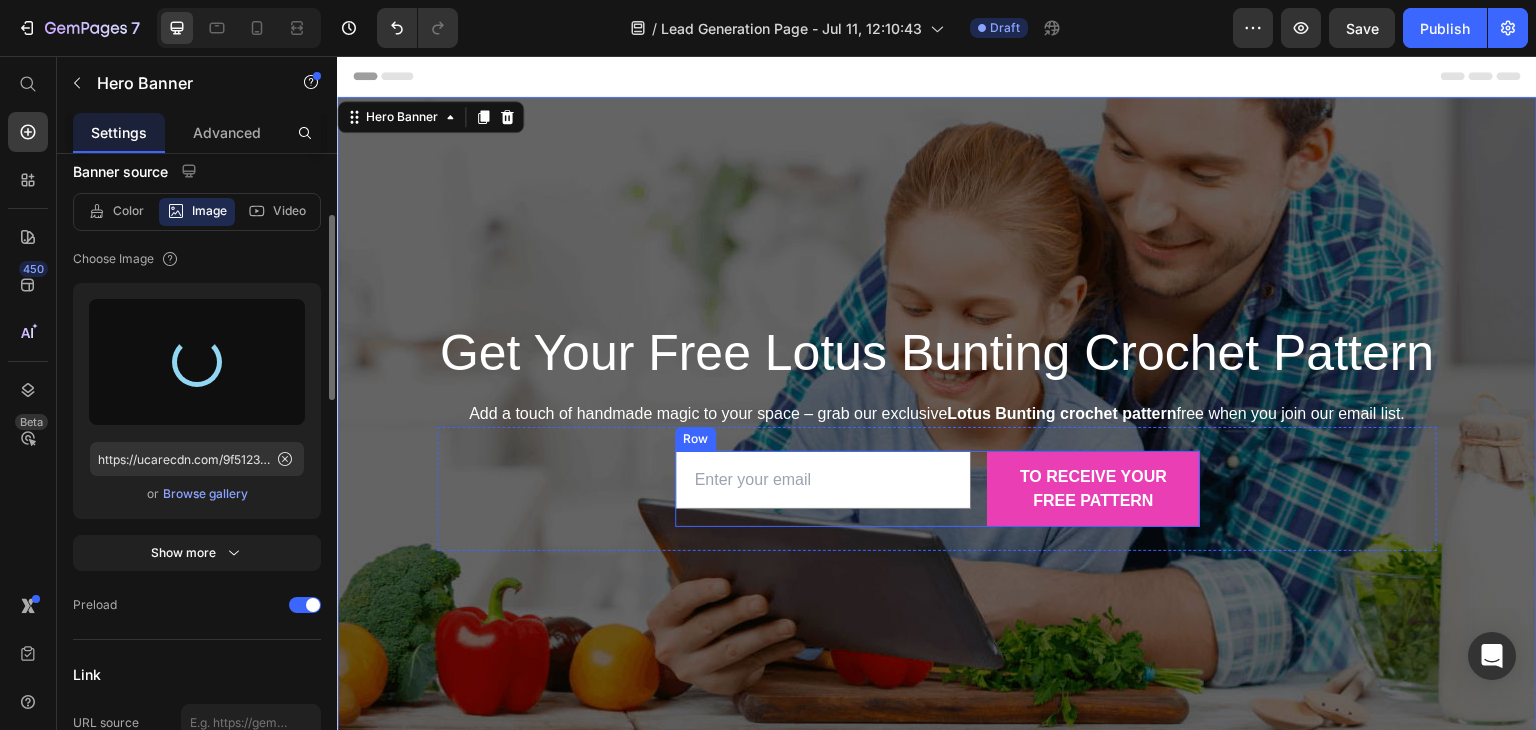 type on "https://cdn.shopify.com/s/files/1/0880/5371/1172/files/gempages_574959409961108592-ec97adf2-3c89-4b91-a025-e8470c171c14.jpg" 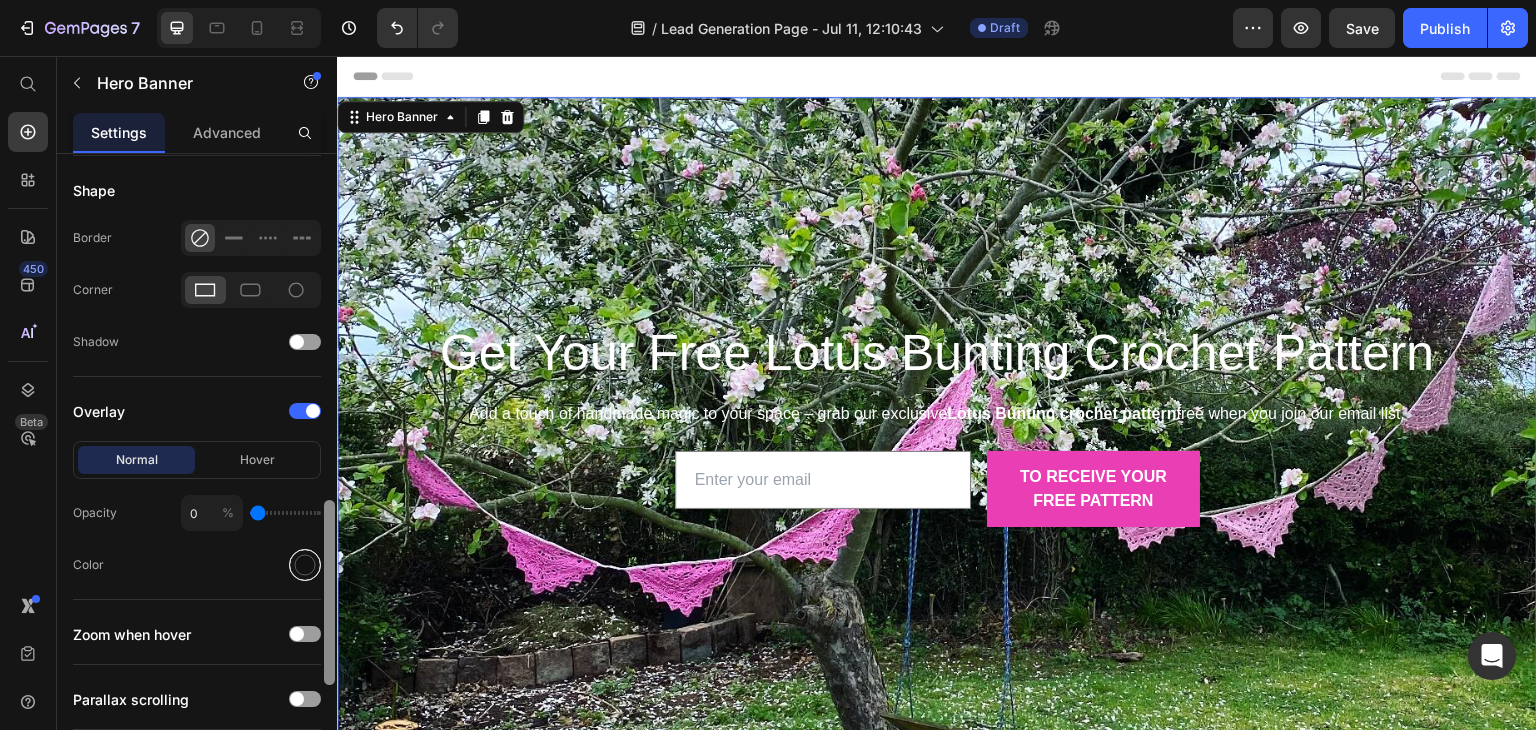 scroll, scrollTop: 1184, scrollLeft: 0, axis: vertical 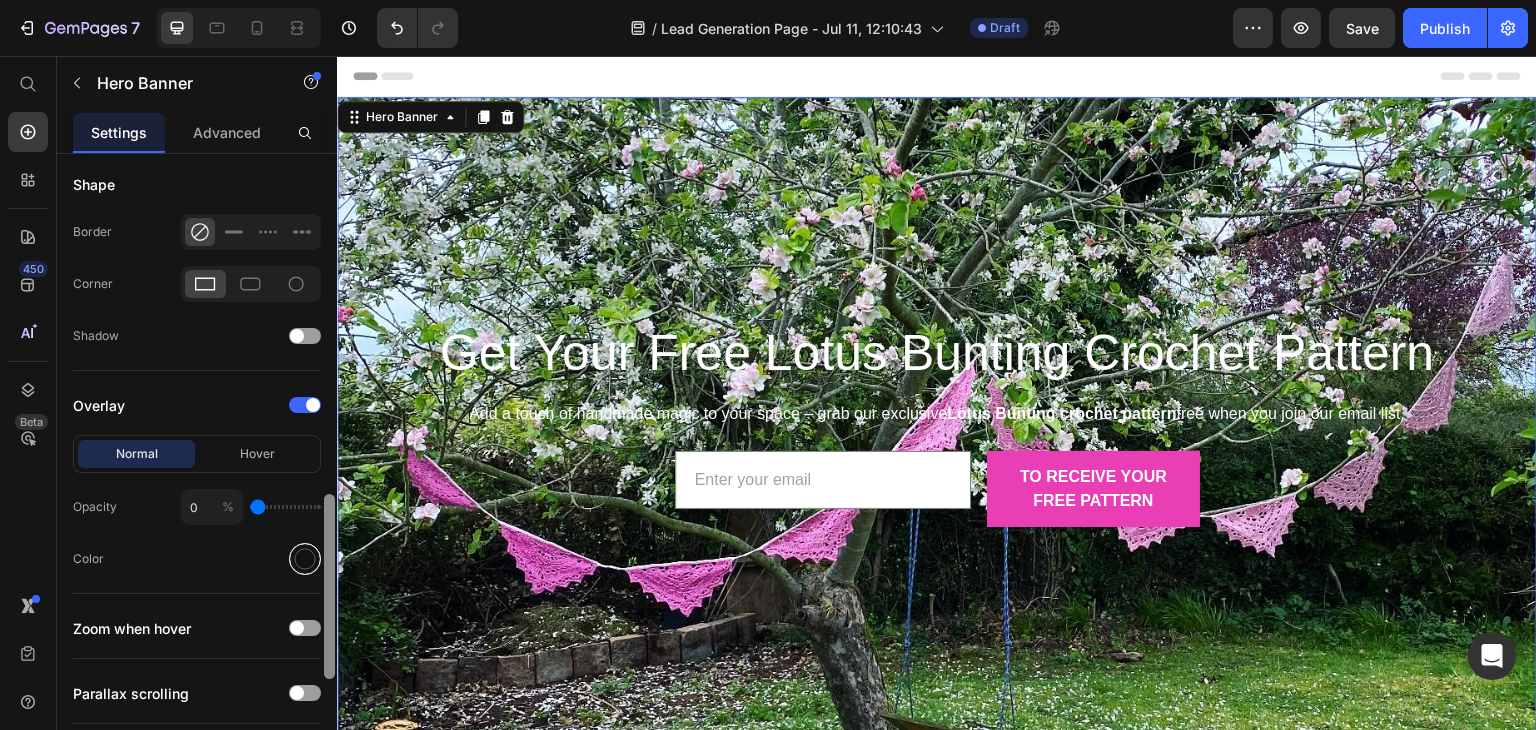 drag, startPoint x: 328, startPoint y: 280, endPoint x: 309, endPoint y: 567, distance: 287.62823 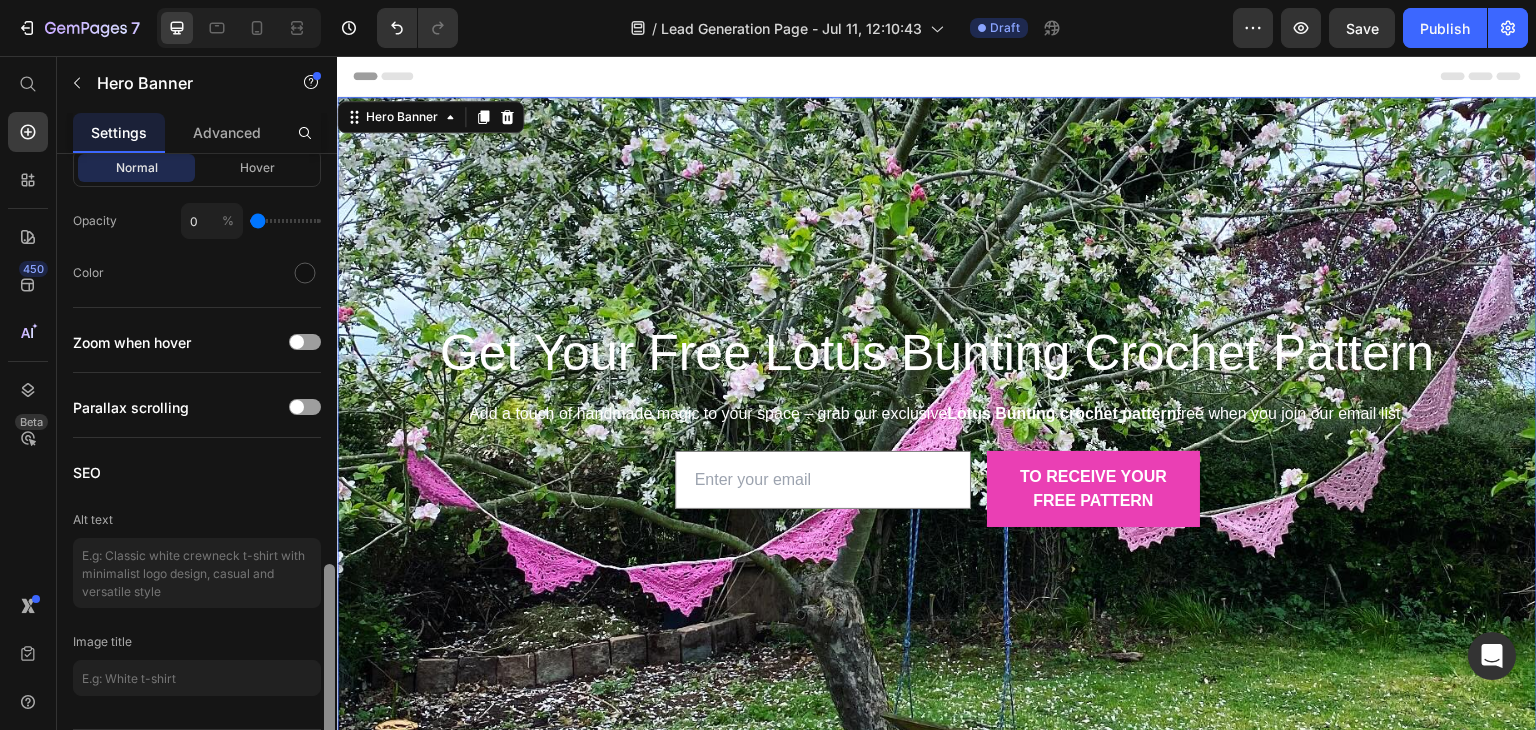 scroll, scrollTop: 1524, scrollLeft: 0, axis: vertical 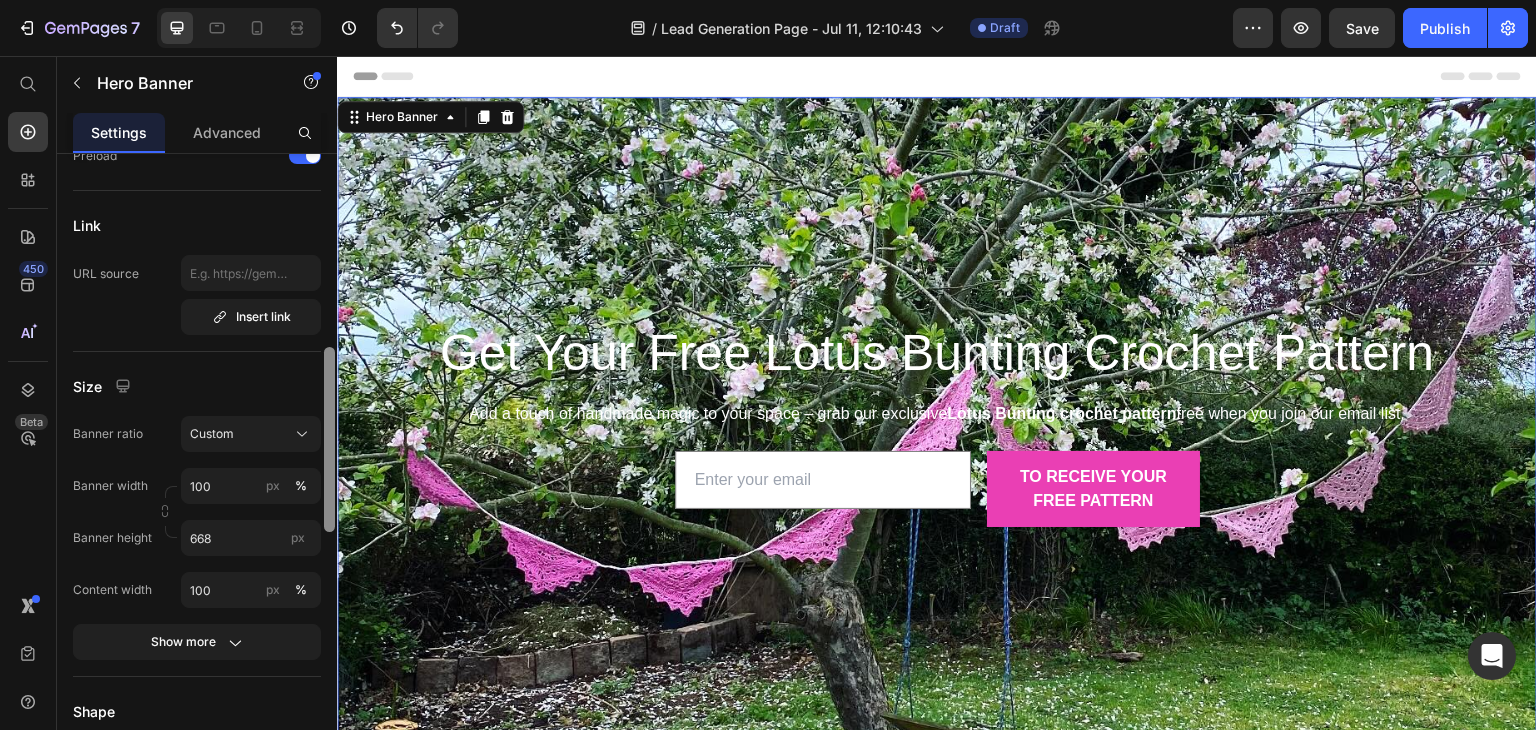 drag, startPoint x: 329, startPoint y: 542, endPoint x: 334, endPoint y: 389, distance: 153.08168 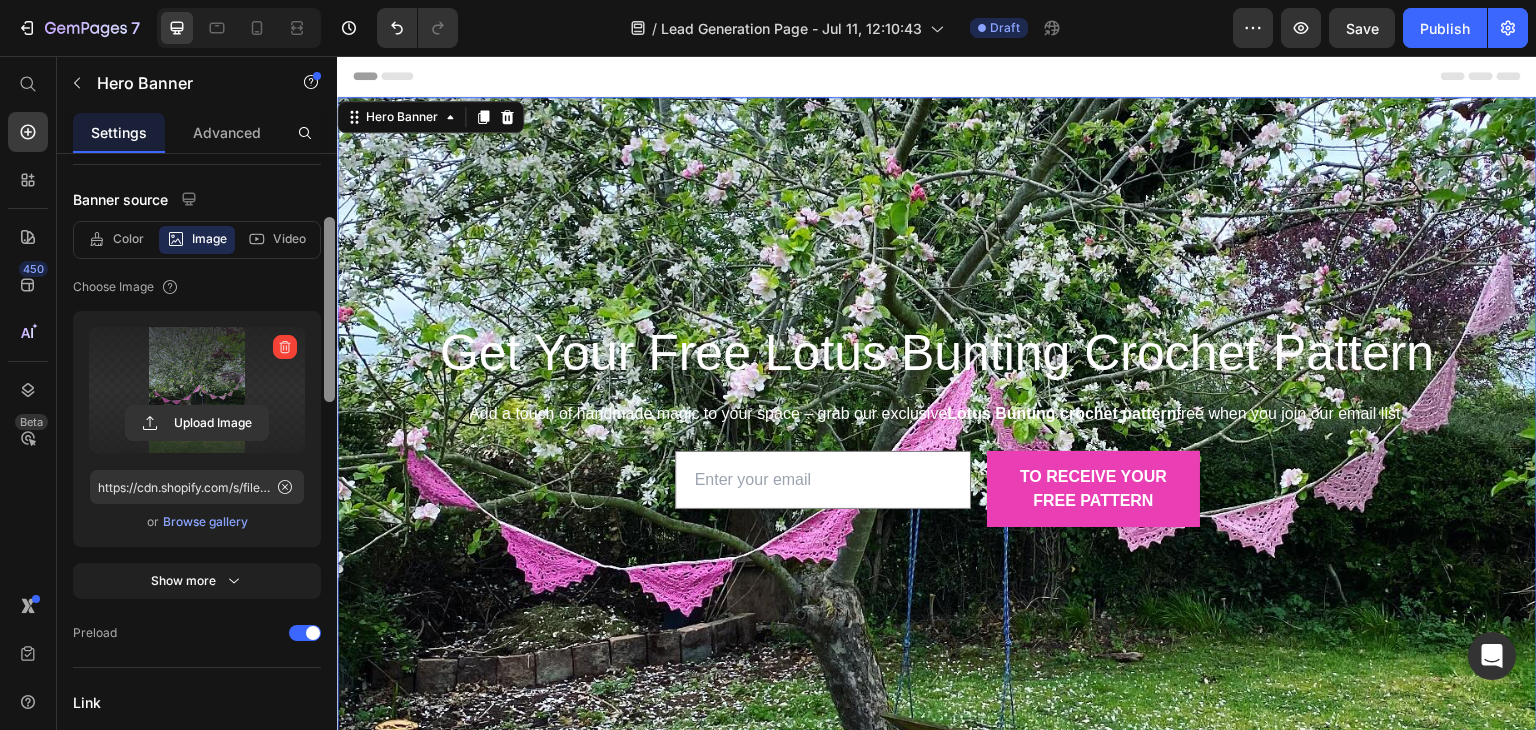 scroll, scrollTop: 170, scrollLeft: 0, axis: vertical 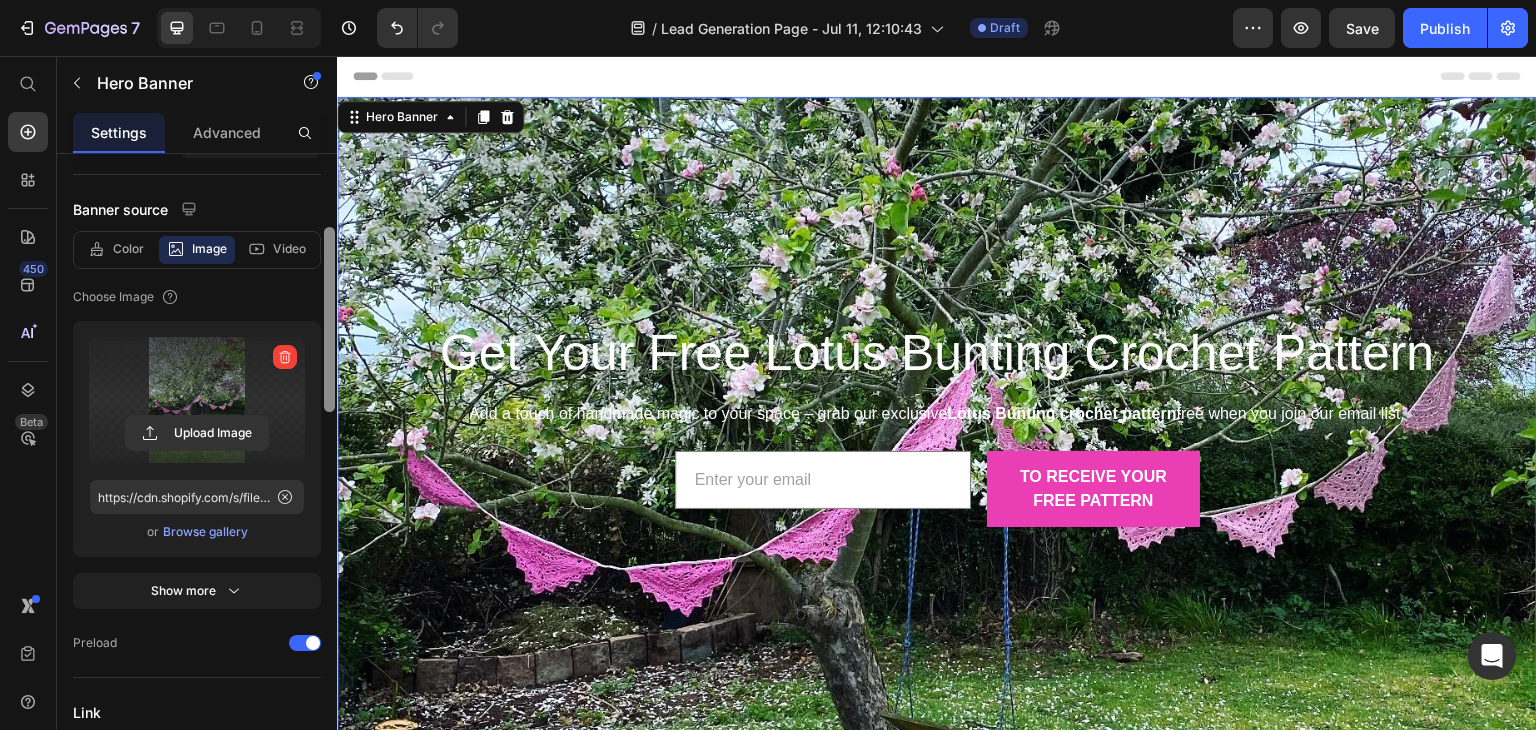 drag, startPoint x: 328, startPoint y: 406, endPoint x: 326, endPoint y: 261, distance: 145.0138 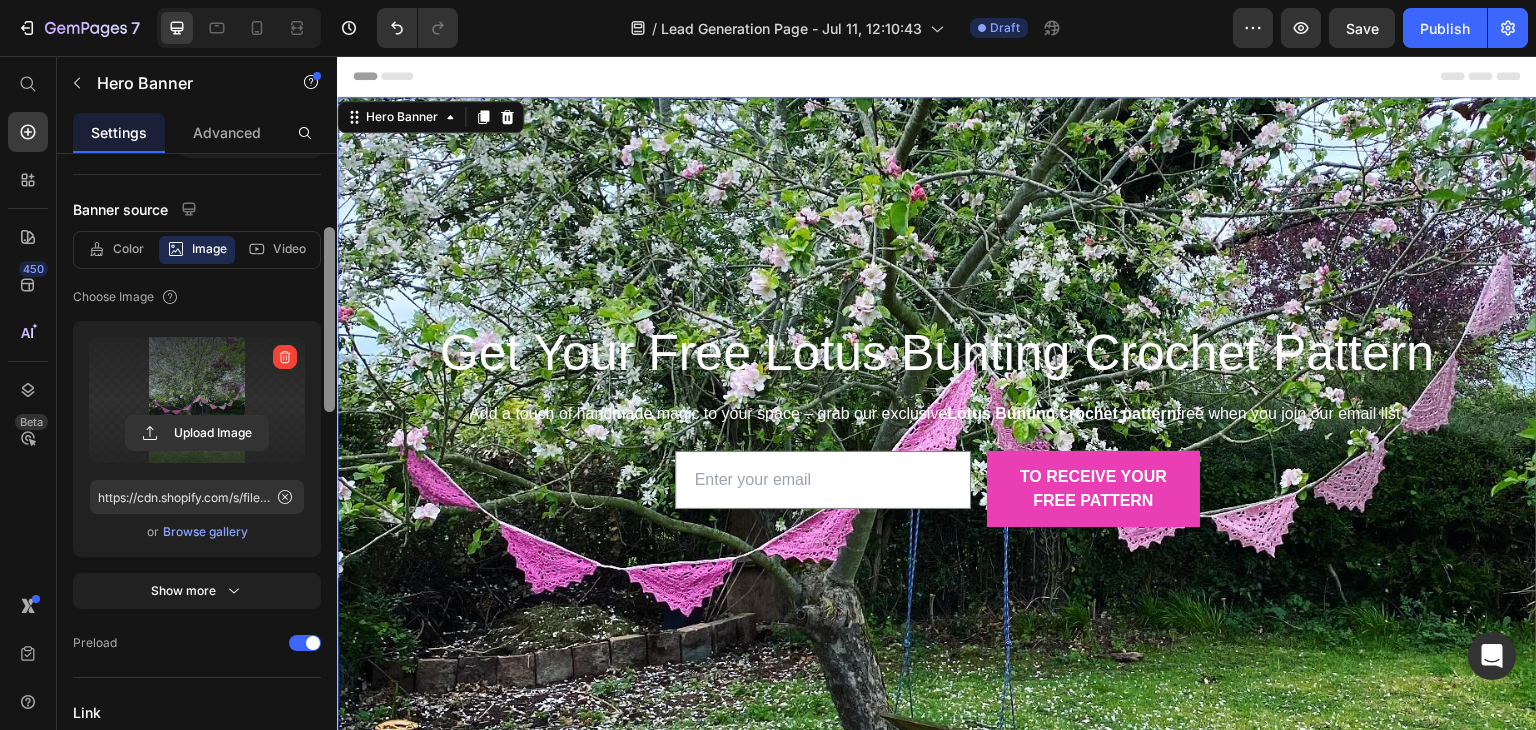 click at bounding box center [329, 319] 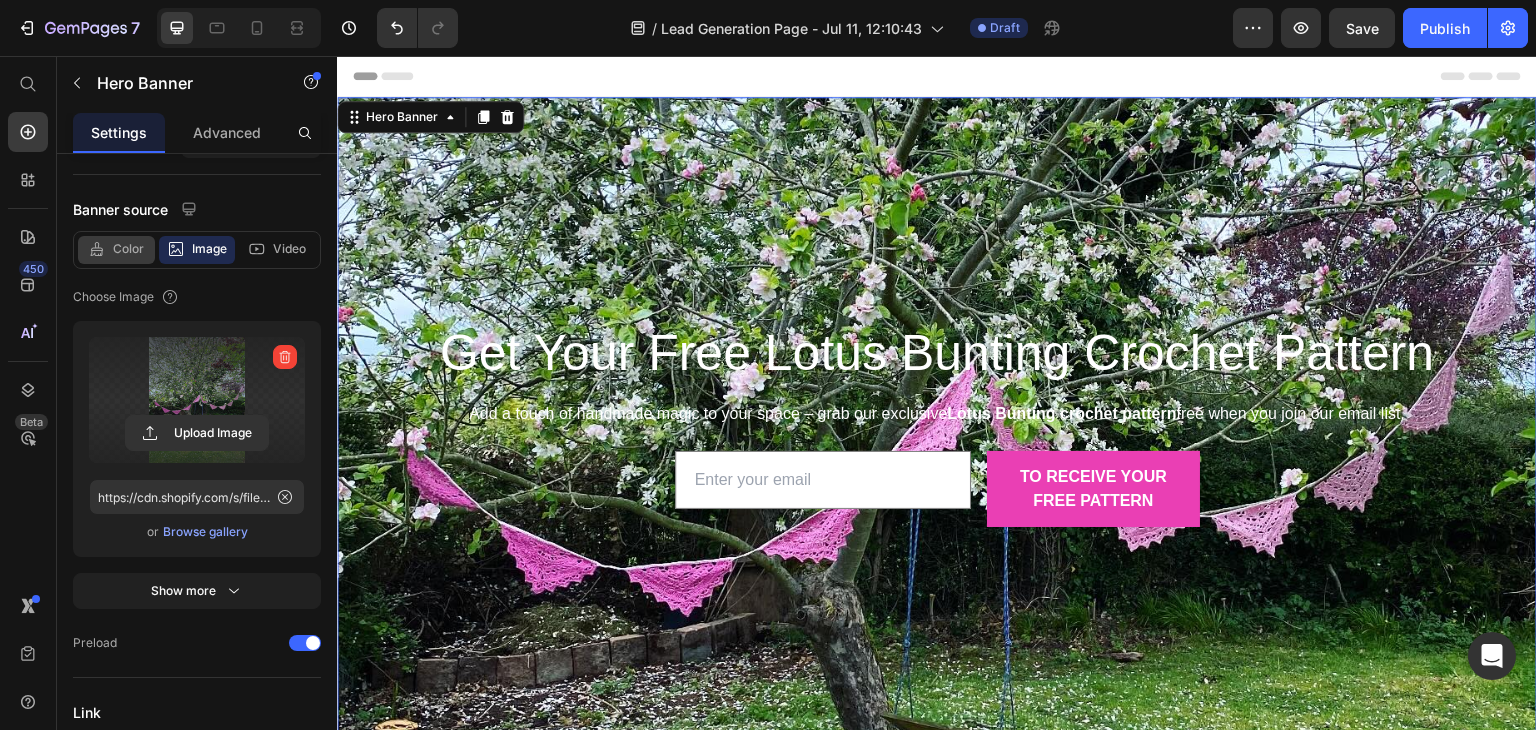 click on "Color" at bounding box center (128, 249) 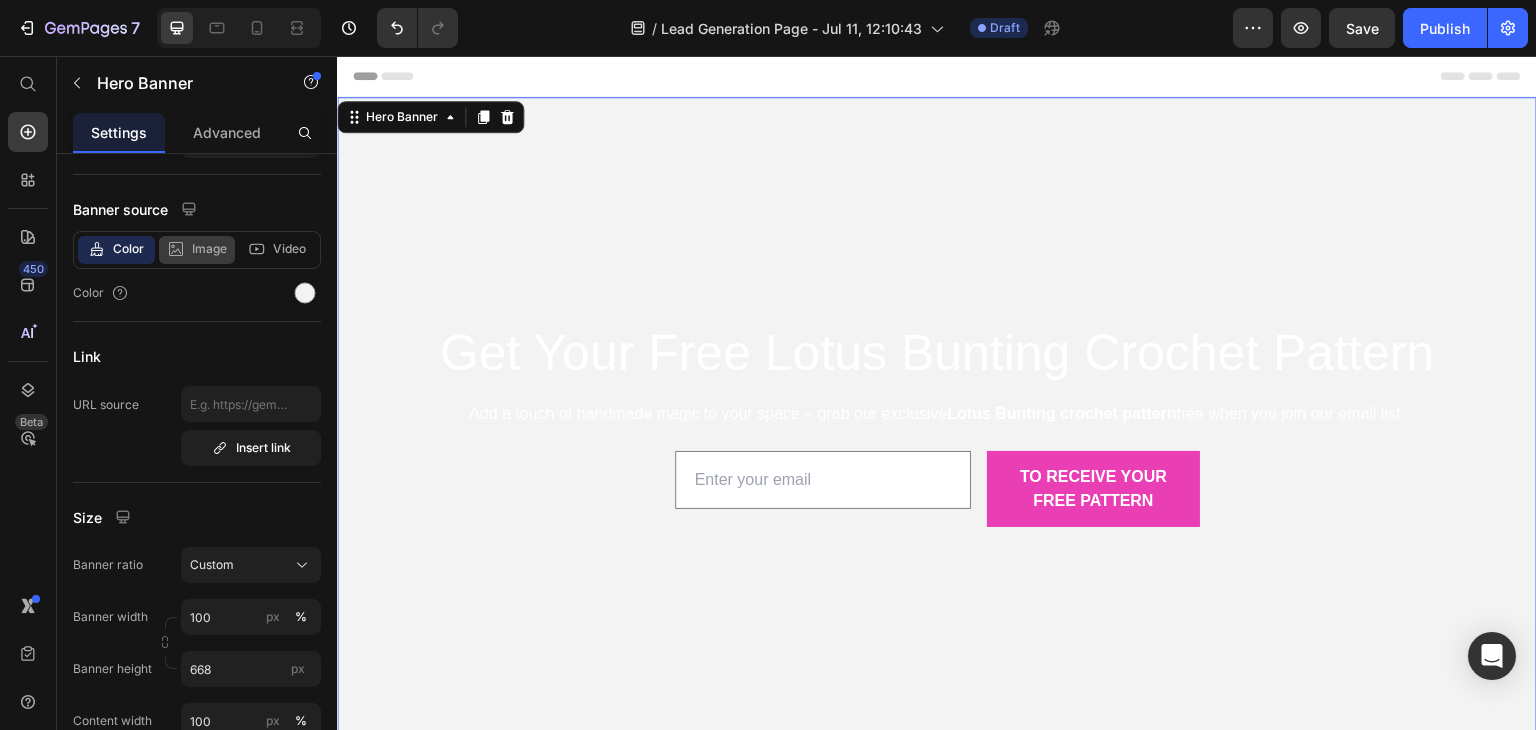 click on "Image" at bounding box center [209, 249] 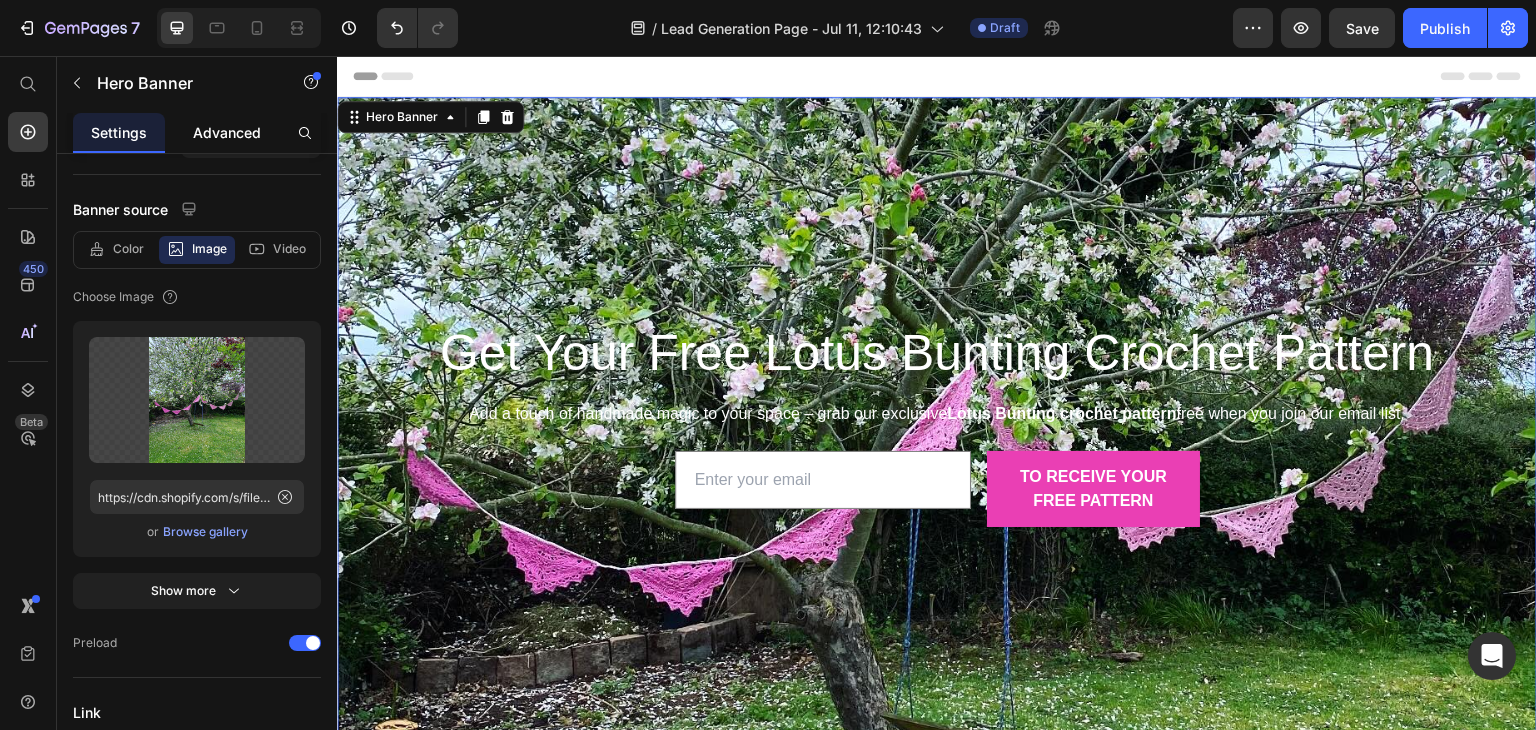 click on "Advanced" at bounding box center (227, 132) 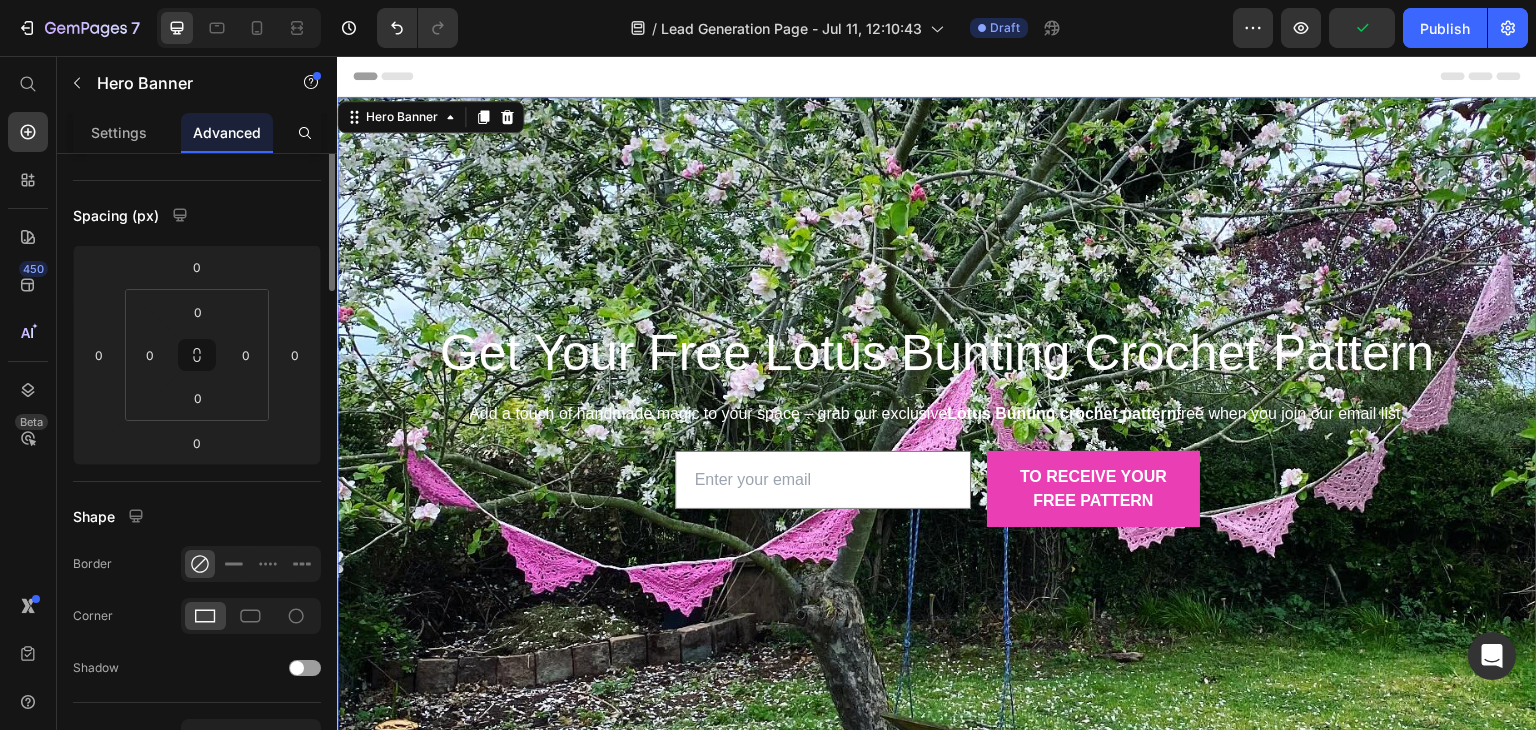 scroll, scrollTop: 0, scrollLeft: 0, axis: both 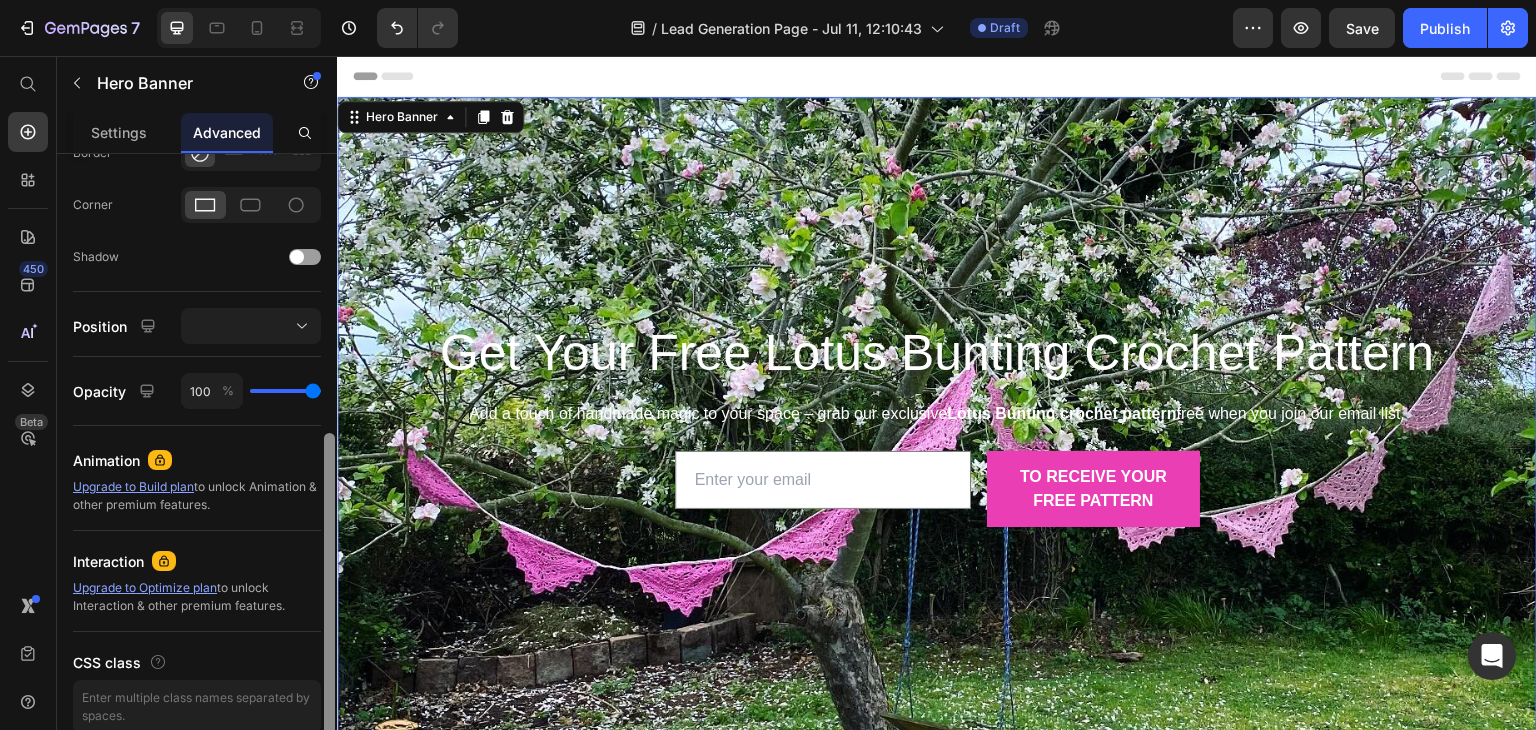 drag, startPoint x: 331, startPoint y: 217, endPoint x: 302, endPoint y: 498, distance: 282.4925 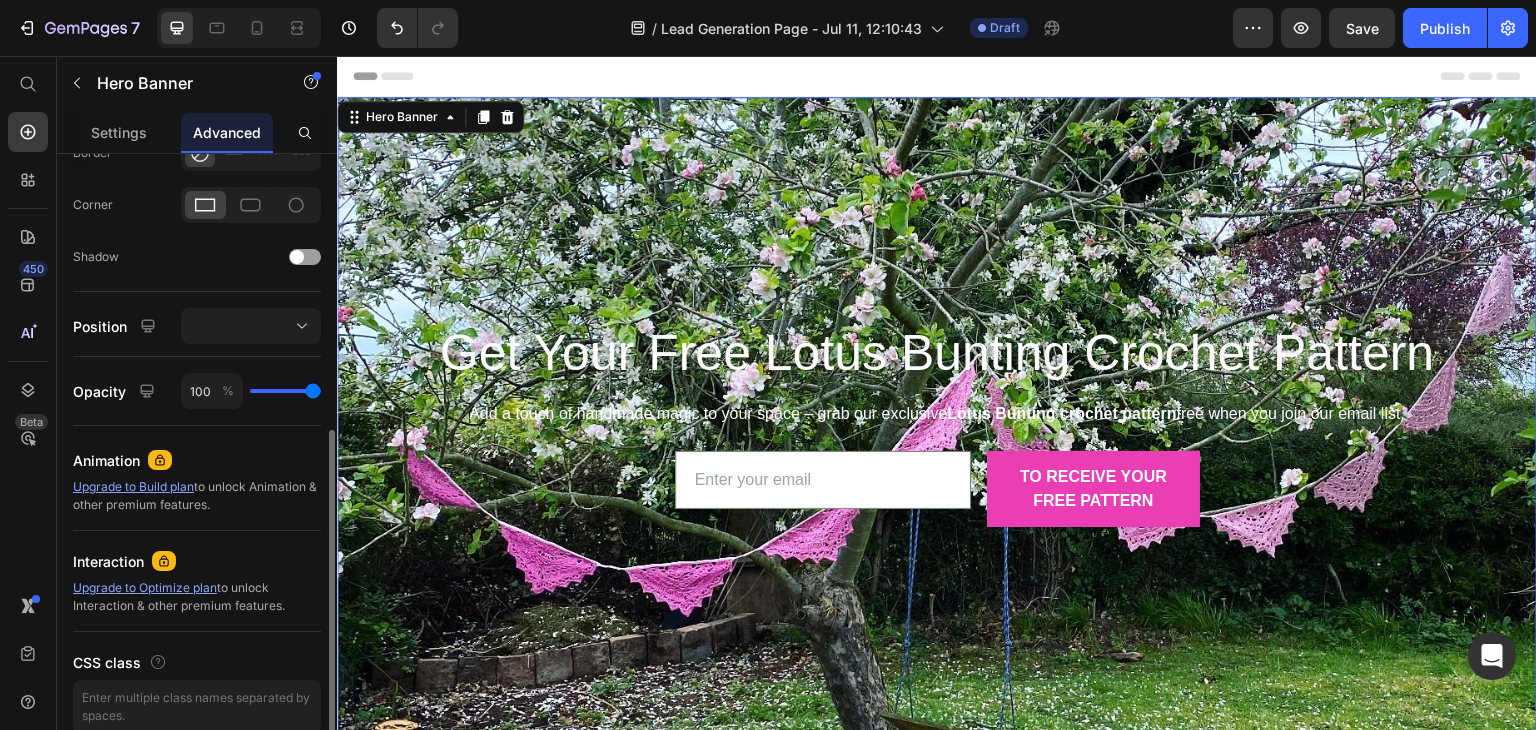 scroll, scrollTop: 577, scrollLeft: 0, axis: vertical 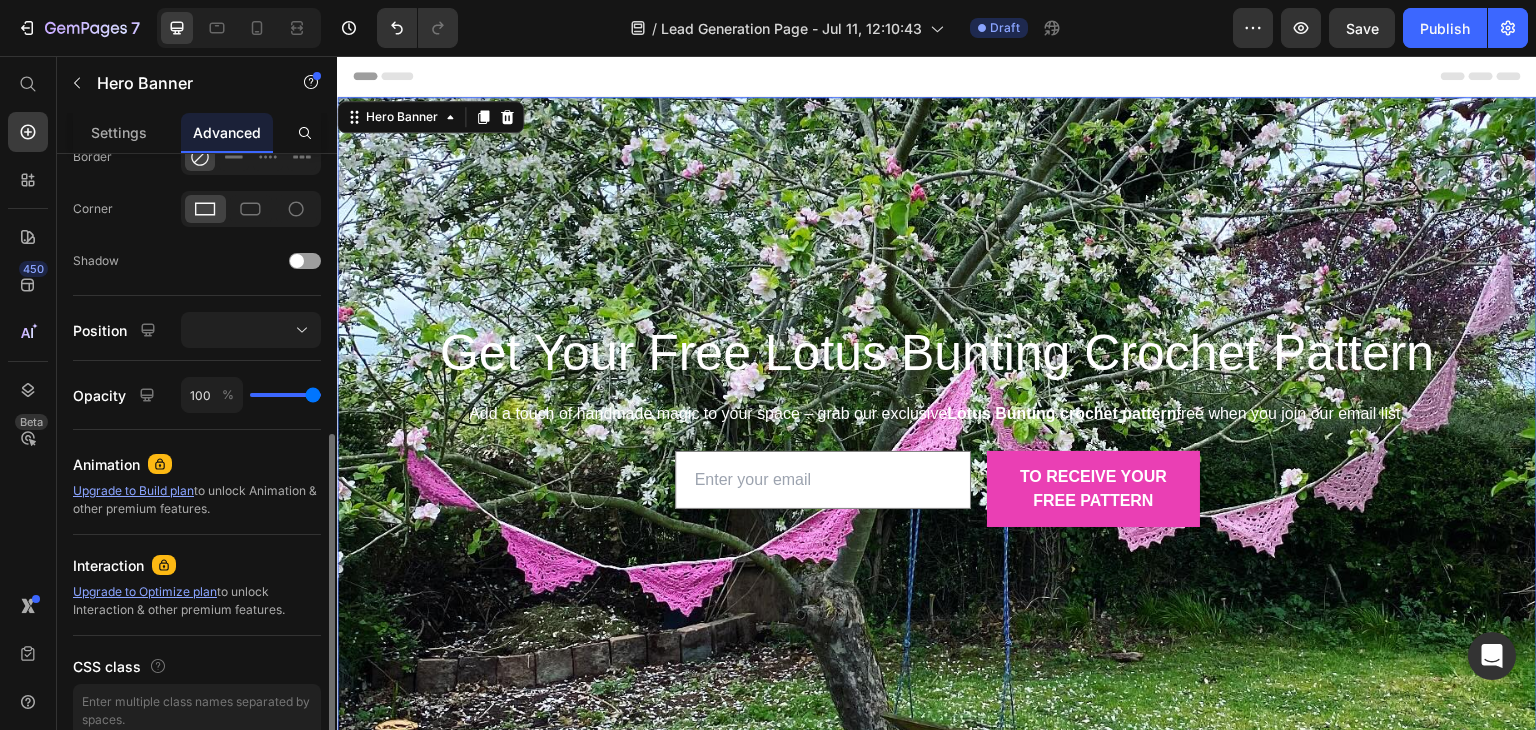 type on "94" 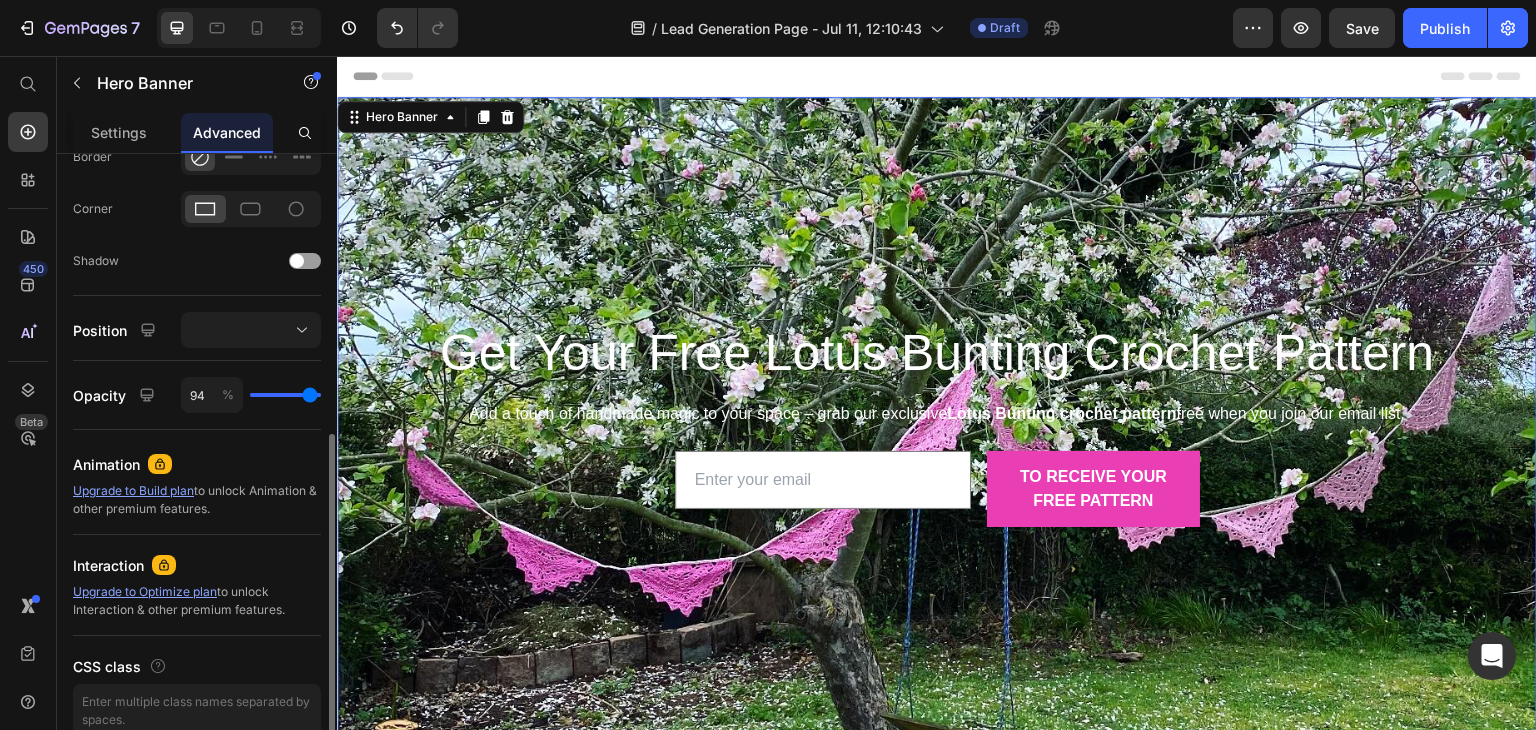 type on "92" 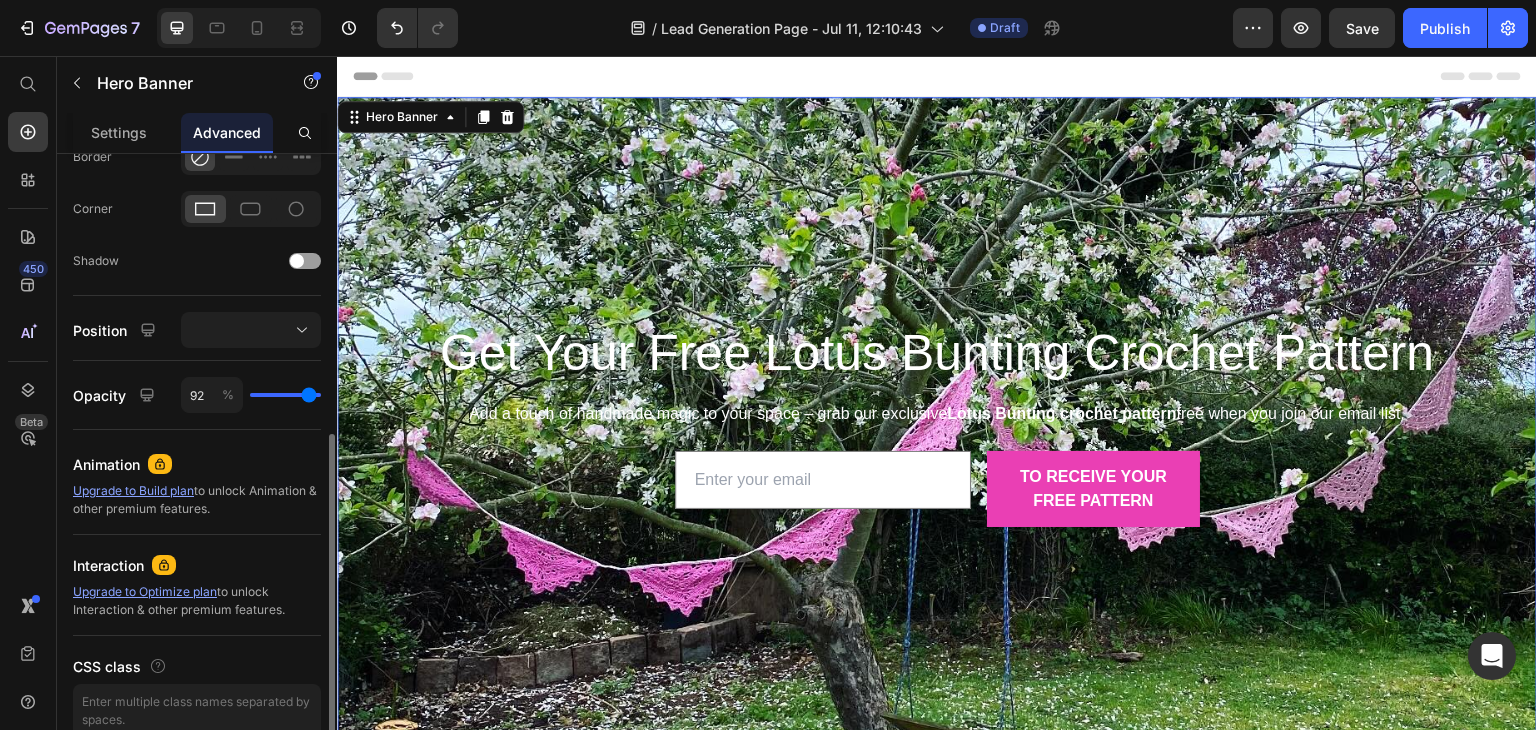 type on "91" 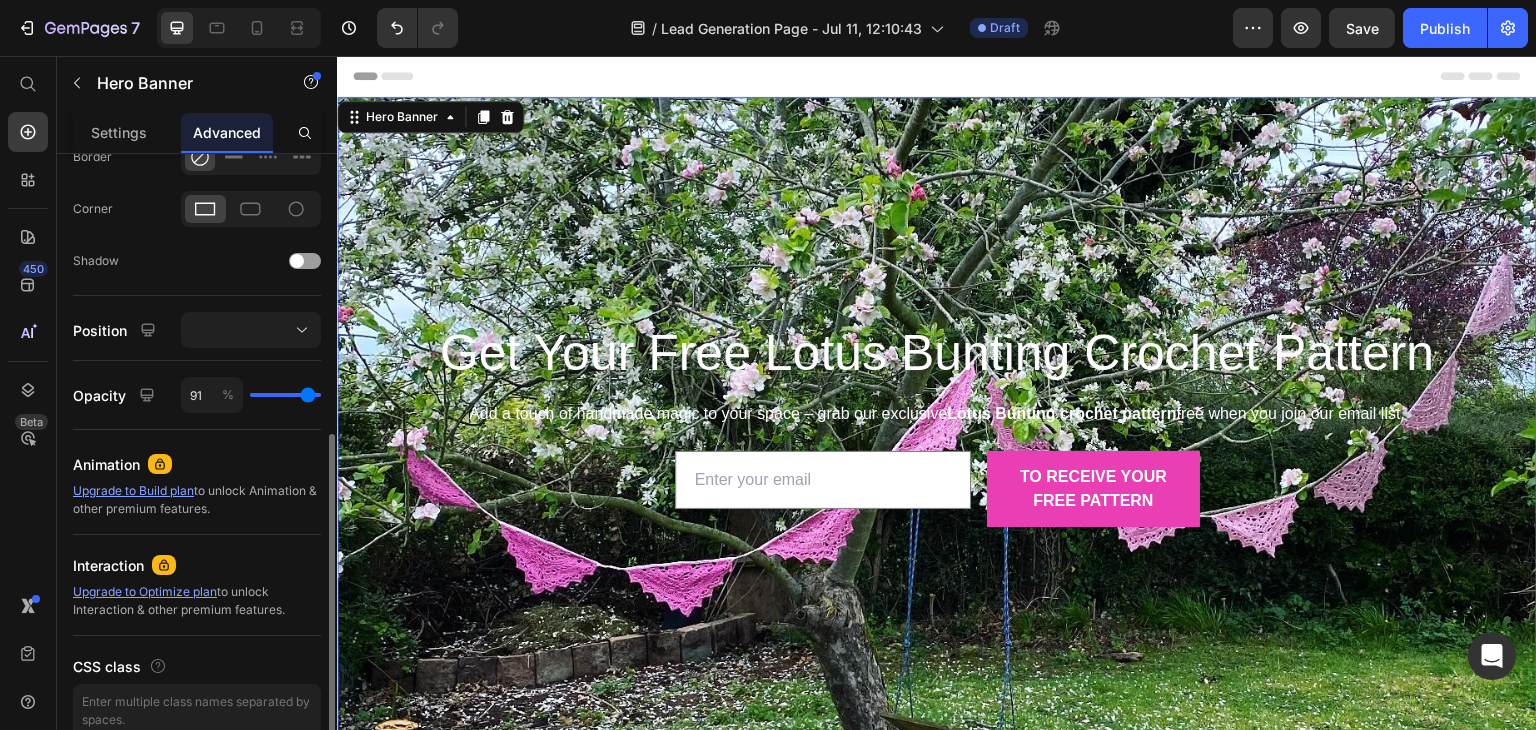 type on "89" 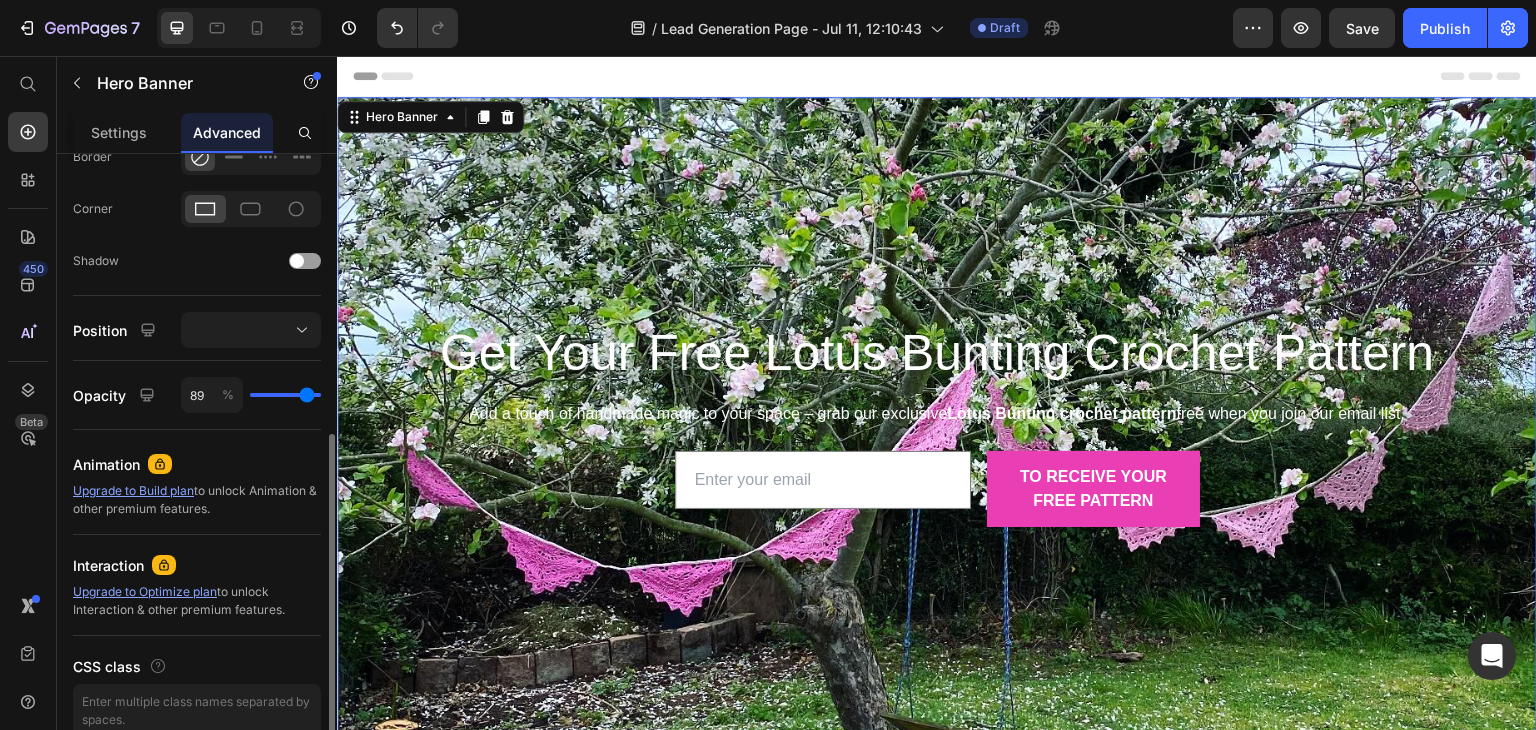 type on "88" 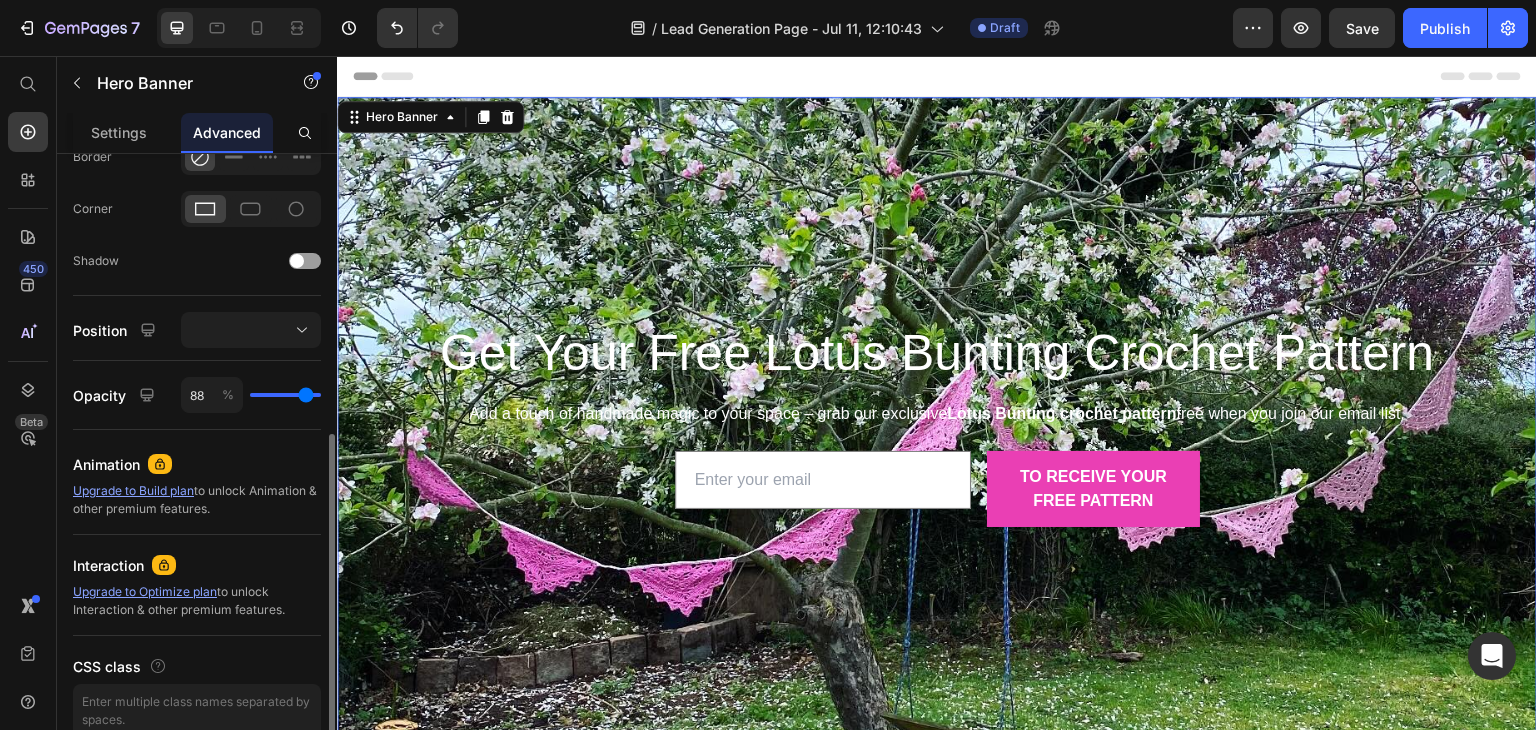 type on "87" 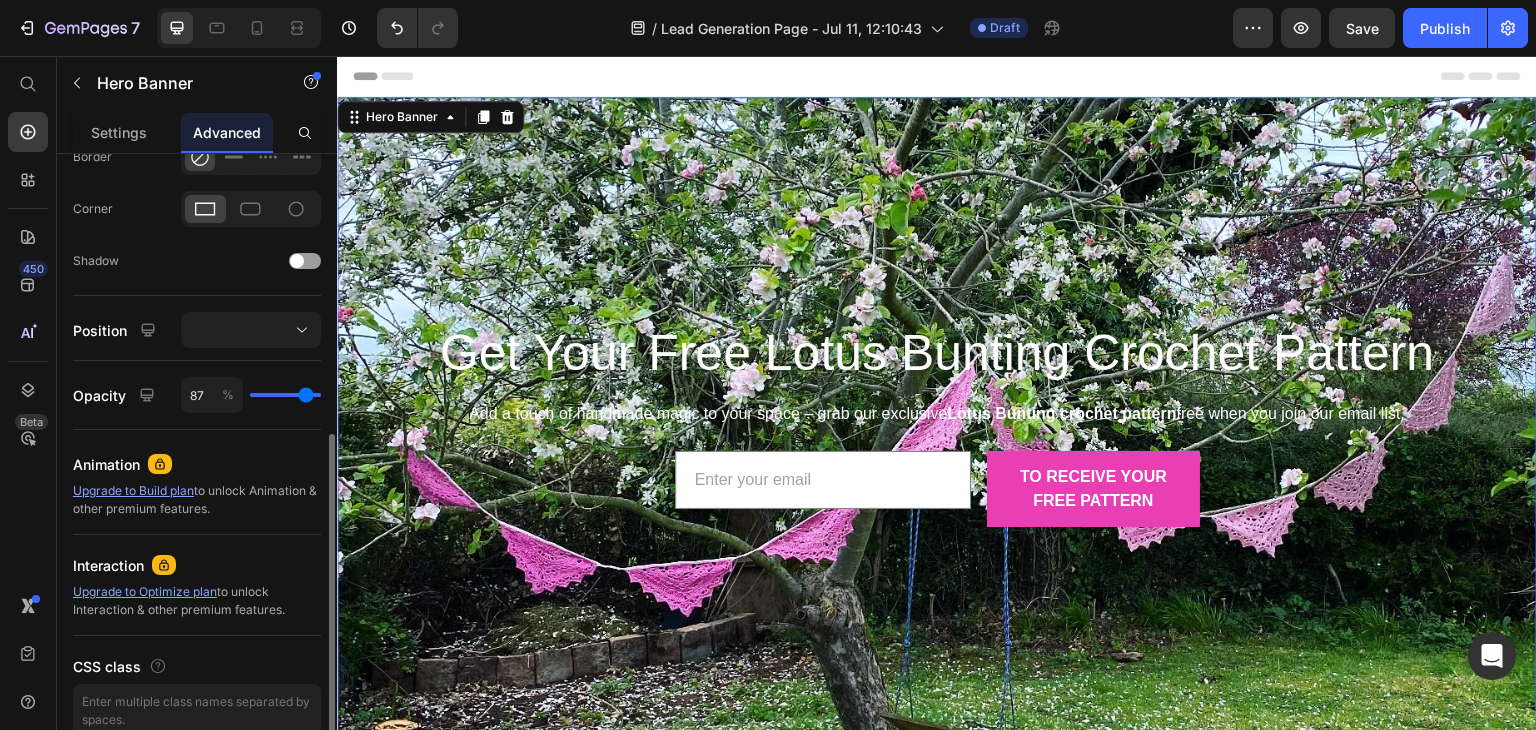 type on "85" 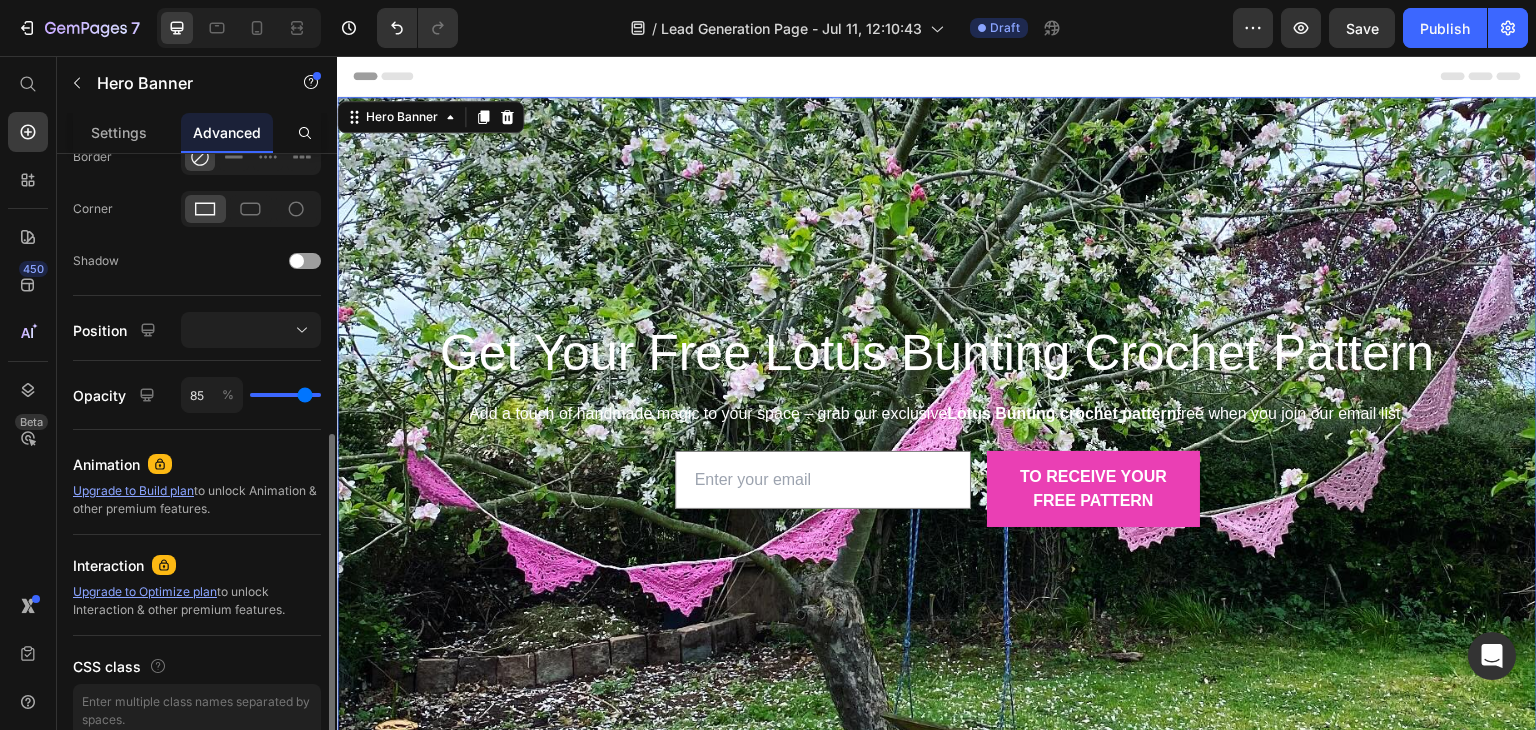 type on "84" 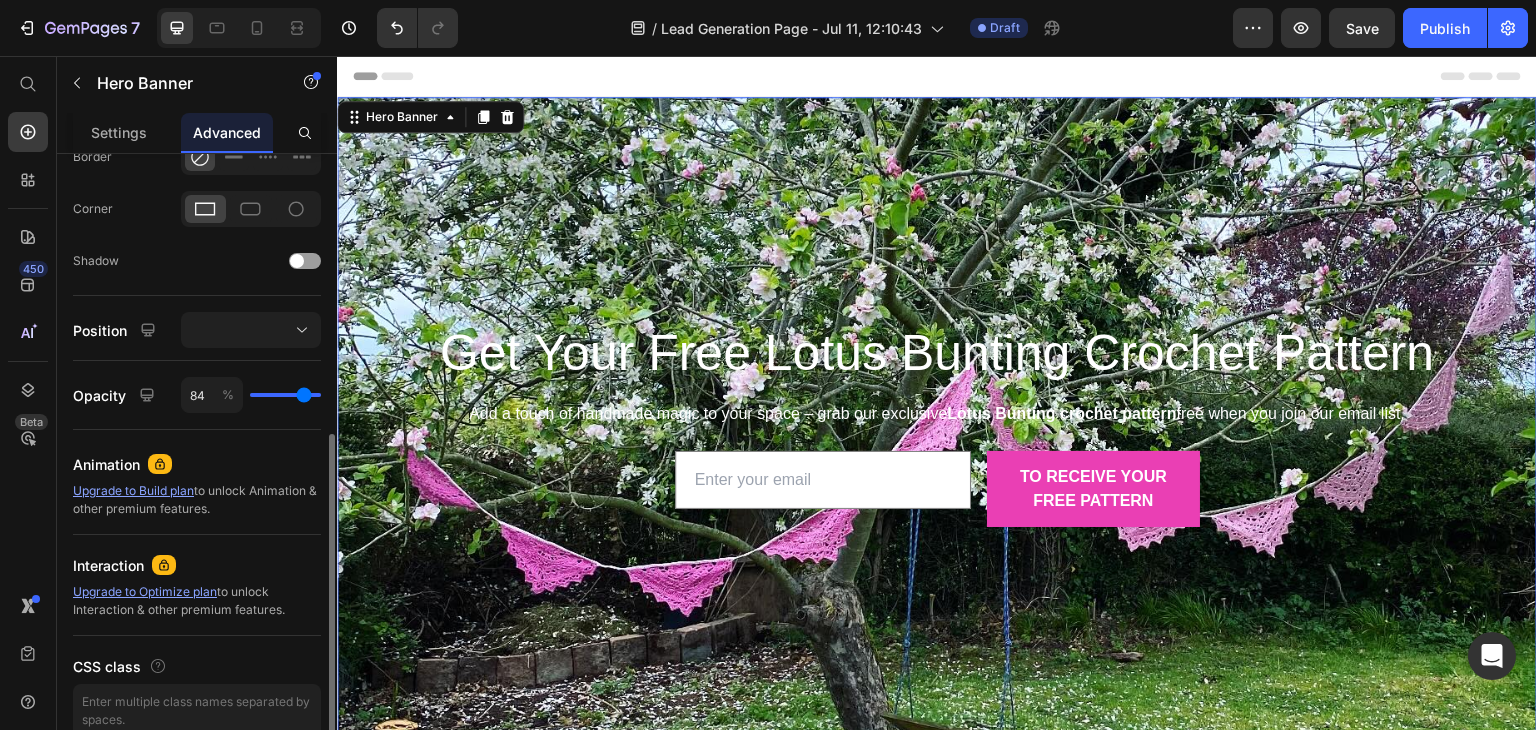 type on "79" 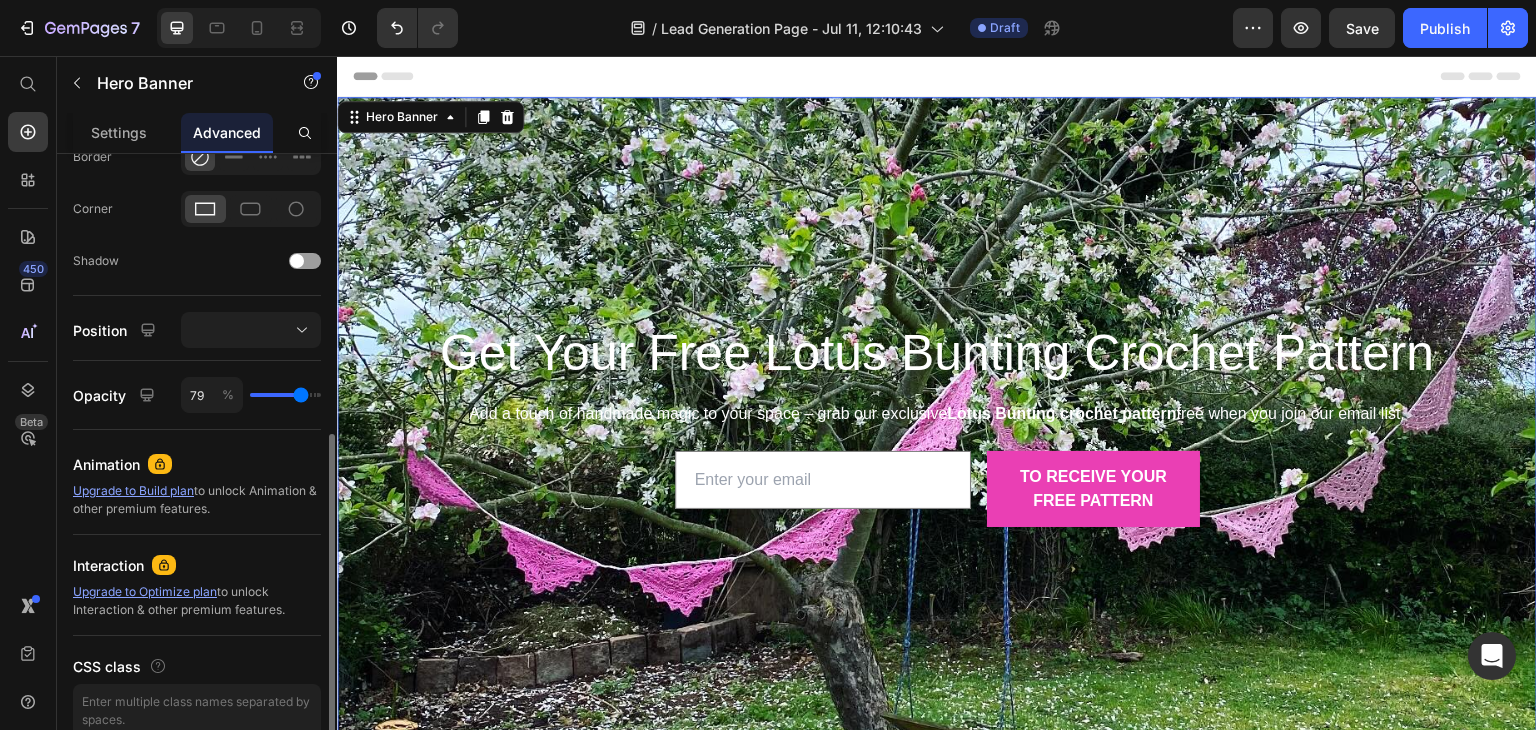 type on "78" 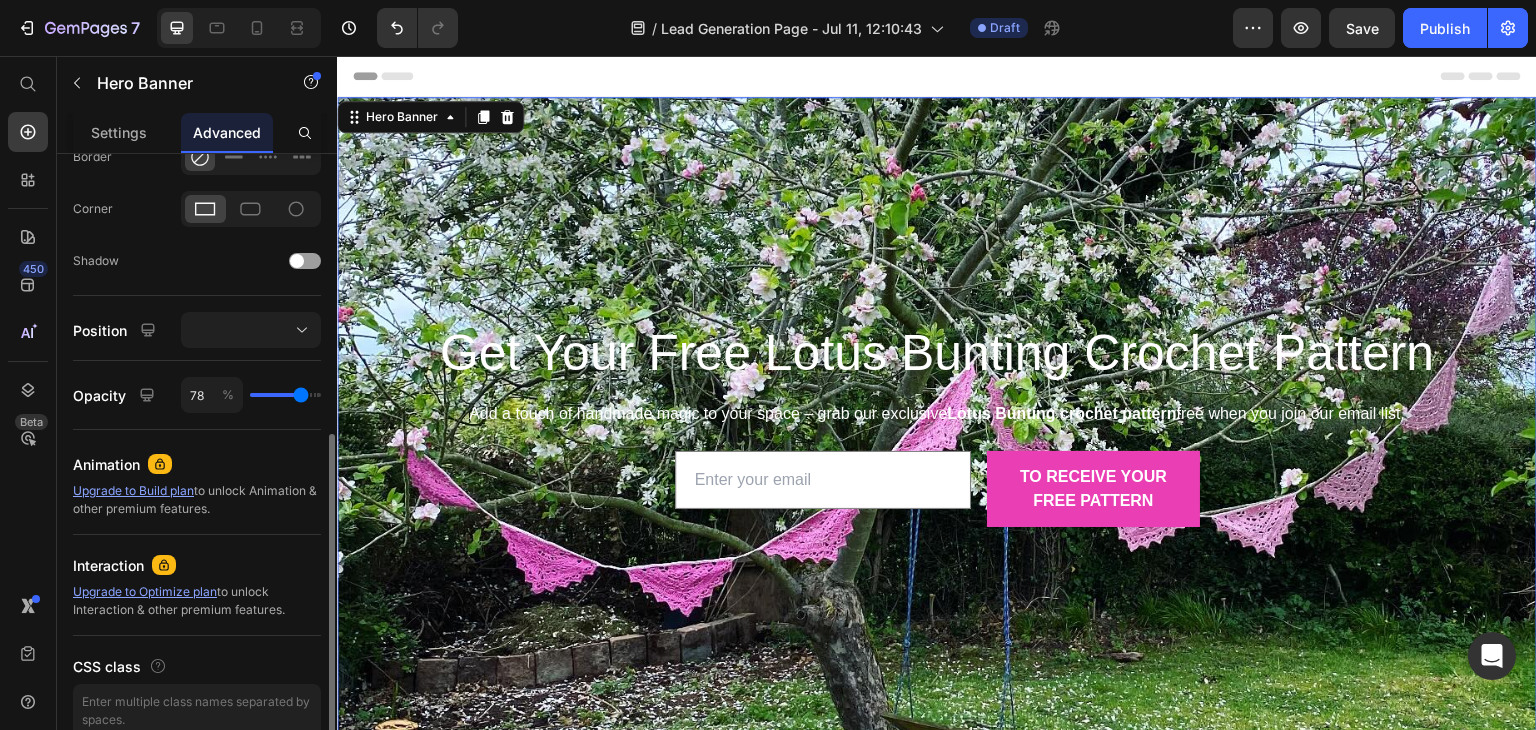 type on "73" 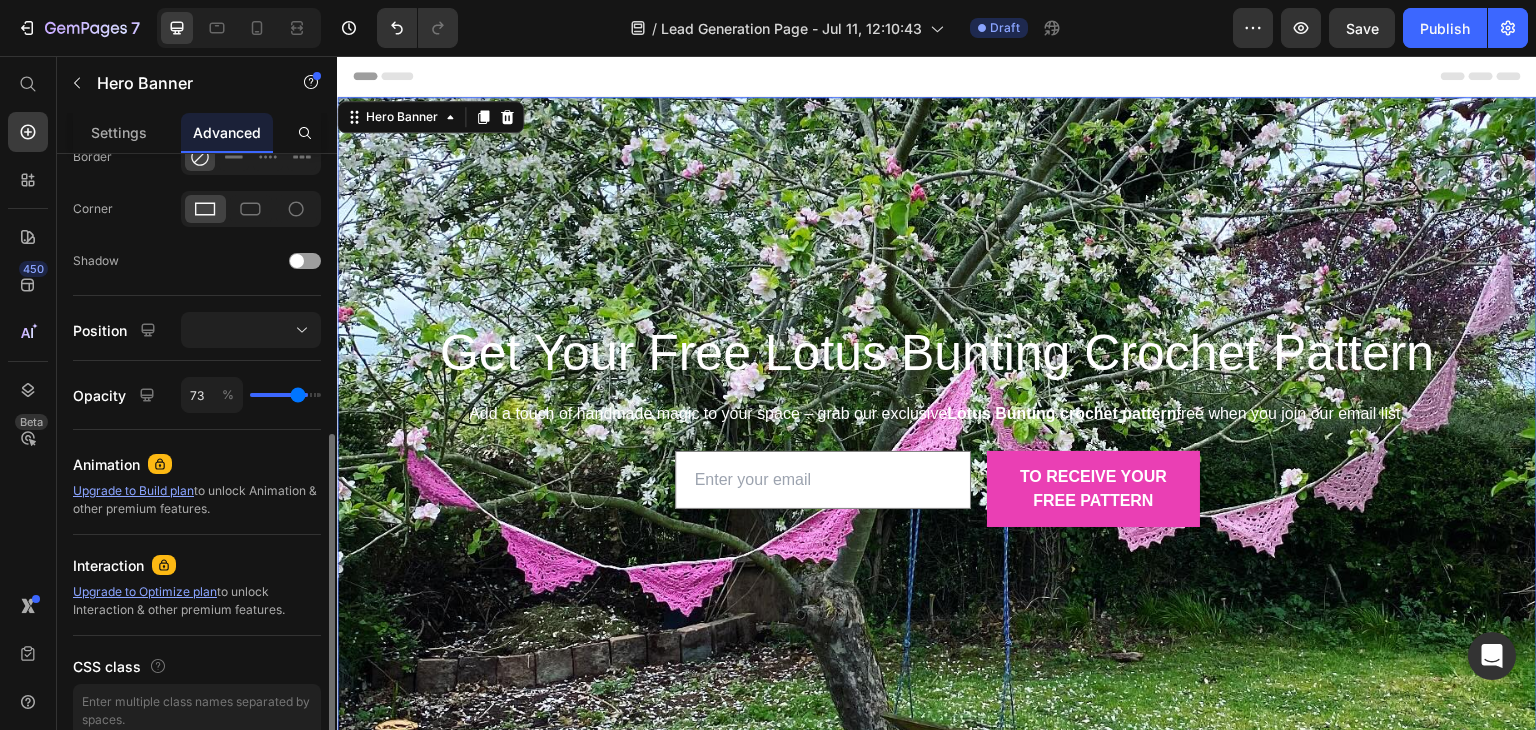 type on "72" 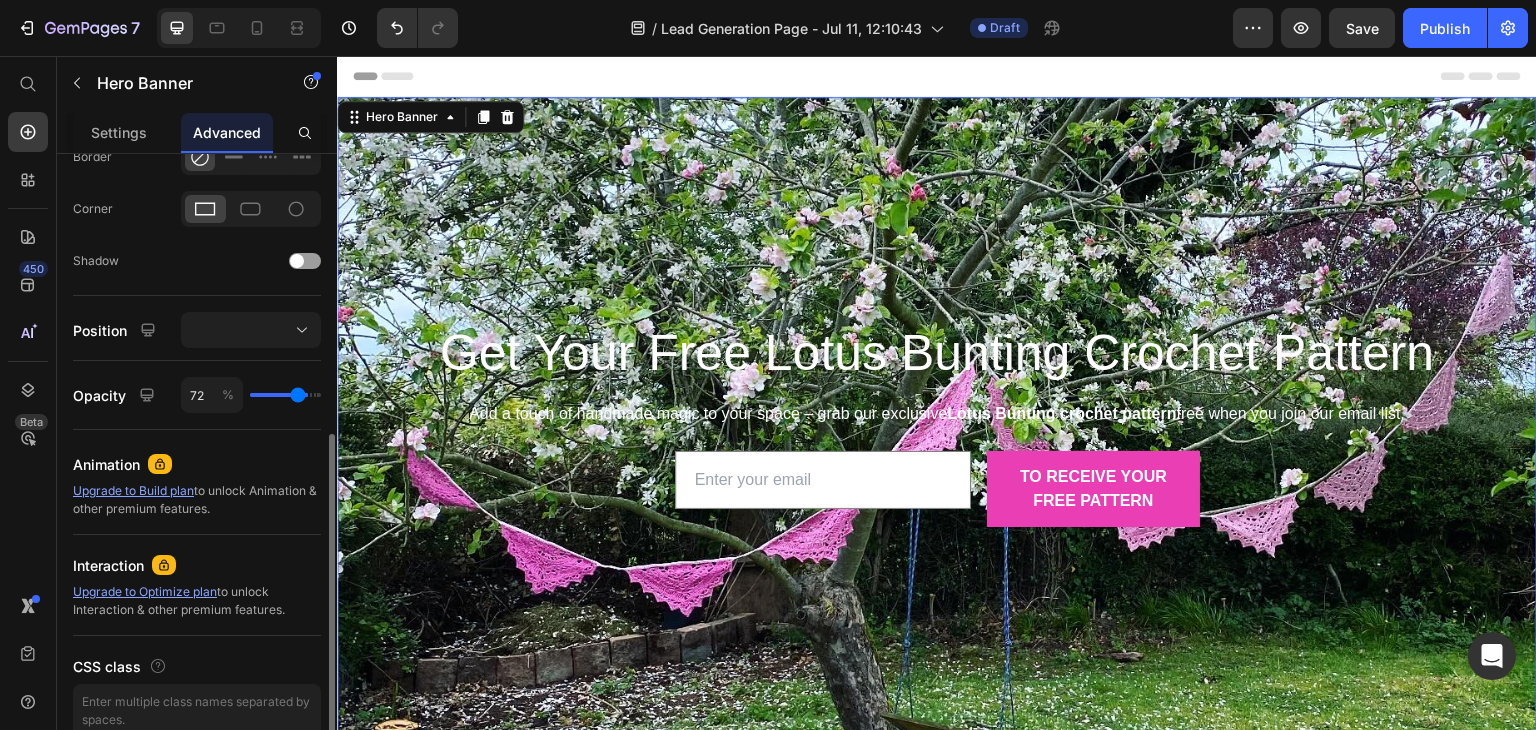 type on "71" 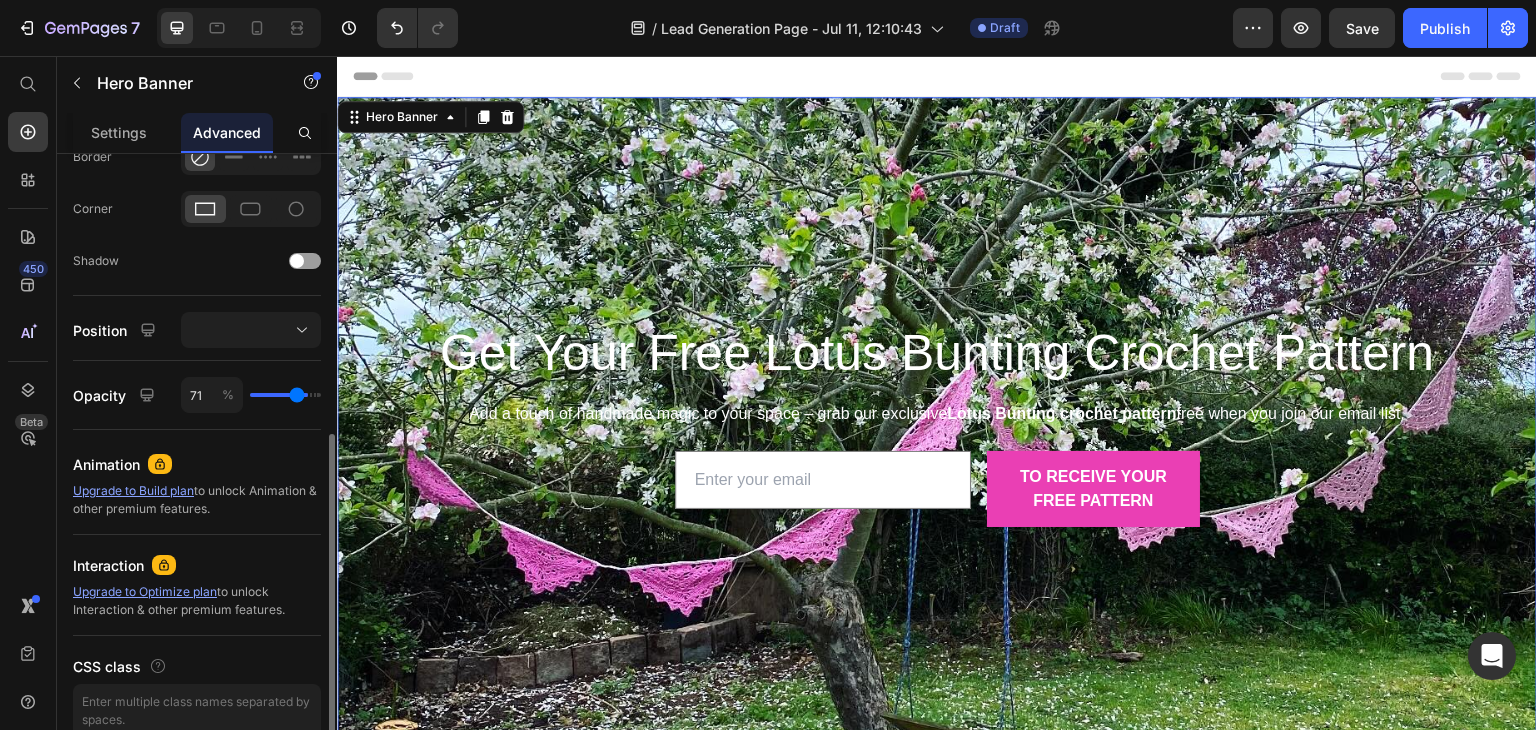 type on "69" 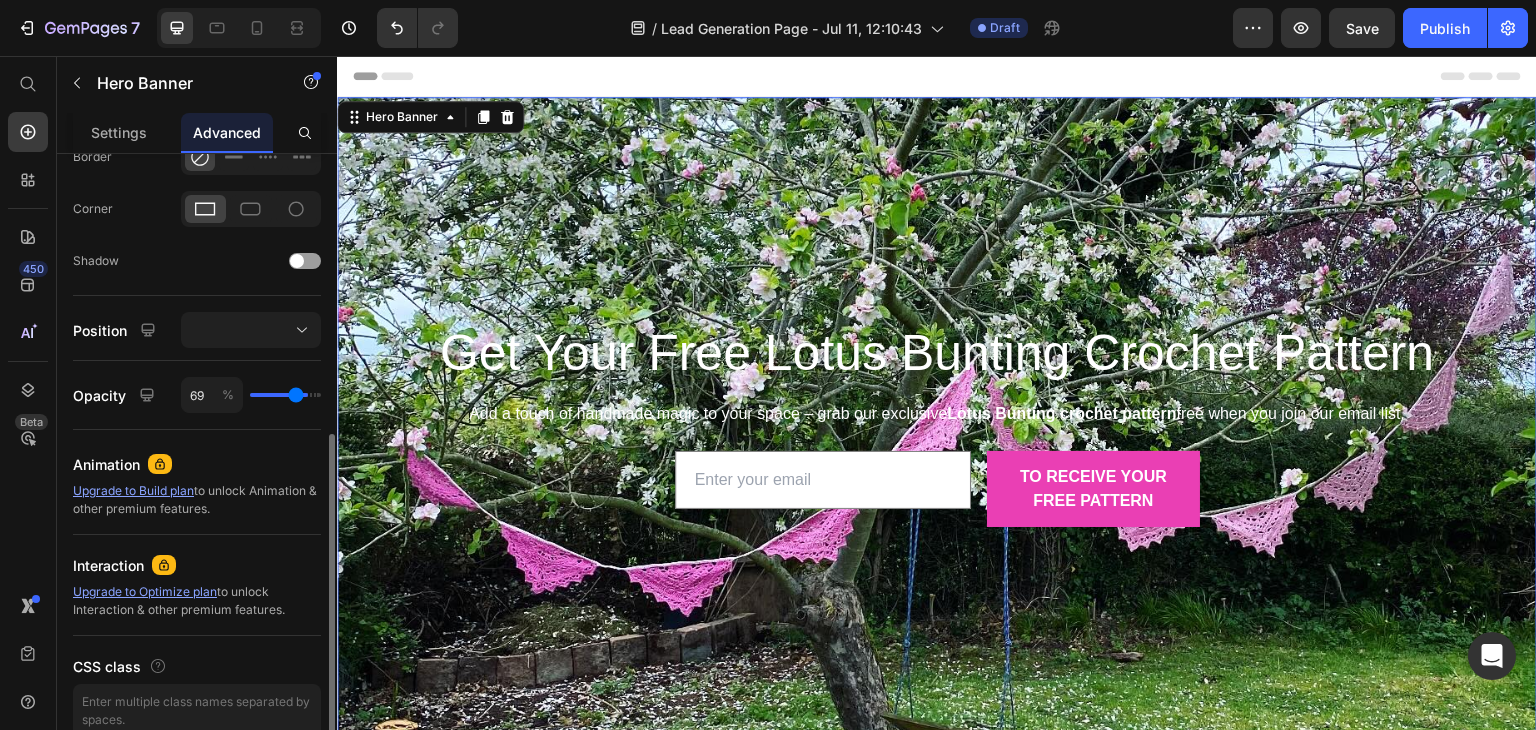 type on "66" 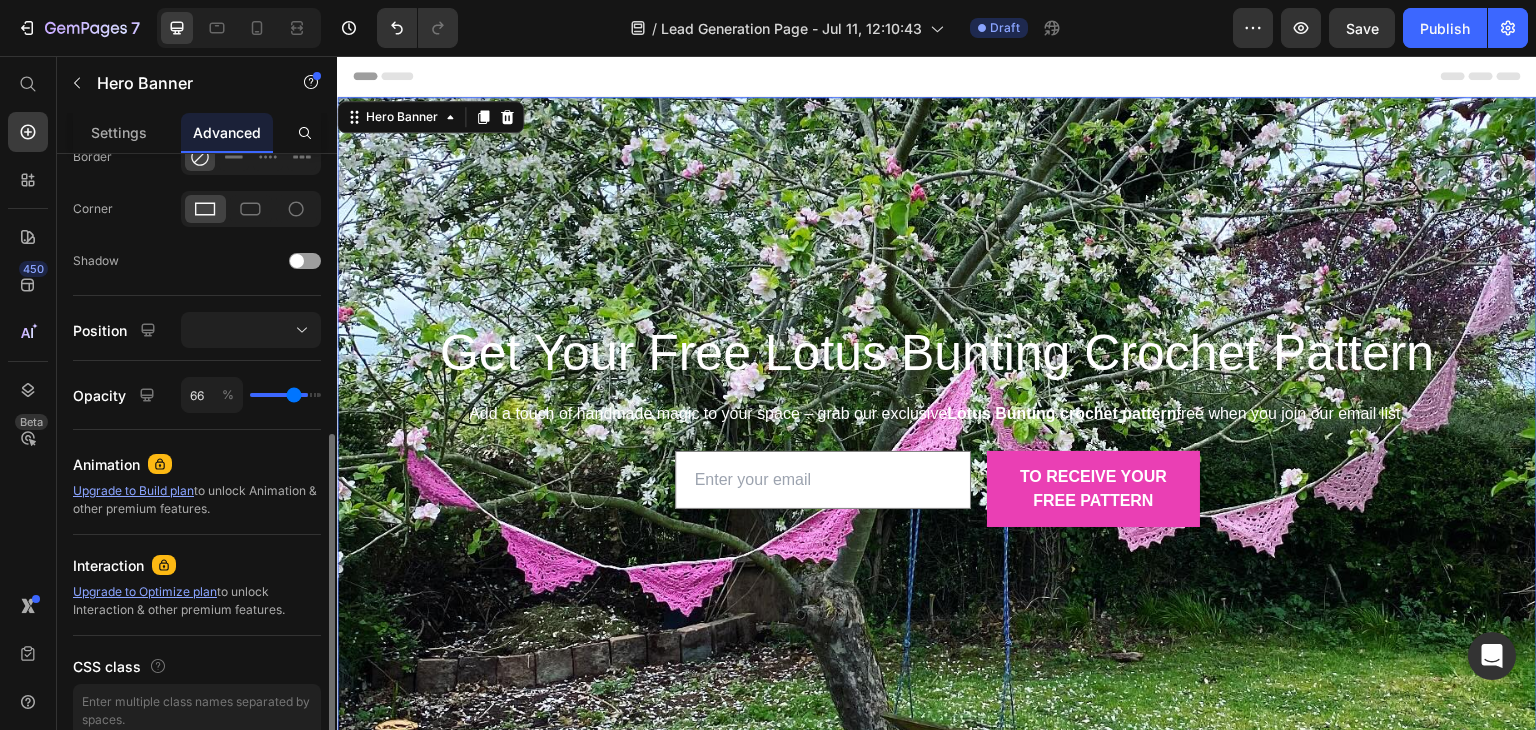 type on "65" 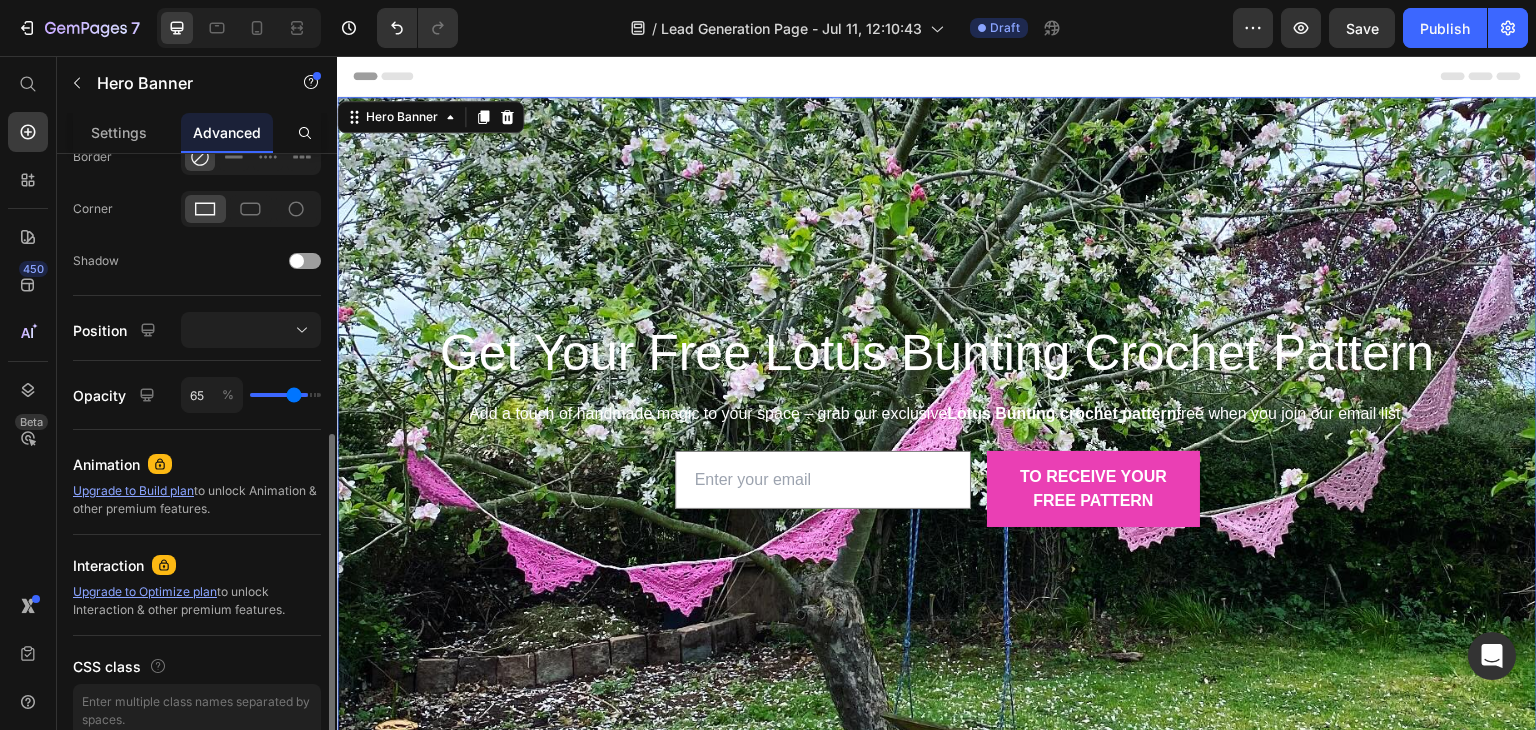 type on "63" 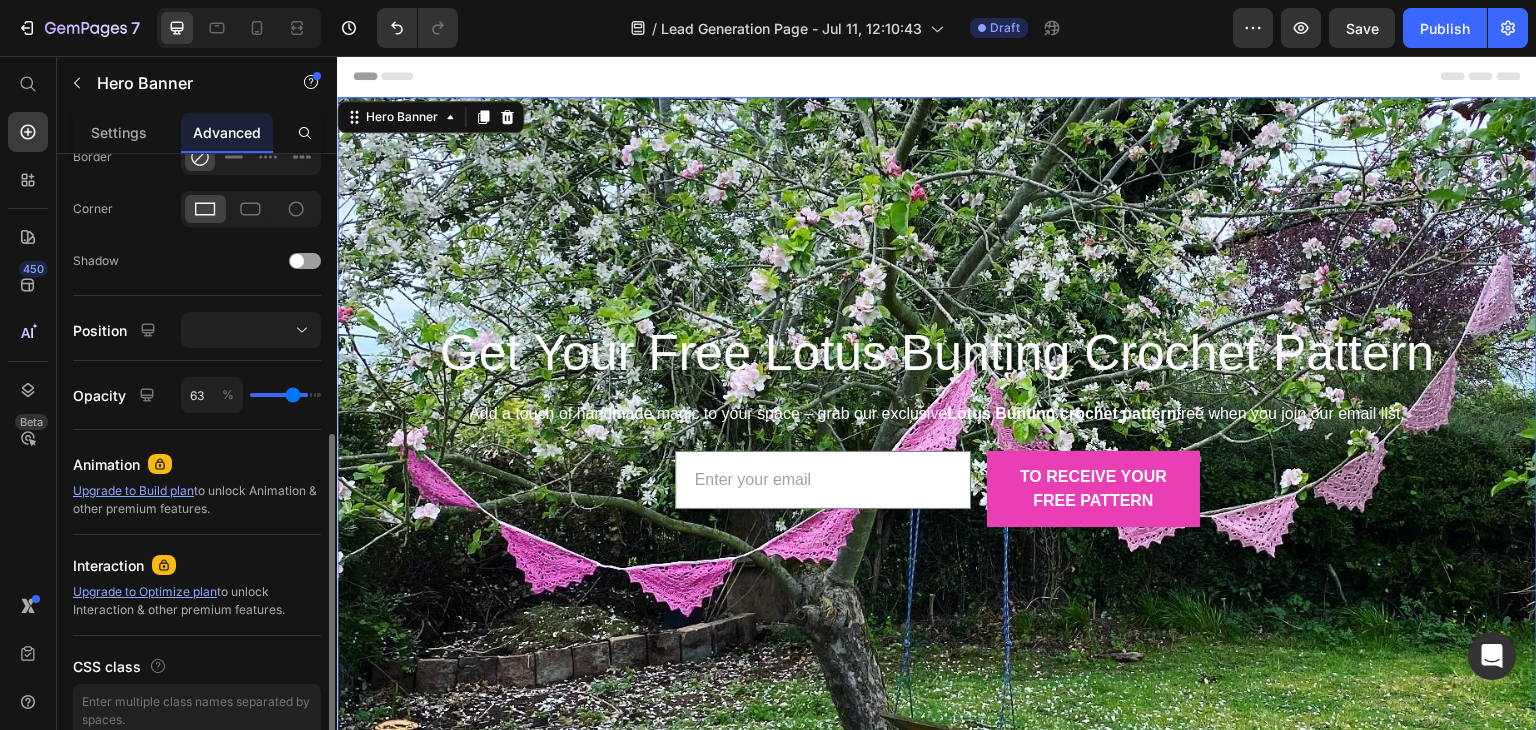 type on "62" 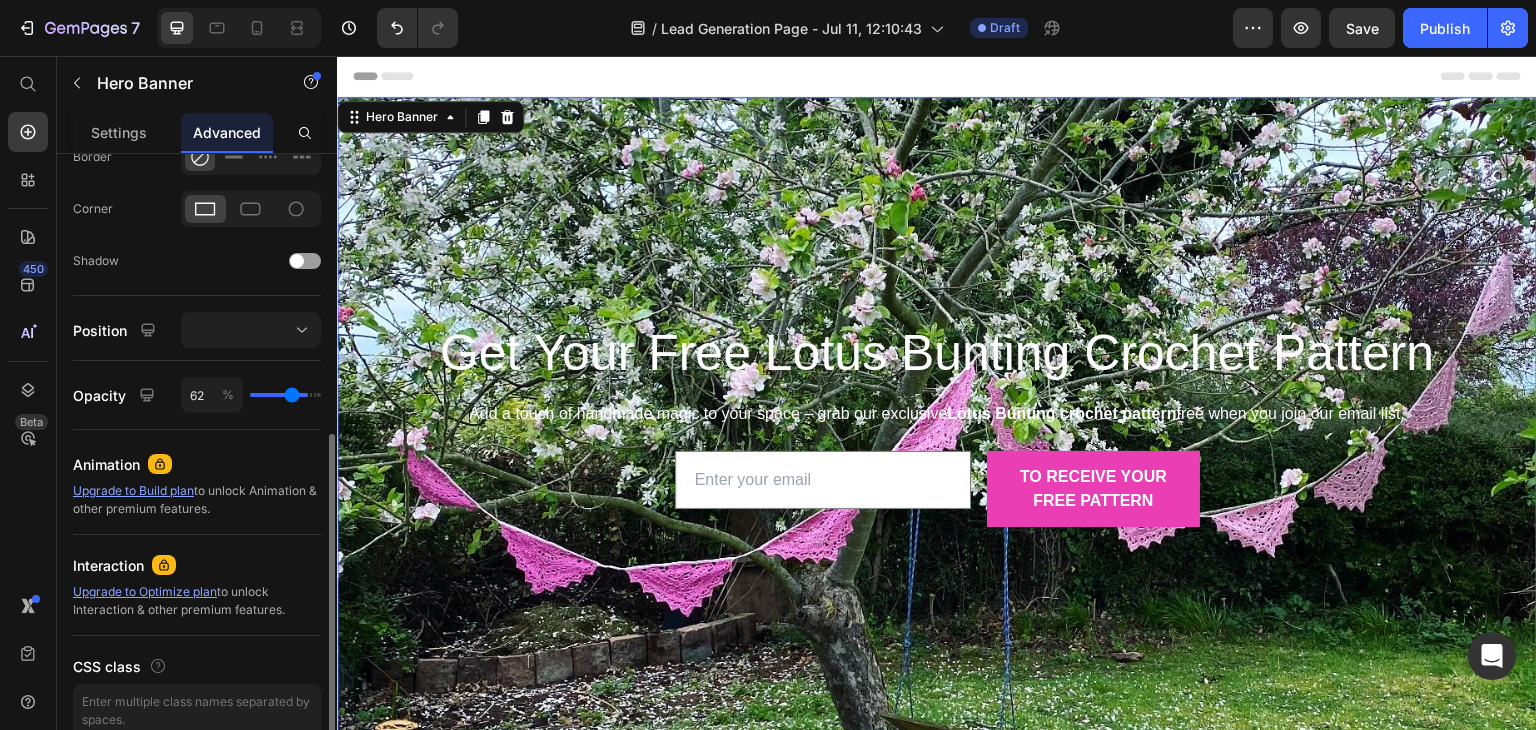 type on "57" 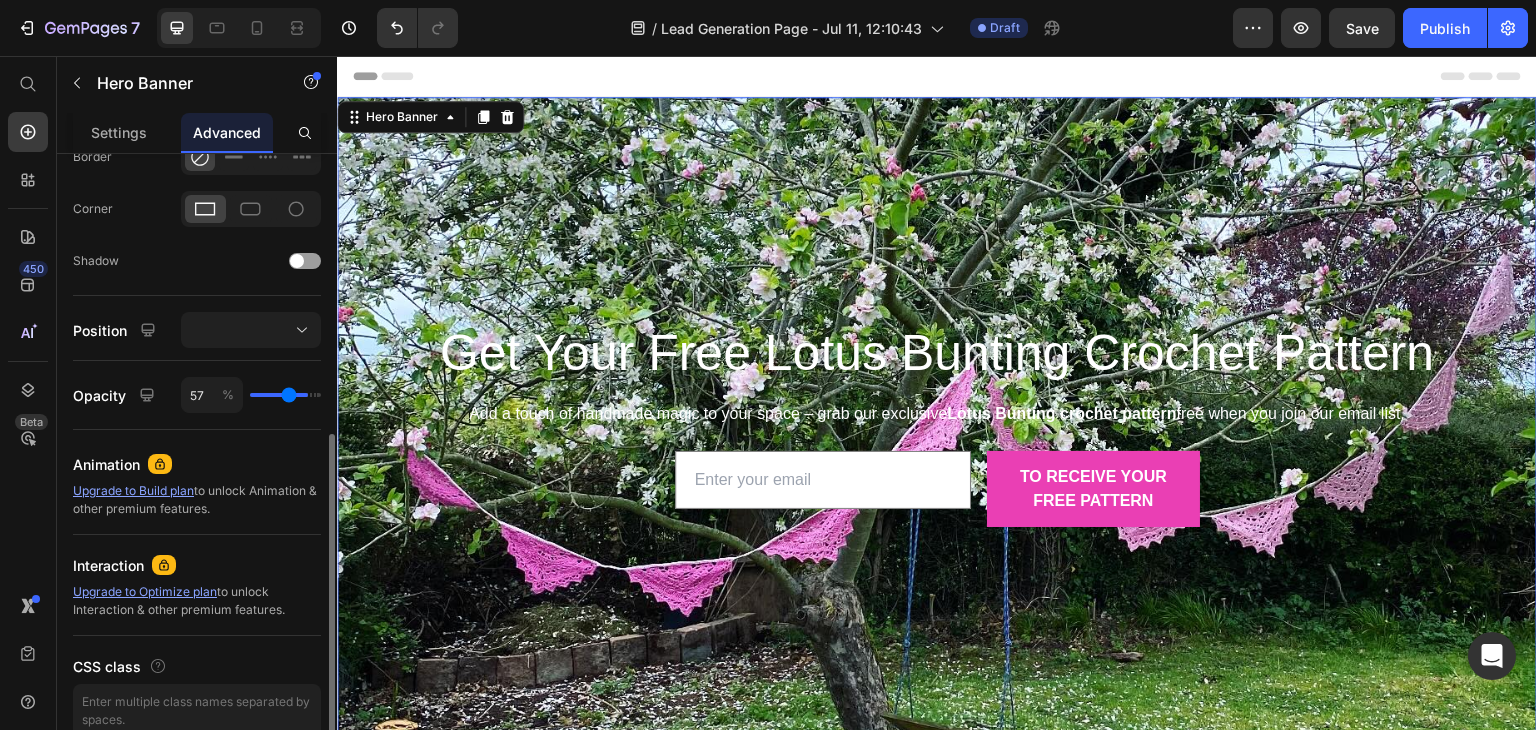 type on "55" 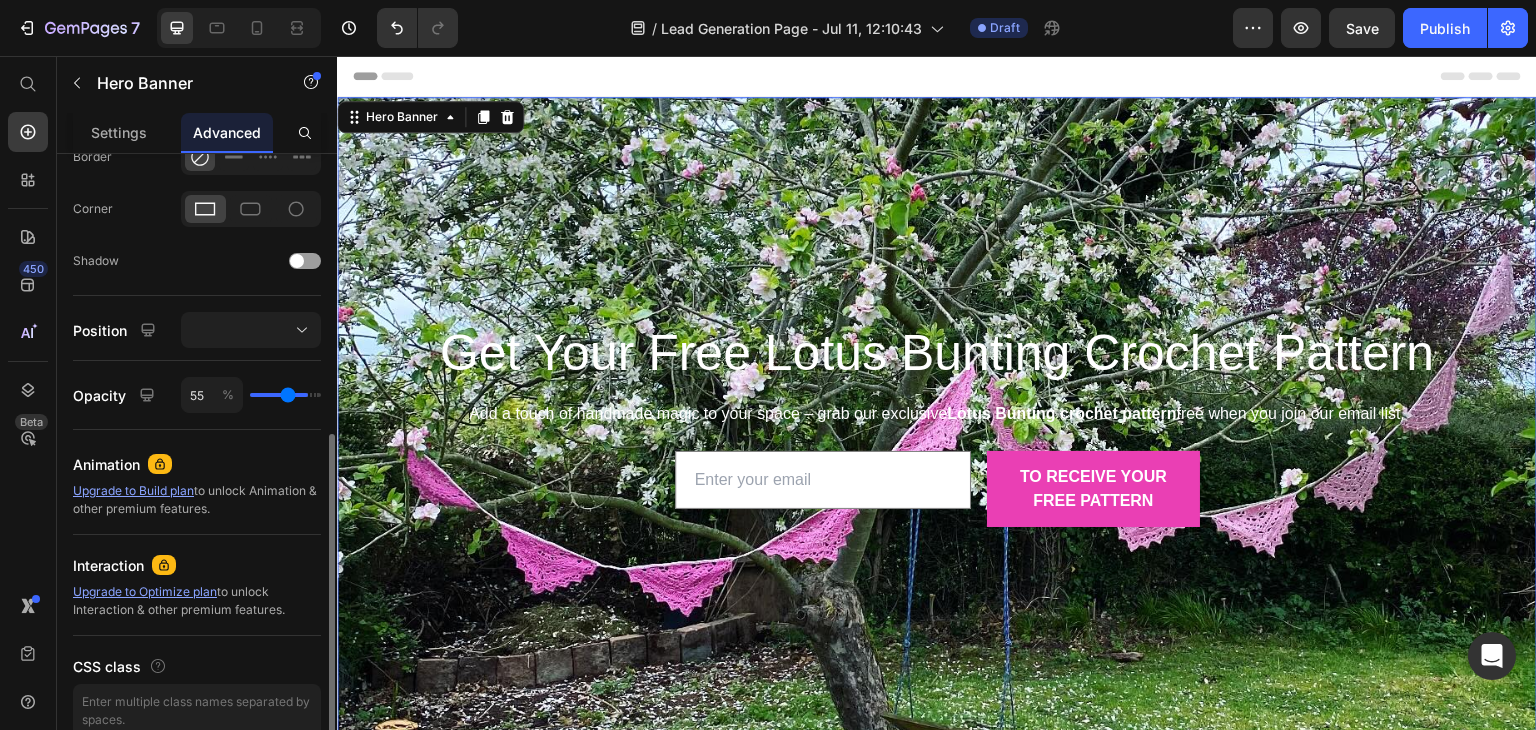 type on "53" 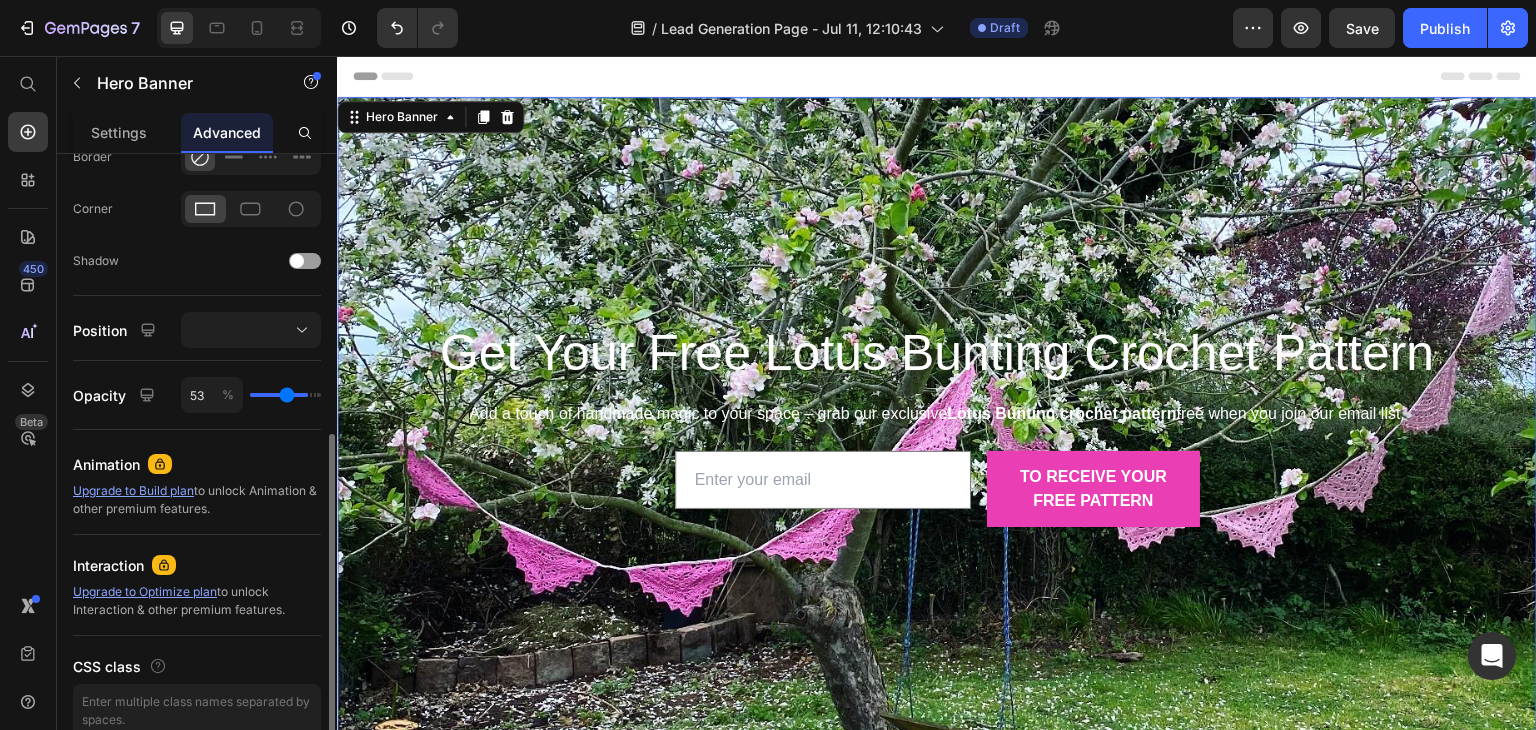 type on "50" 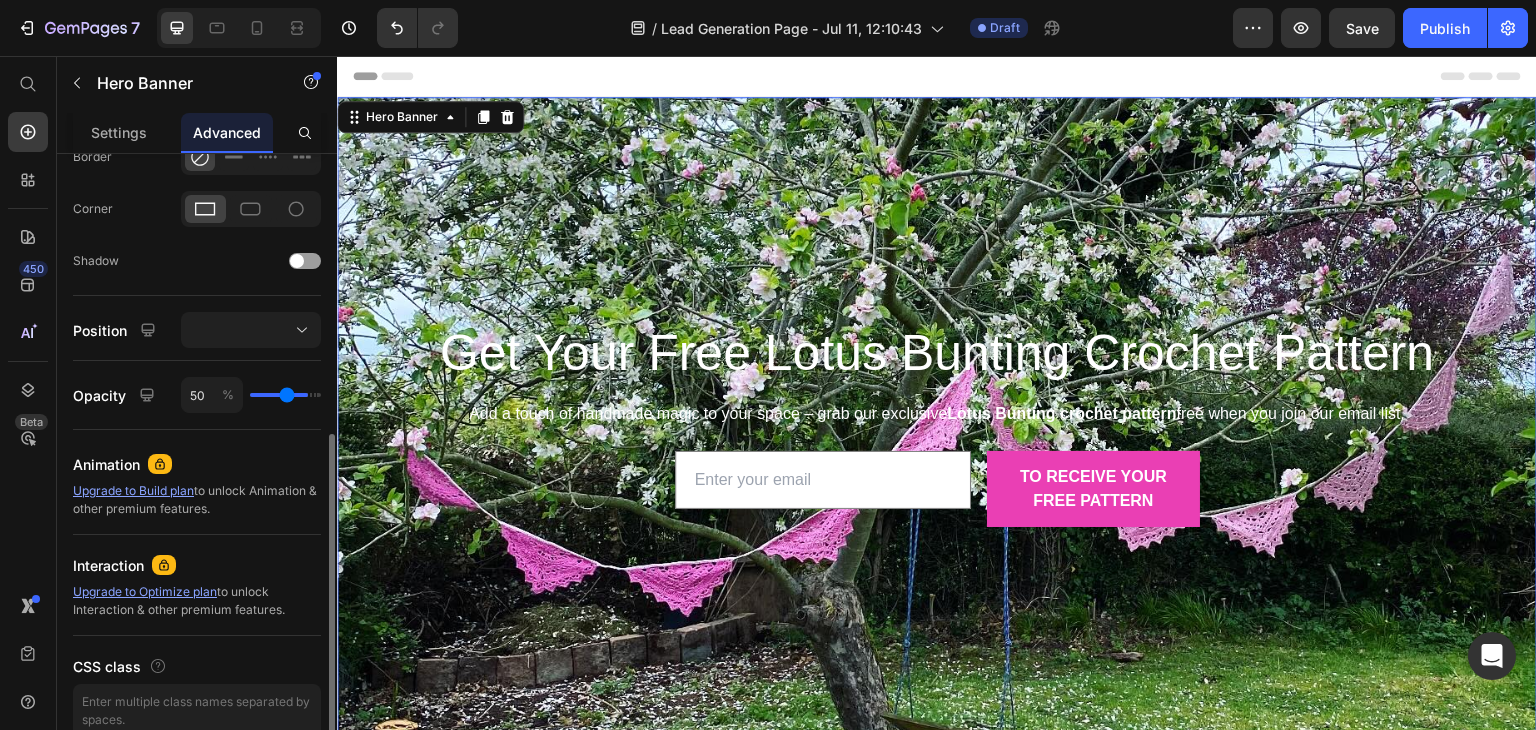 type on "50" 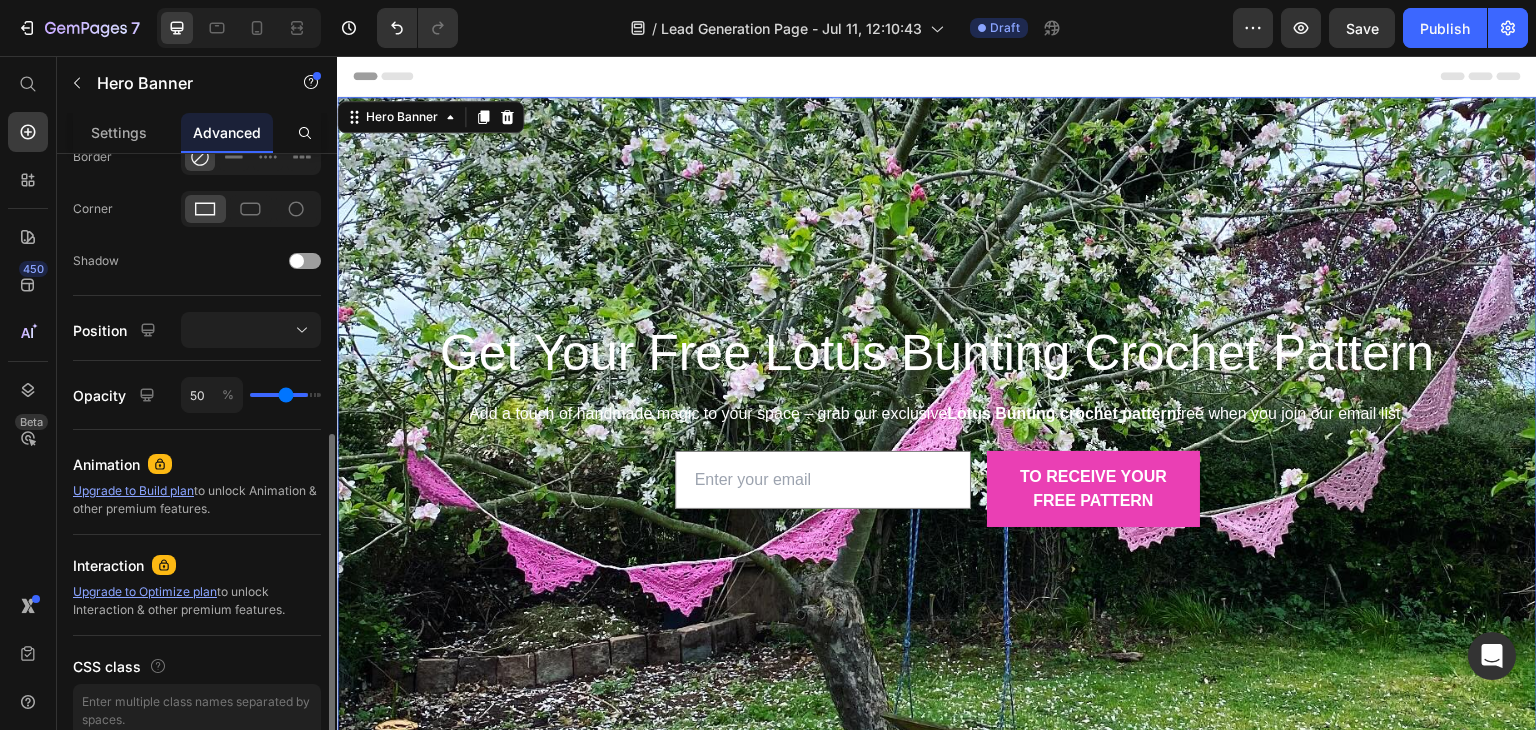 type on "49" 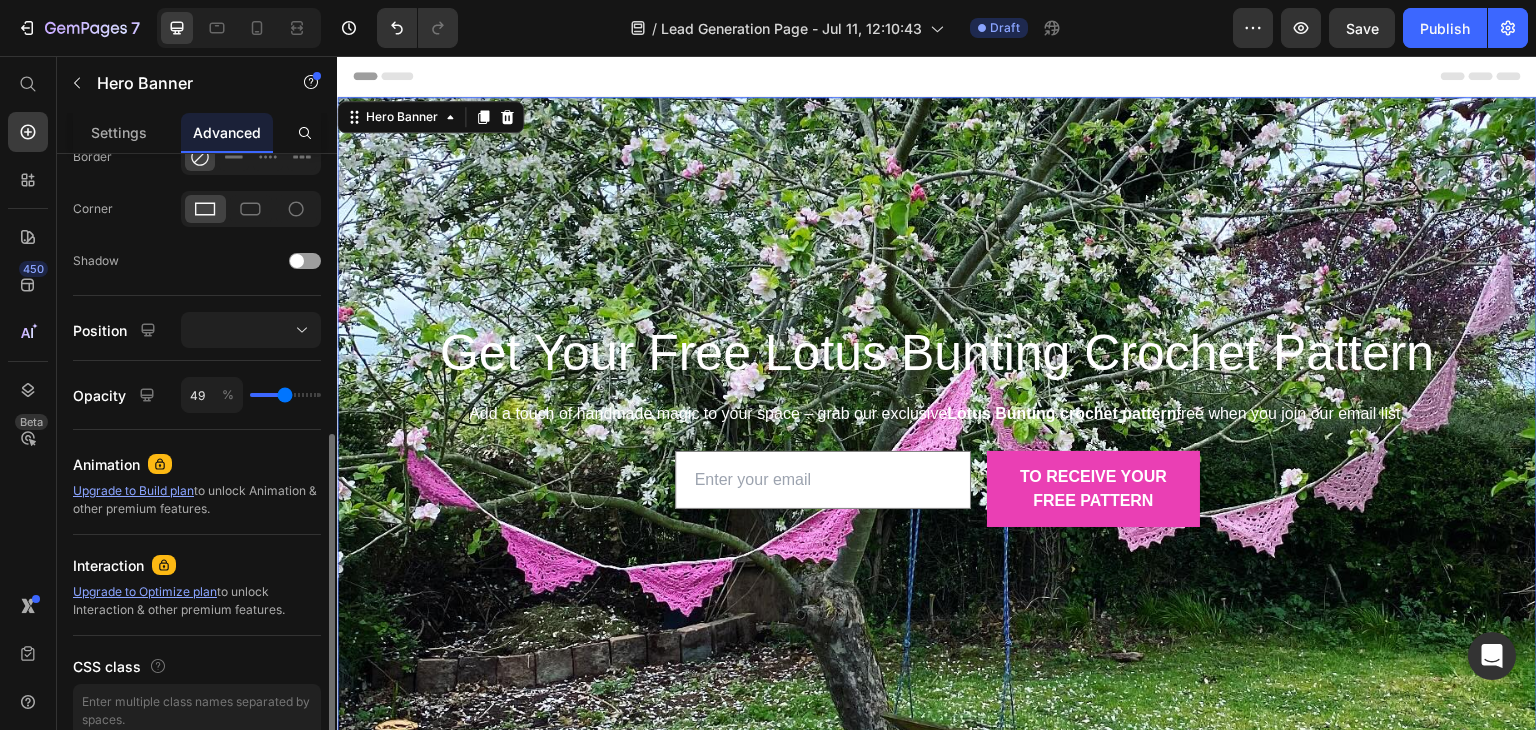 type on "47" 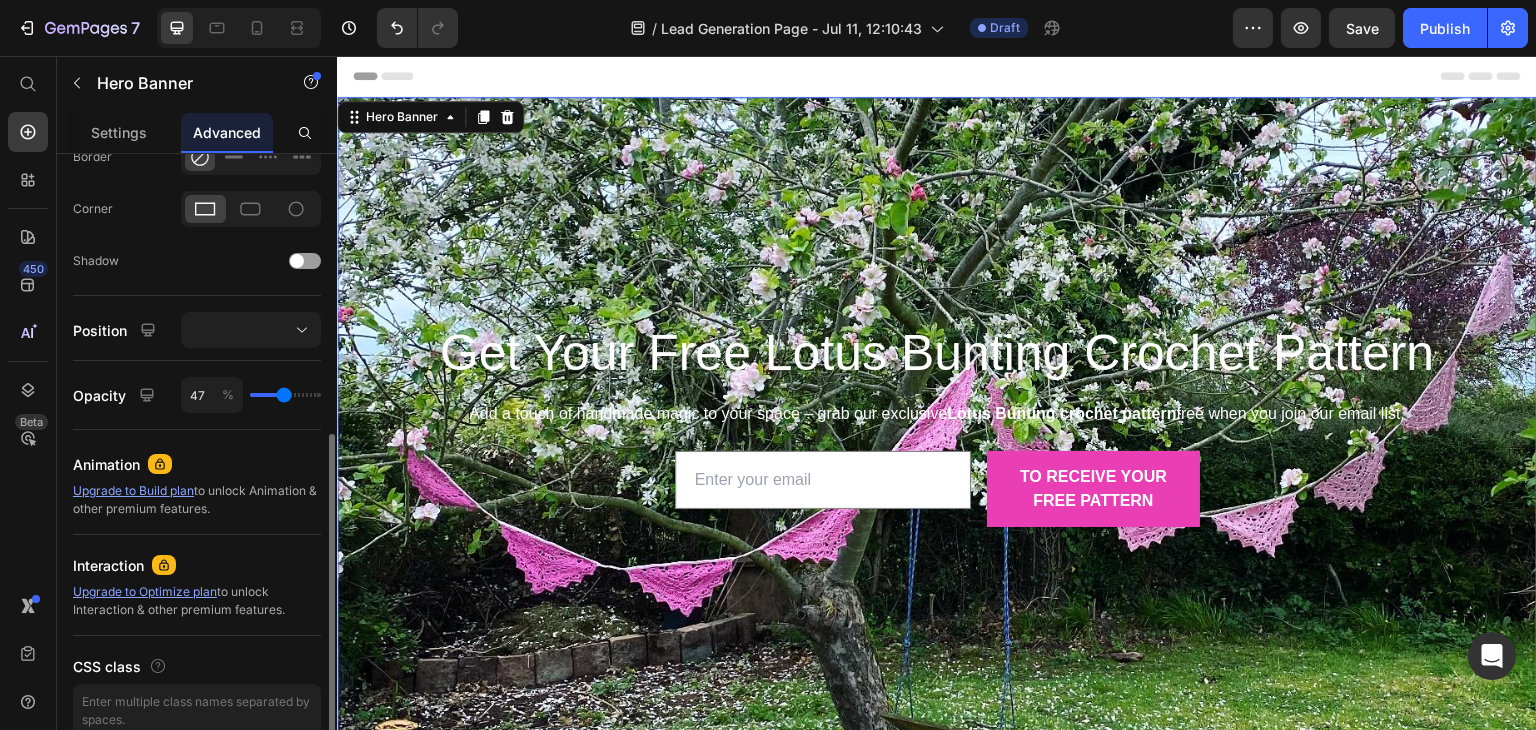 type on "46" 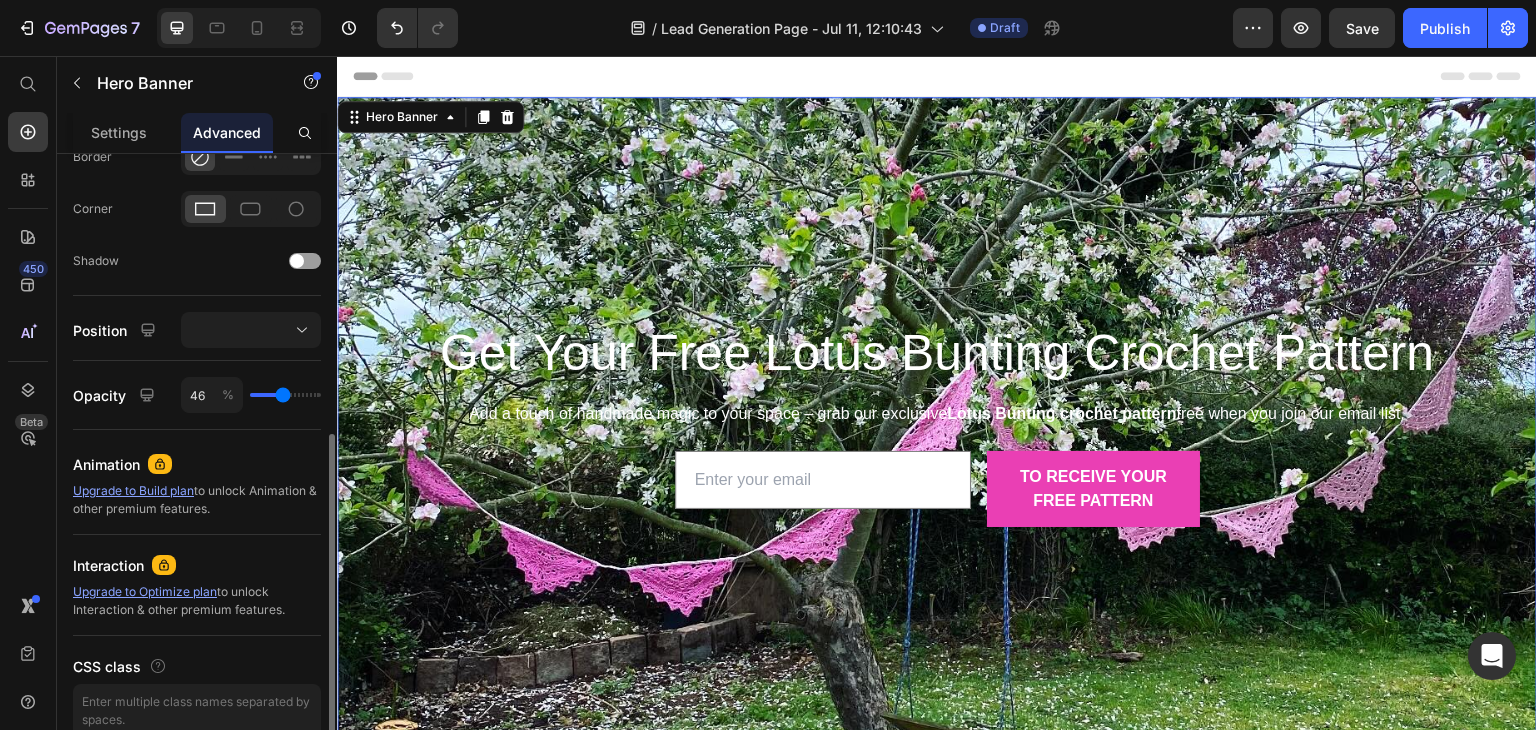 type on "43" 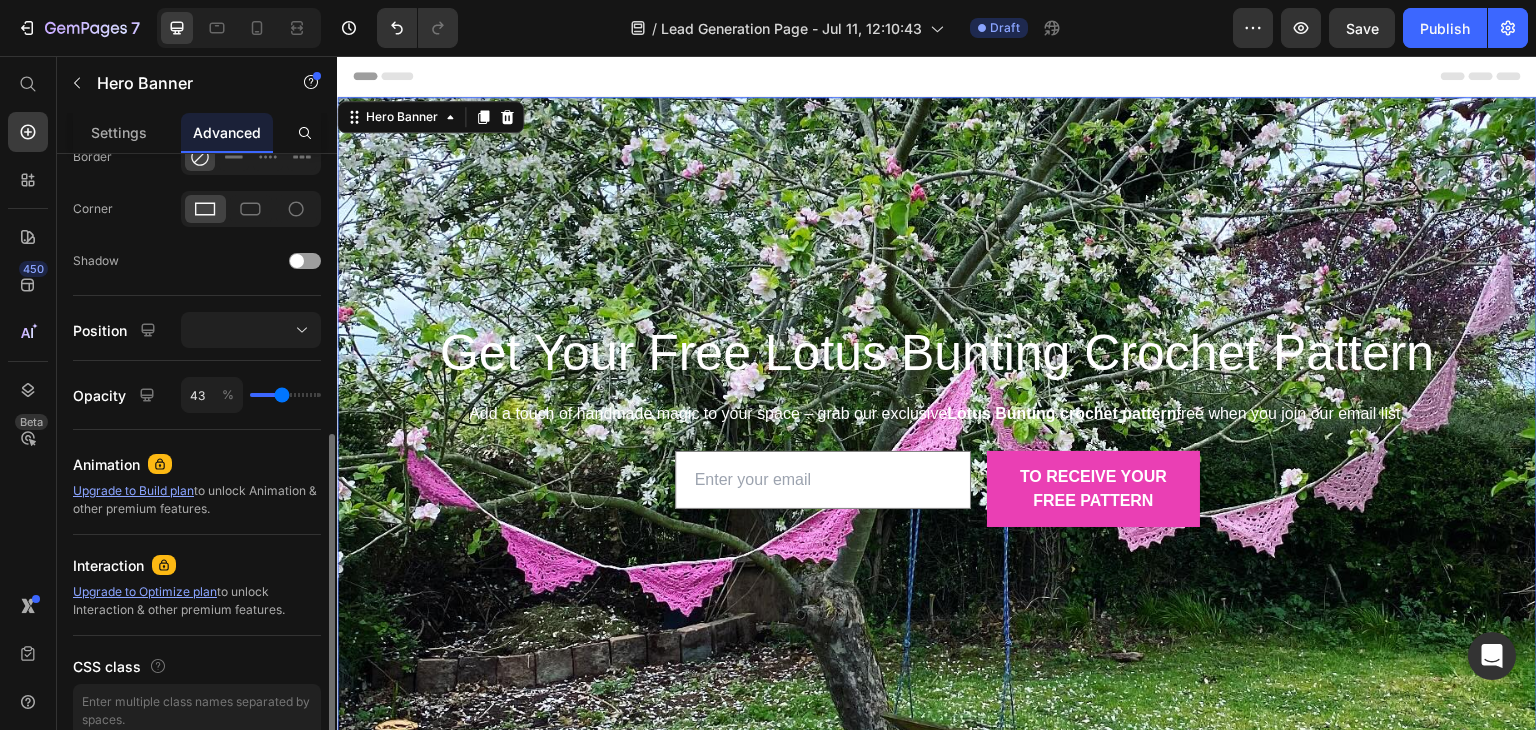 type on "41" 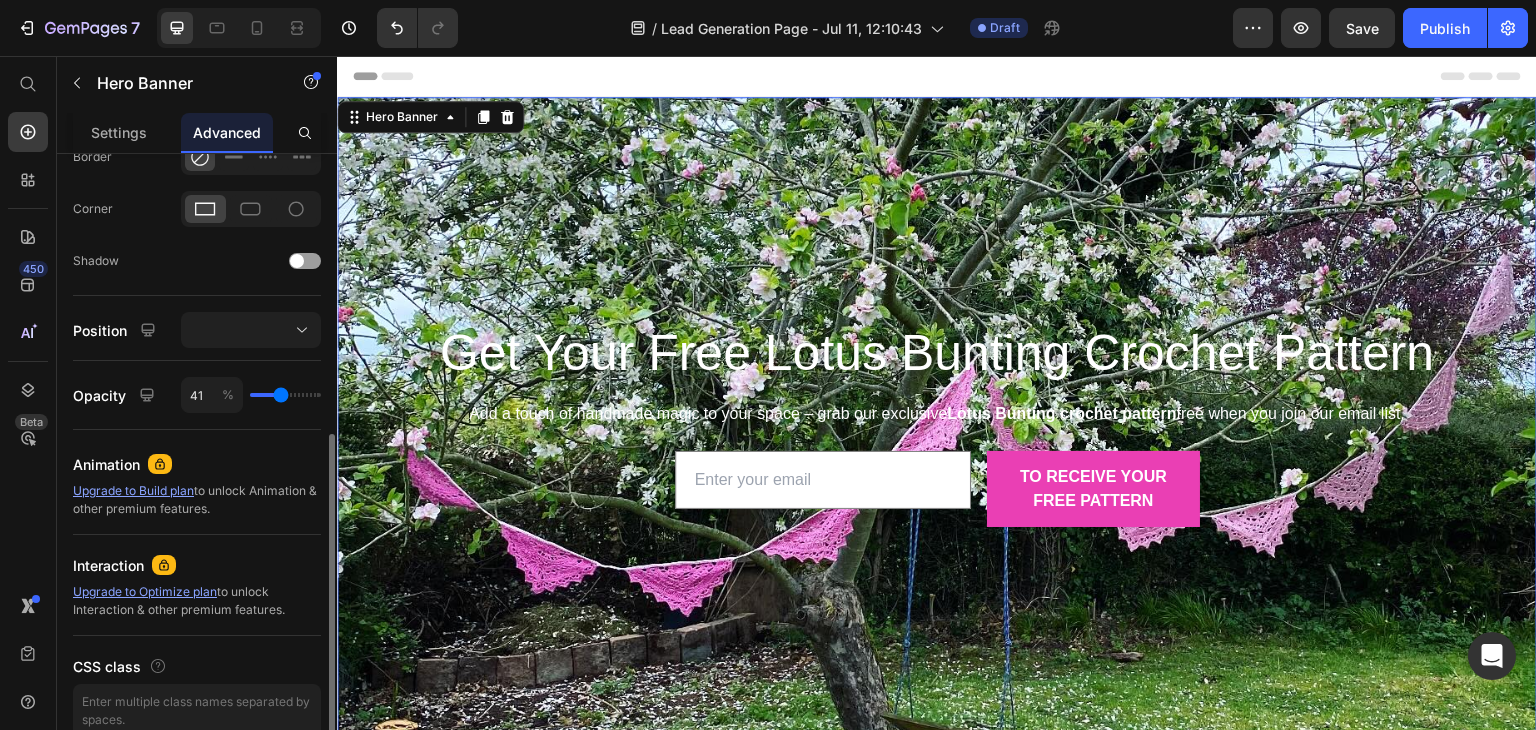 type on "40" 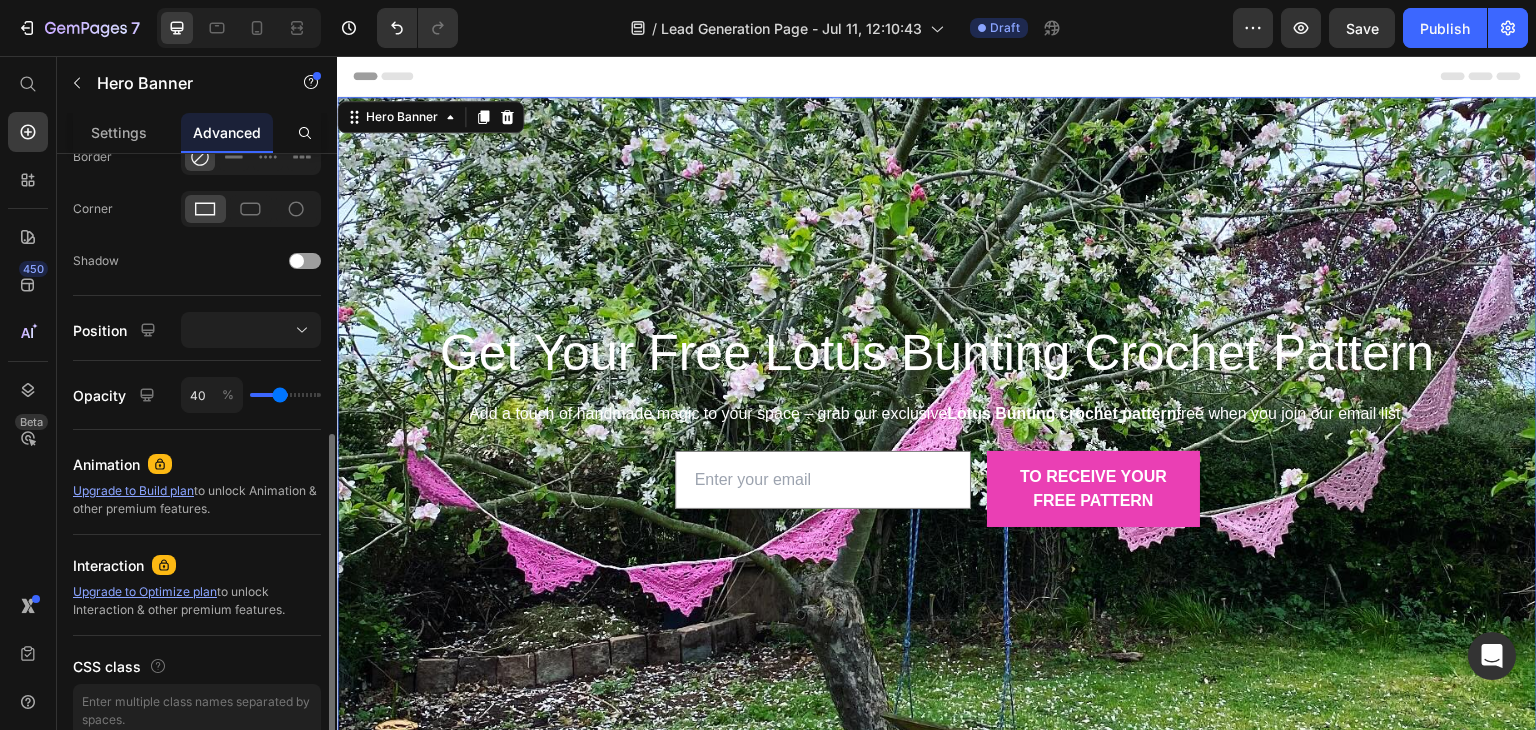 type on "39" 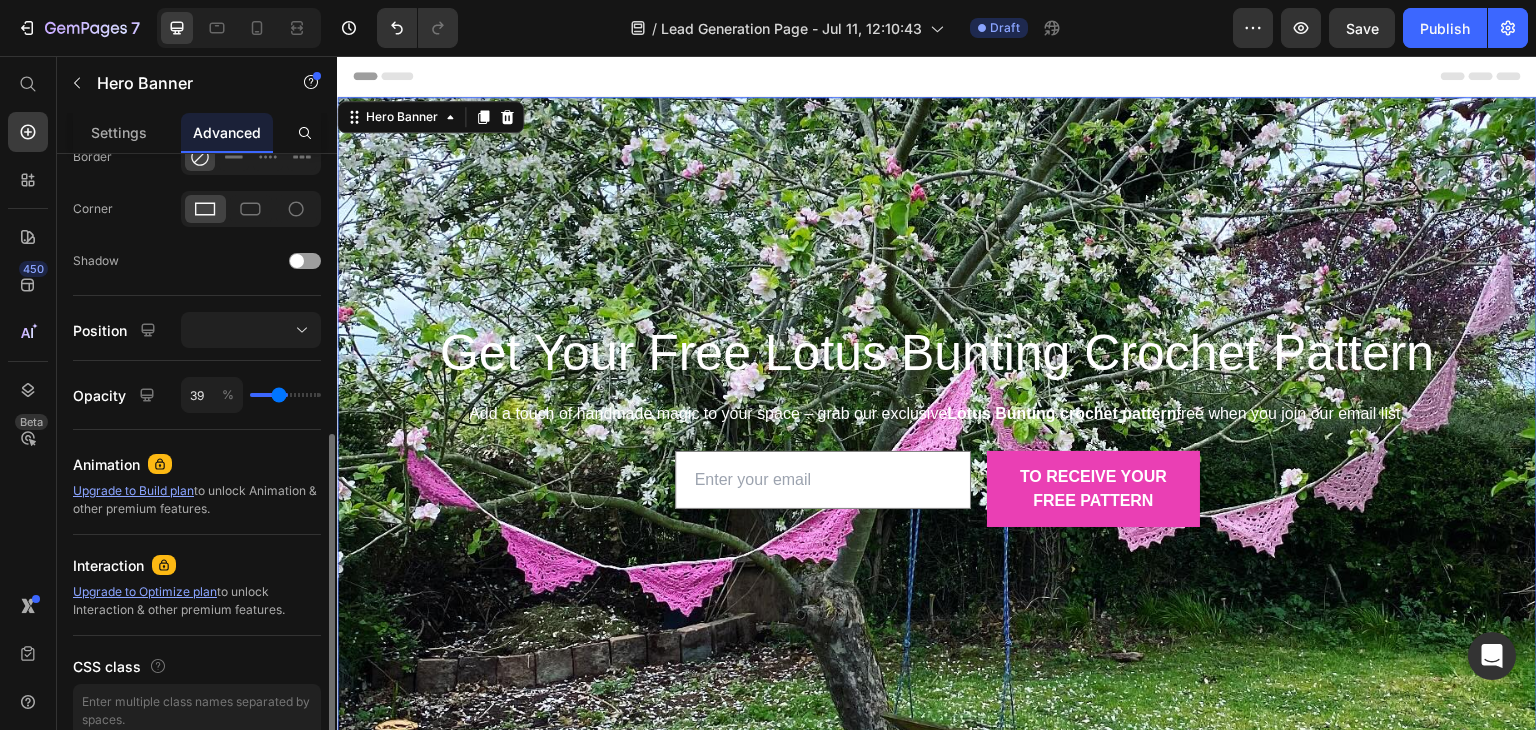 type on "37" 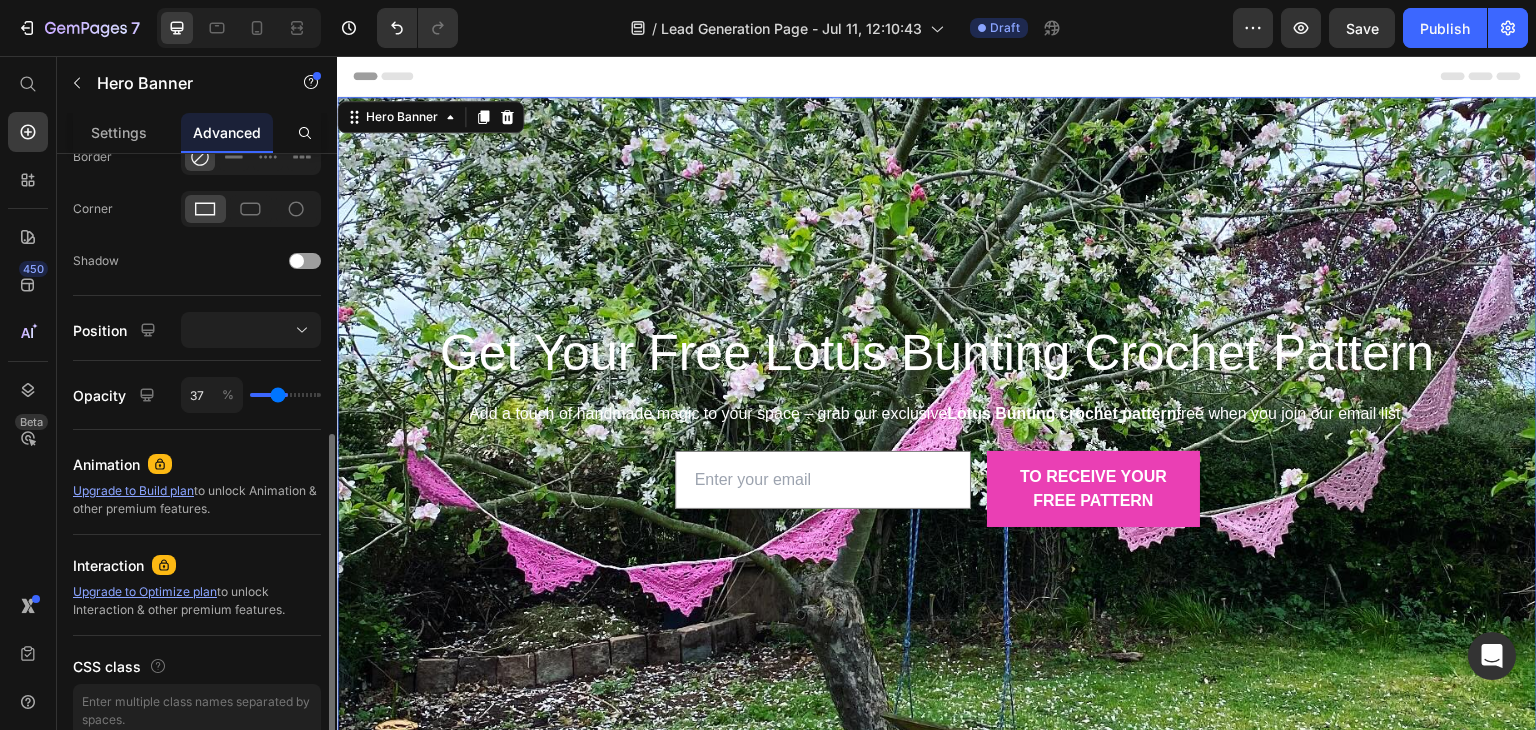 type on "36" 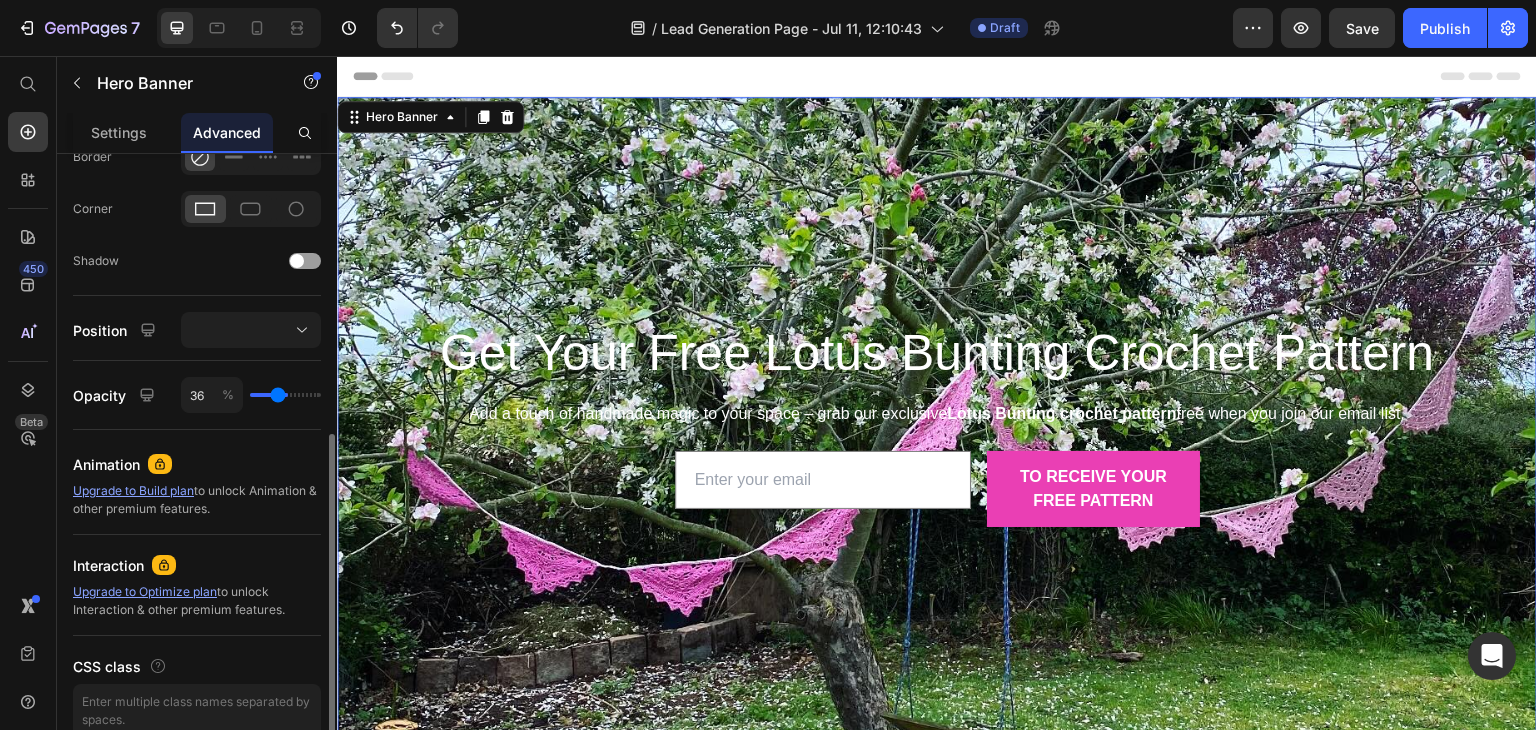 type on "34" 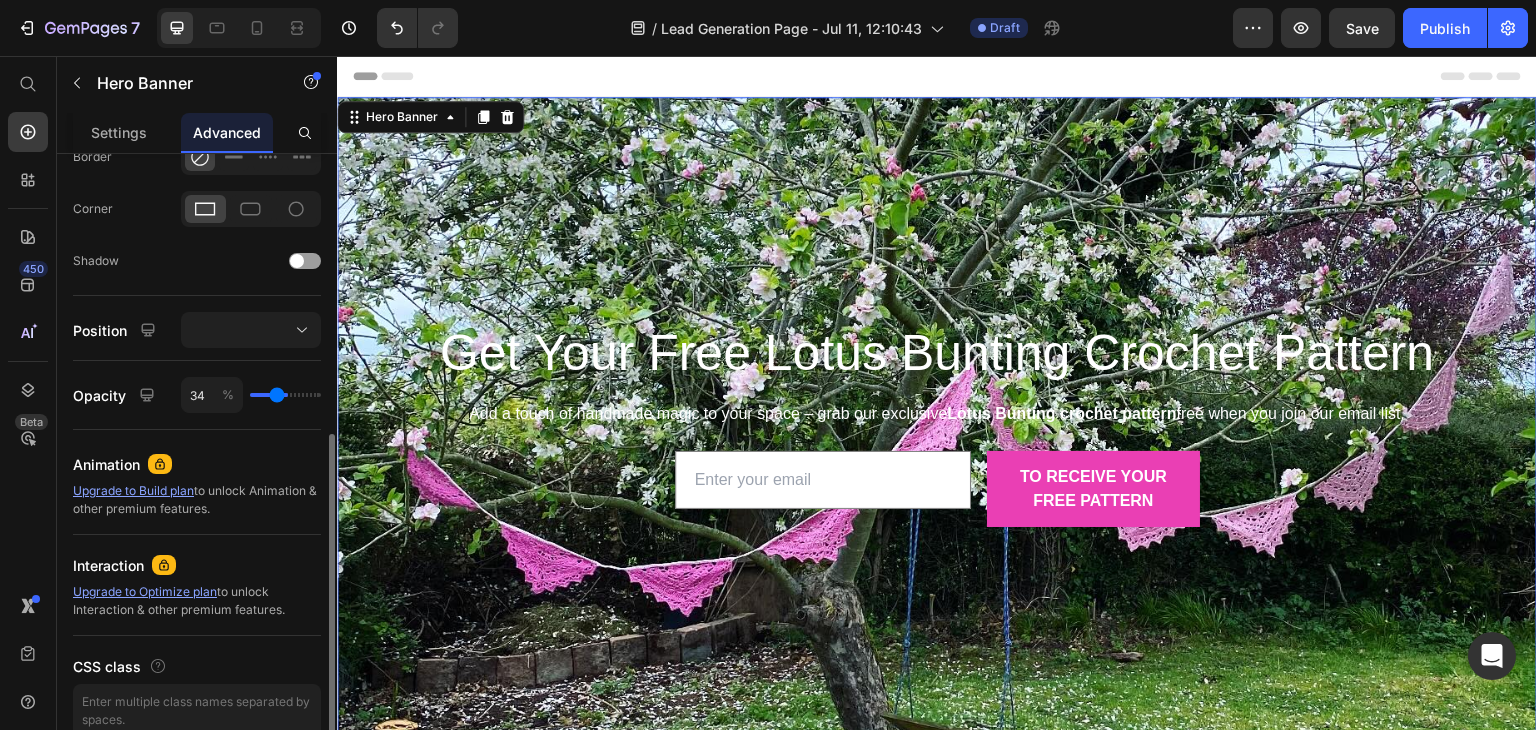 type on "33" 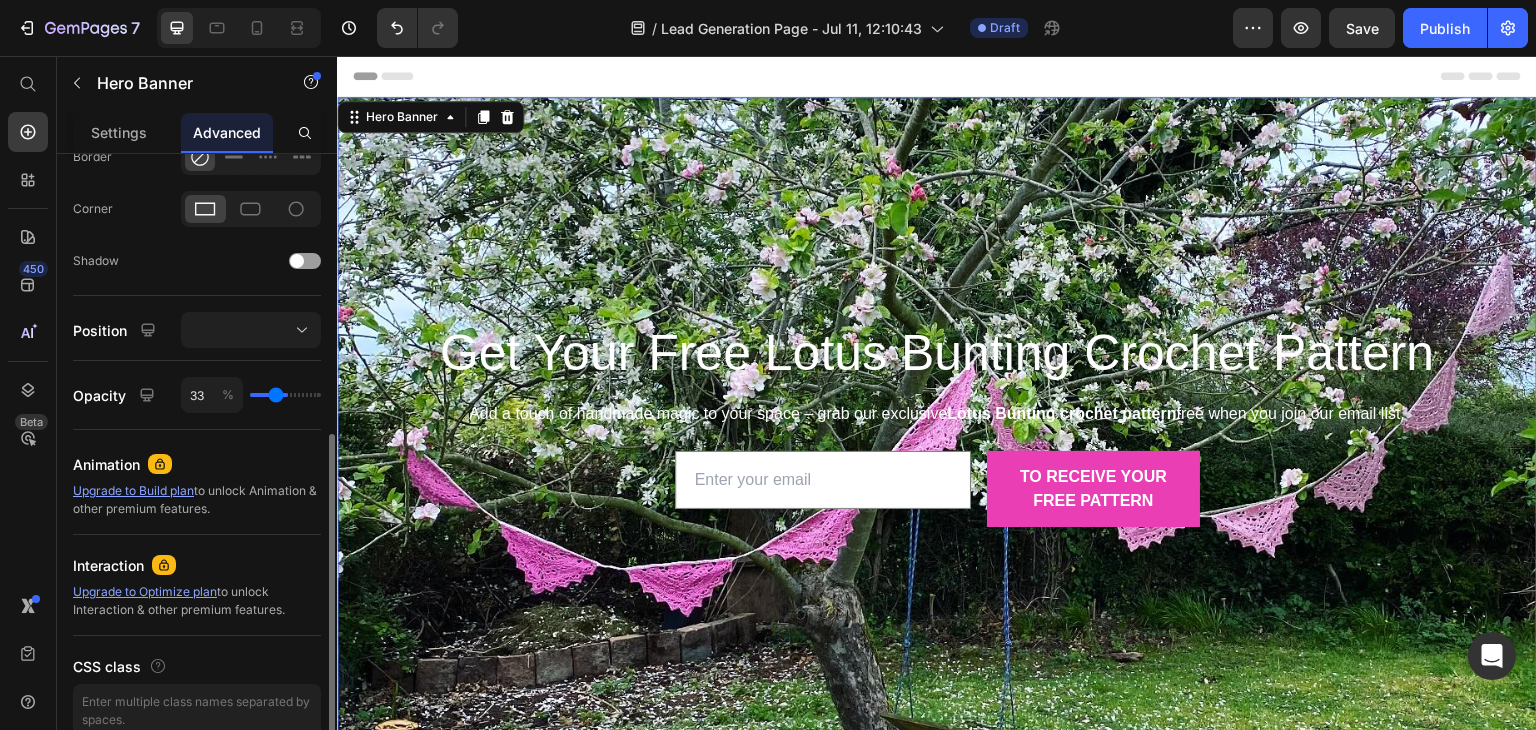type on "31" 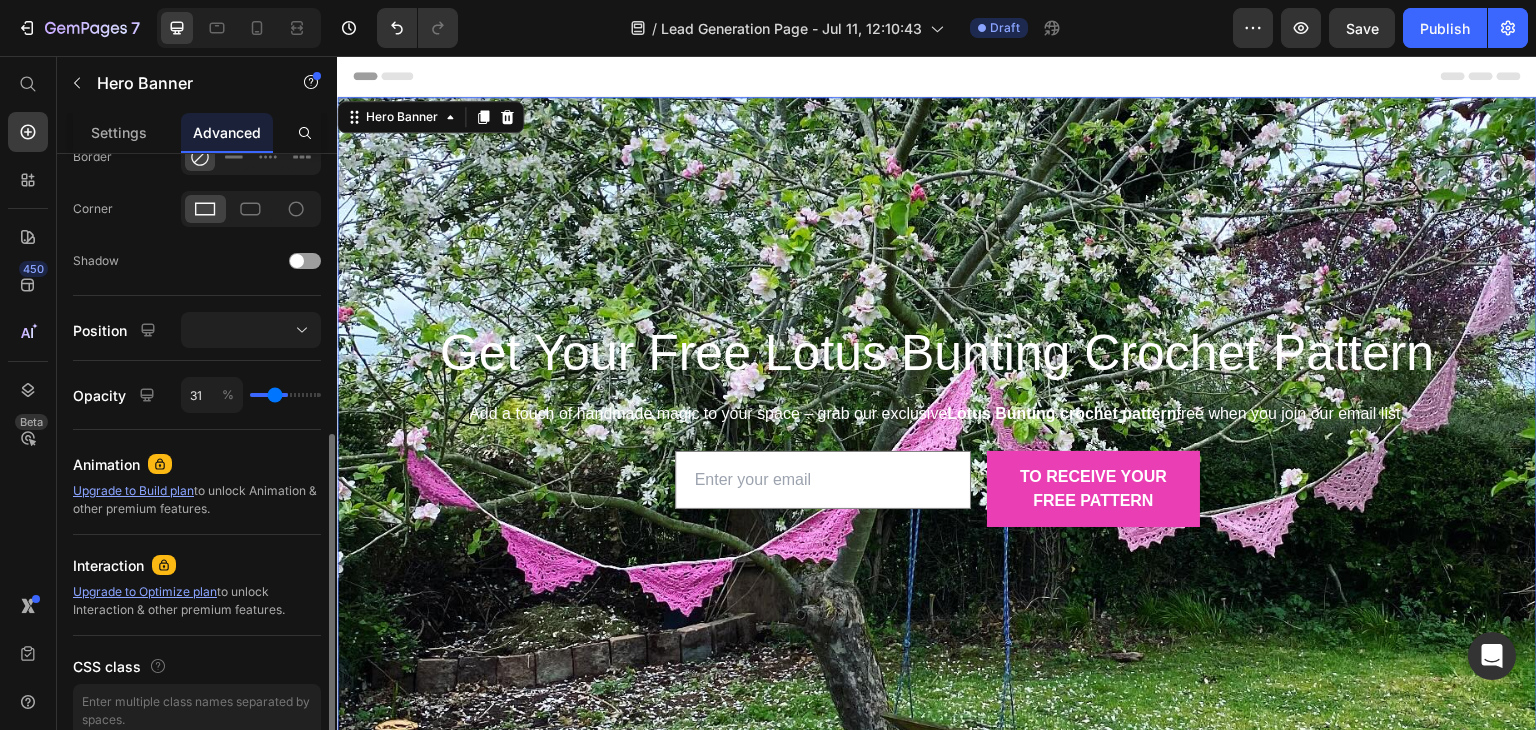 type on "30" 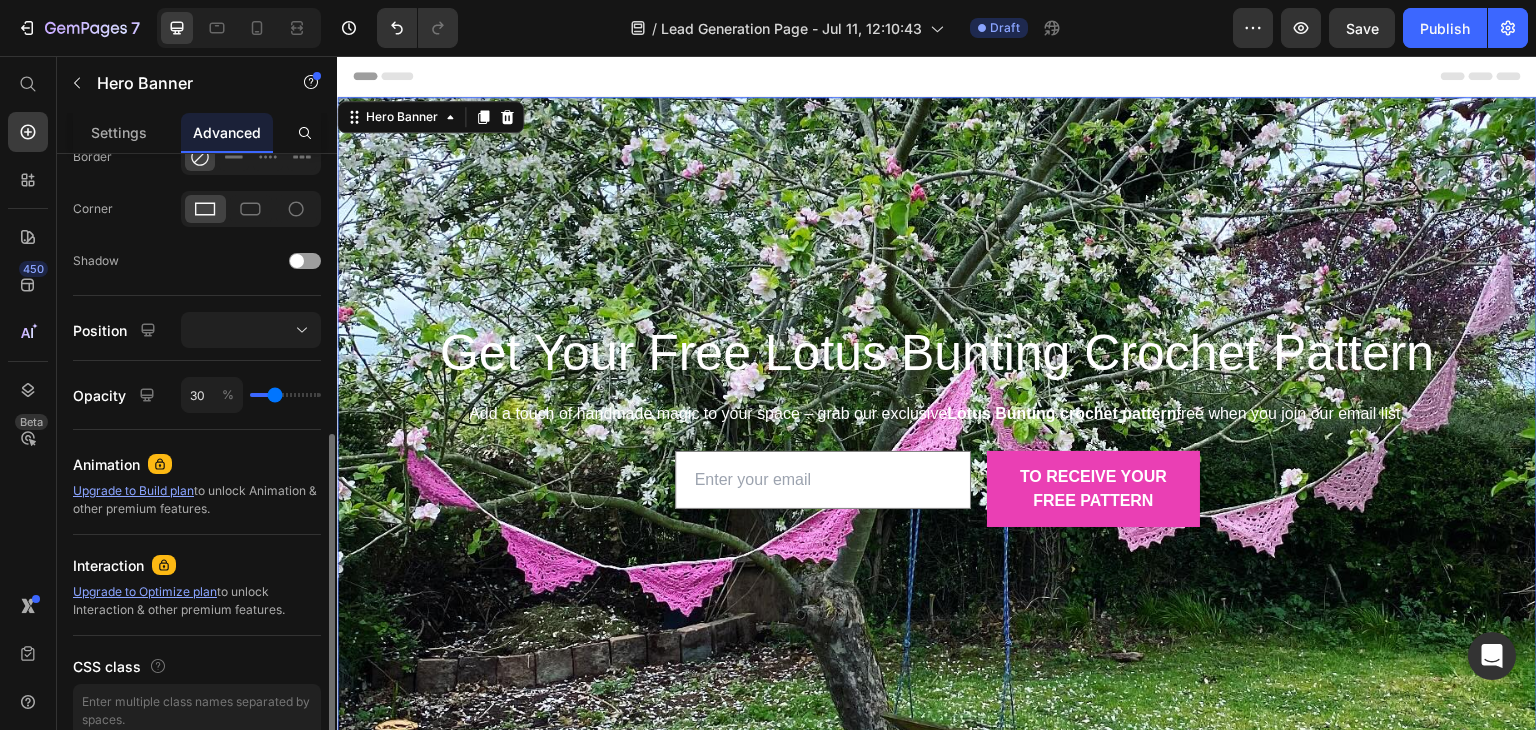 type on "27" 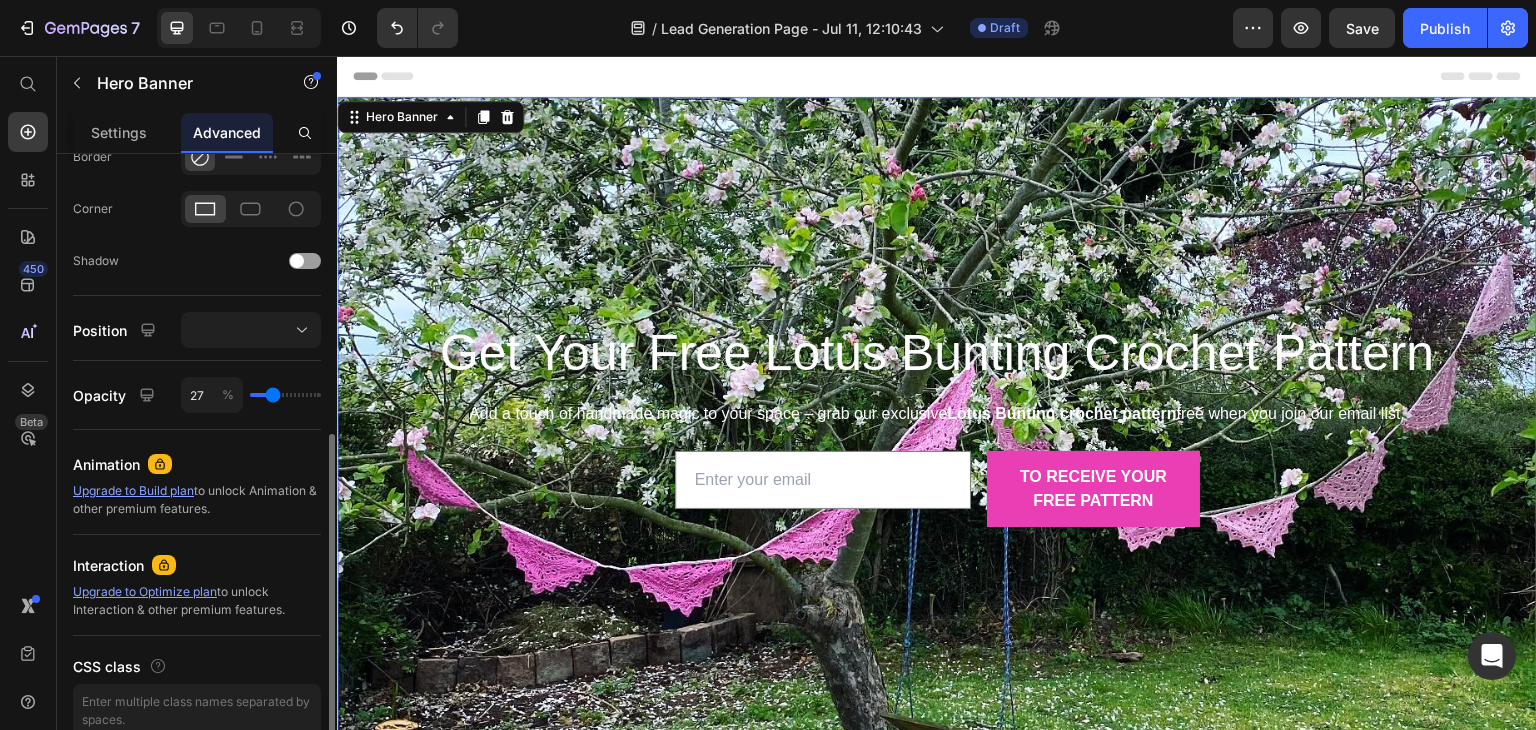 type on "25" 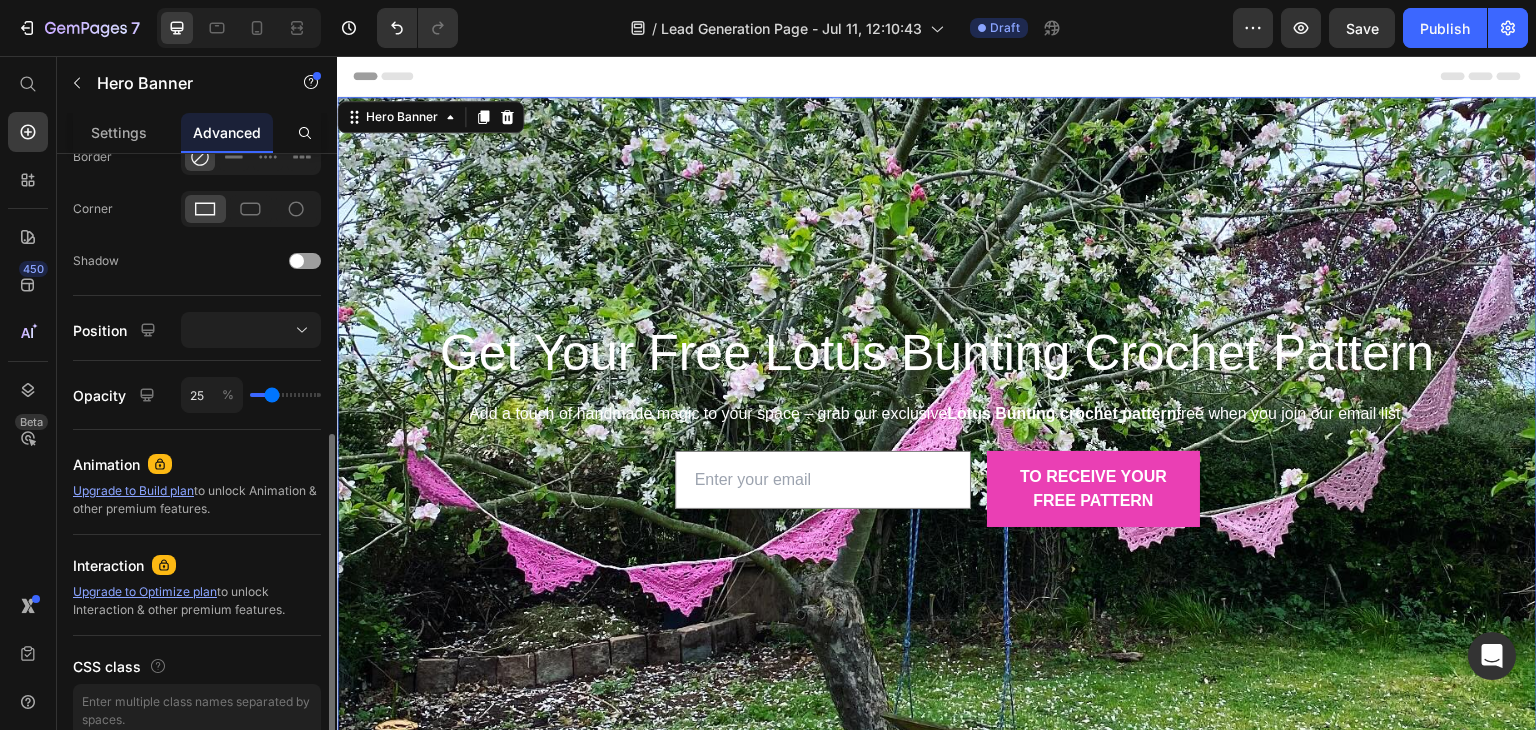 type on "24" 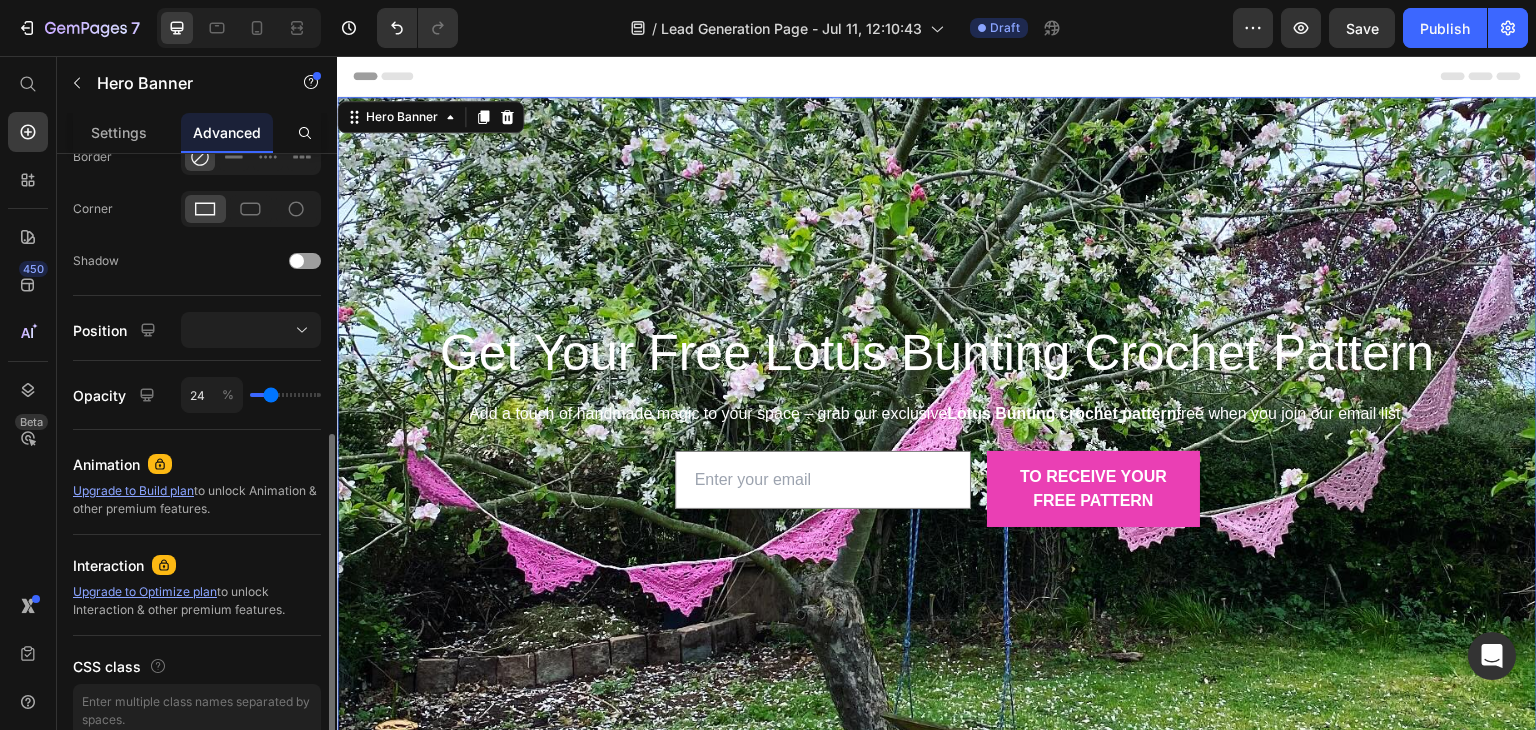 type on "23" 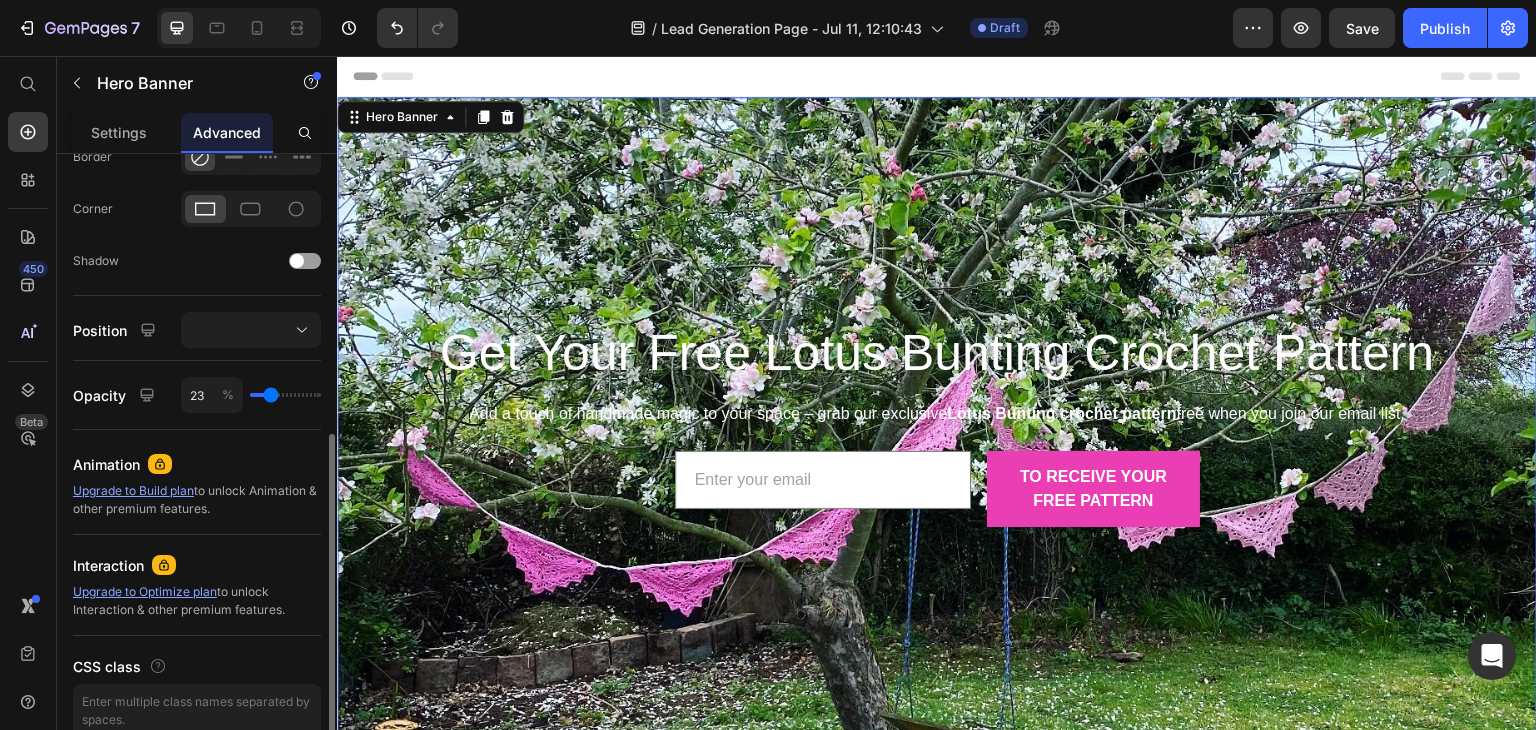 type on "21" 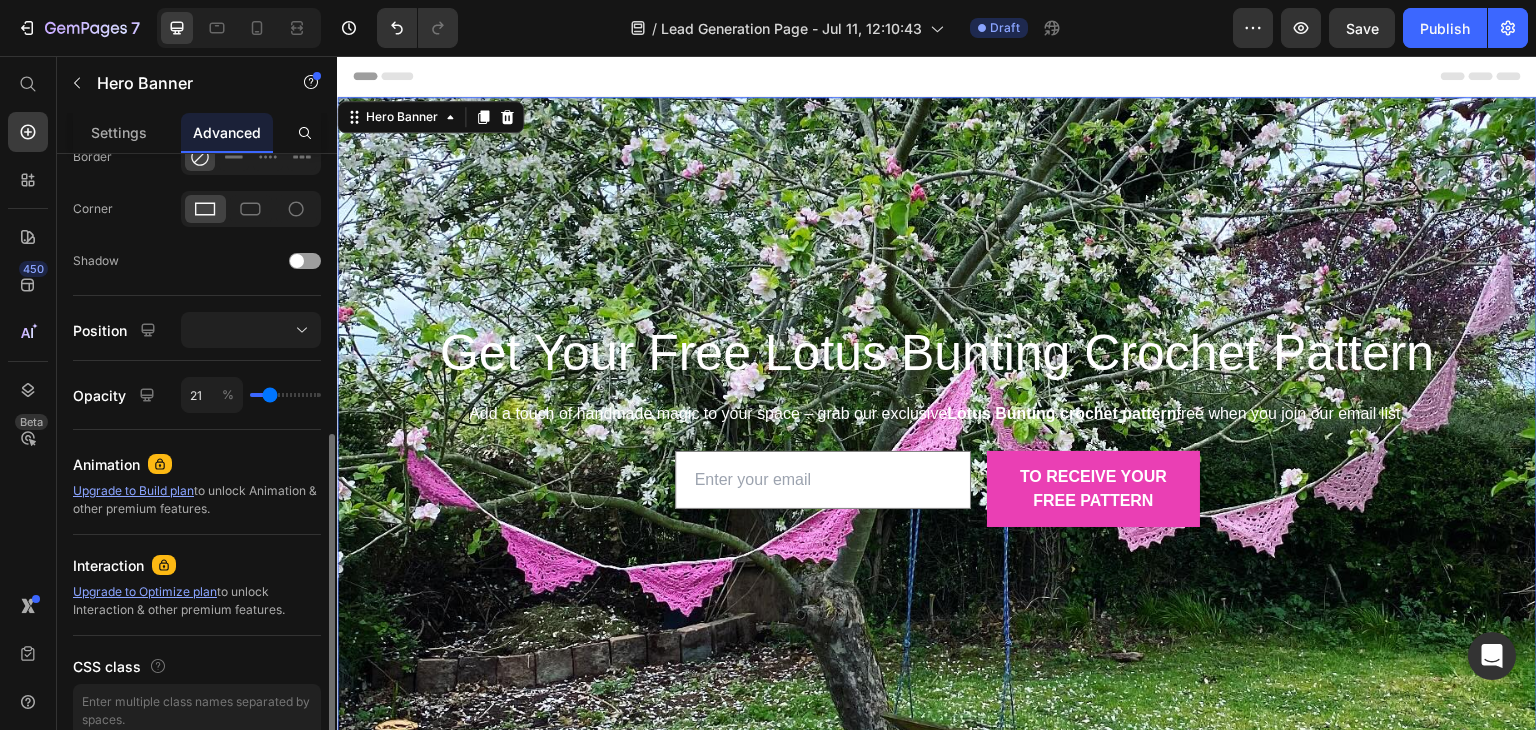 type on "20" 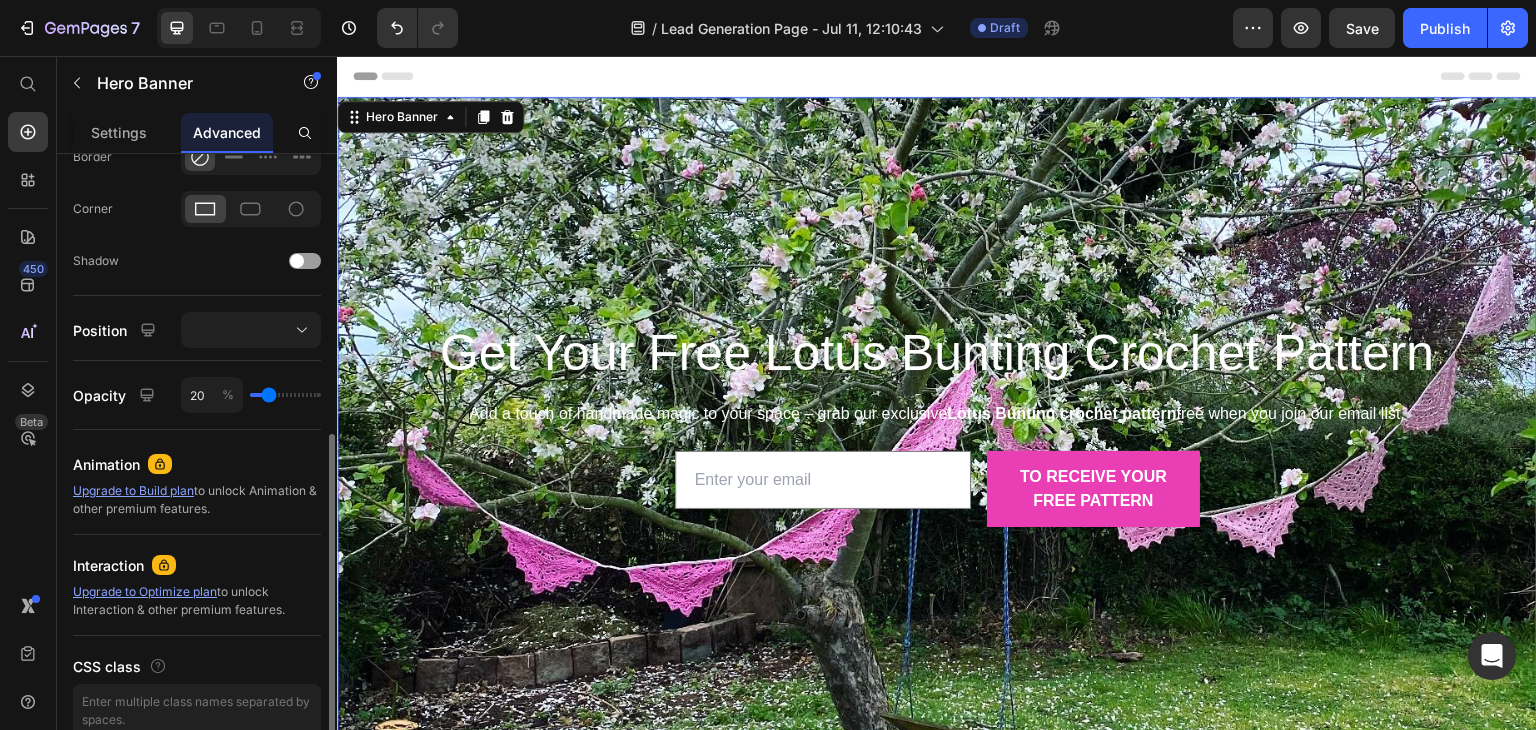 type on "18" 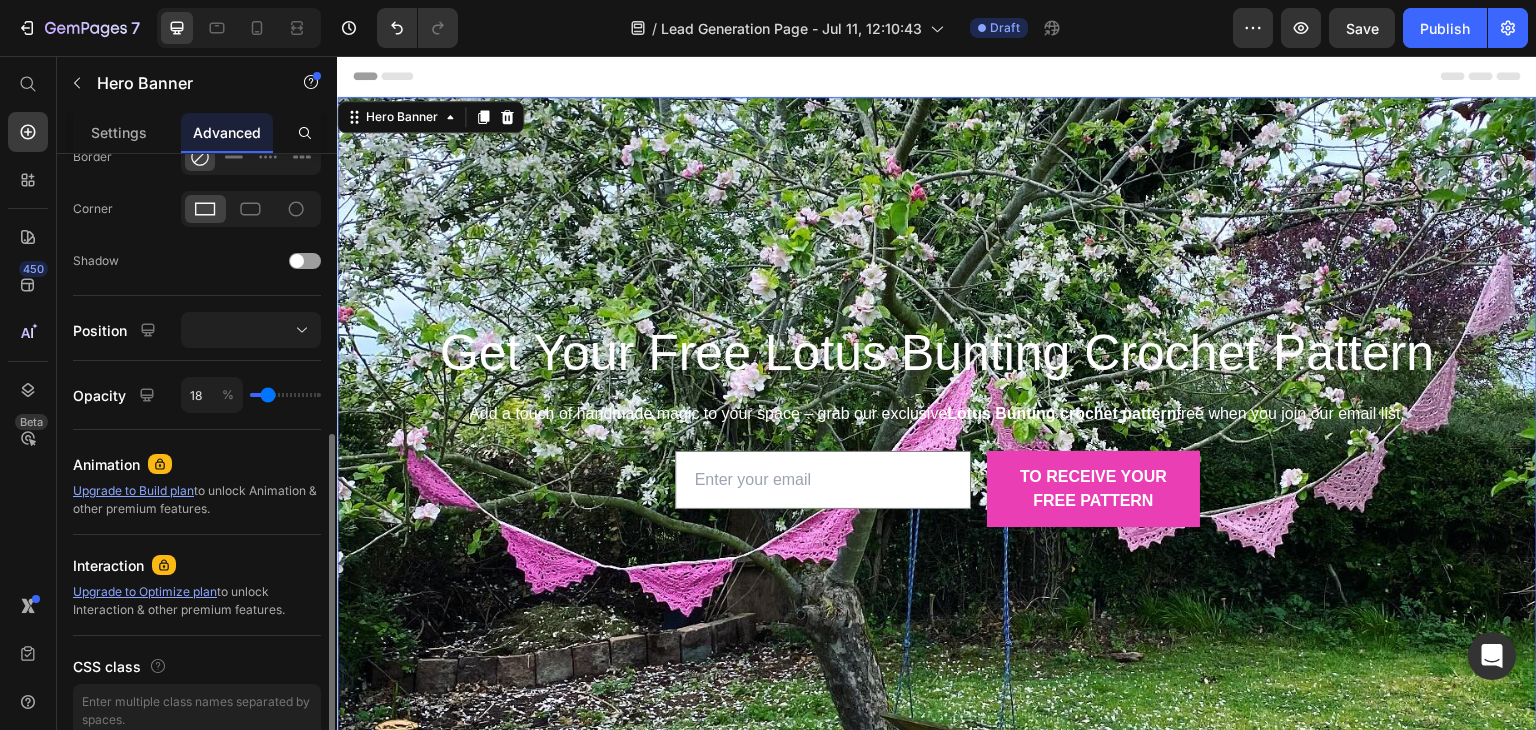 type on "17" 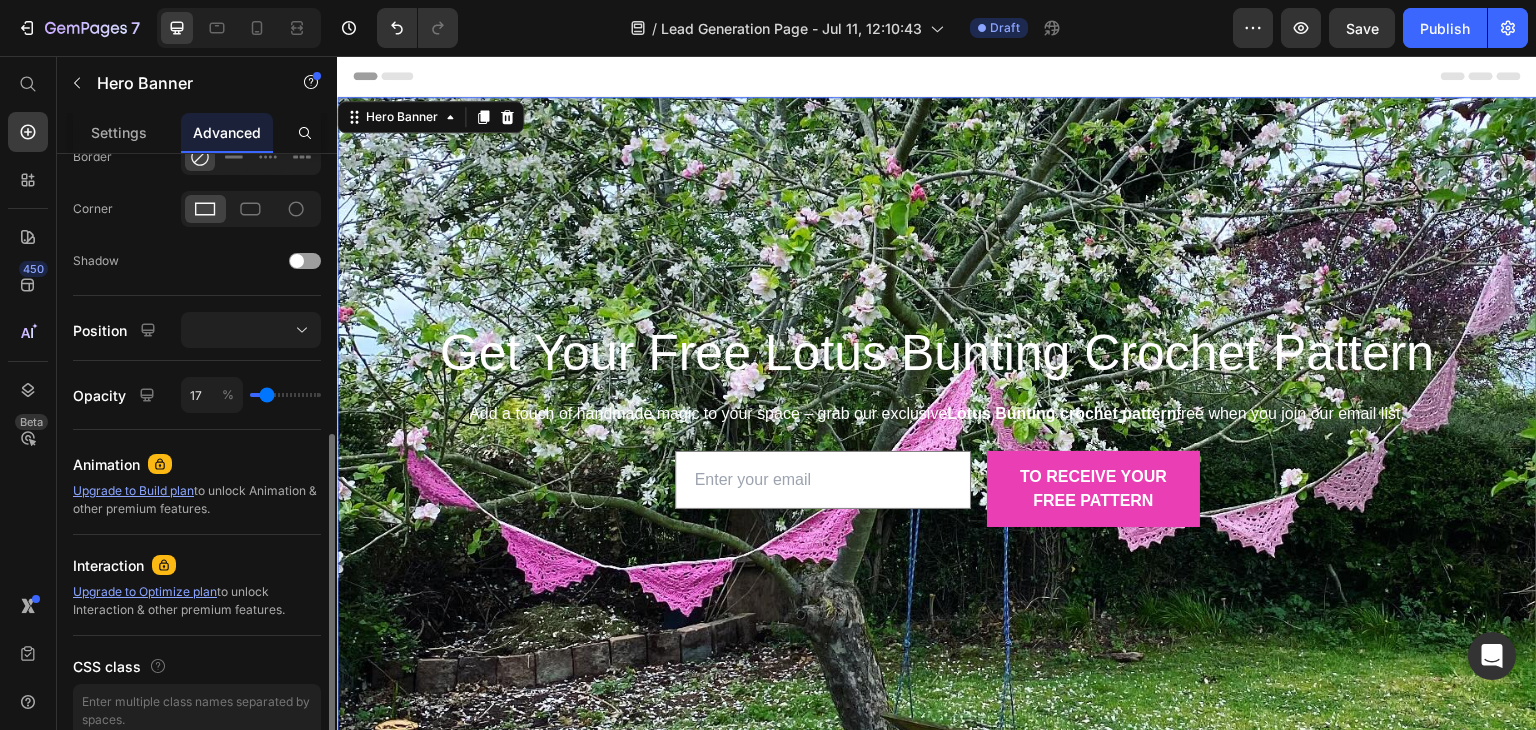type on "15" 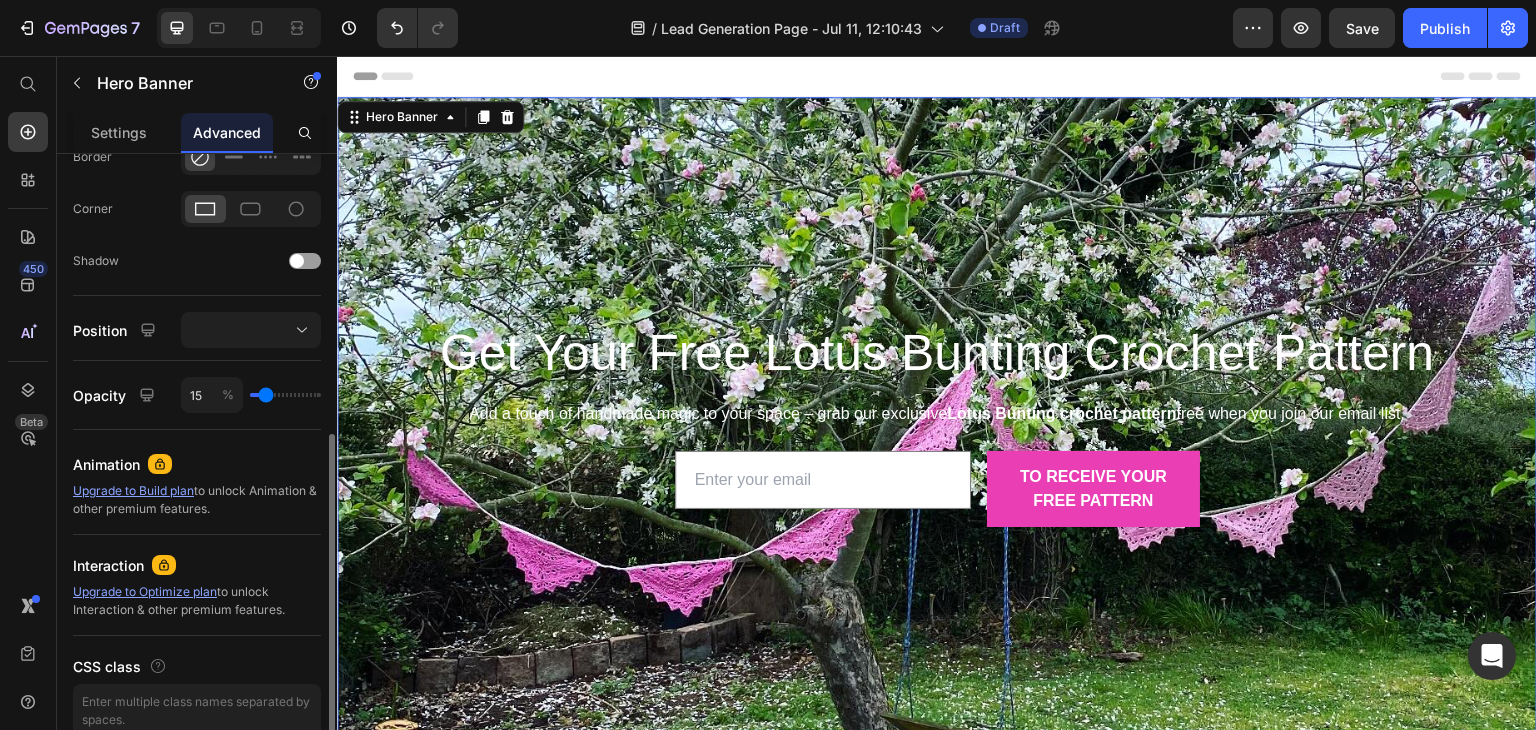 type on "14" 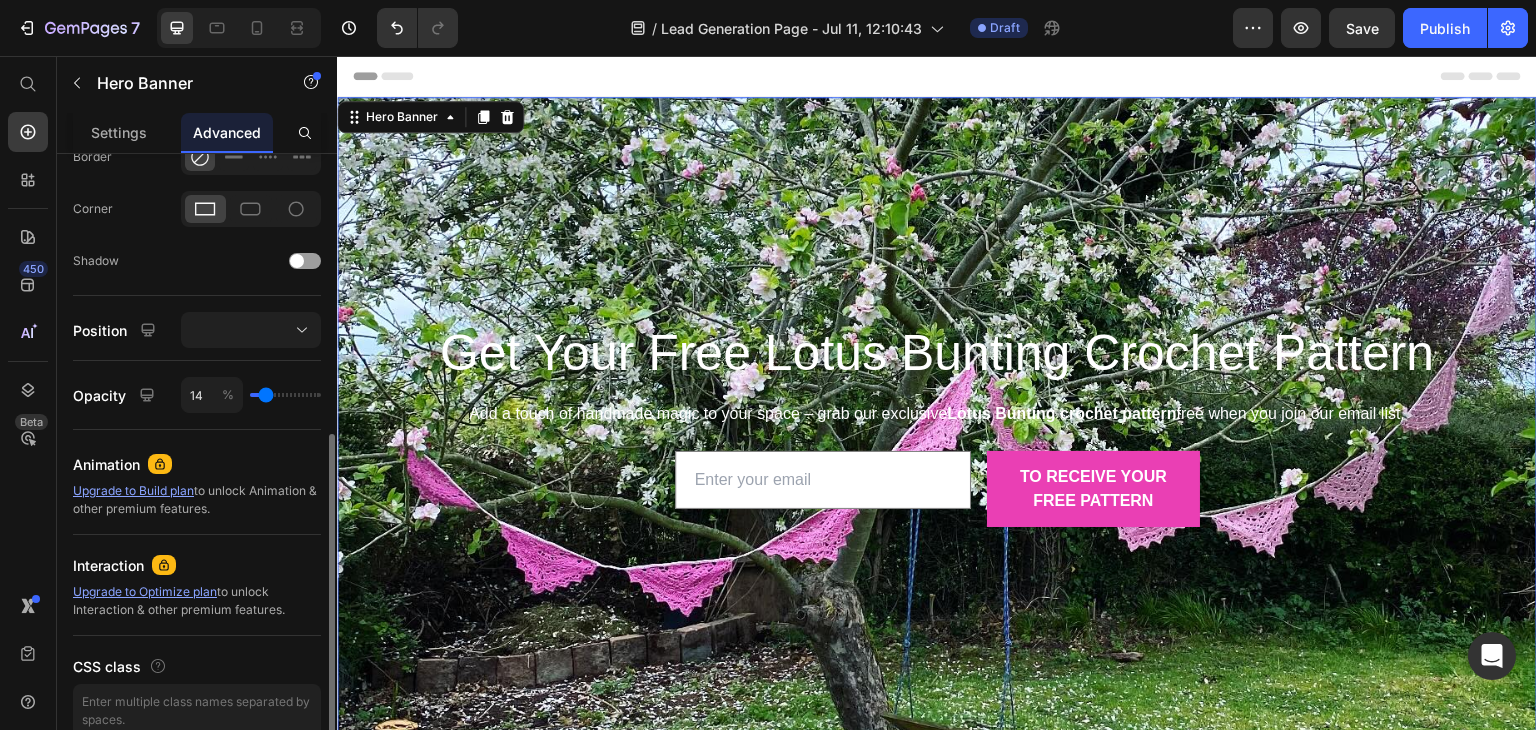 type on "12" 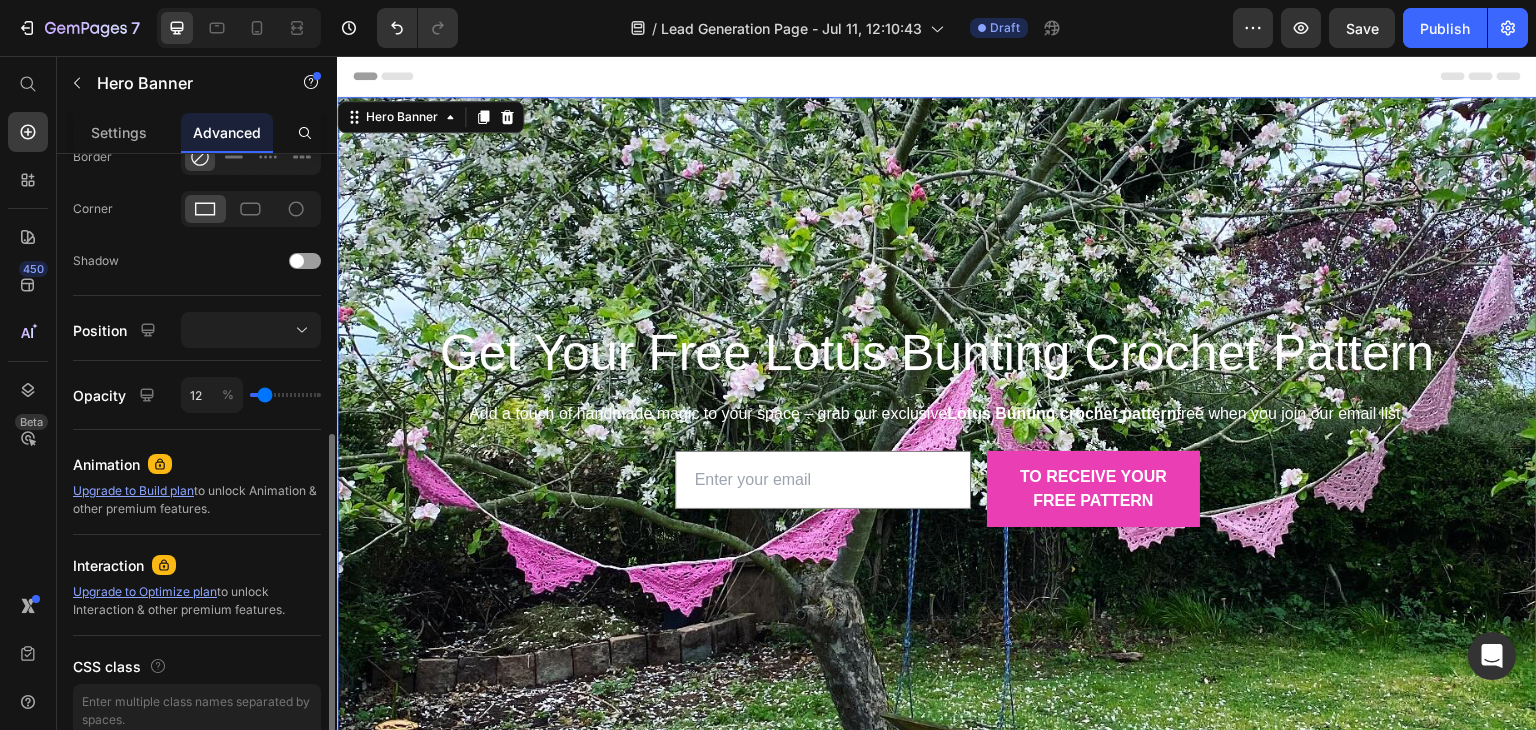 type on "11" 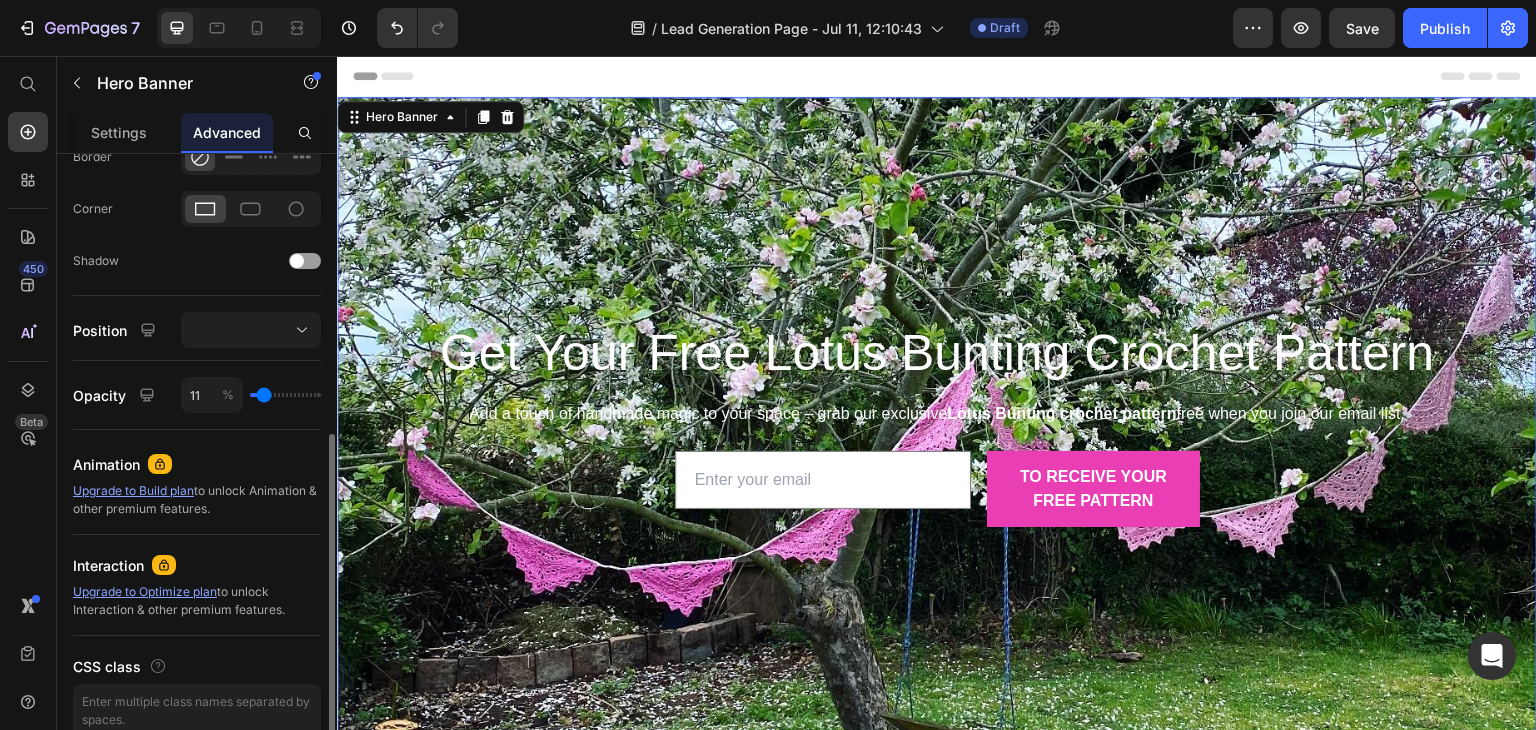 type on "8" 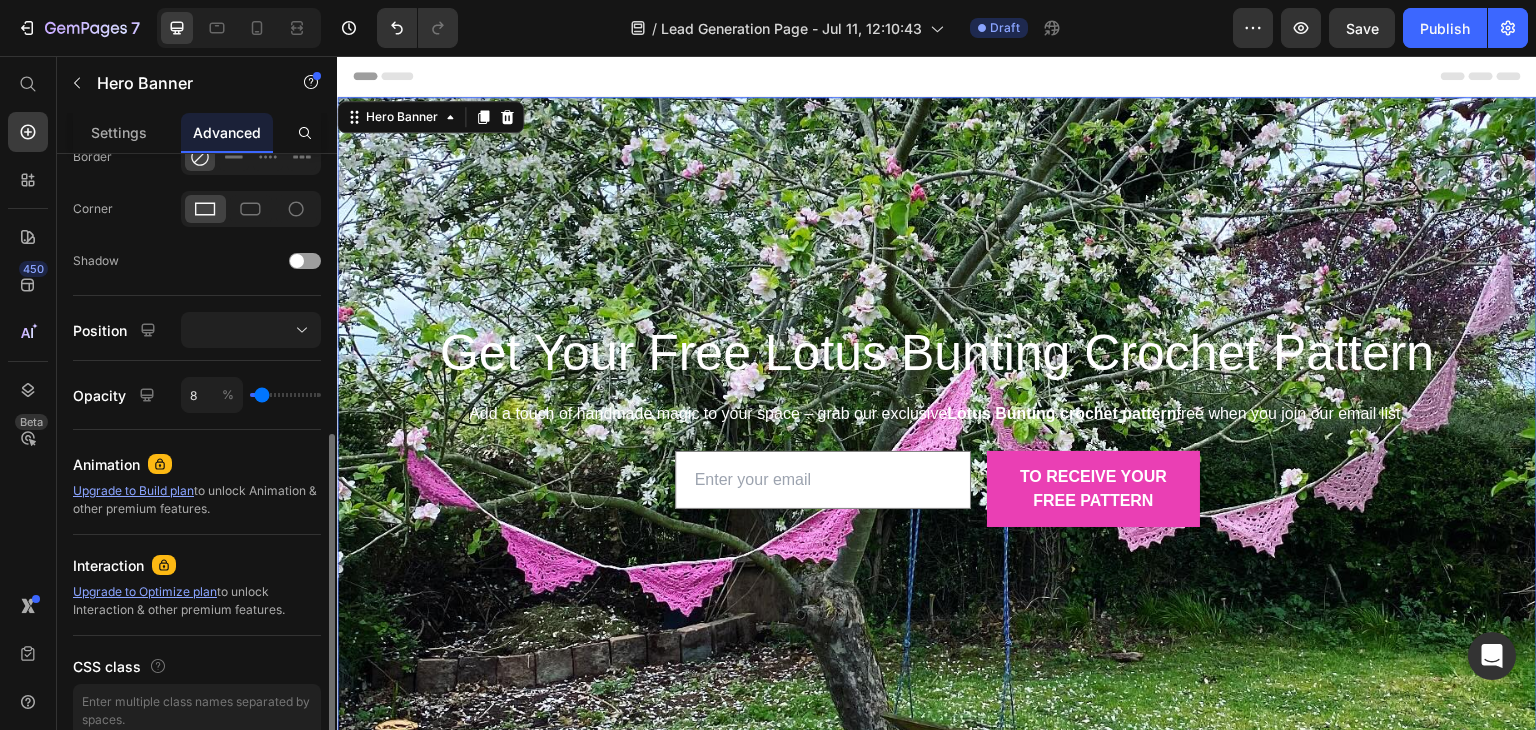 type on "5" 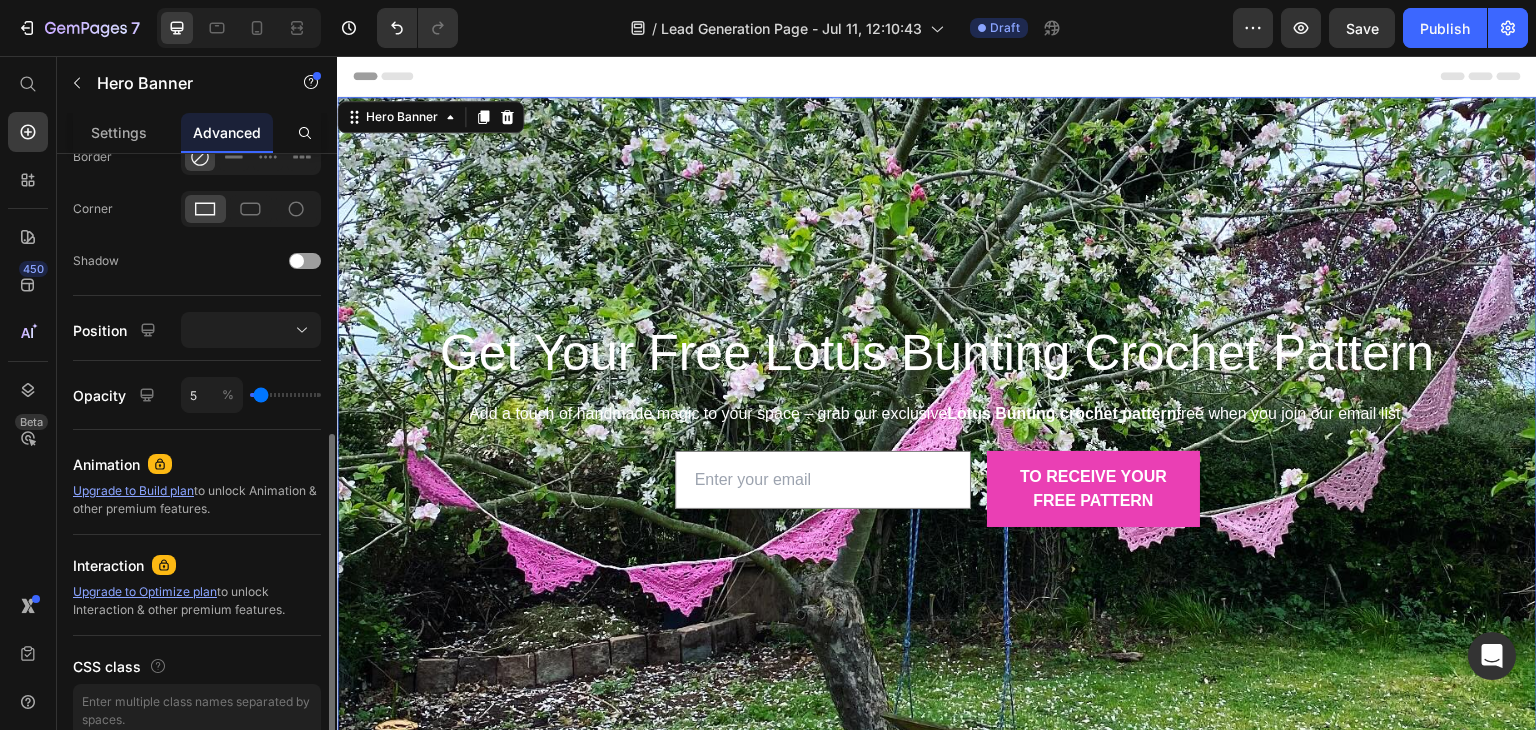 type on "4" 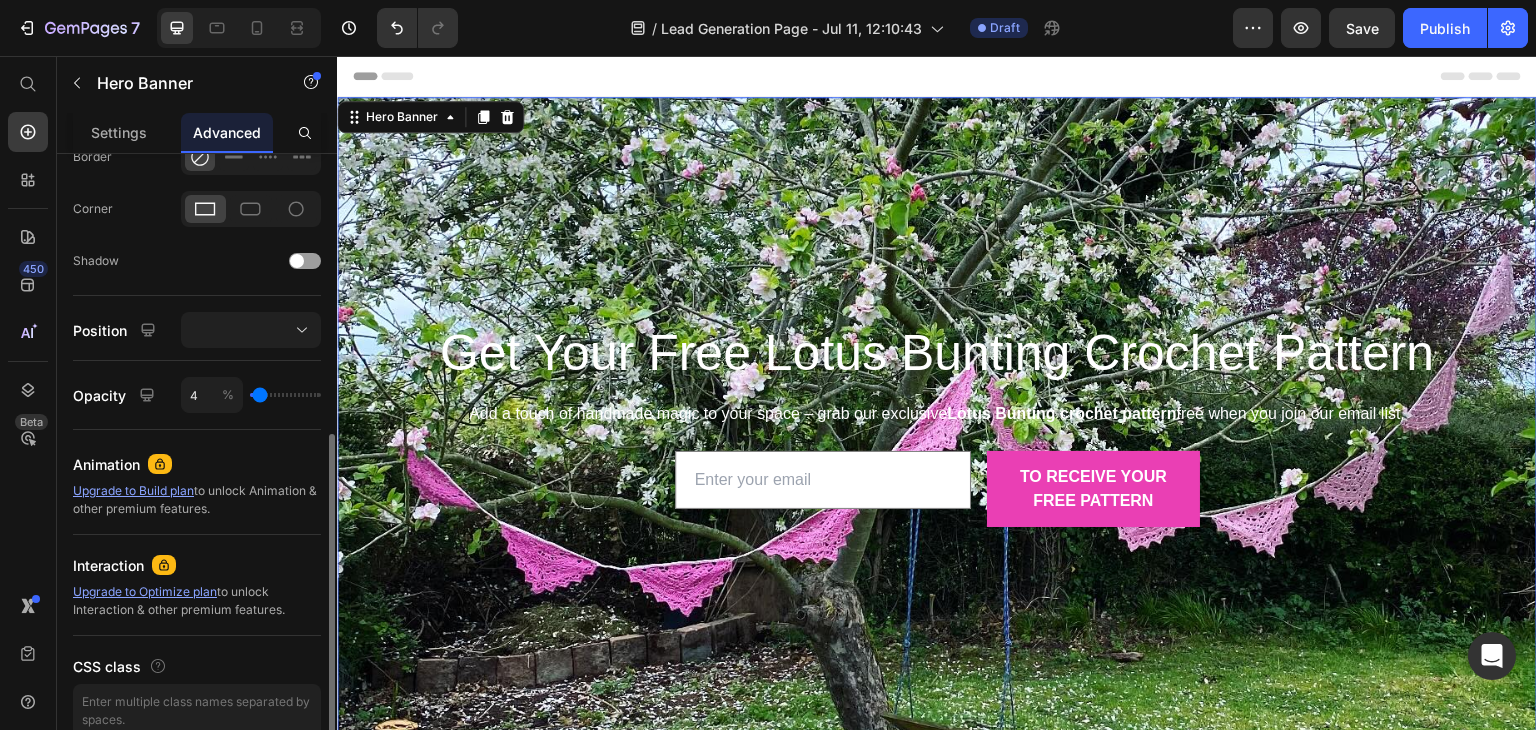 type on "1" 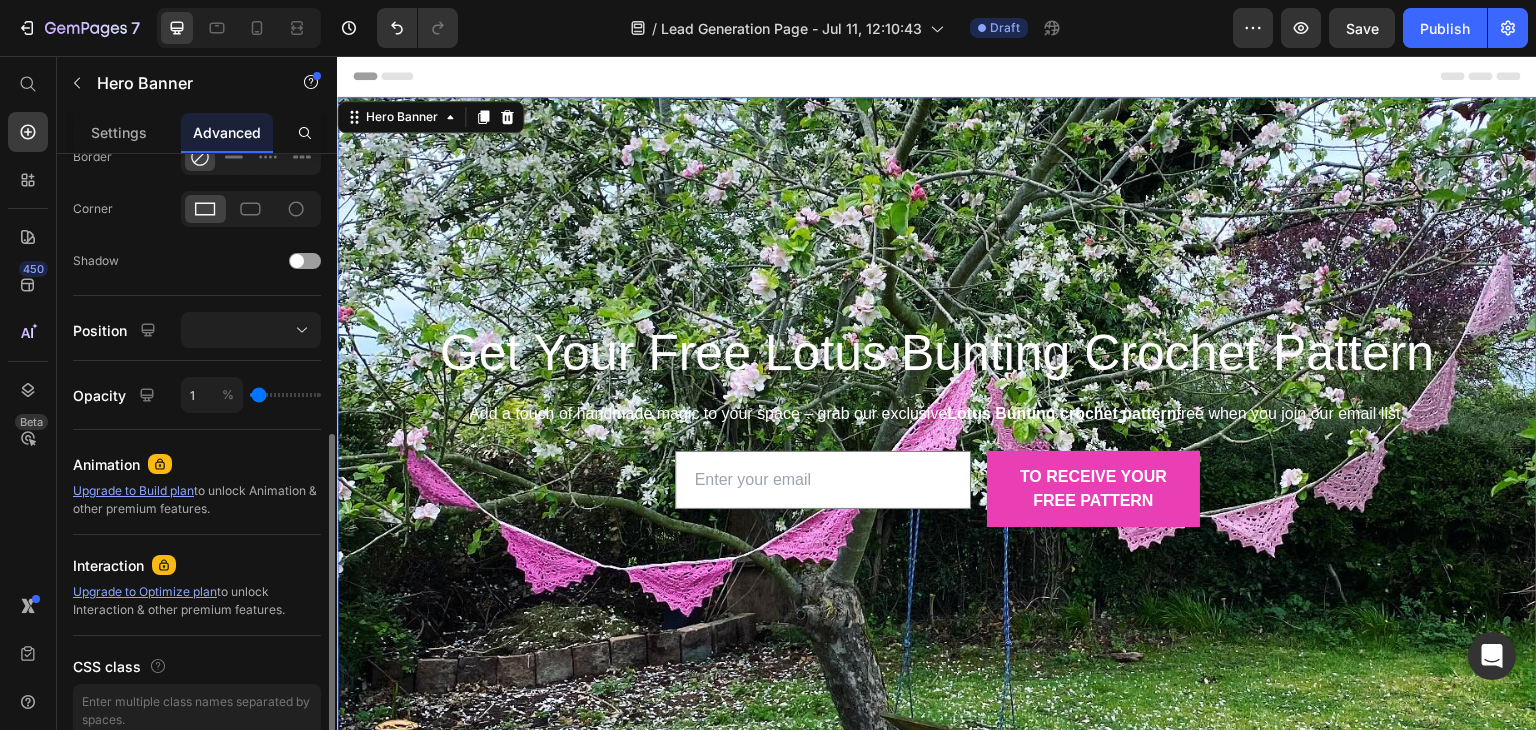 type on "0" 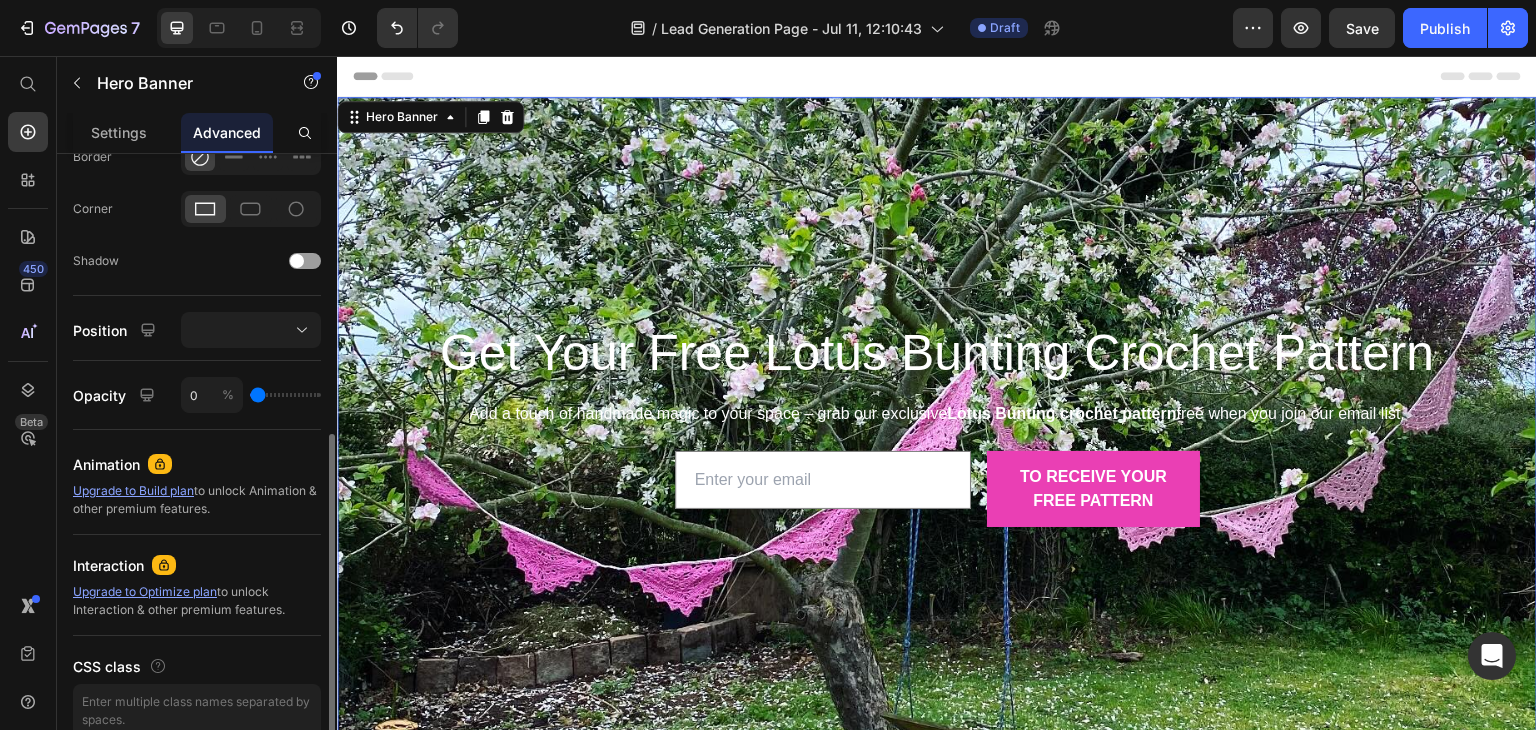 drag, startPoint x: 311, startPoint y: 396, endPoint x: 250, endPoint y: 393, distance: 61.073727 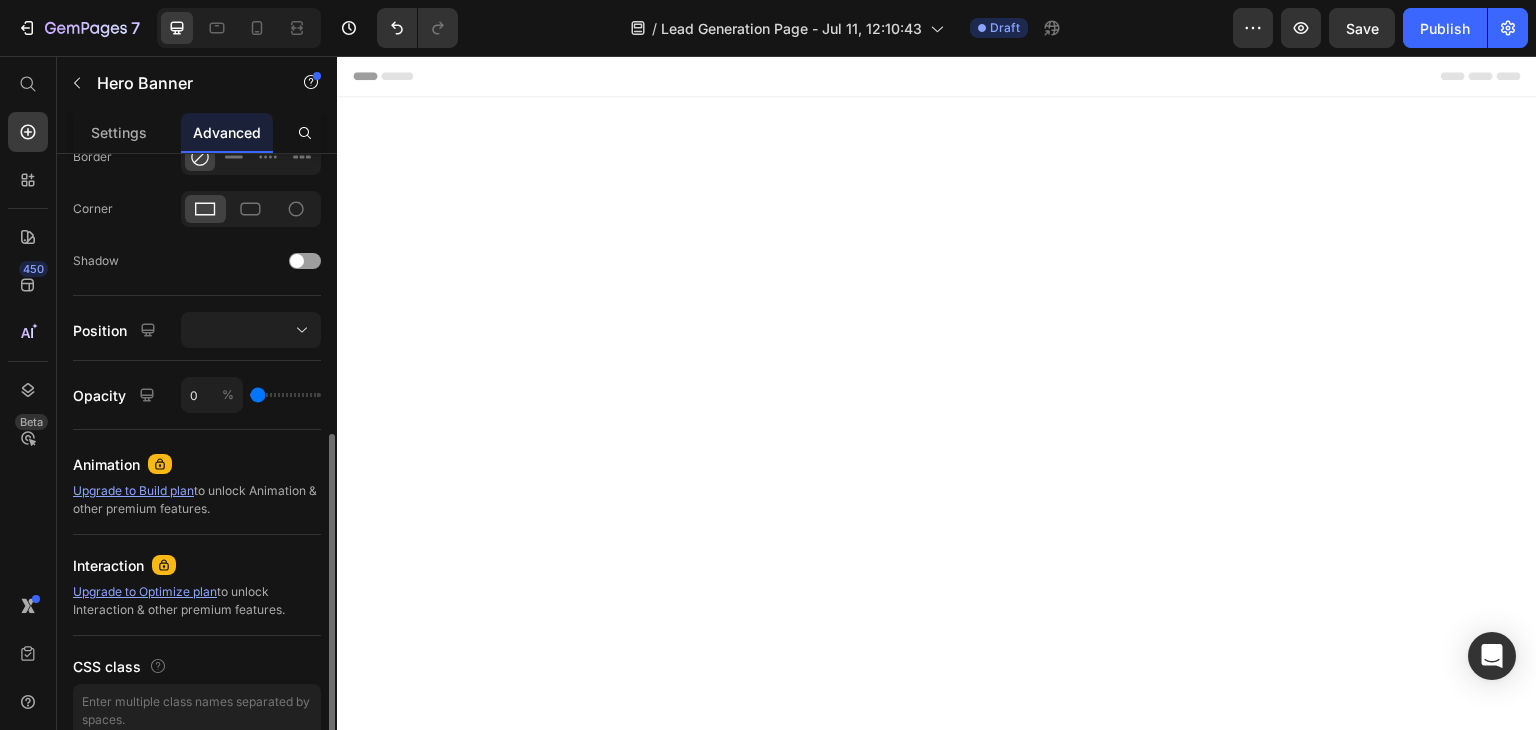 type on "2" 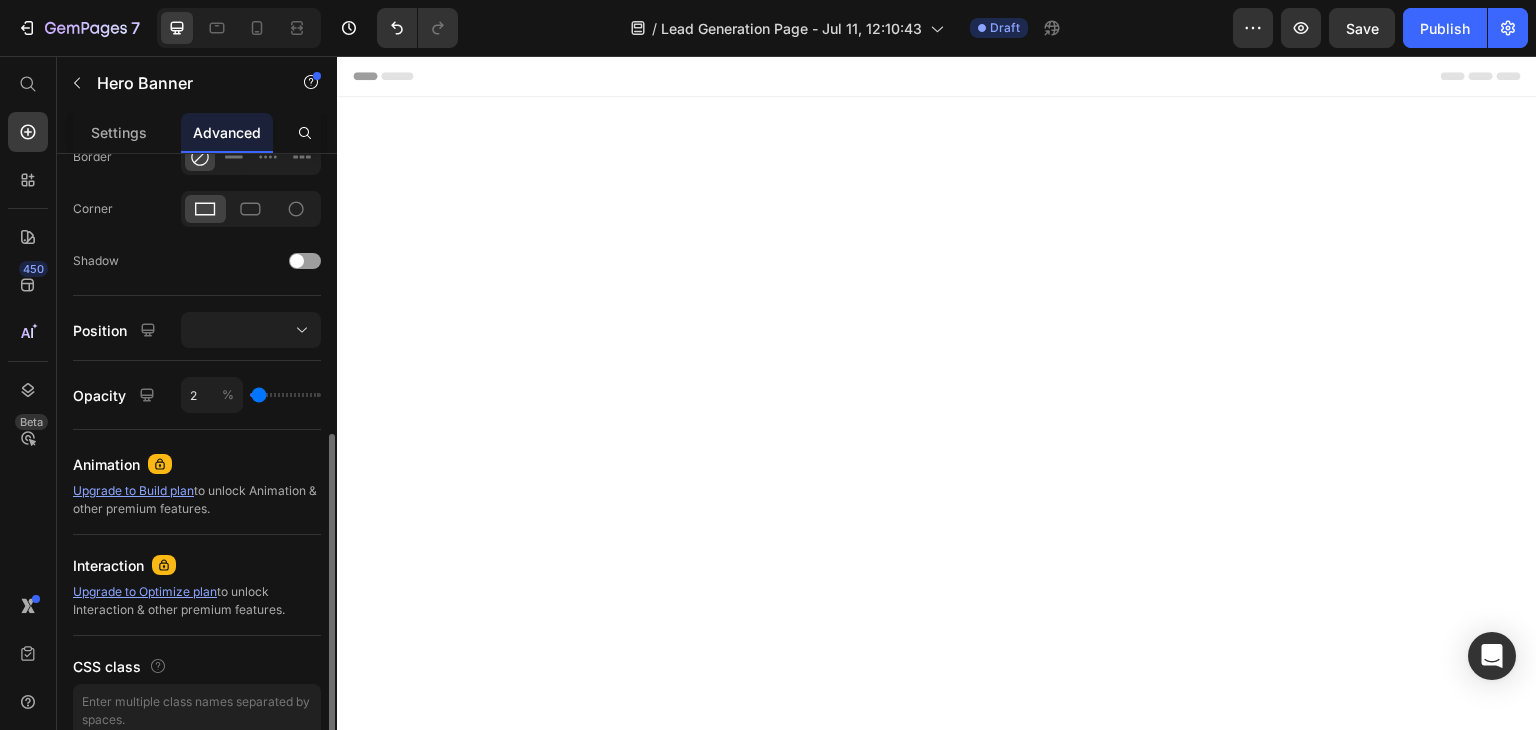 type on "5" 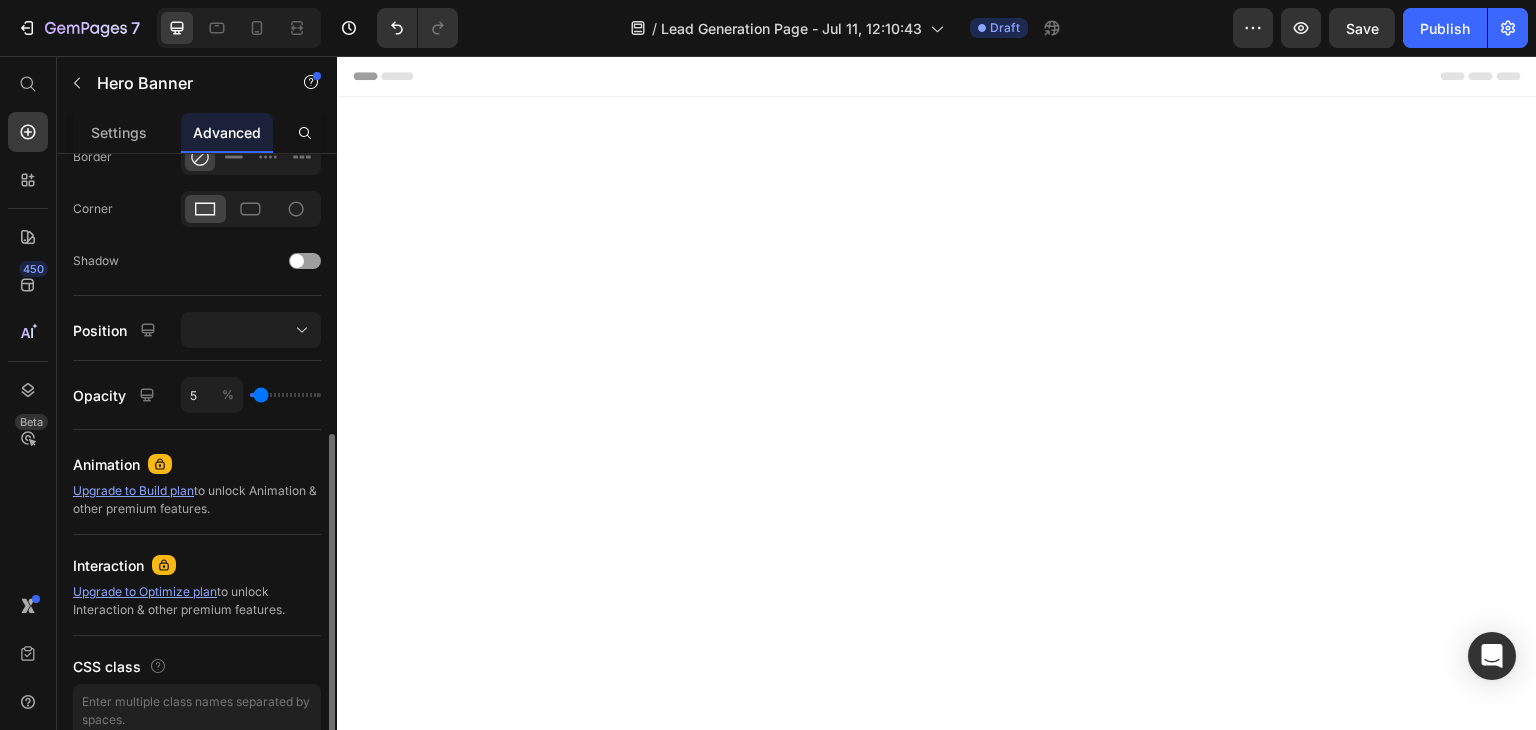 type on "7" 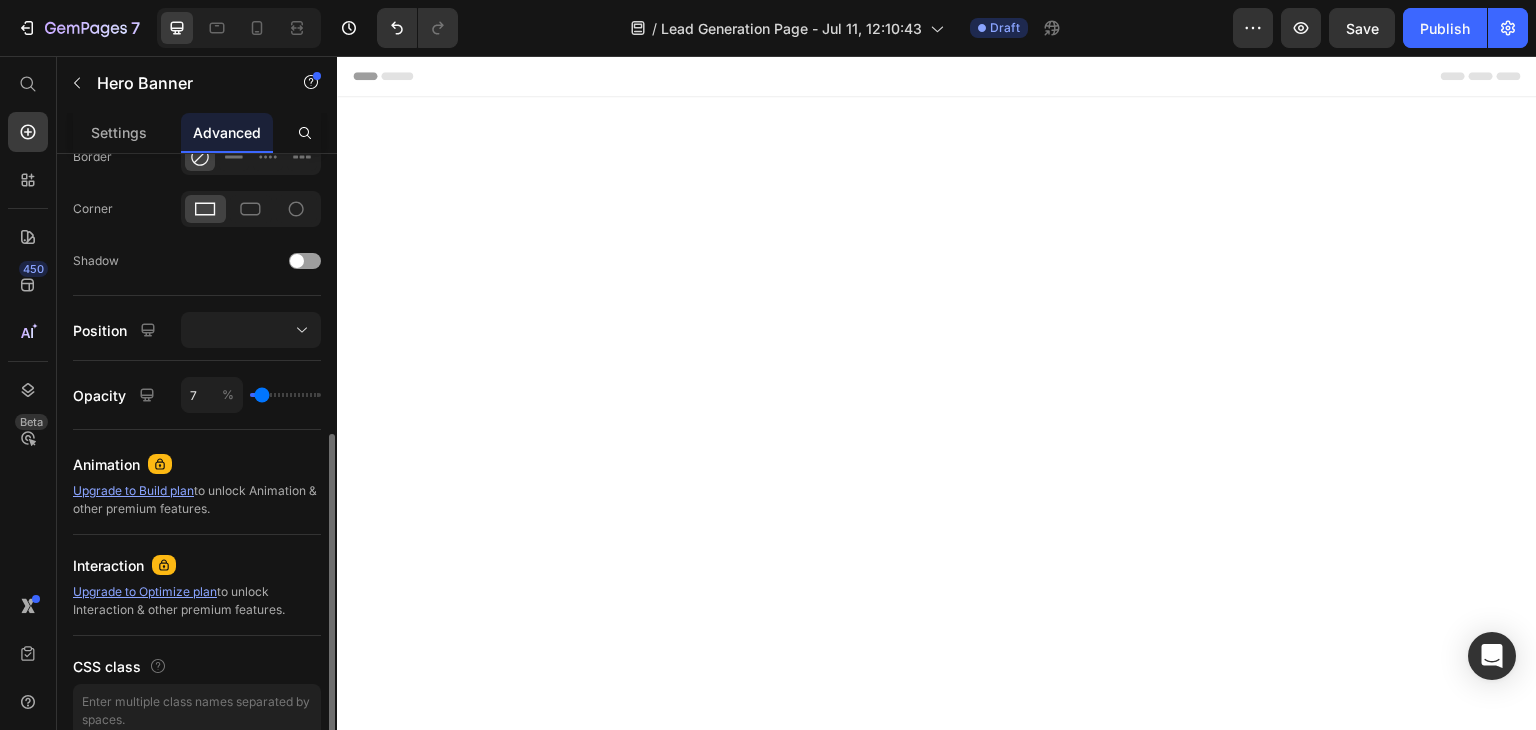 type on "8" 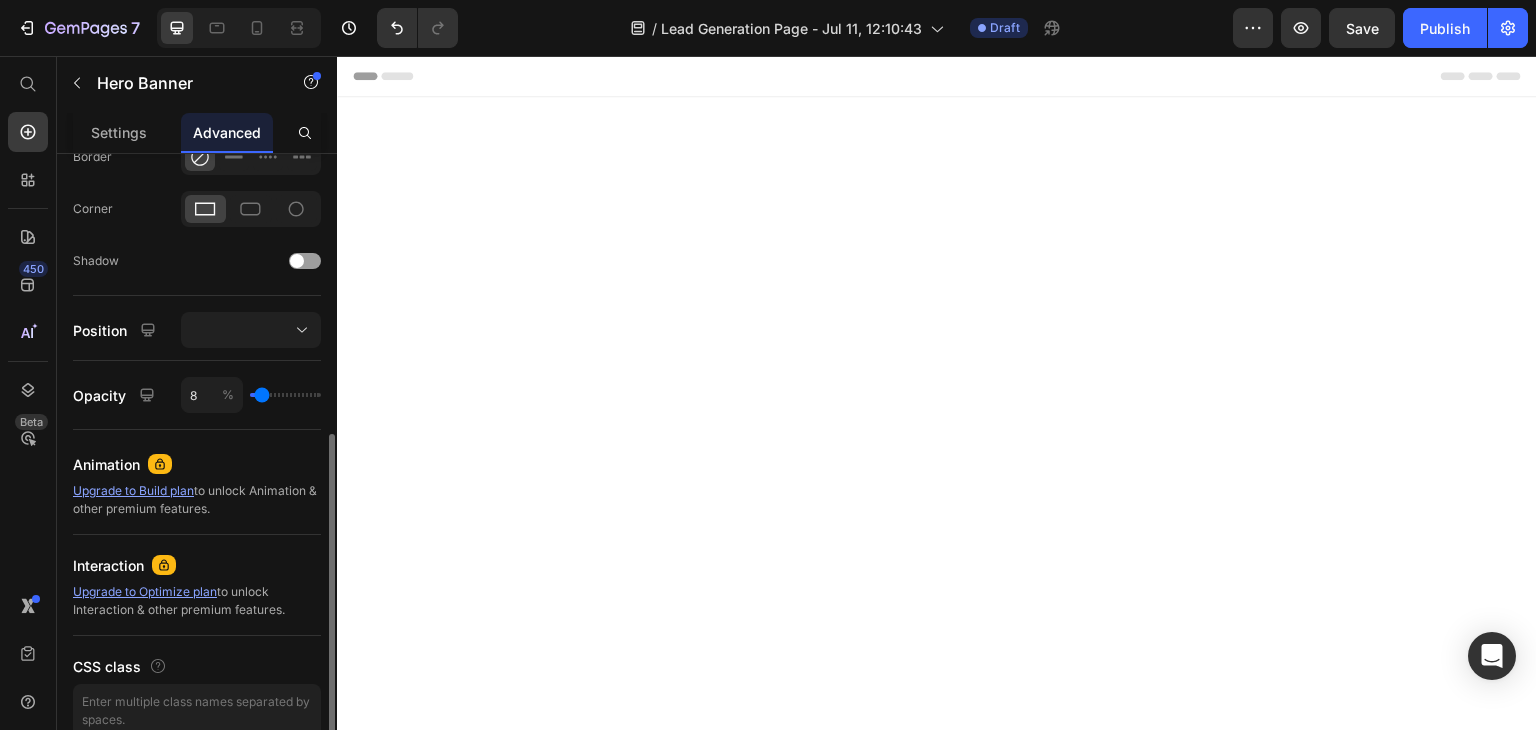 type on "9" 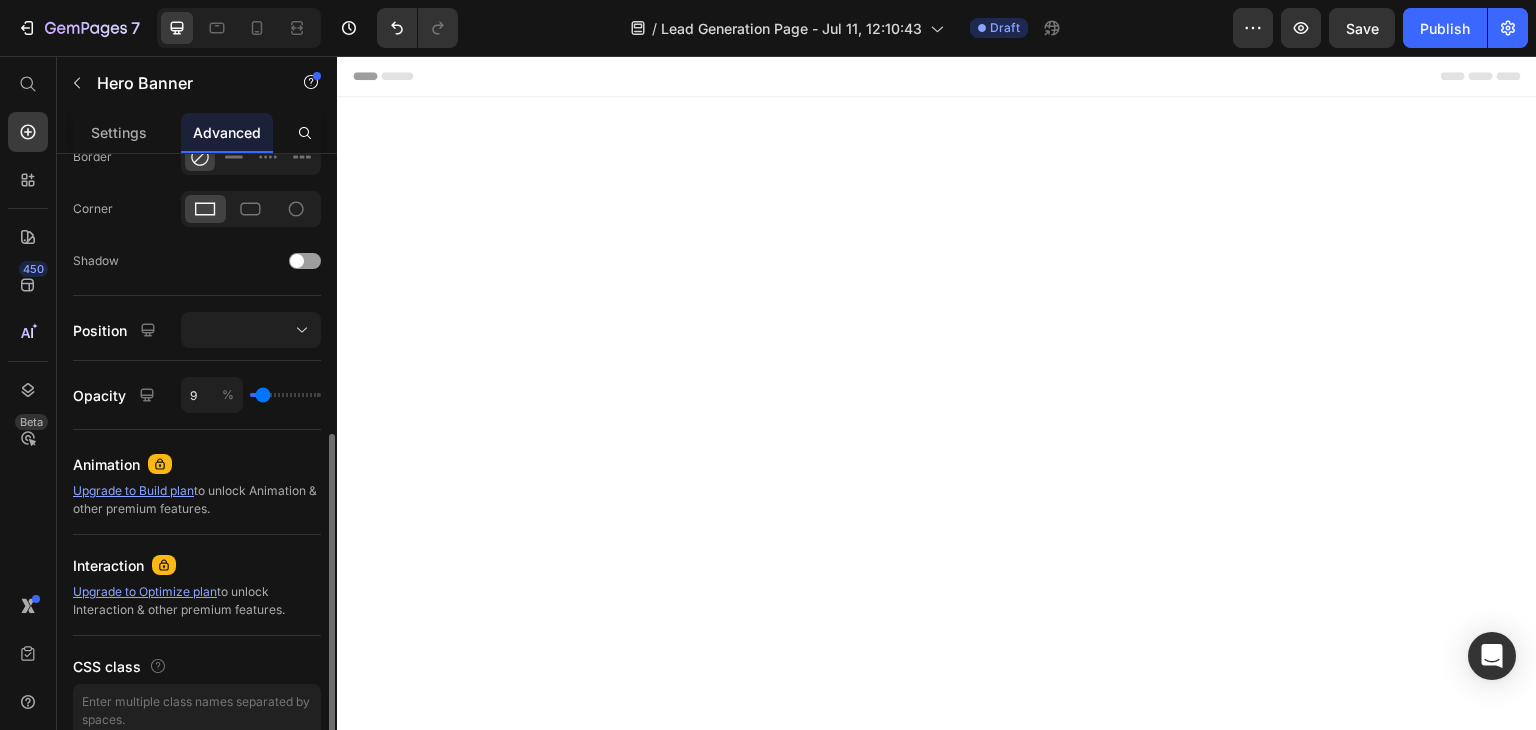 type on "12" 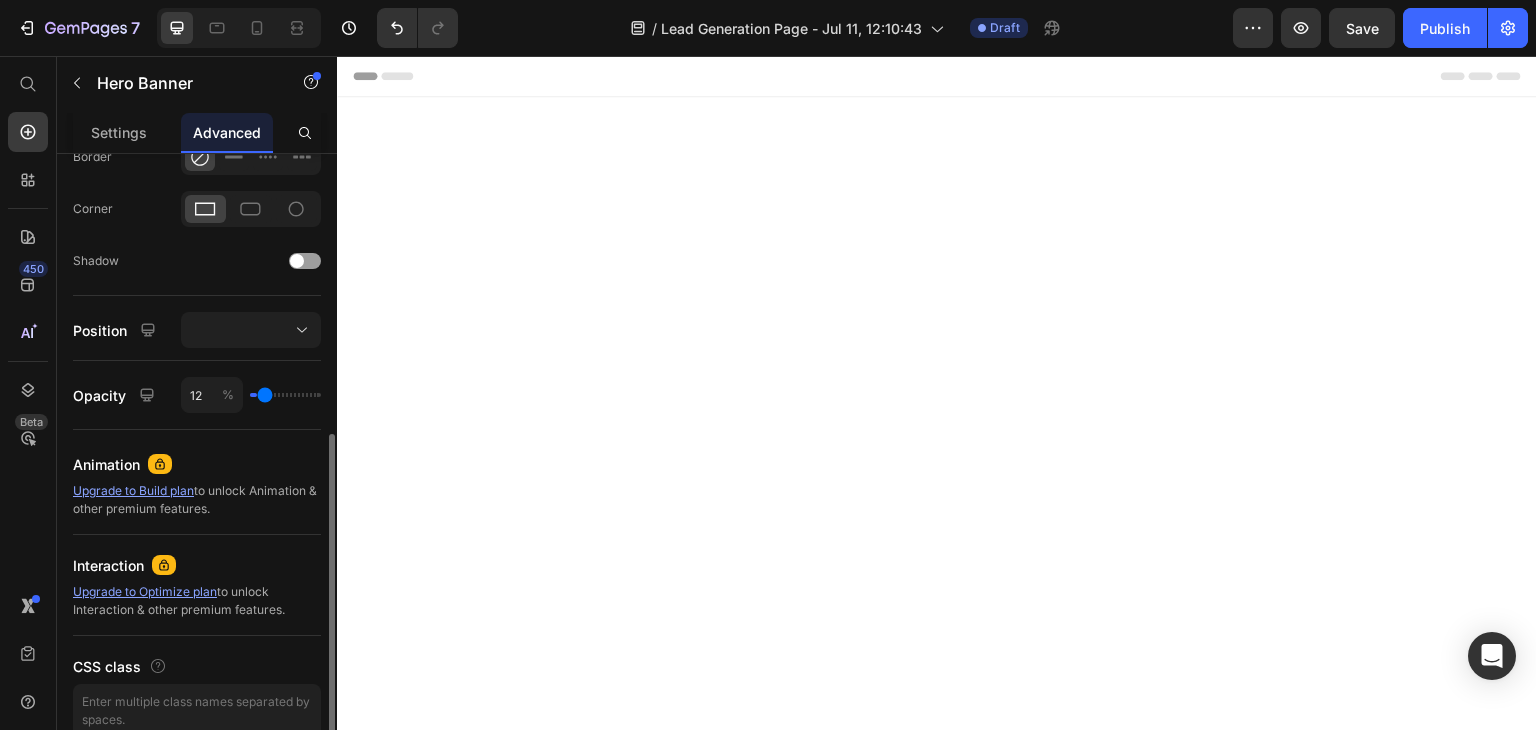 type on "14" 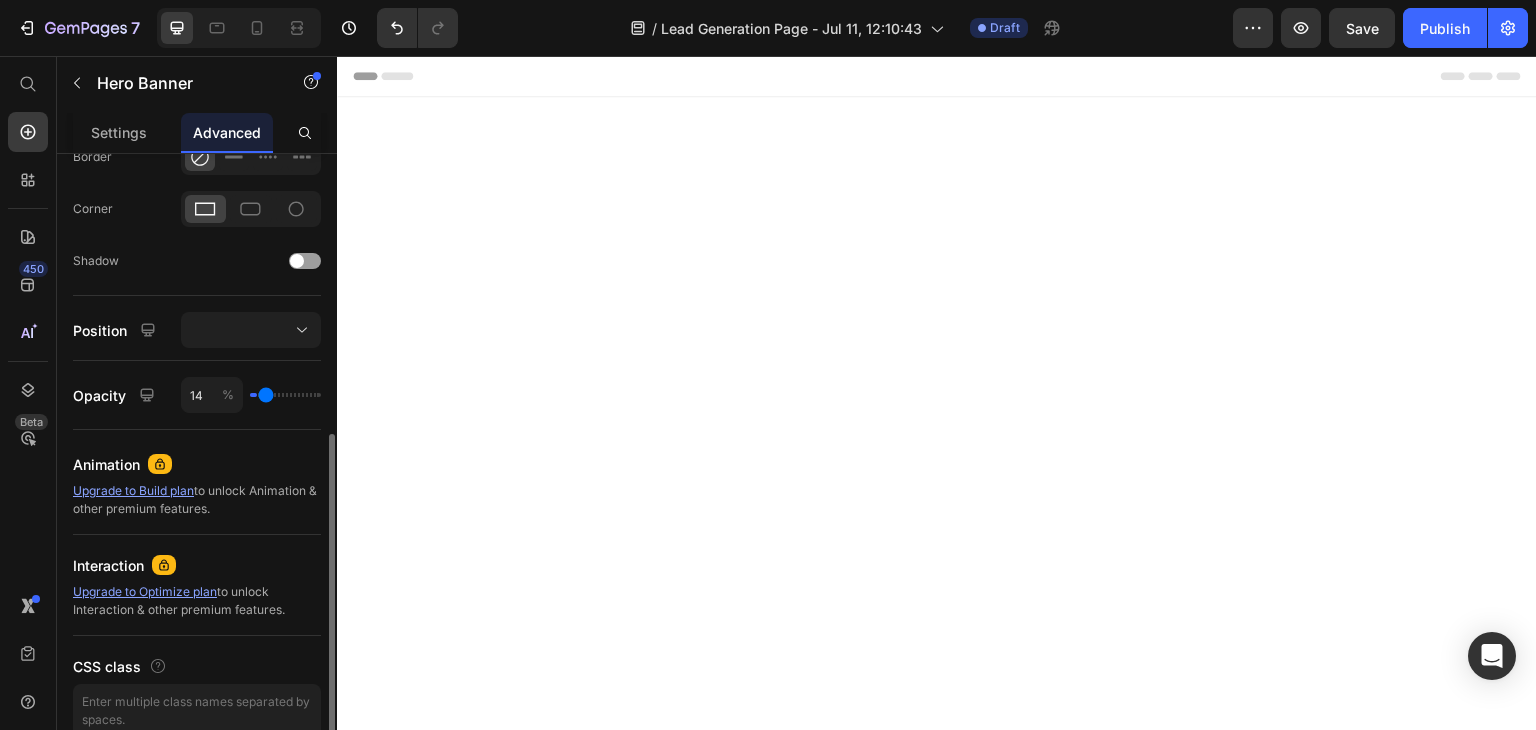 type on "15" 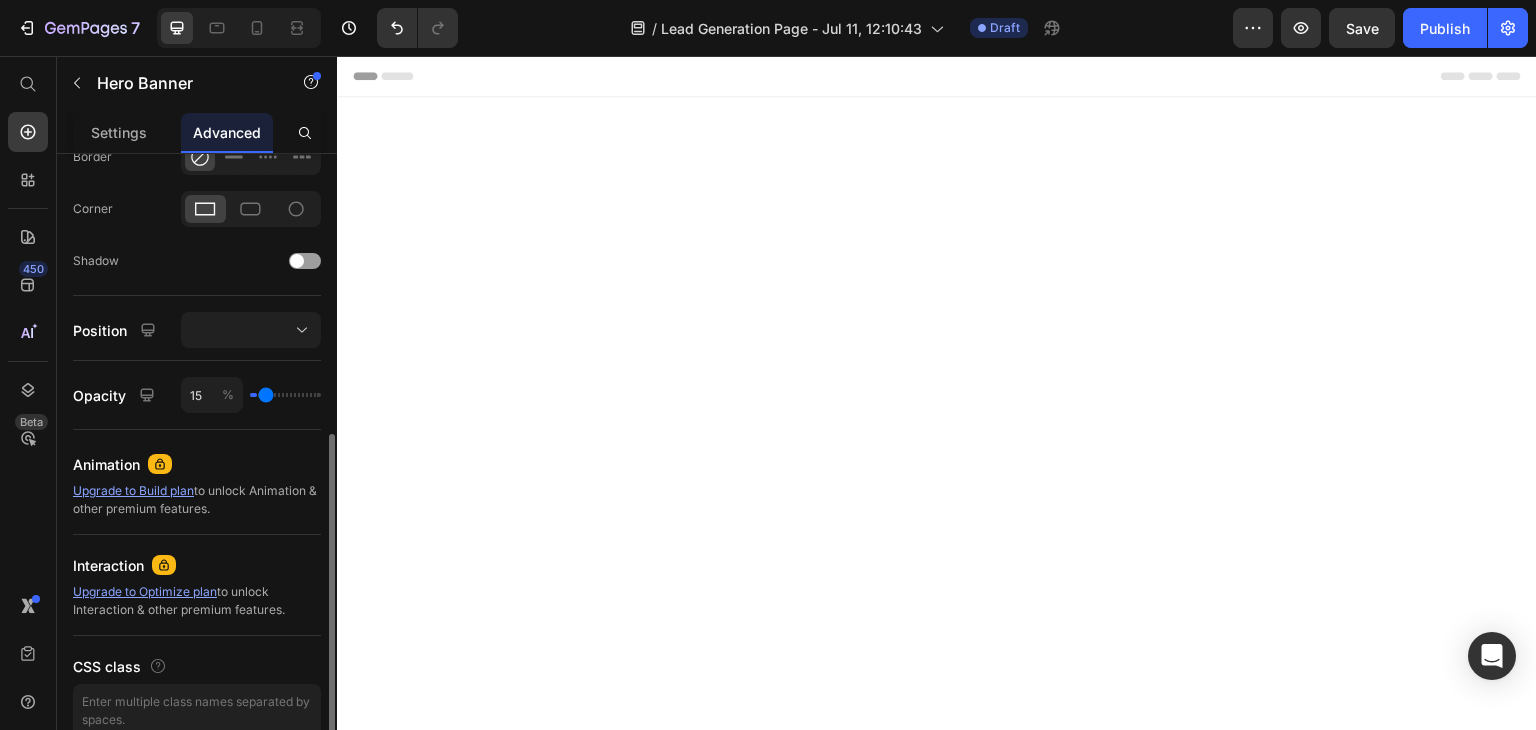 type on "17" 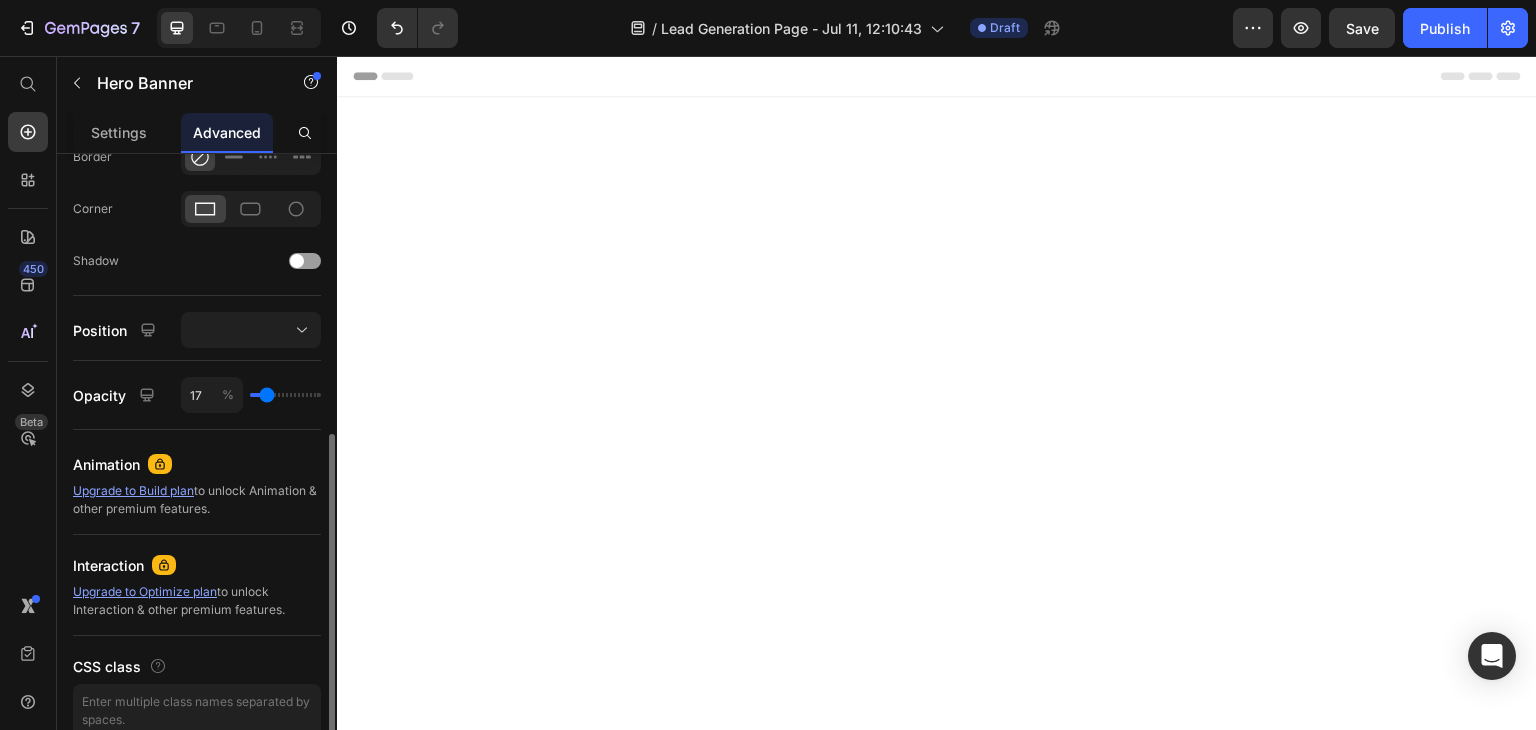 type on "18" 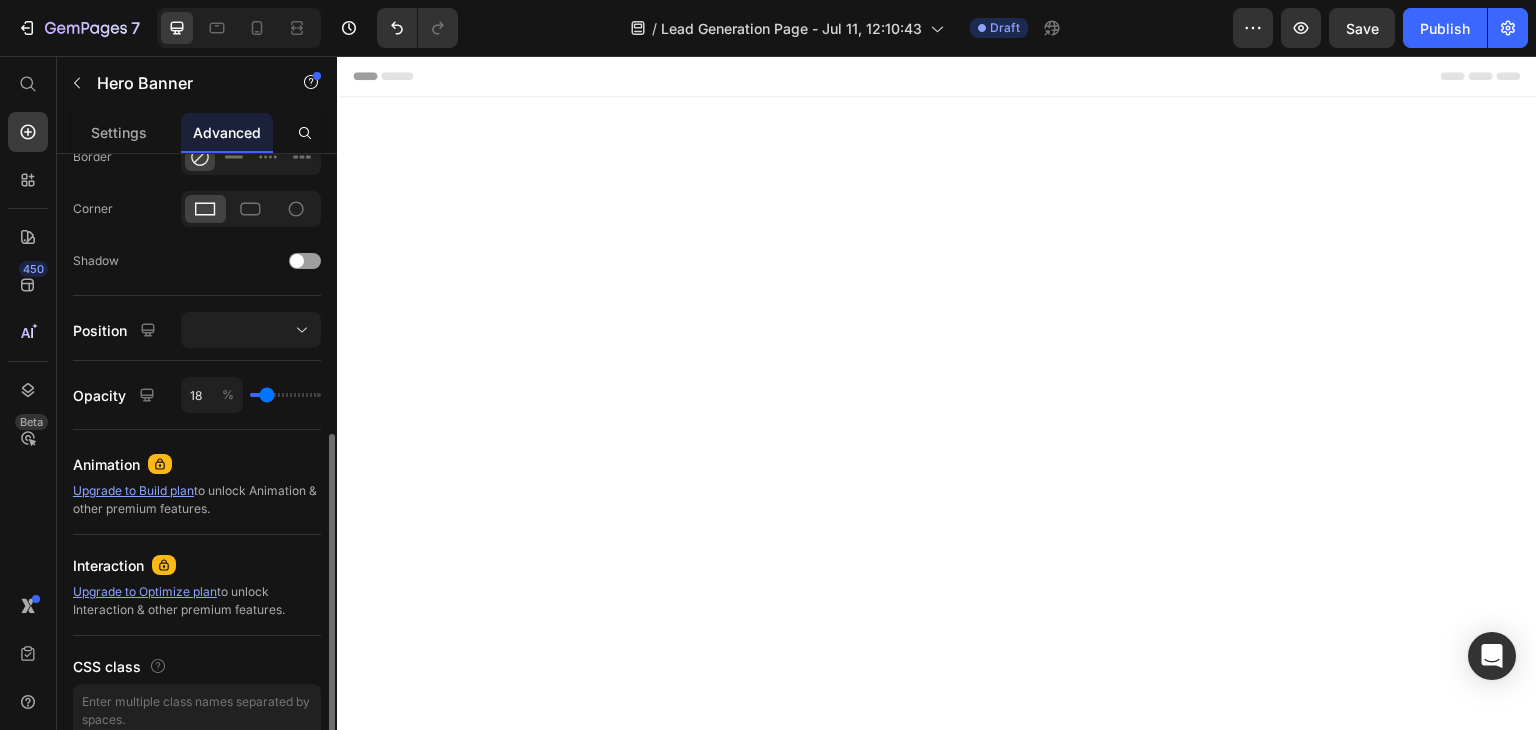 type on "18" 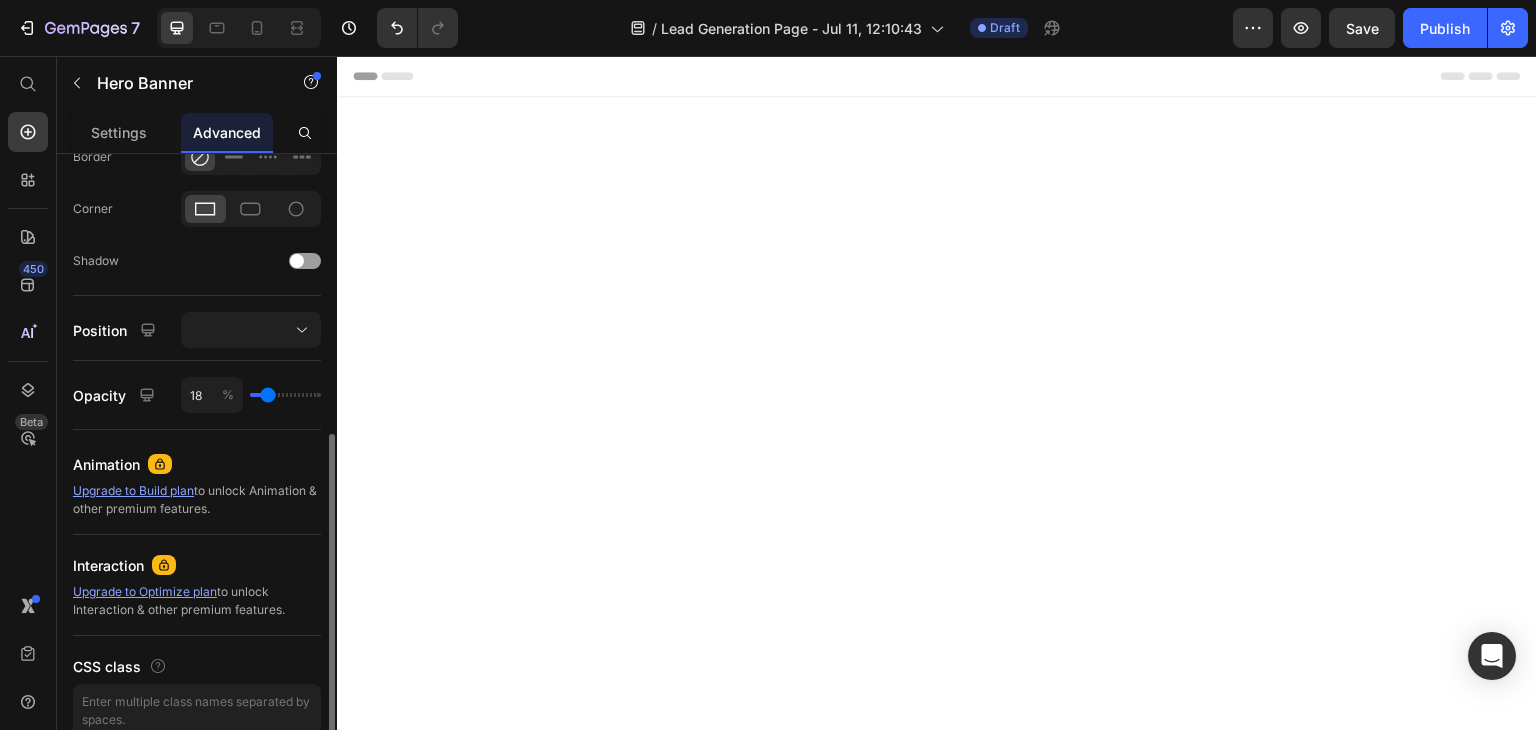 type on "20" 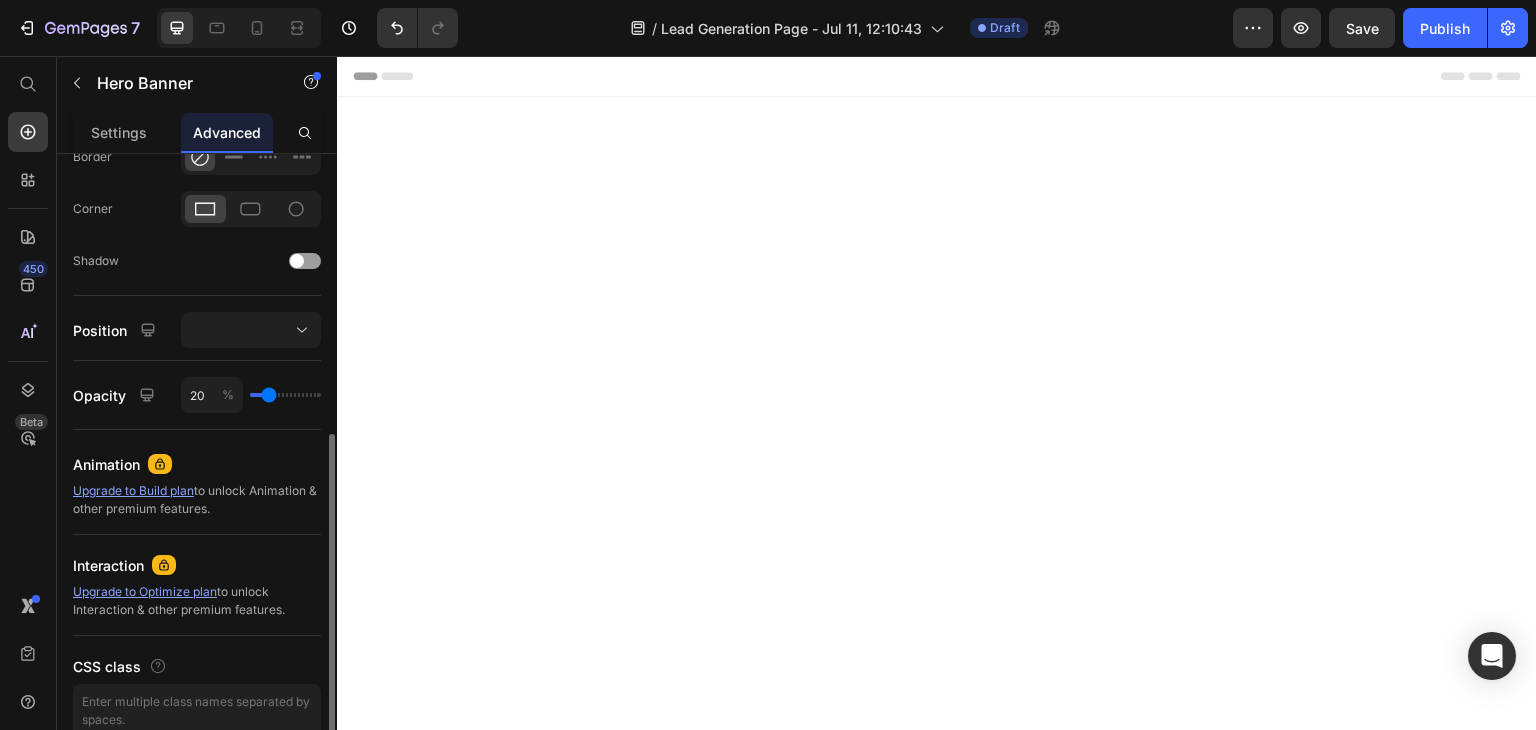 type on "21" 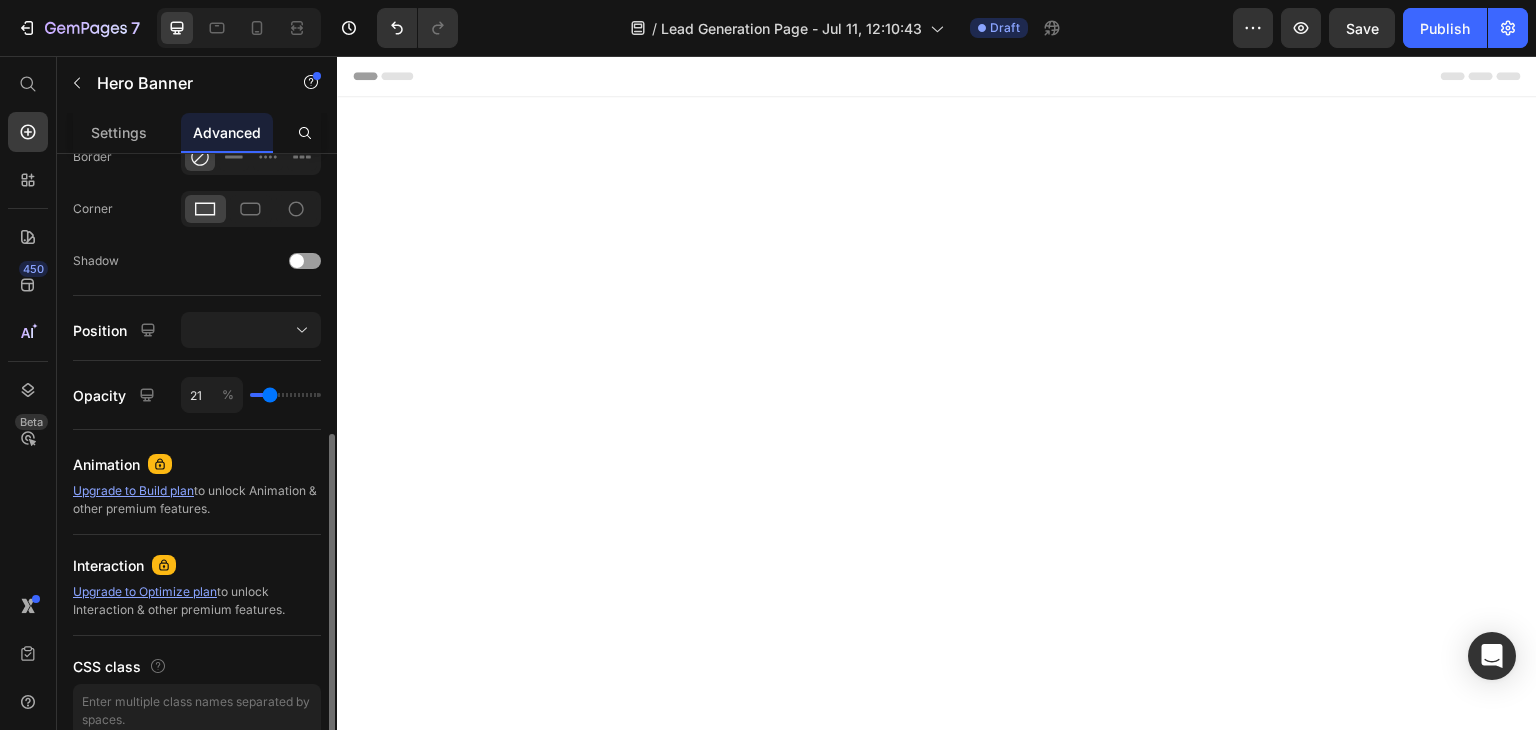 drag, startPoint x: 256, startPoint y: 393, endPoint x: 269, endPoint y: 393, distance: 13 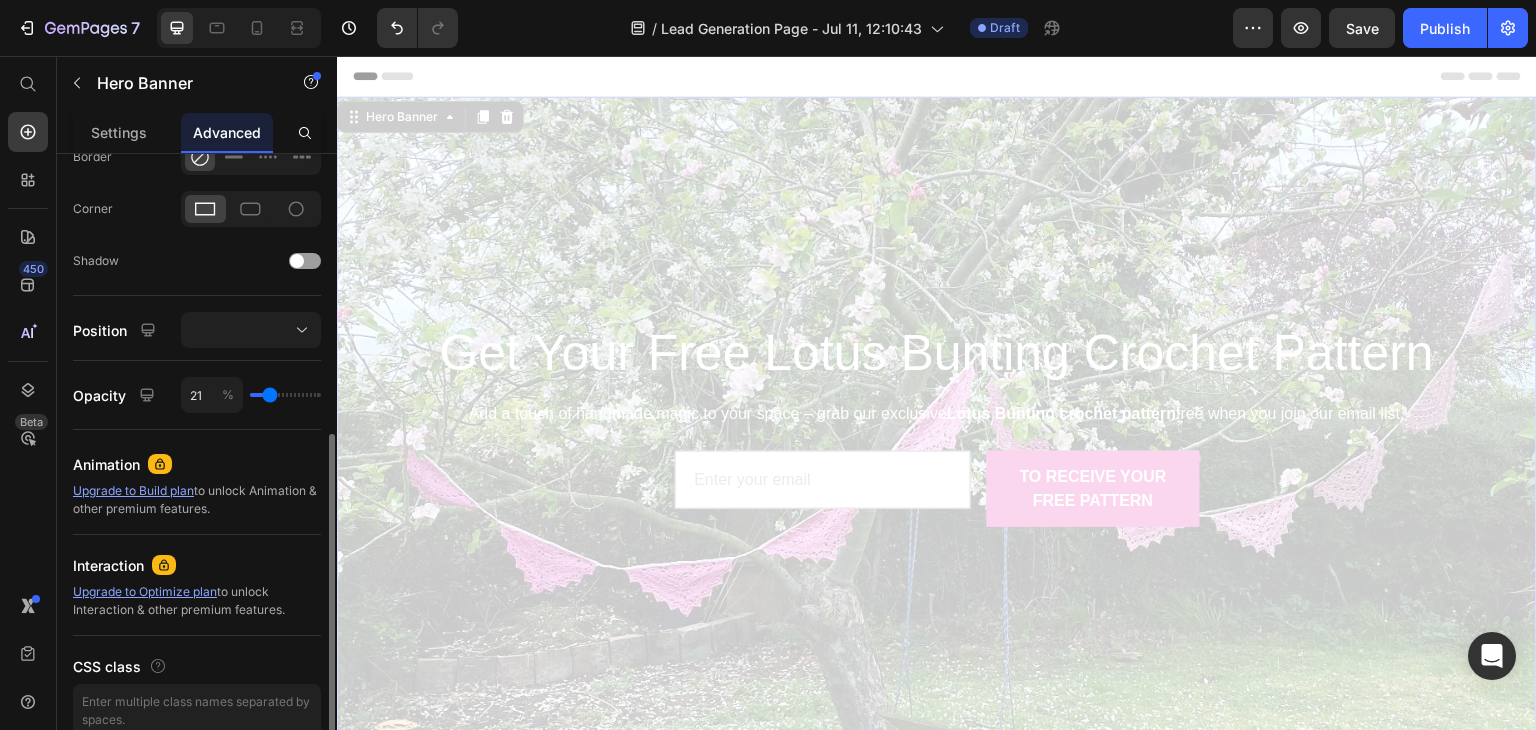 type on "23" 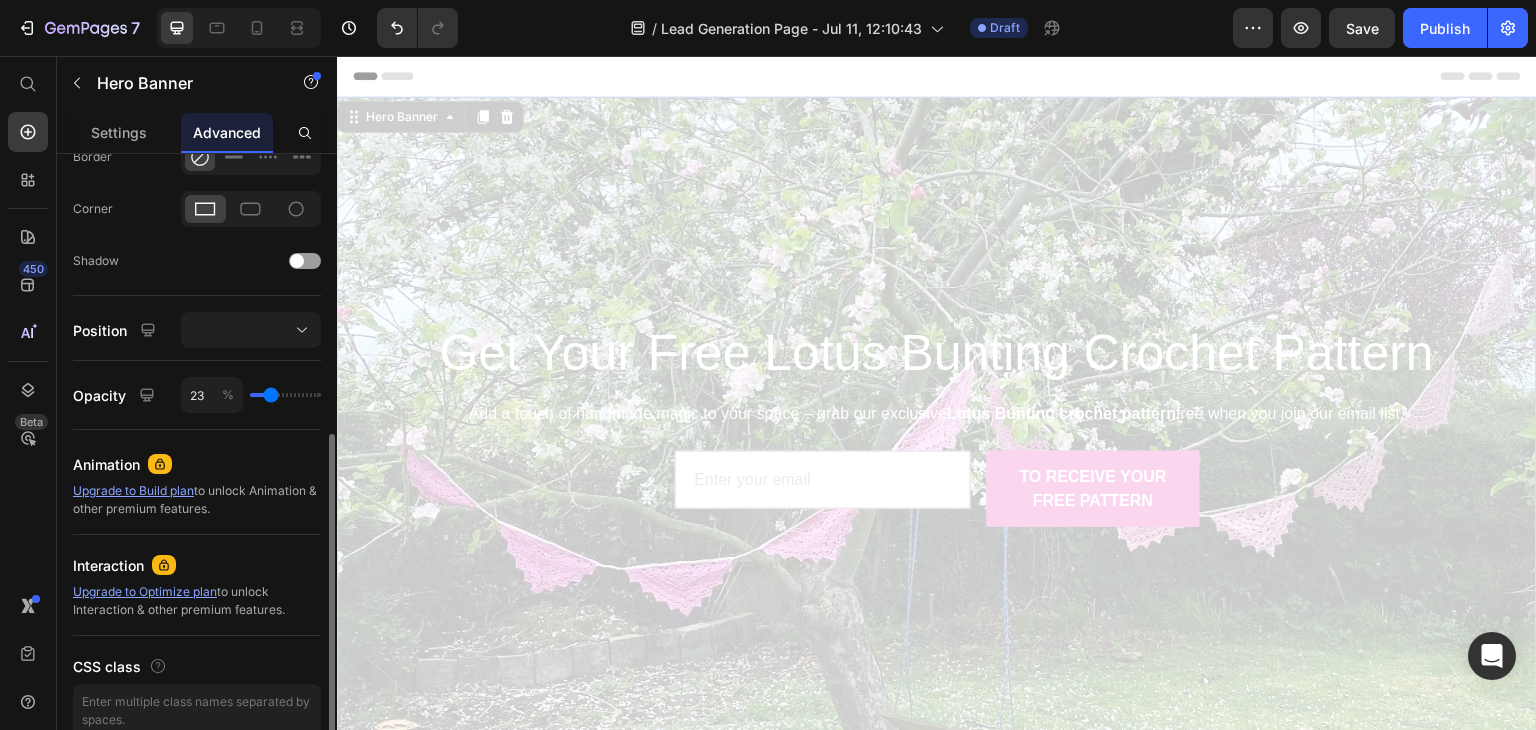 type on "24" 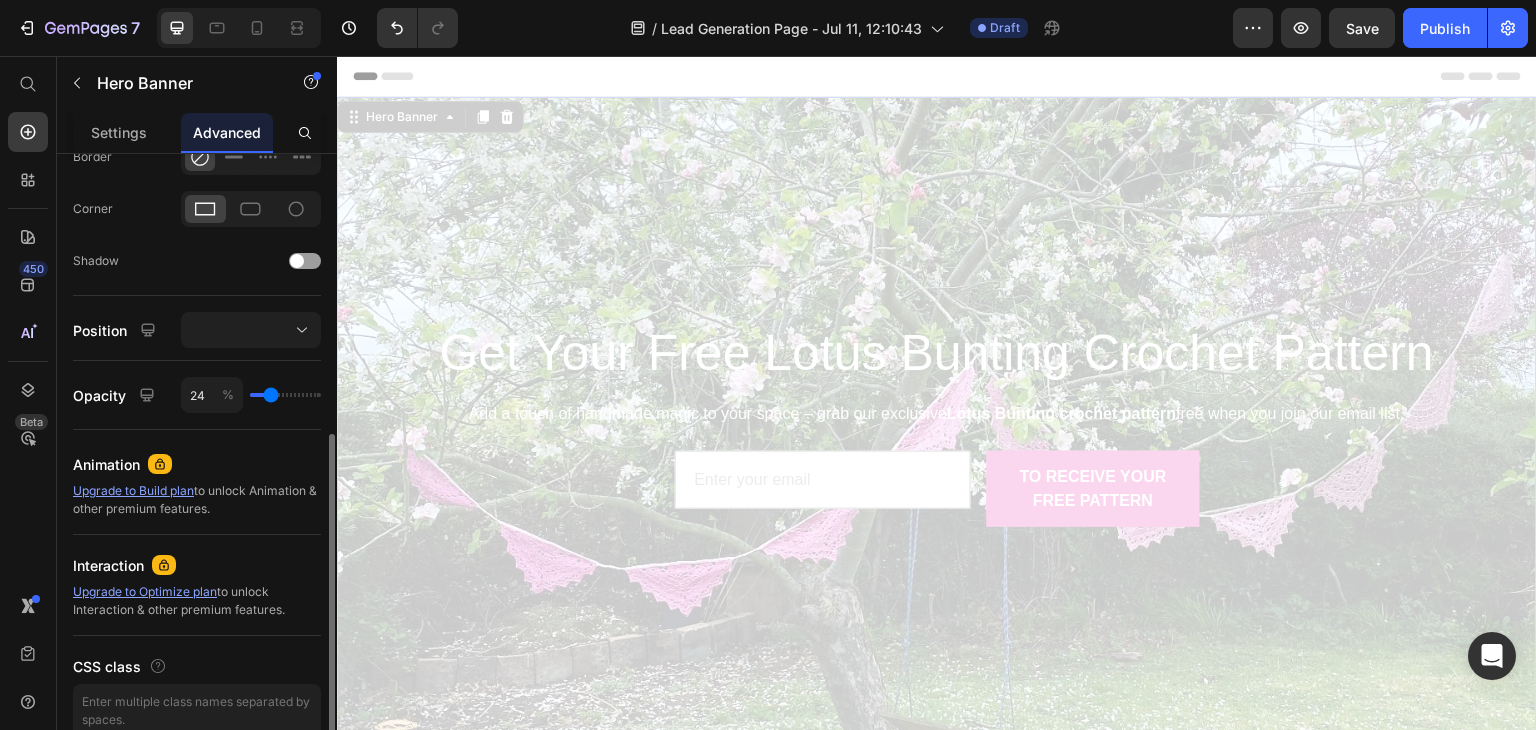 type on "25" 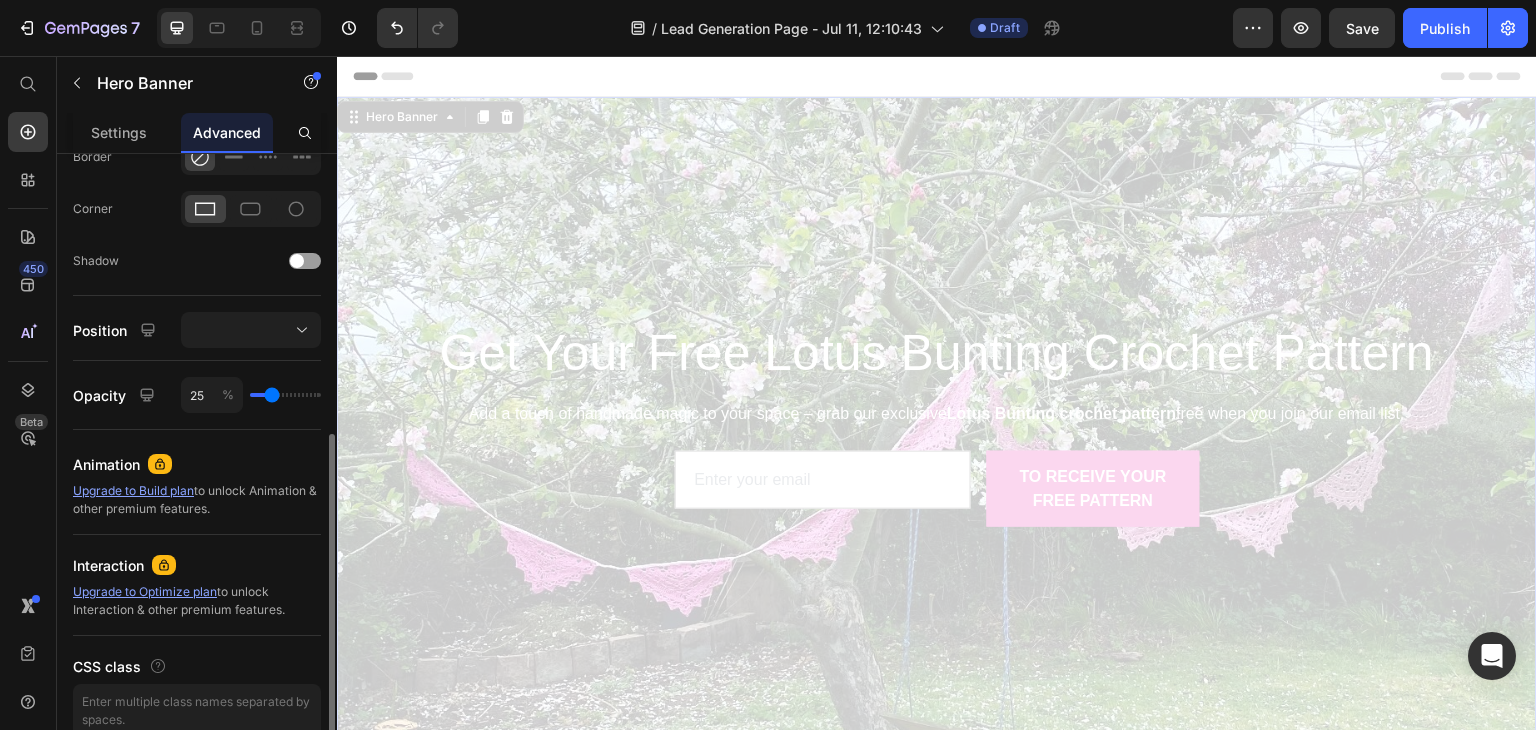 type on "27" 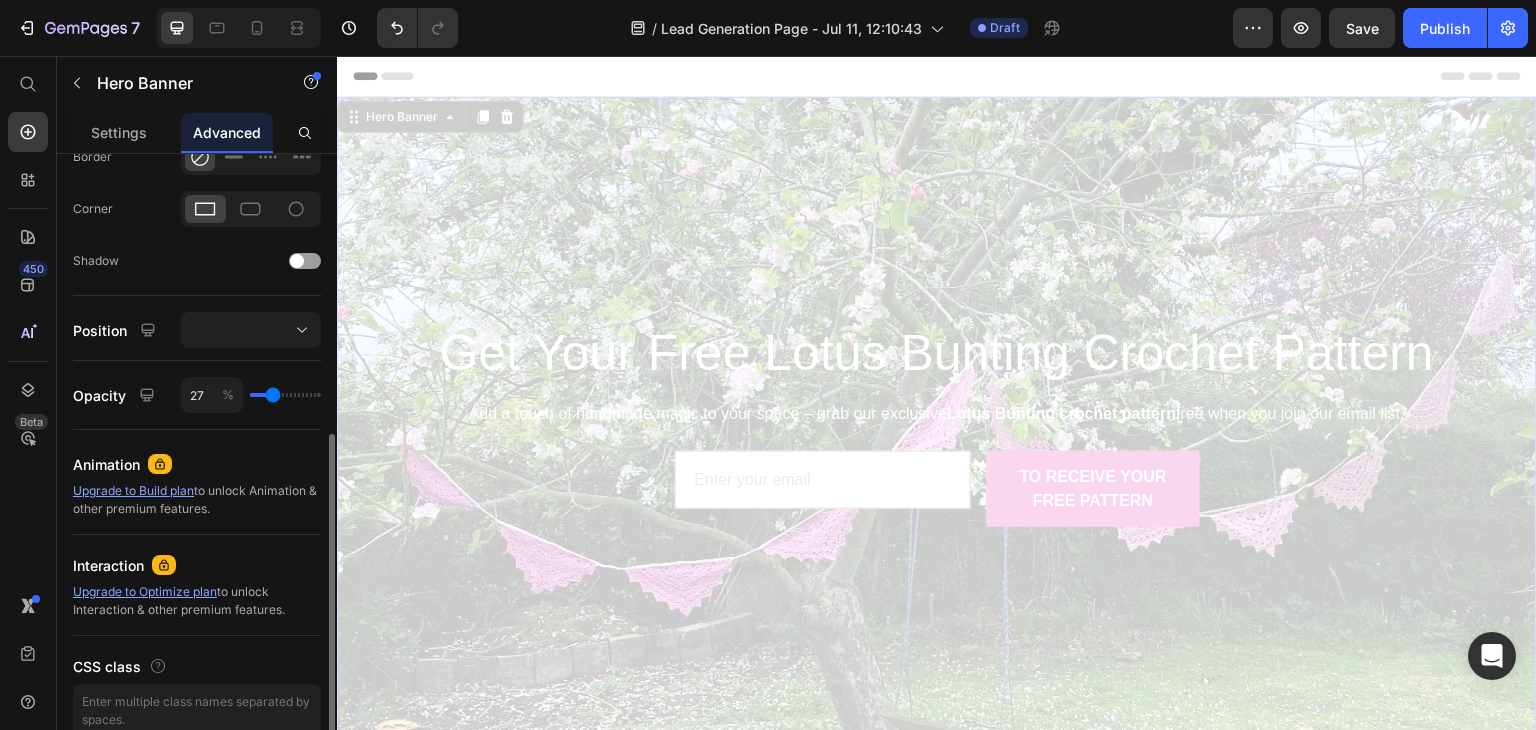 type on "28" 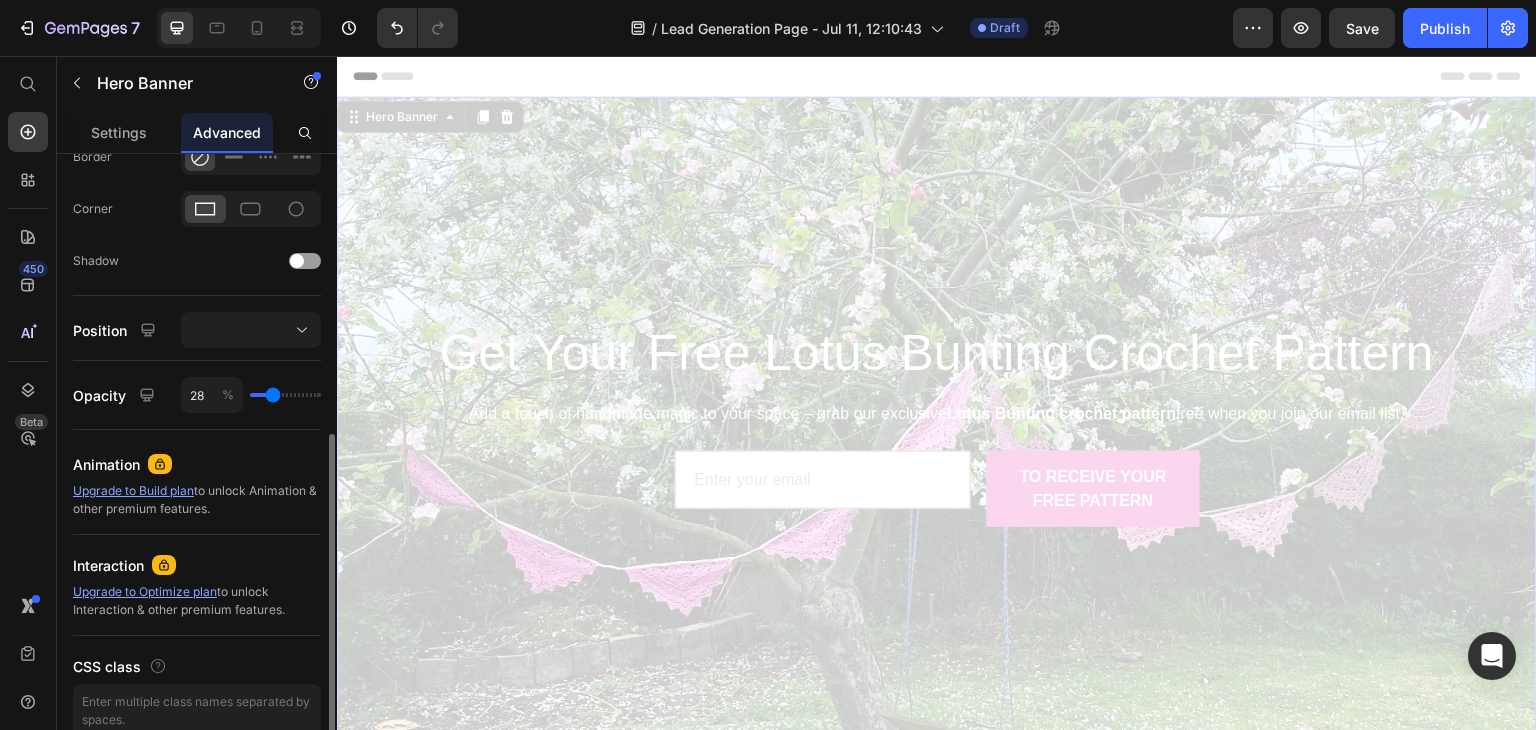type on "30" 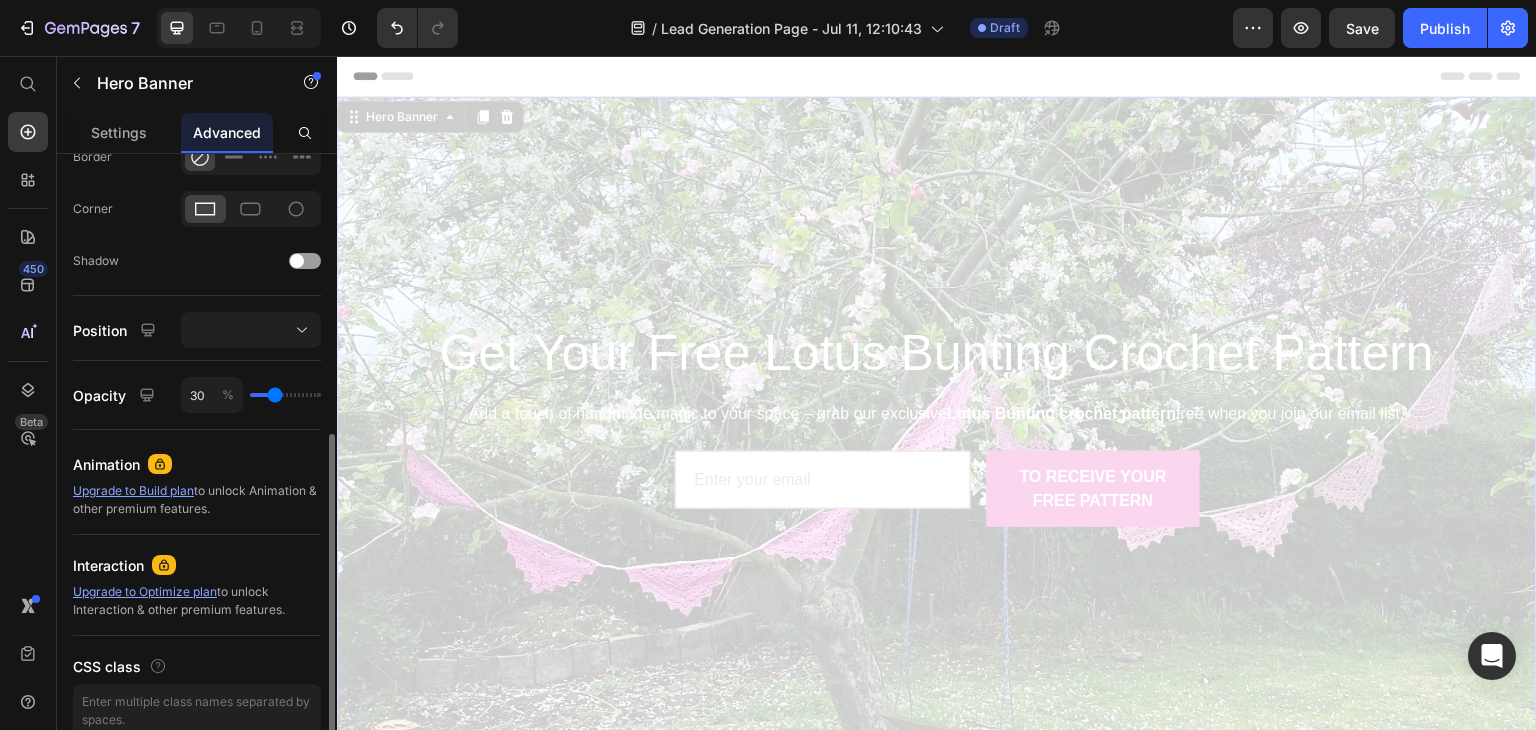 type on "31" 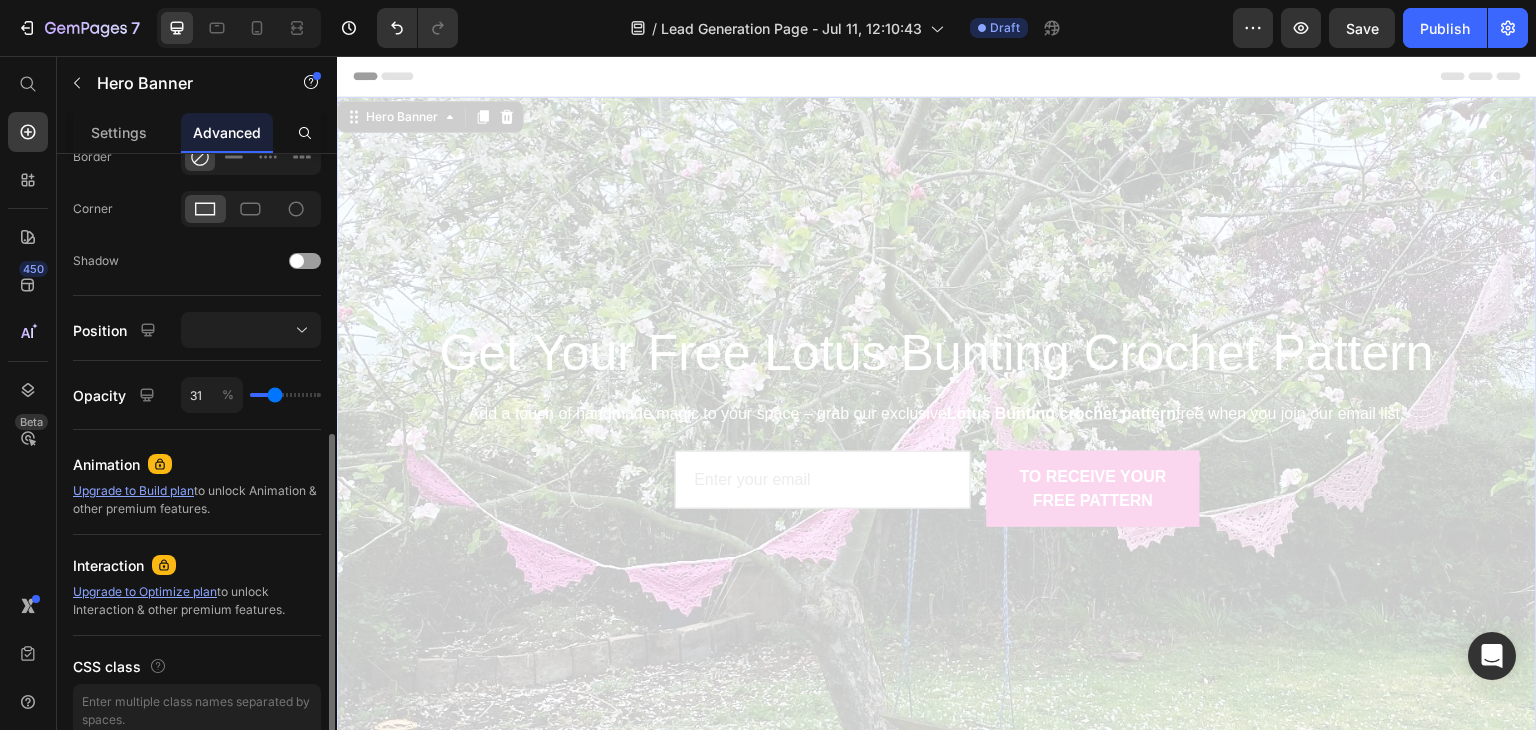 type on "33" 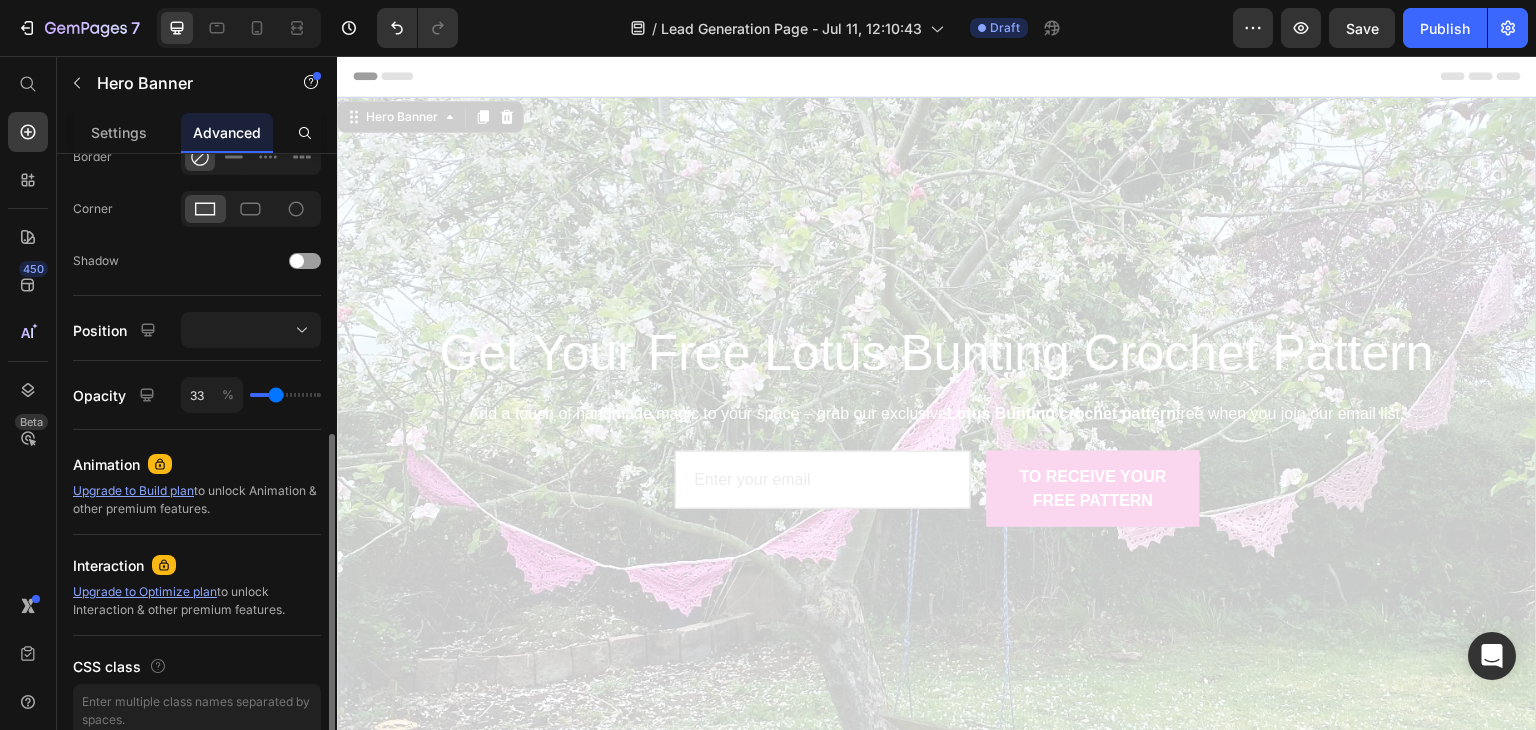 type on "34" 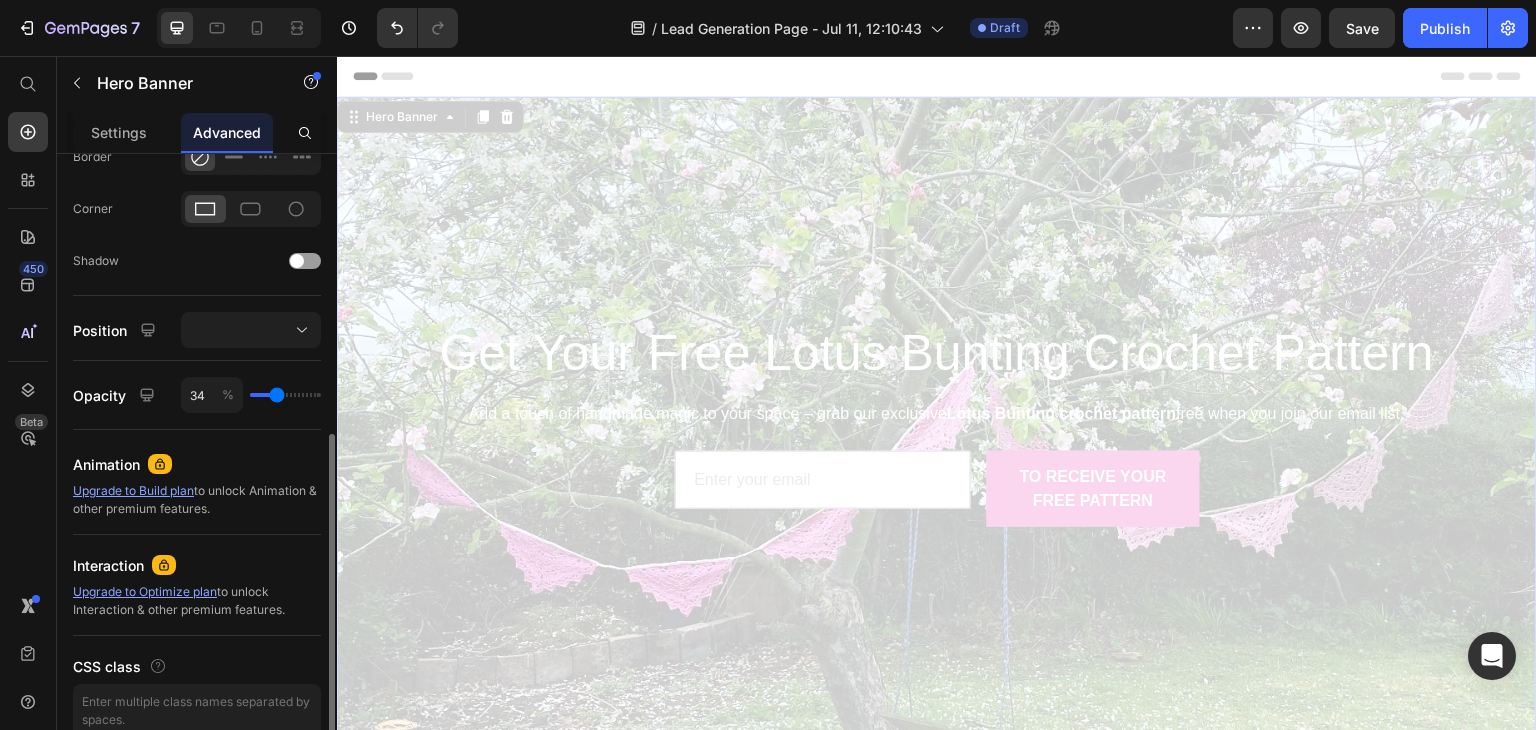 type on "36" 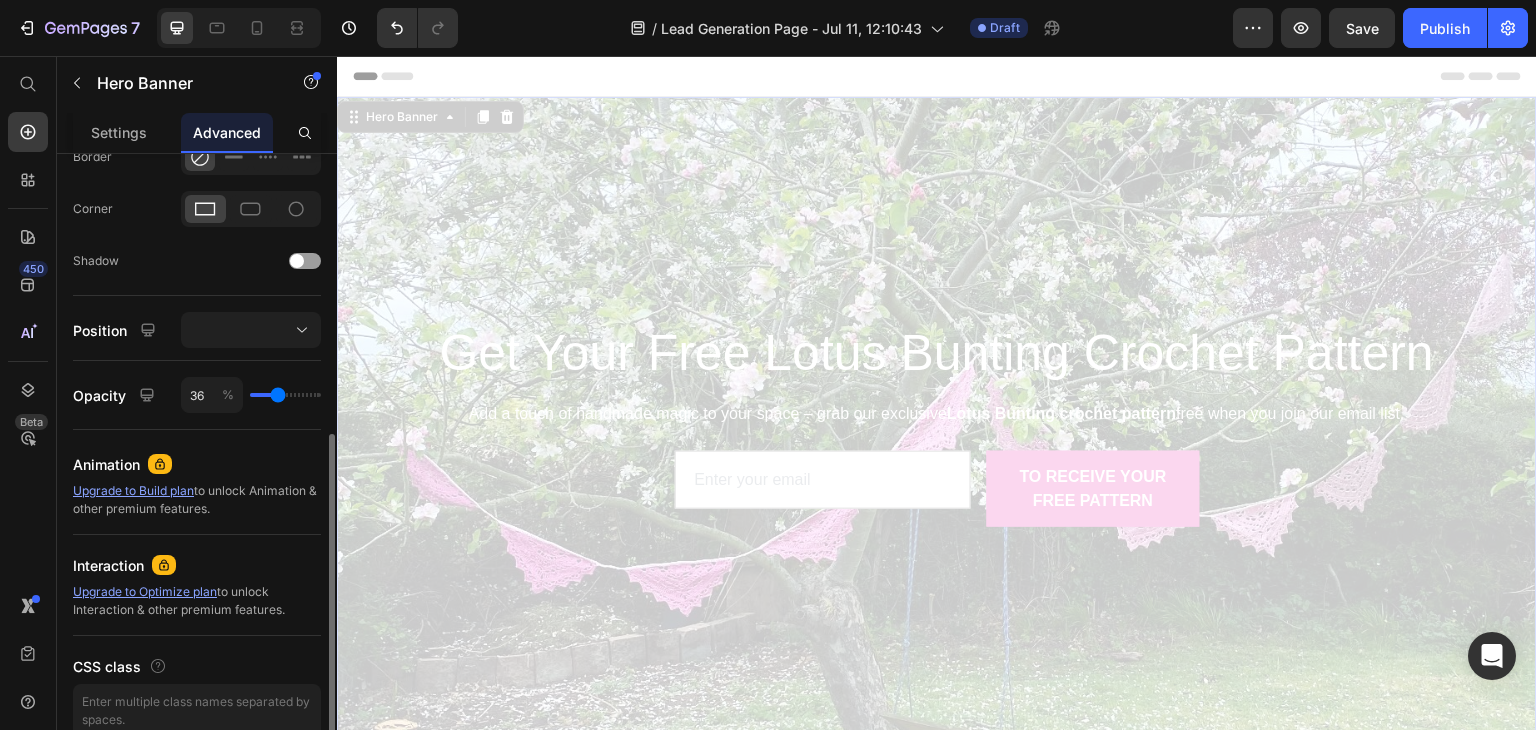 type on "37" 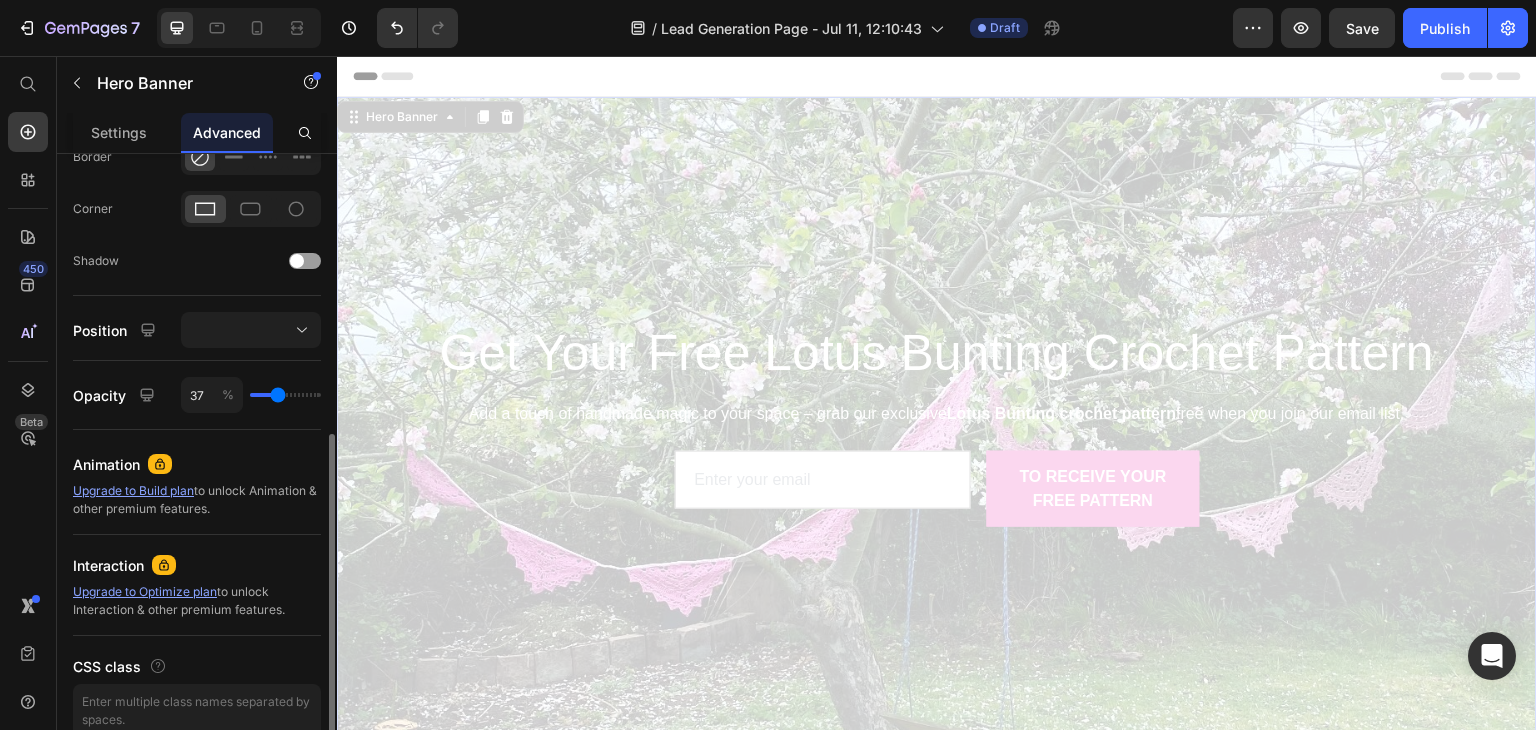 type on "39" 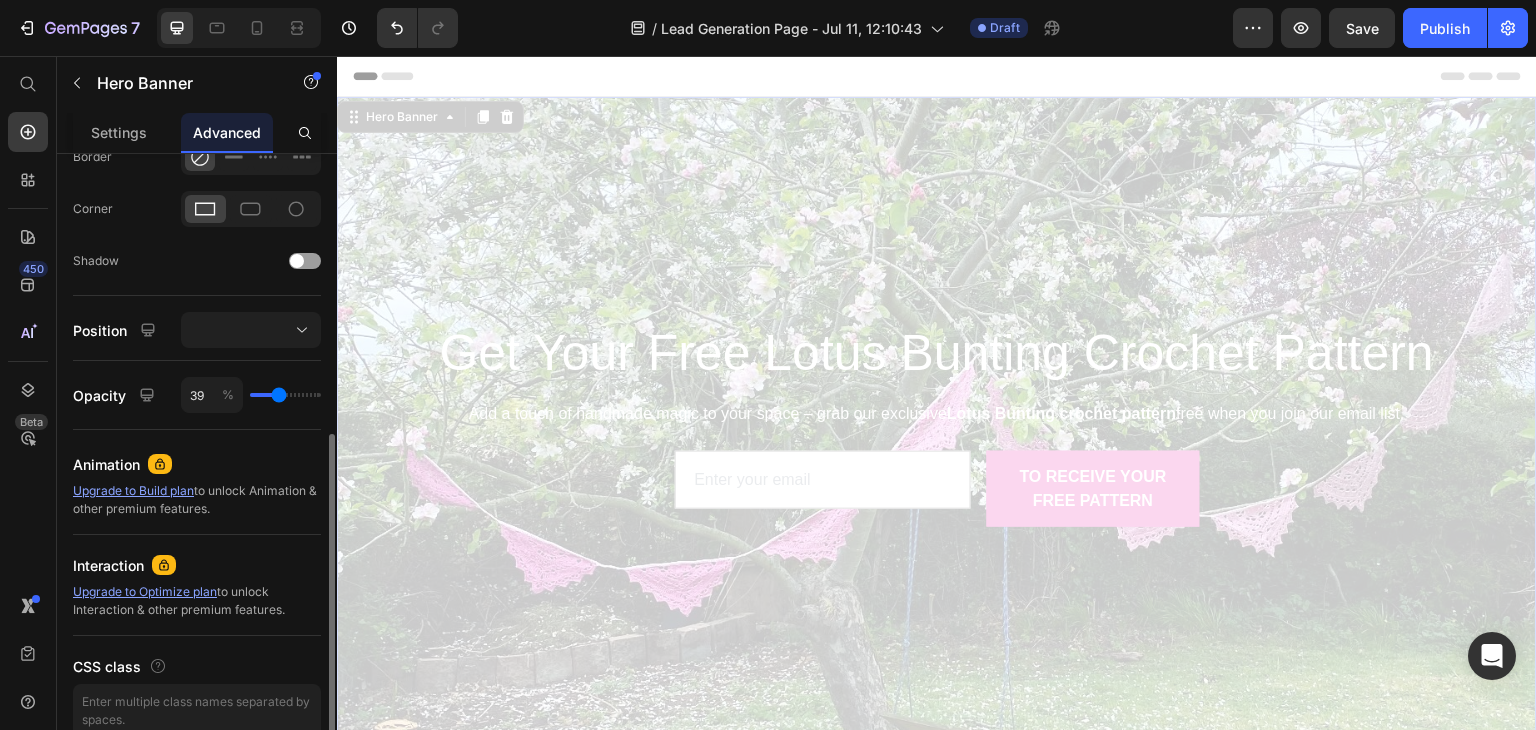 type on "40" 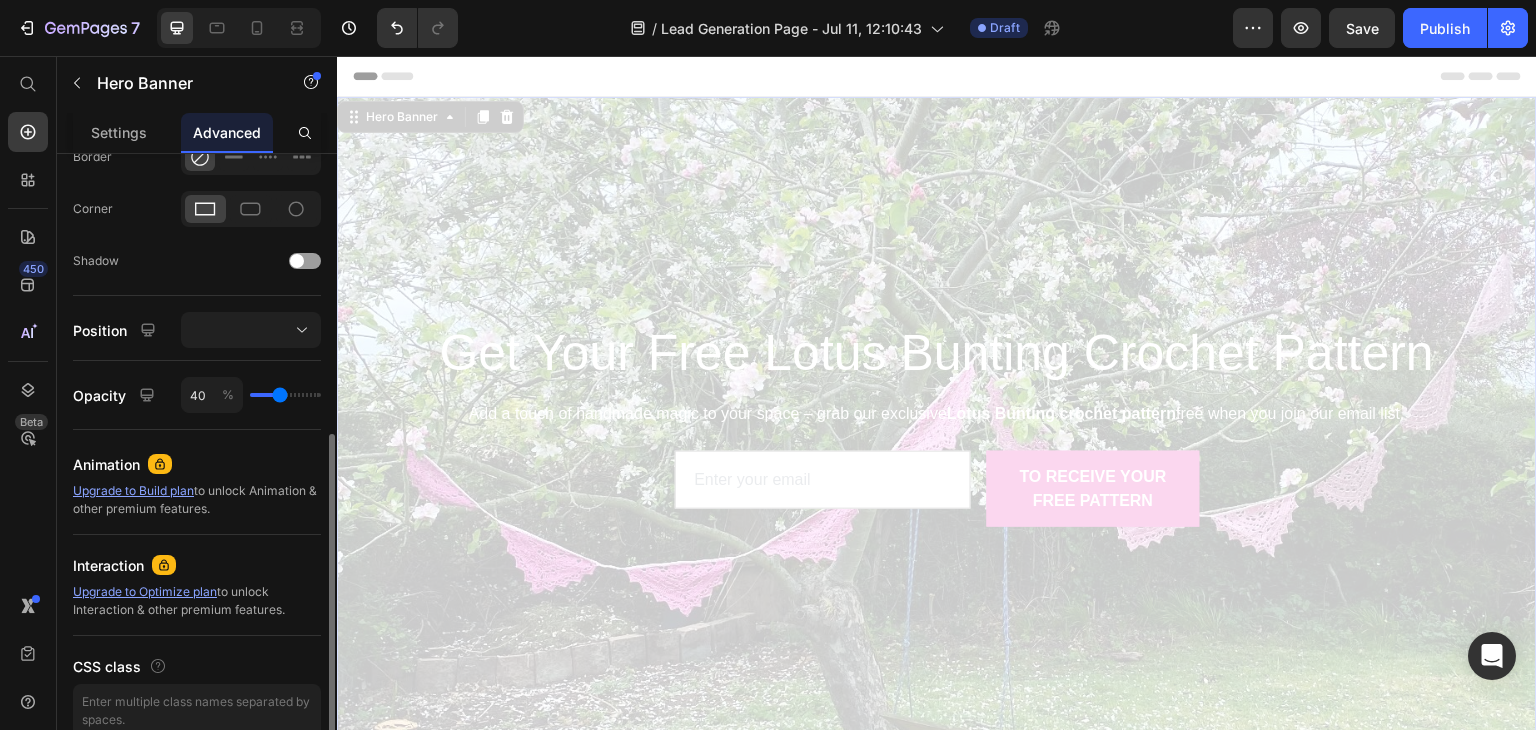 type on "41" 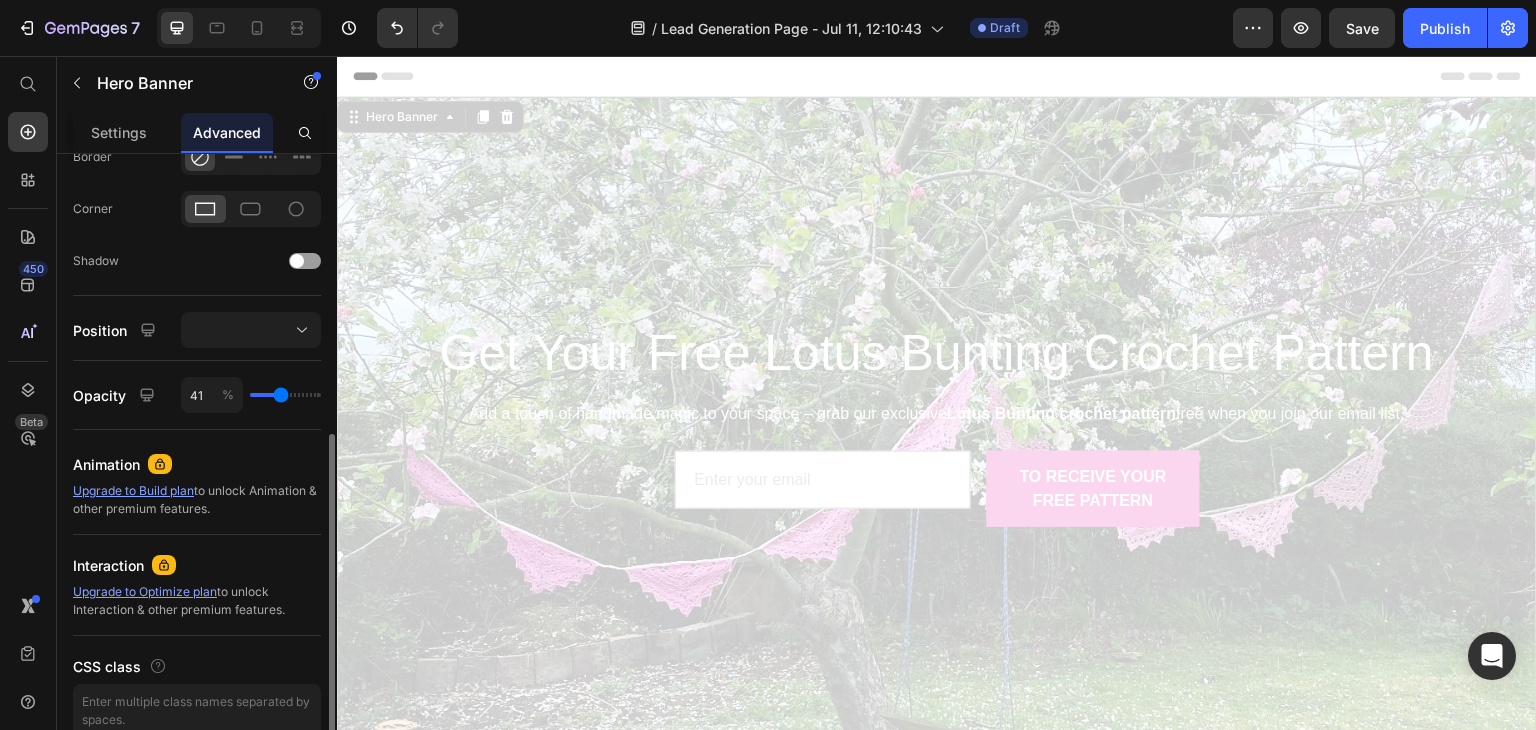 type on "43" 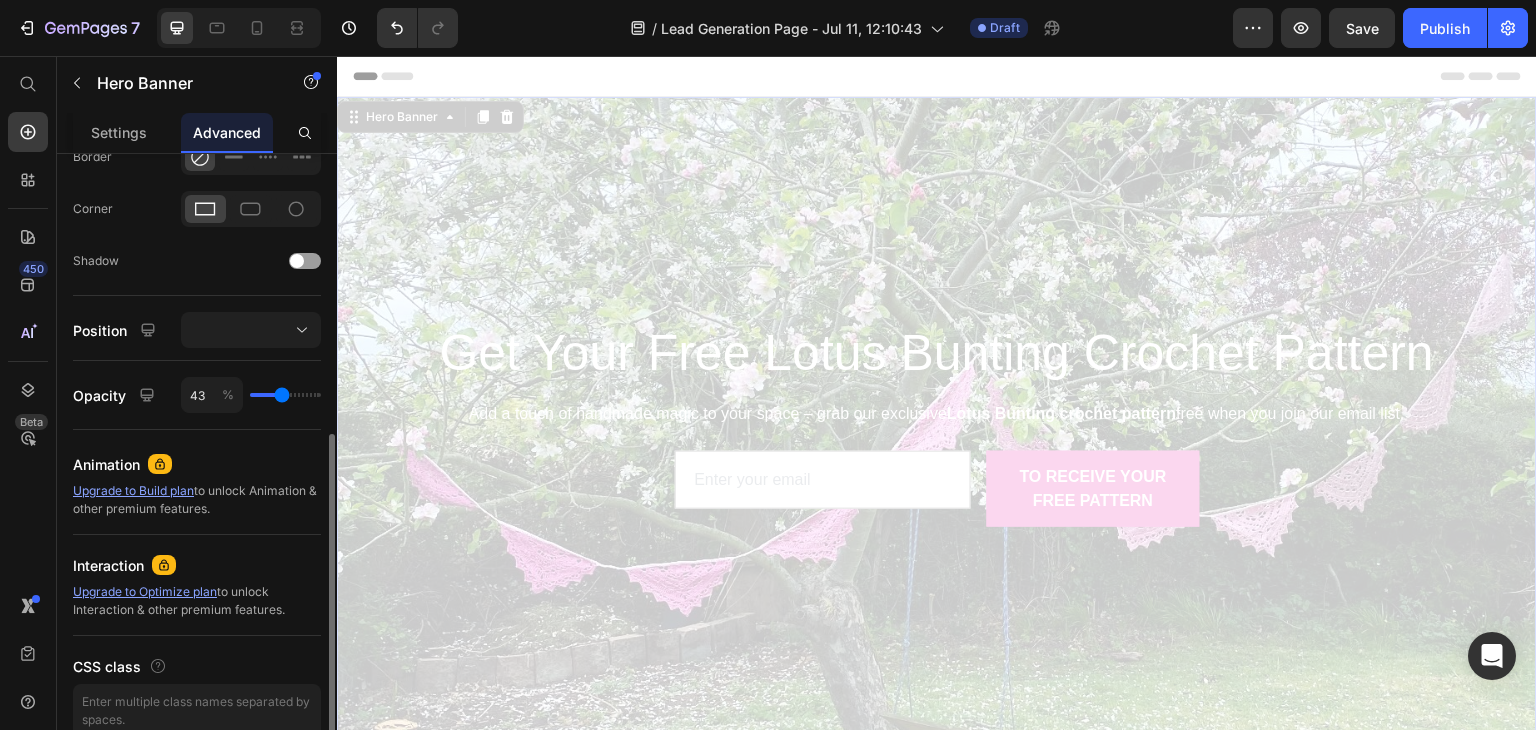type on "44" 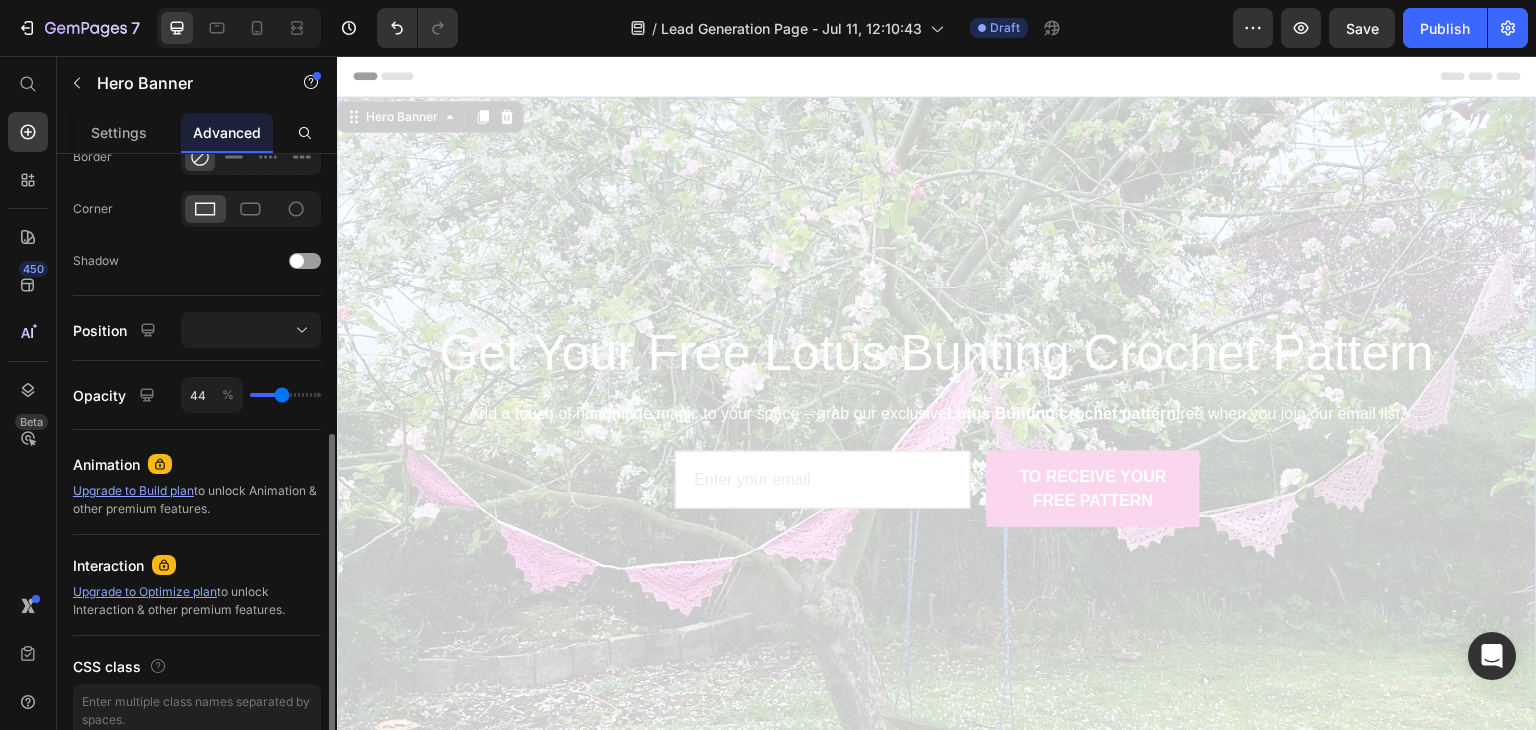 type on "46" 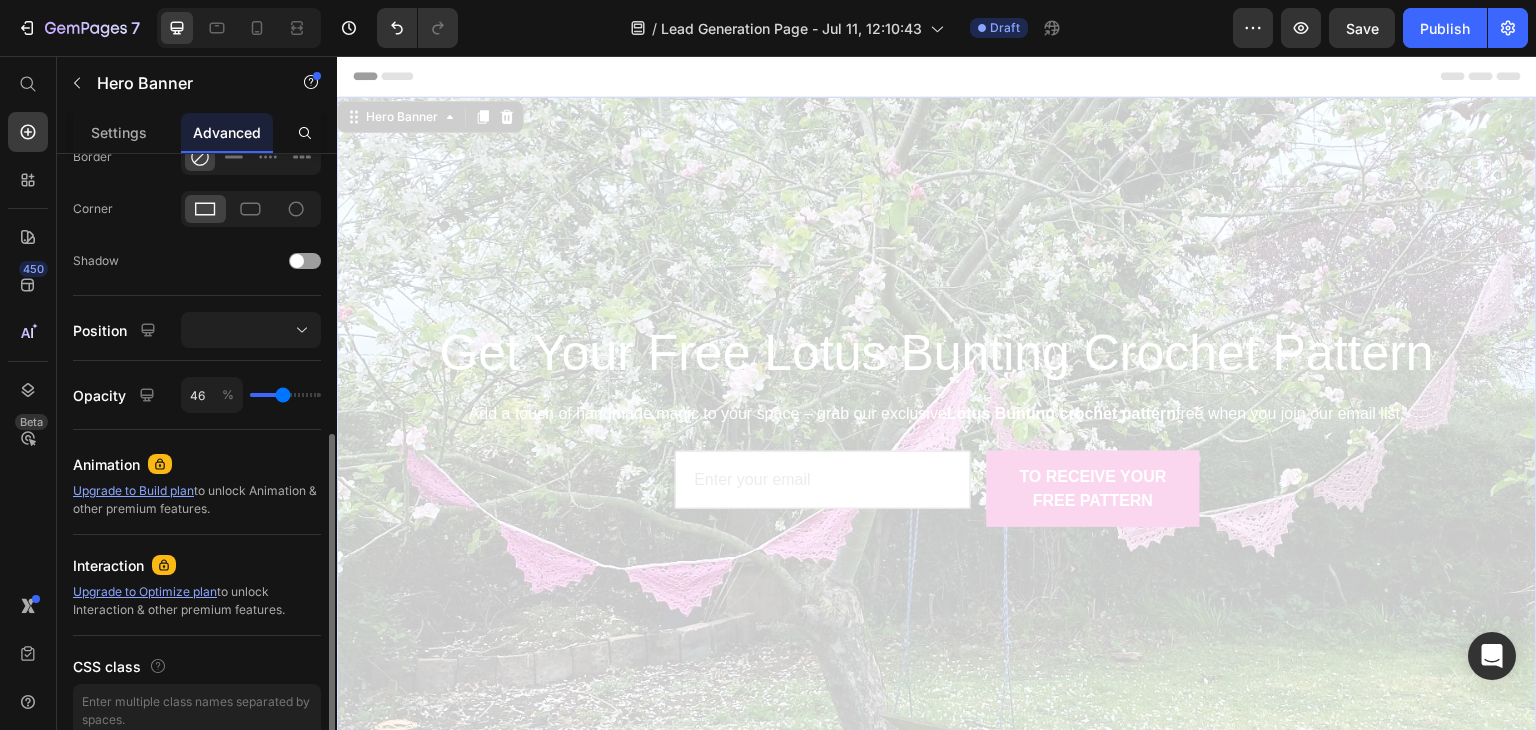 drag, startPoint x: 269, startPoint y: 393, endPoint x: 283, endPoint y: 393, distance: 14 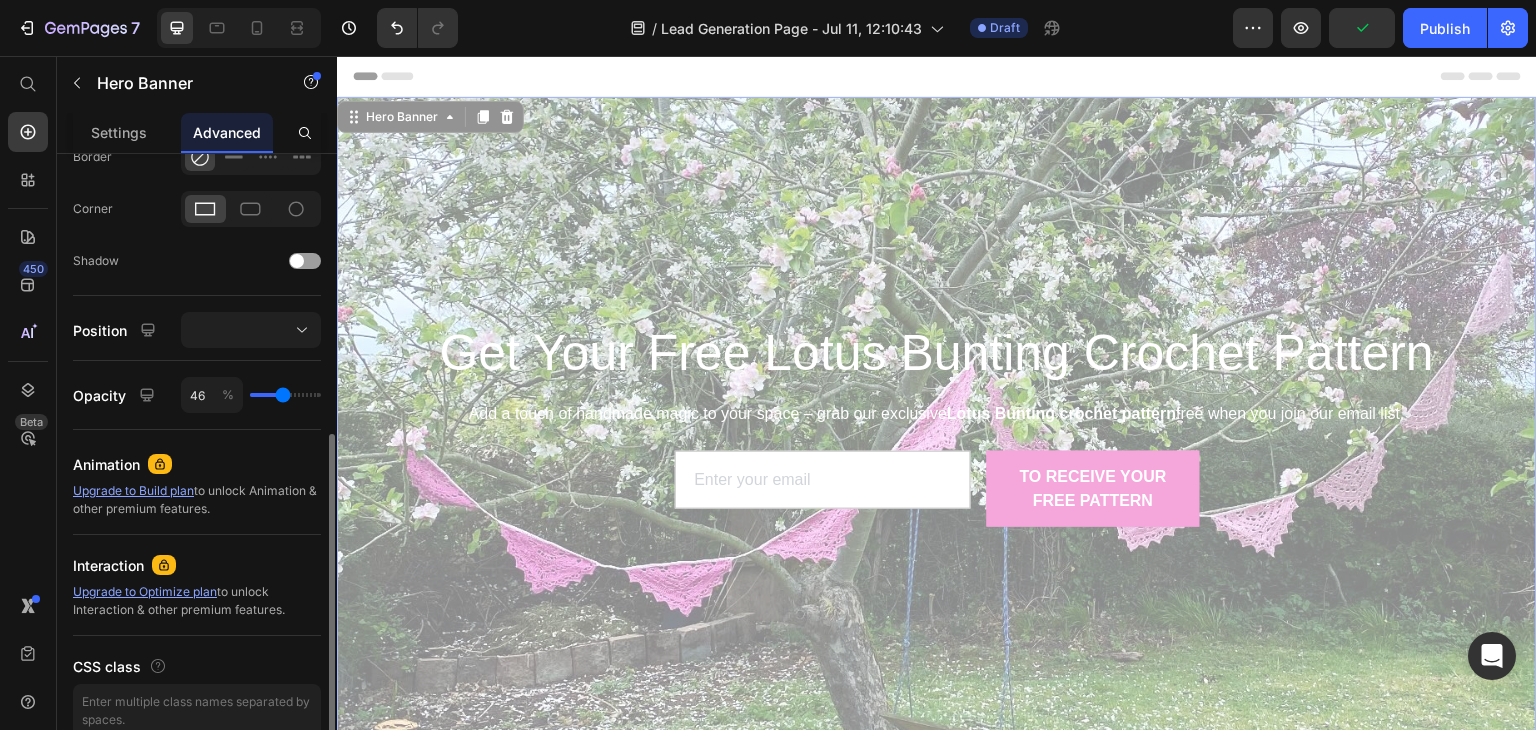 type on "49" 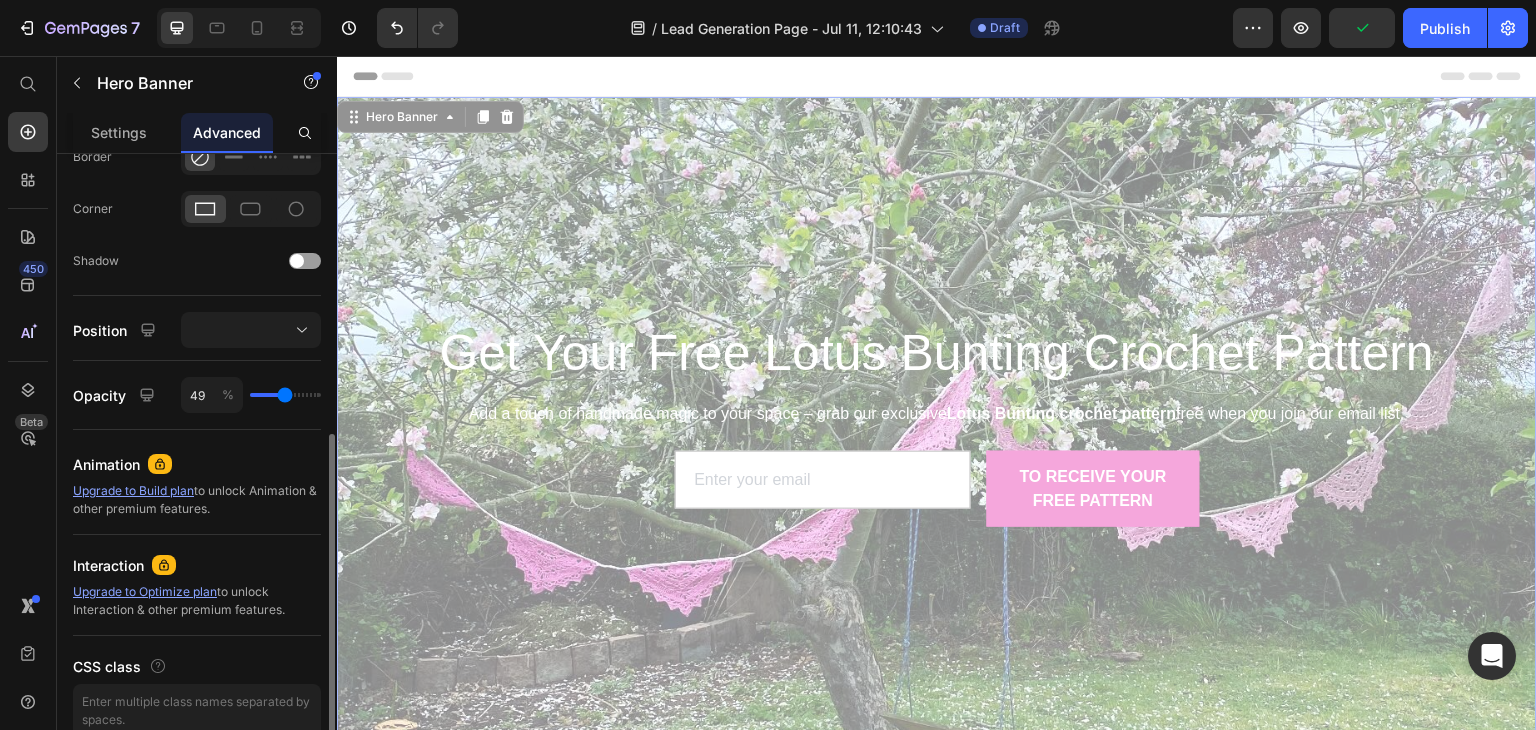 type on "50" 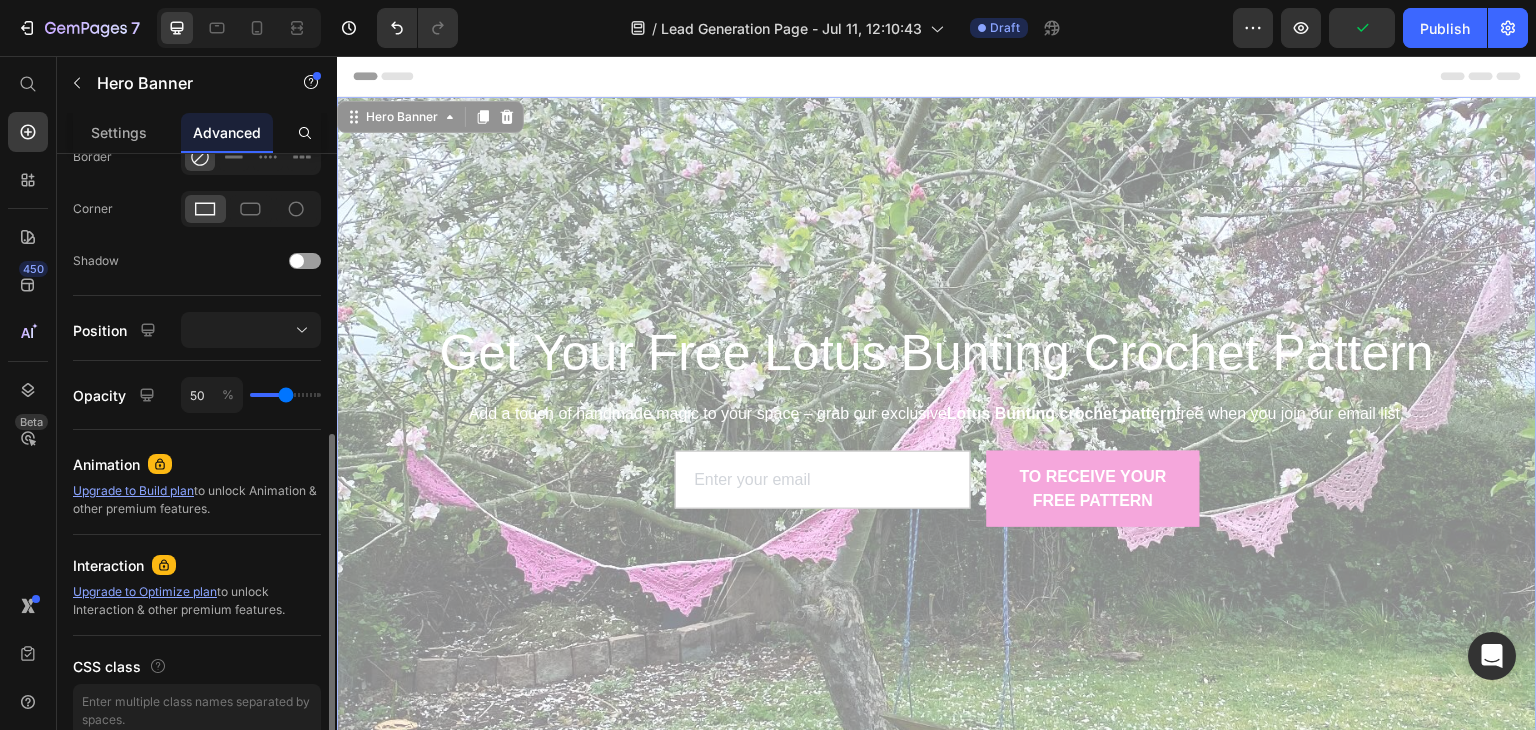 type on "52" 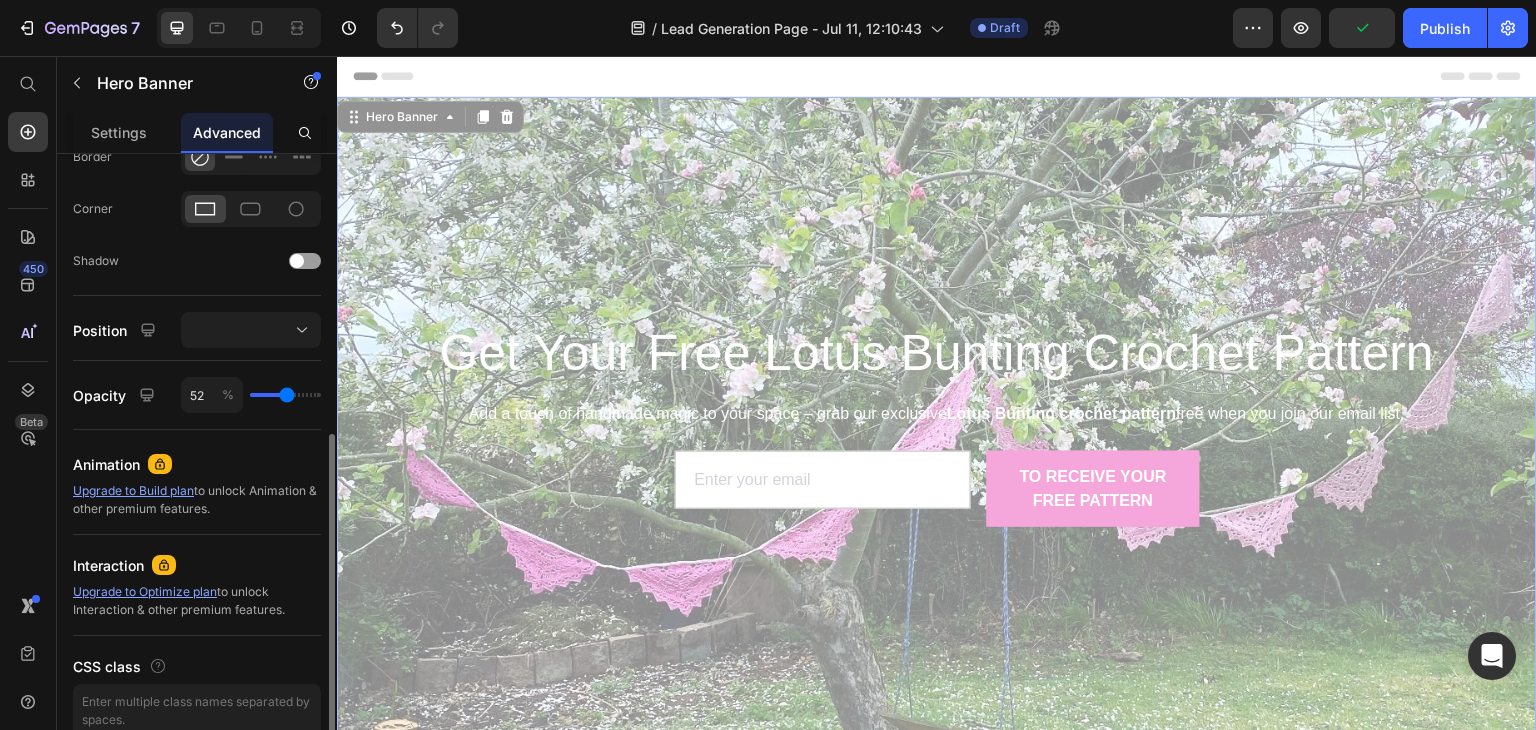 type on "53" 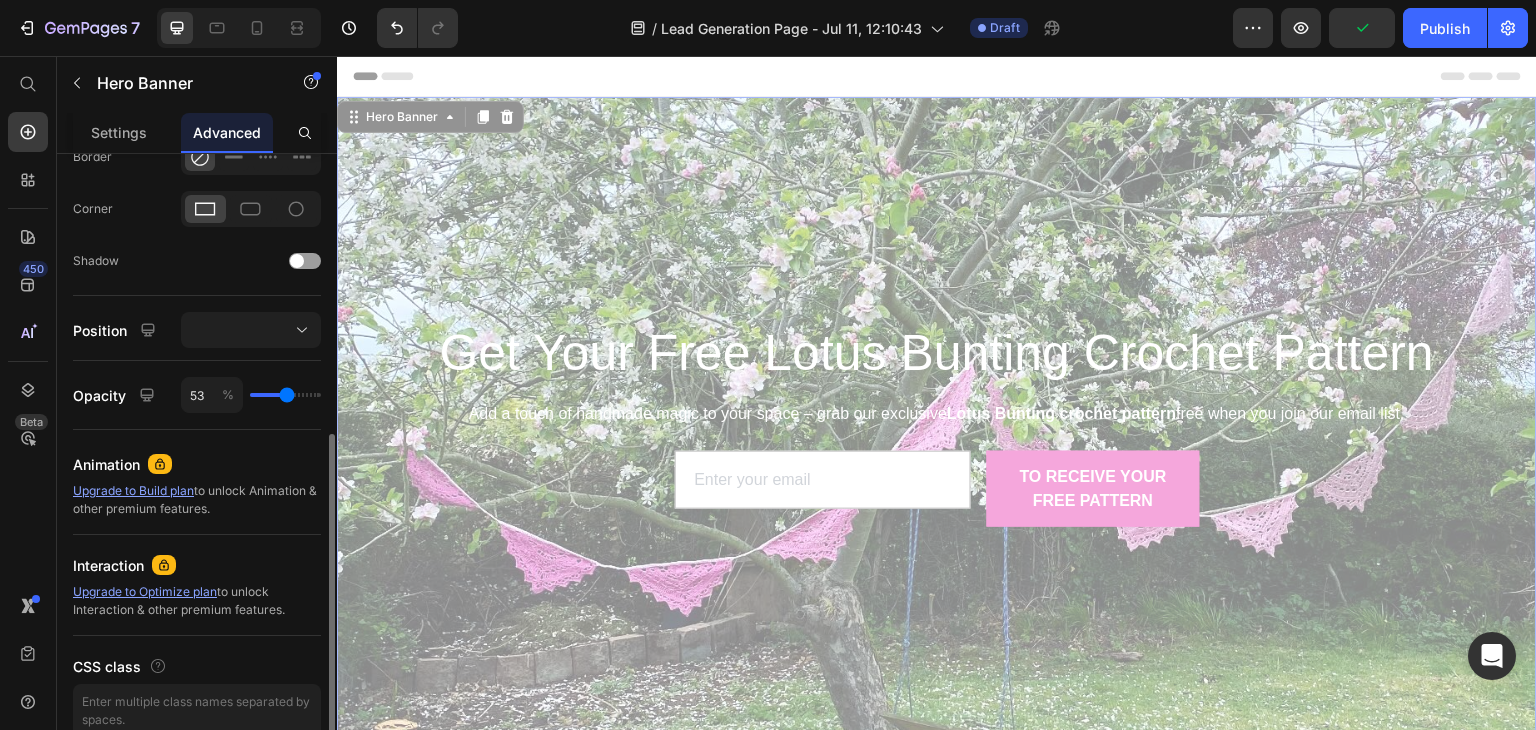 type on "55" 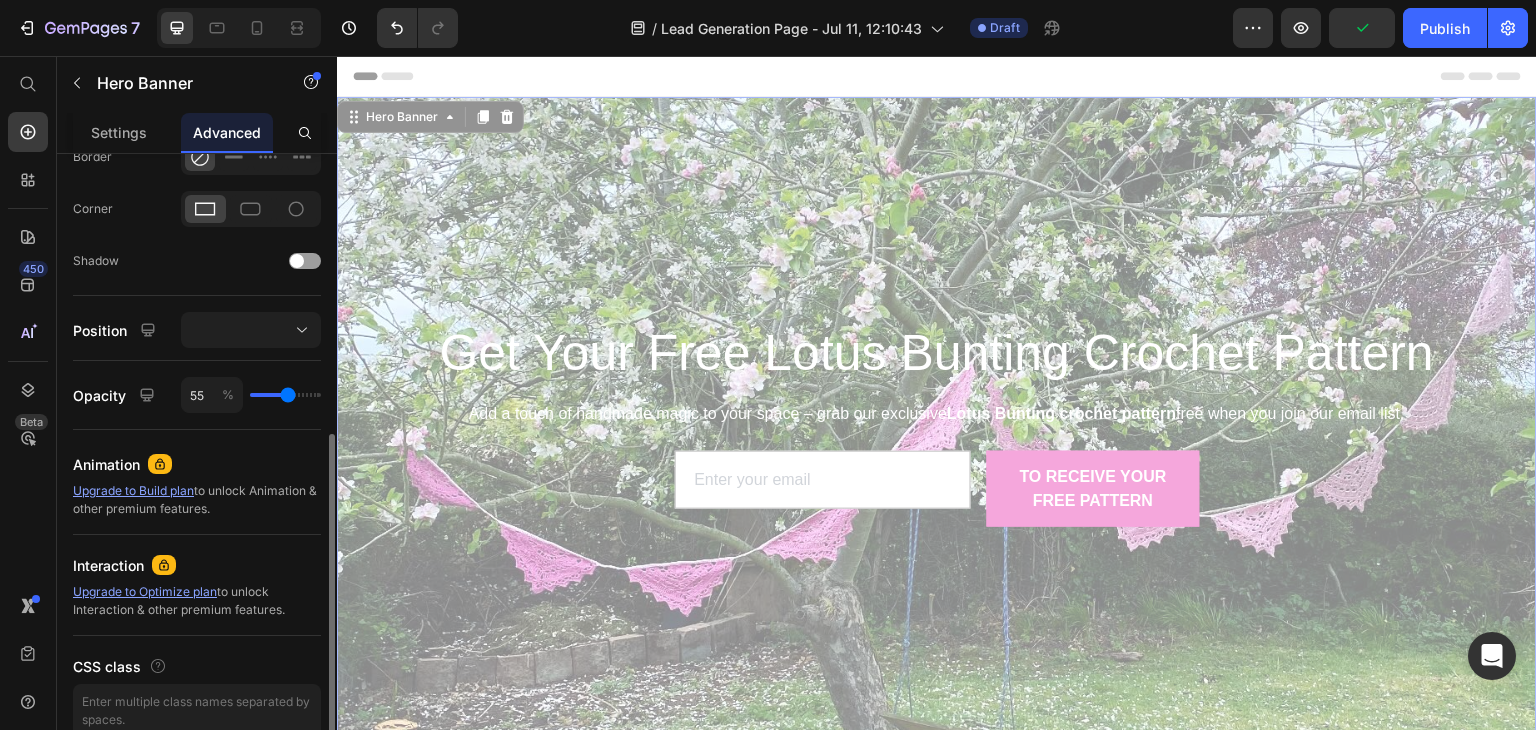 type on "56" 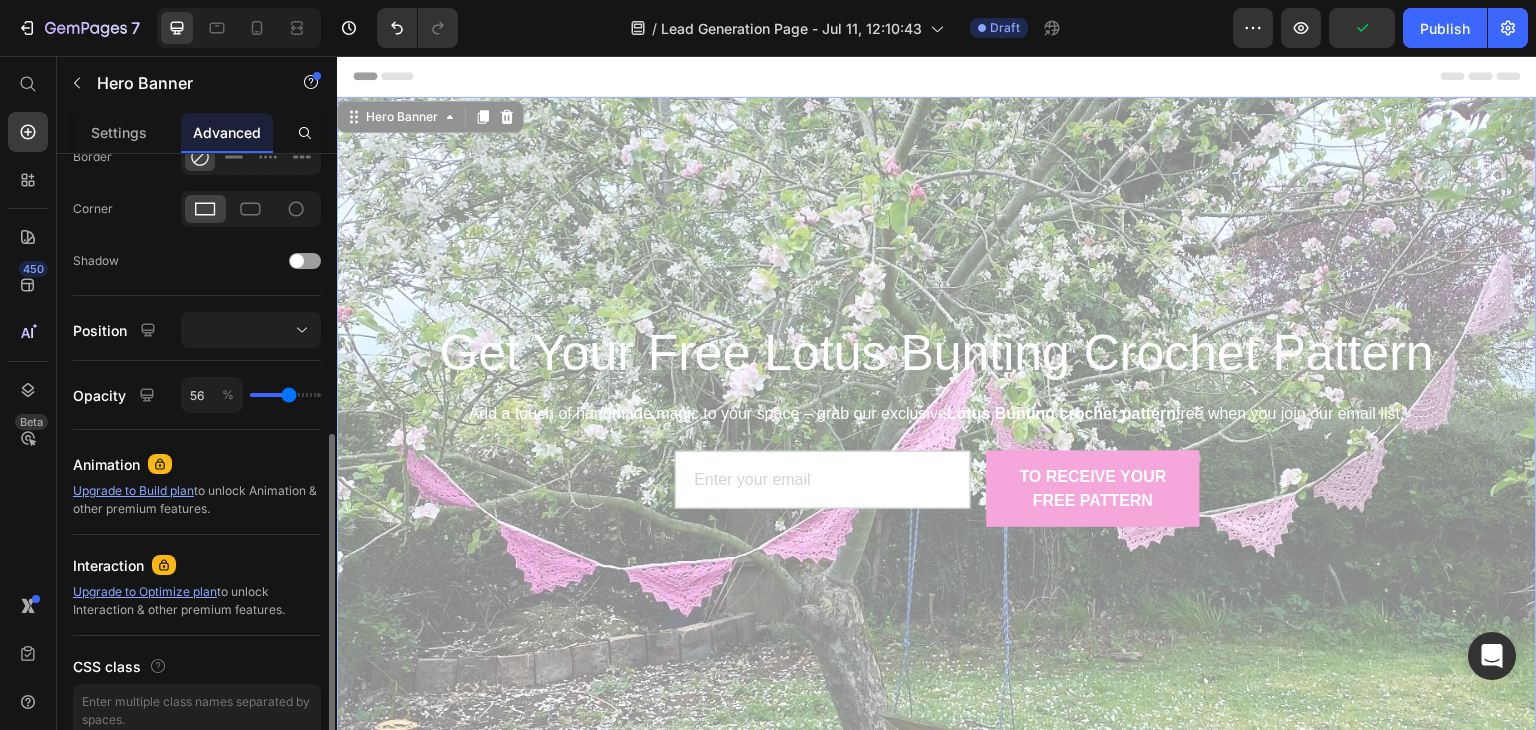 type on "57" 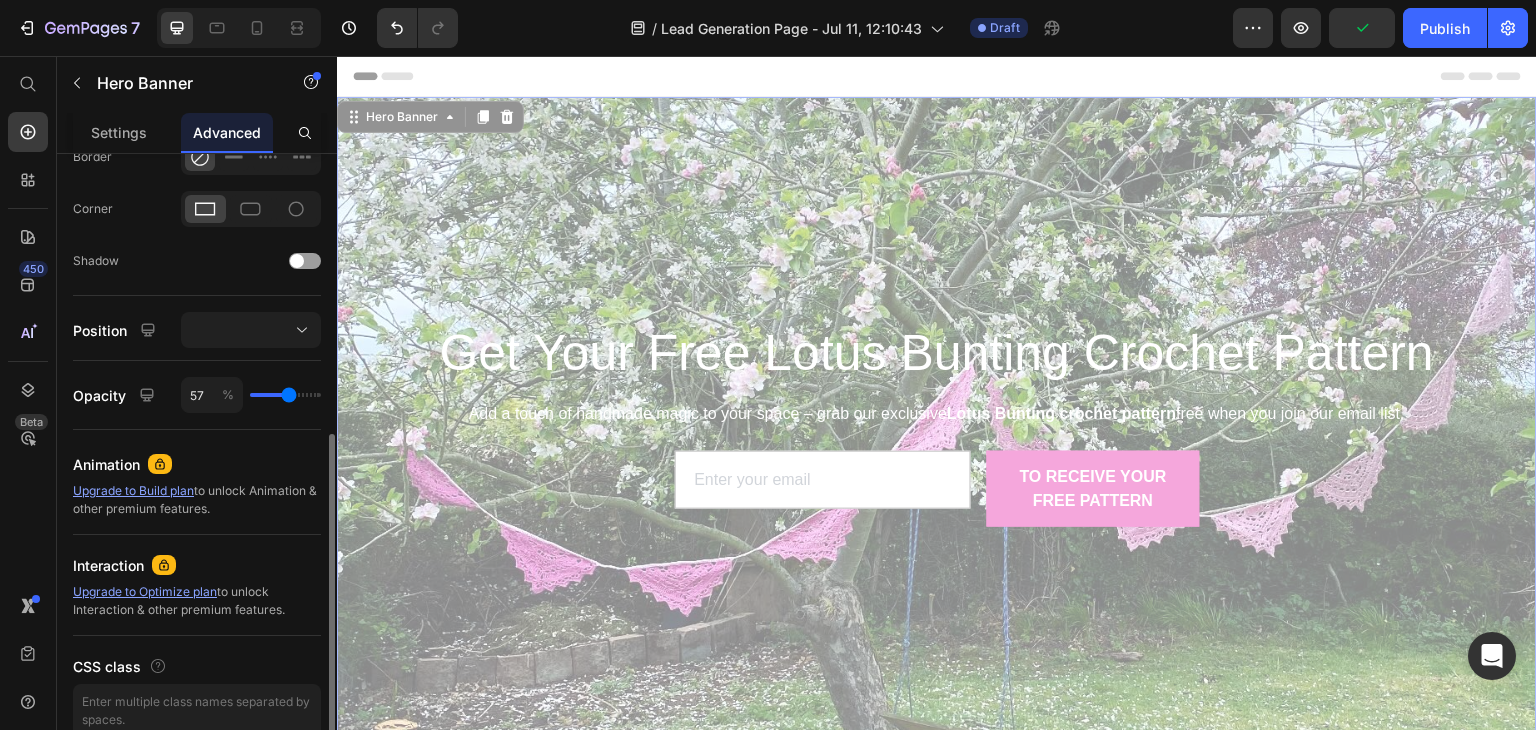type on "59" 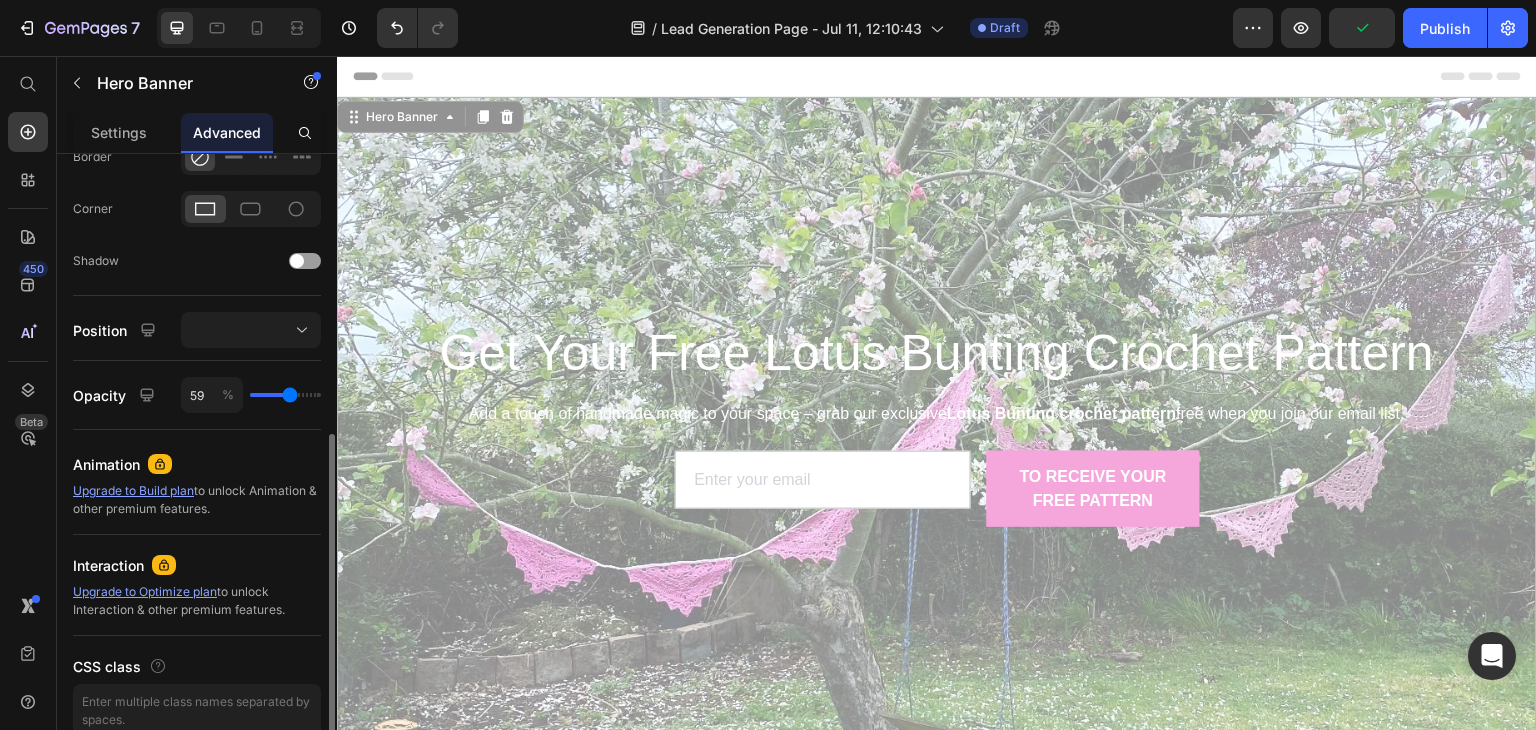 type on "60" 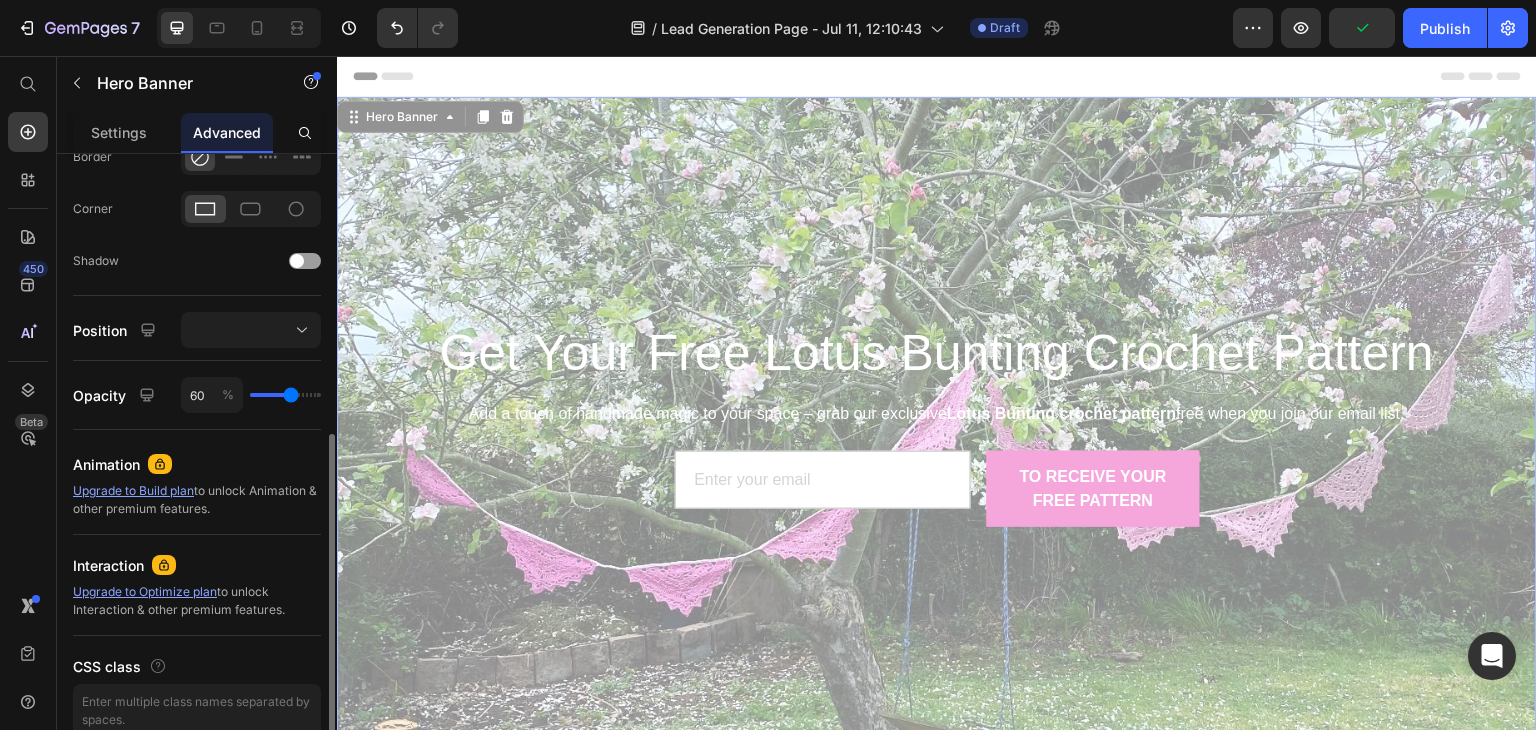 type on "62" 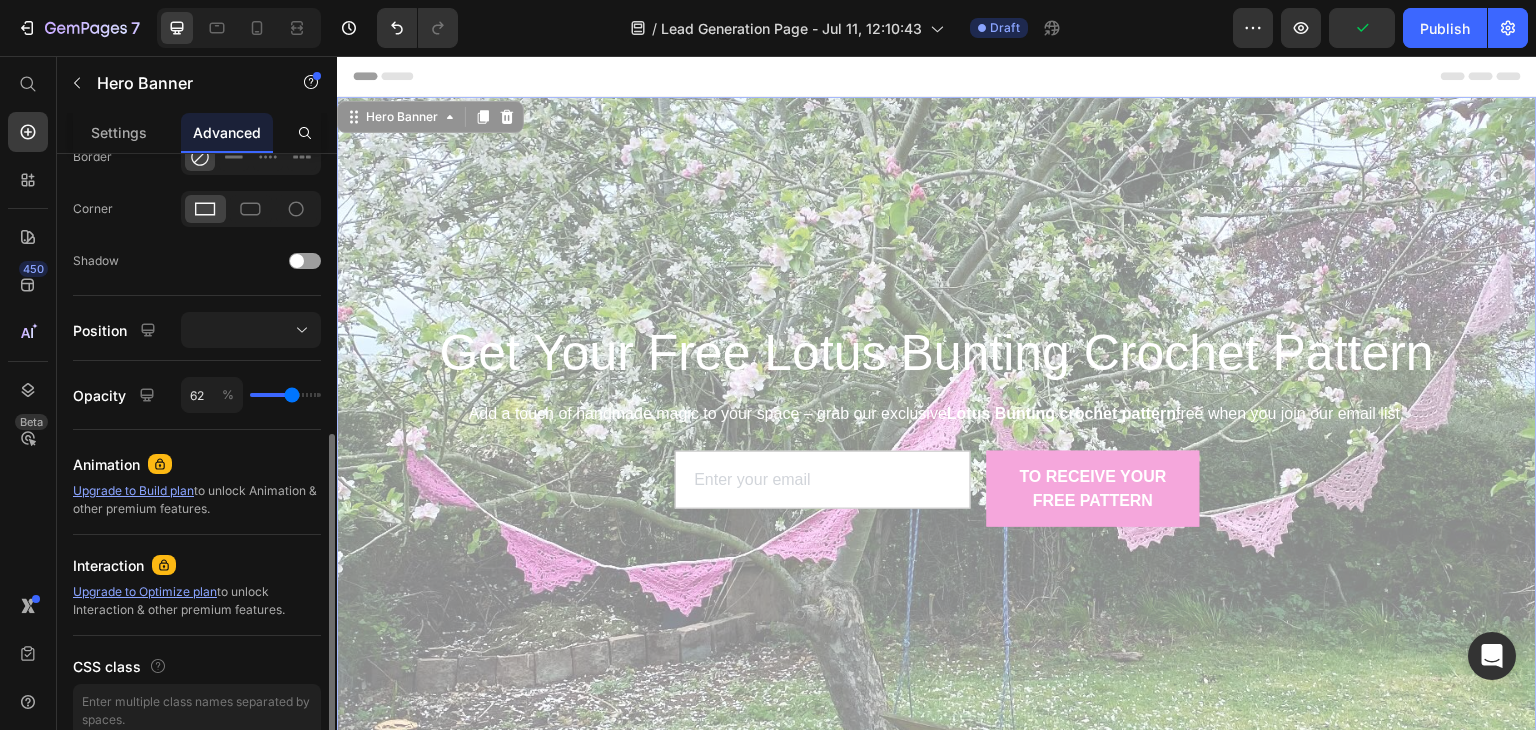 type on "63" 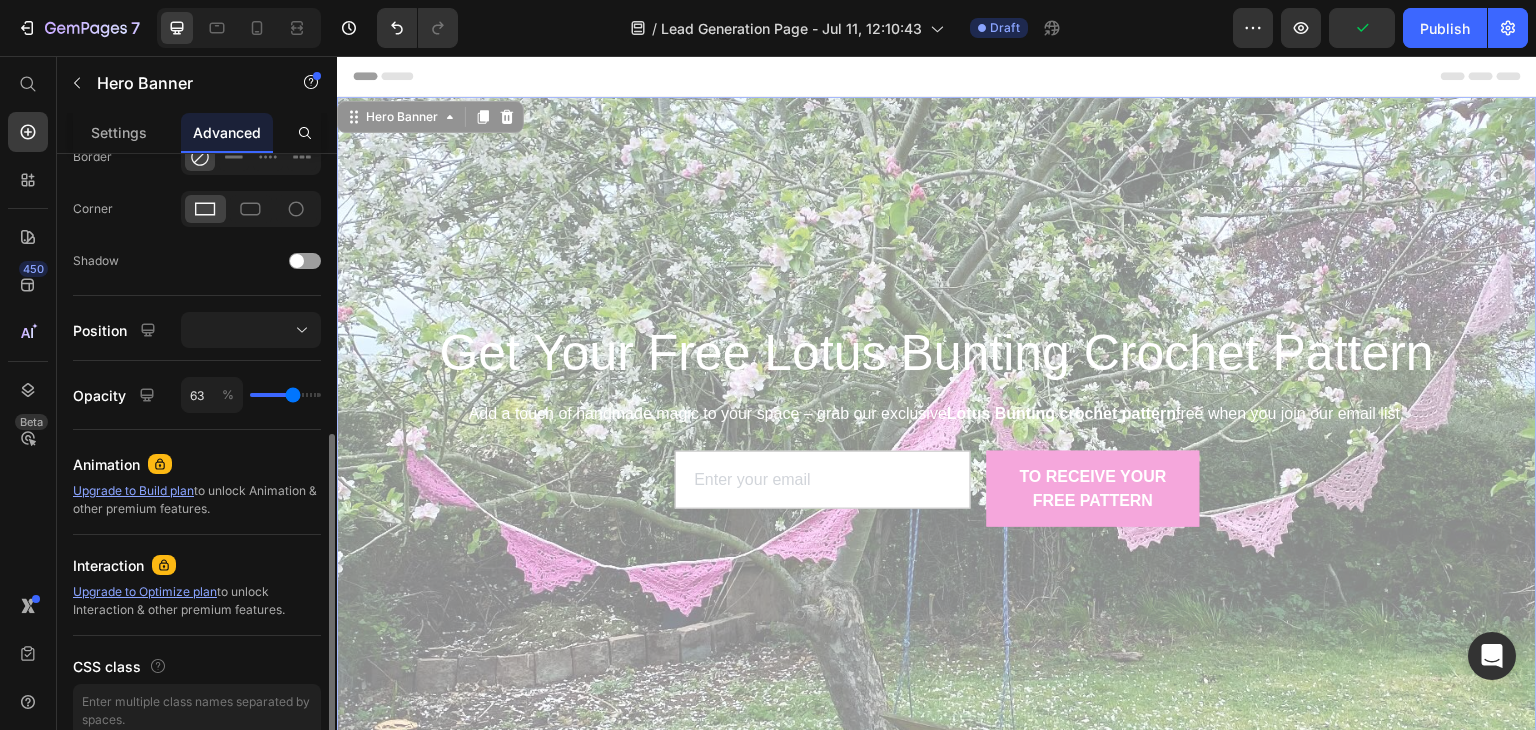 type on "65" 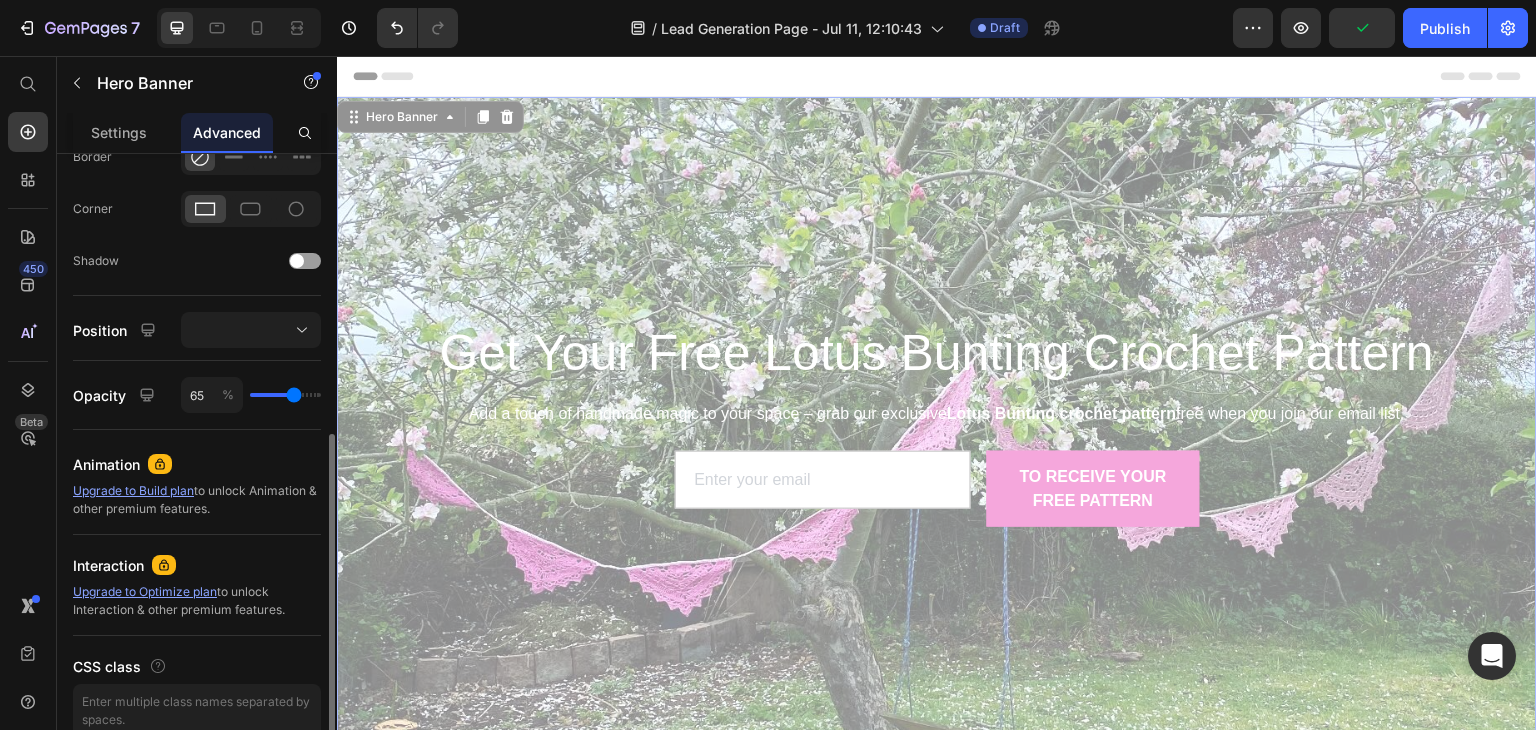 type on "66" 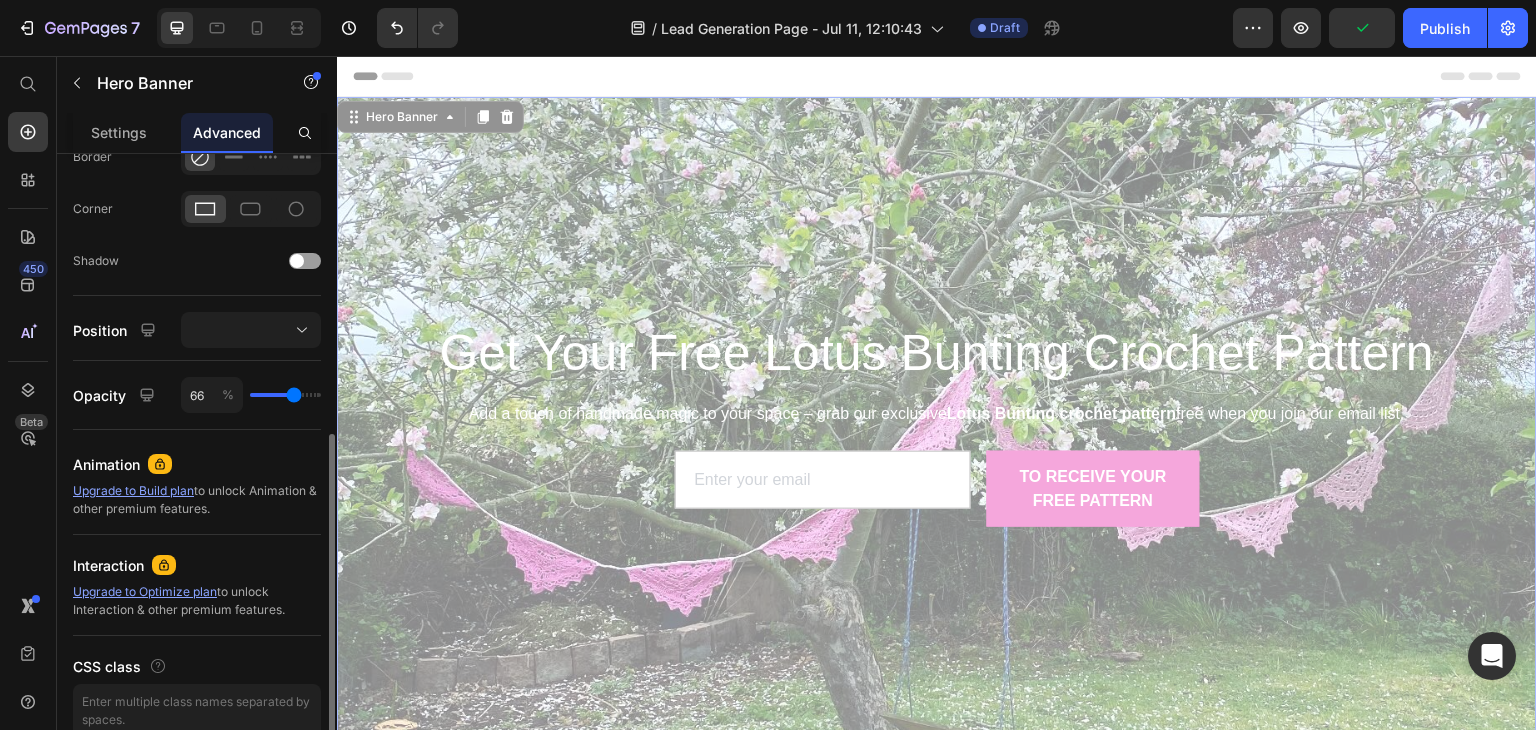 type 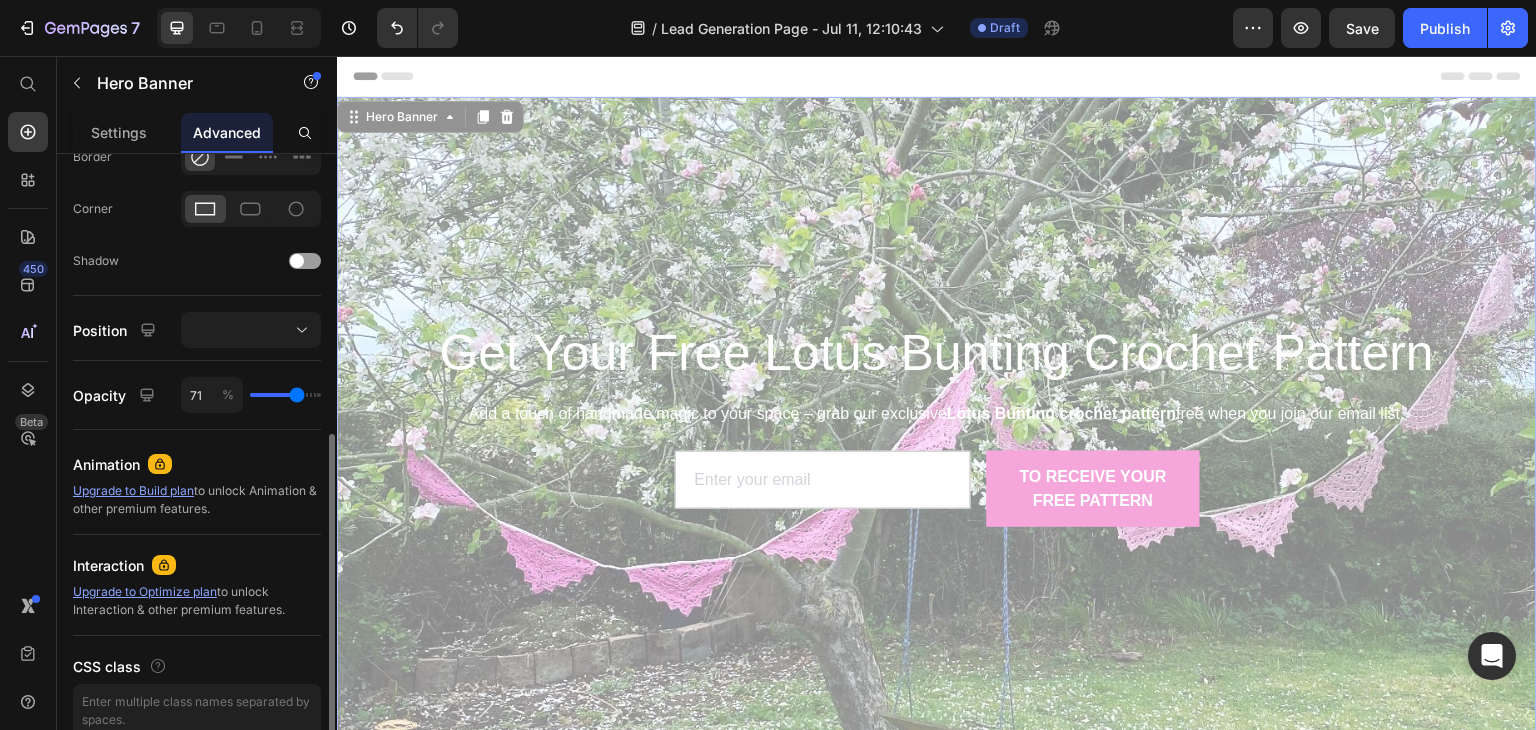 drag, startPoint x: 284, startPoint y: 391, endPoint x: 296, endPoint y: 391, distance: 12 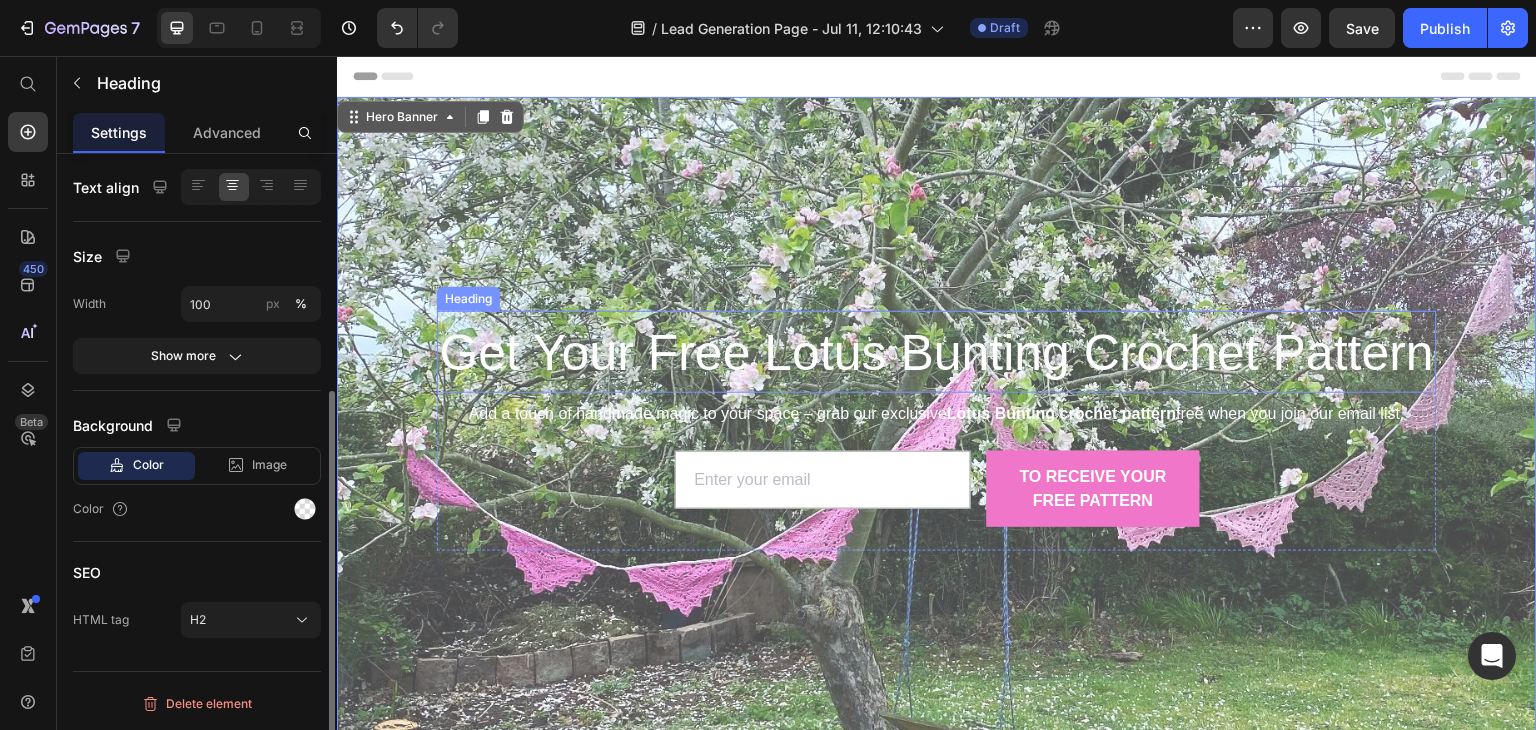 scroll, scrollTop: 0, scrollLeft: 0, axis: both 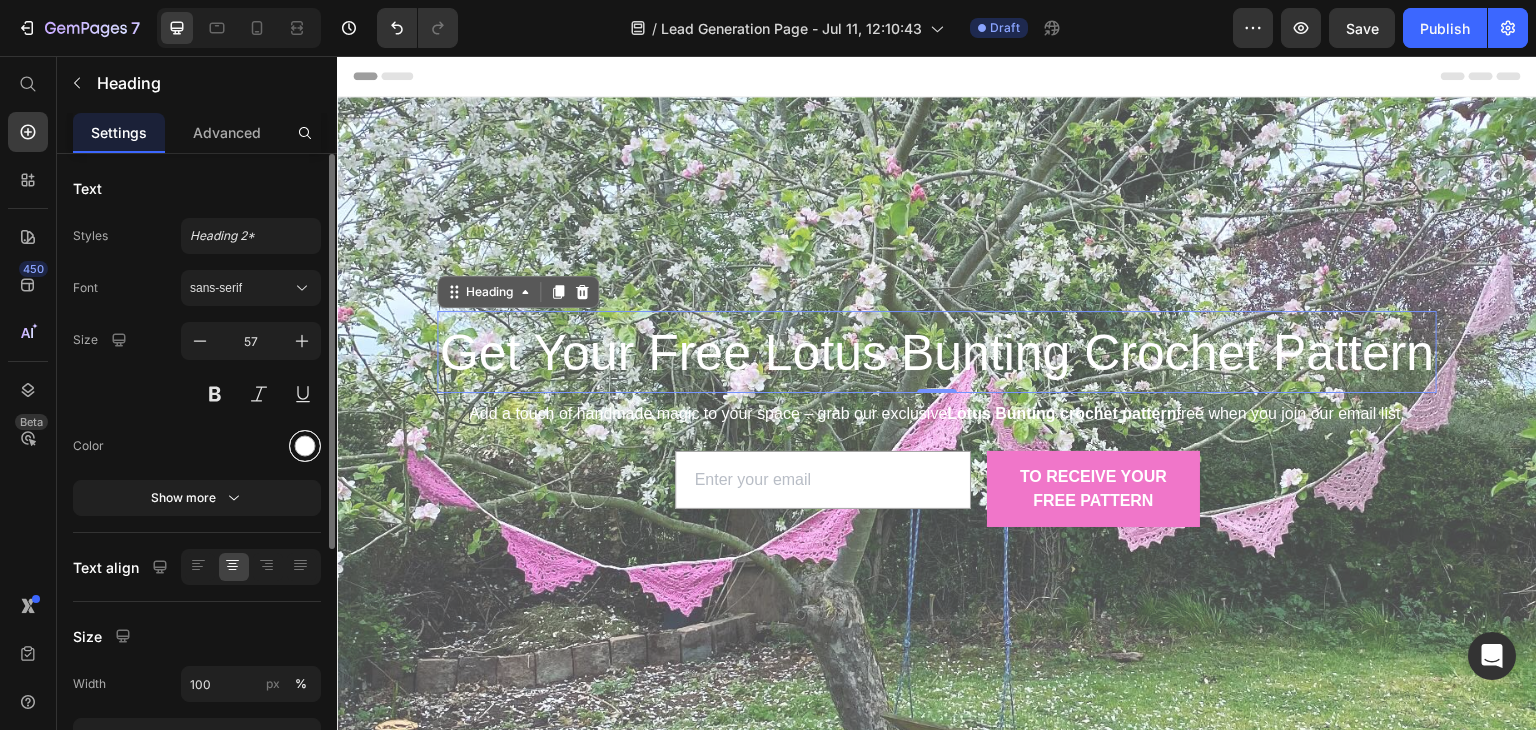 click at bounding box center [305, 446] 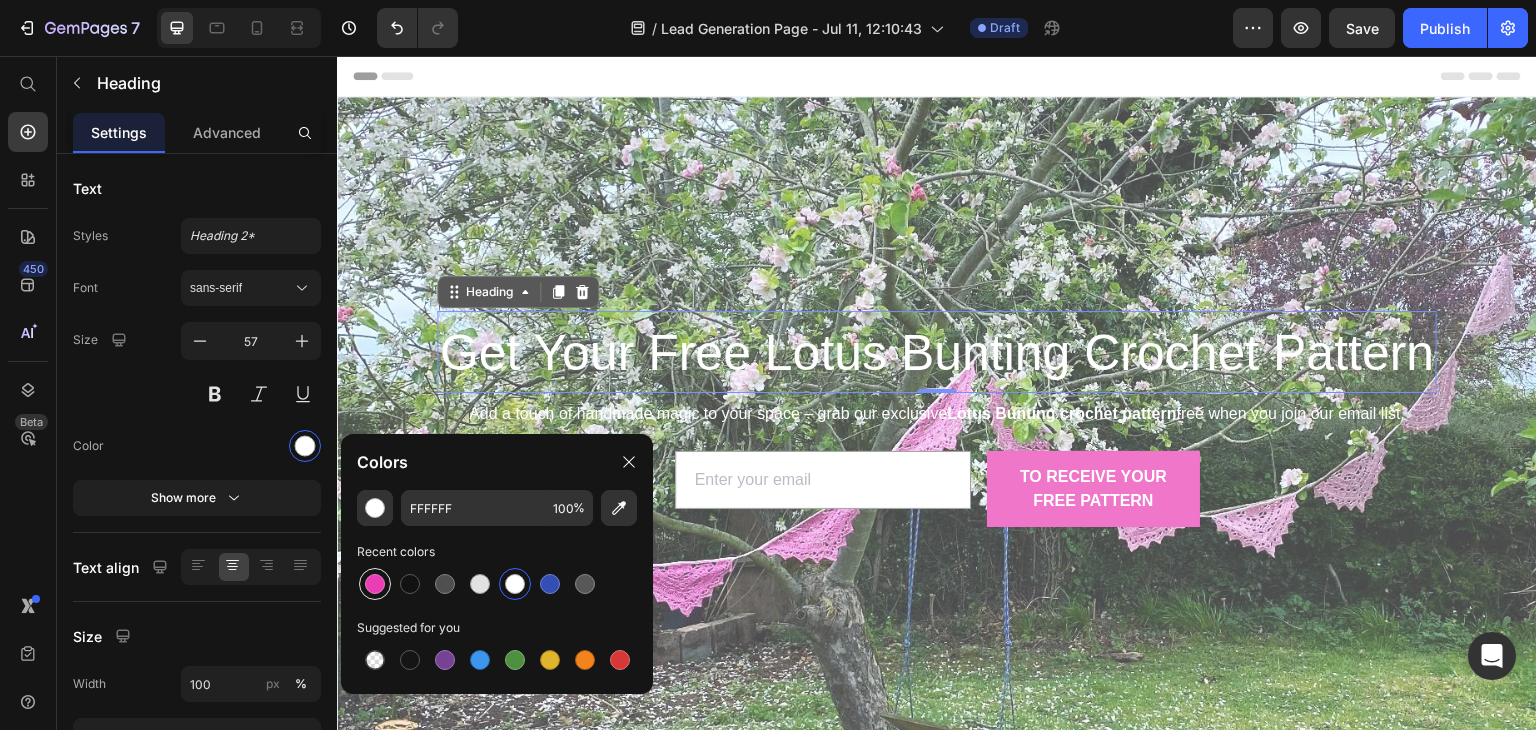click at bounding box center [375, 584] 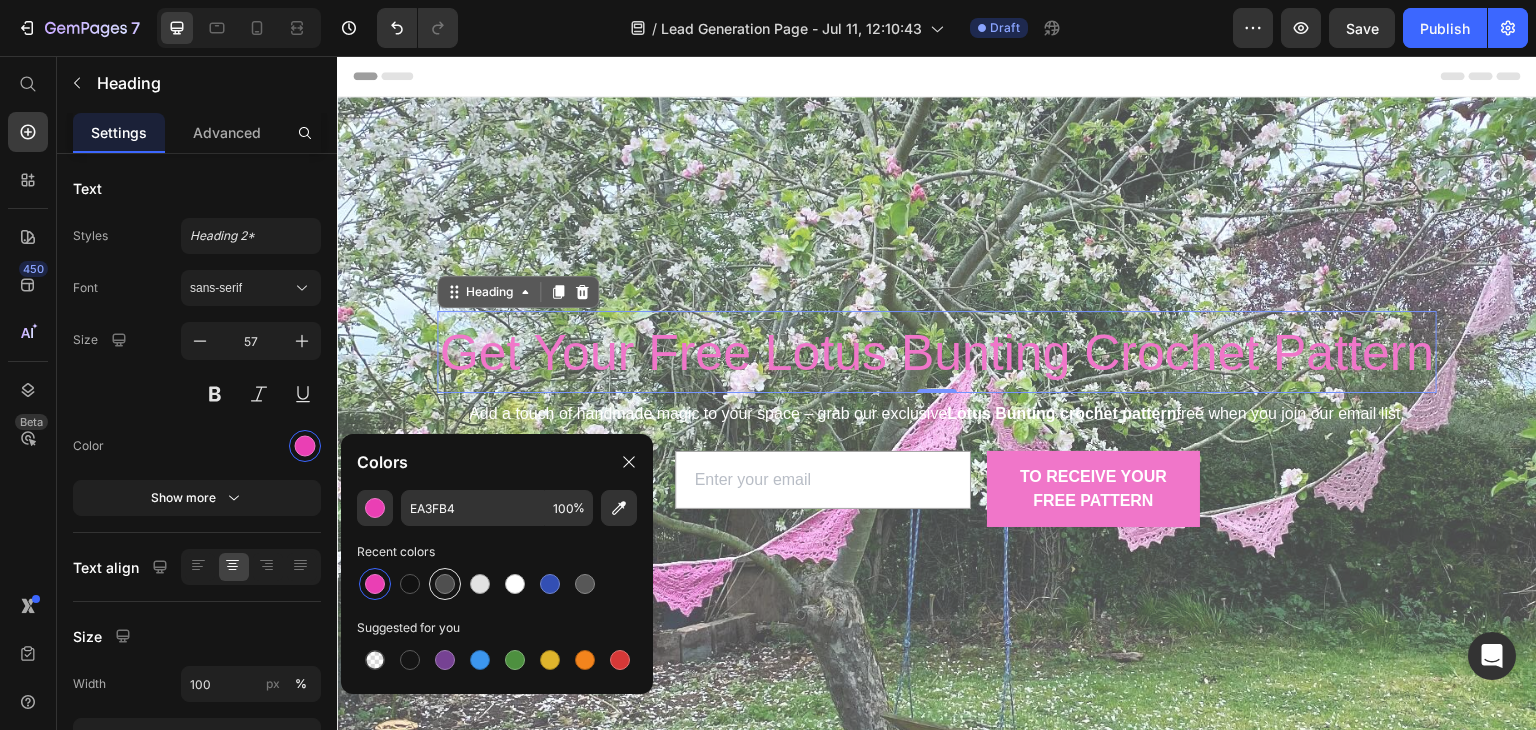 click at bounding box center (445, 584) 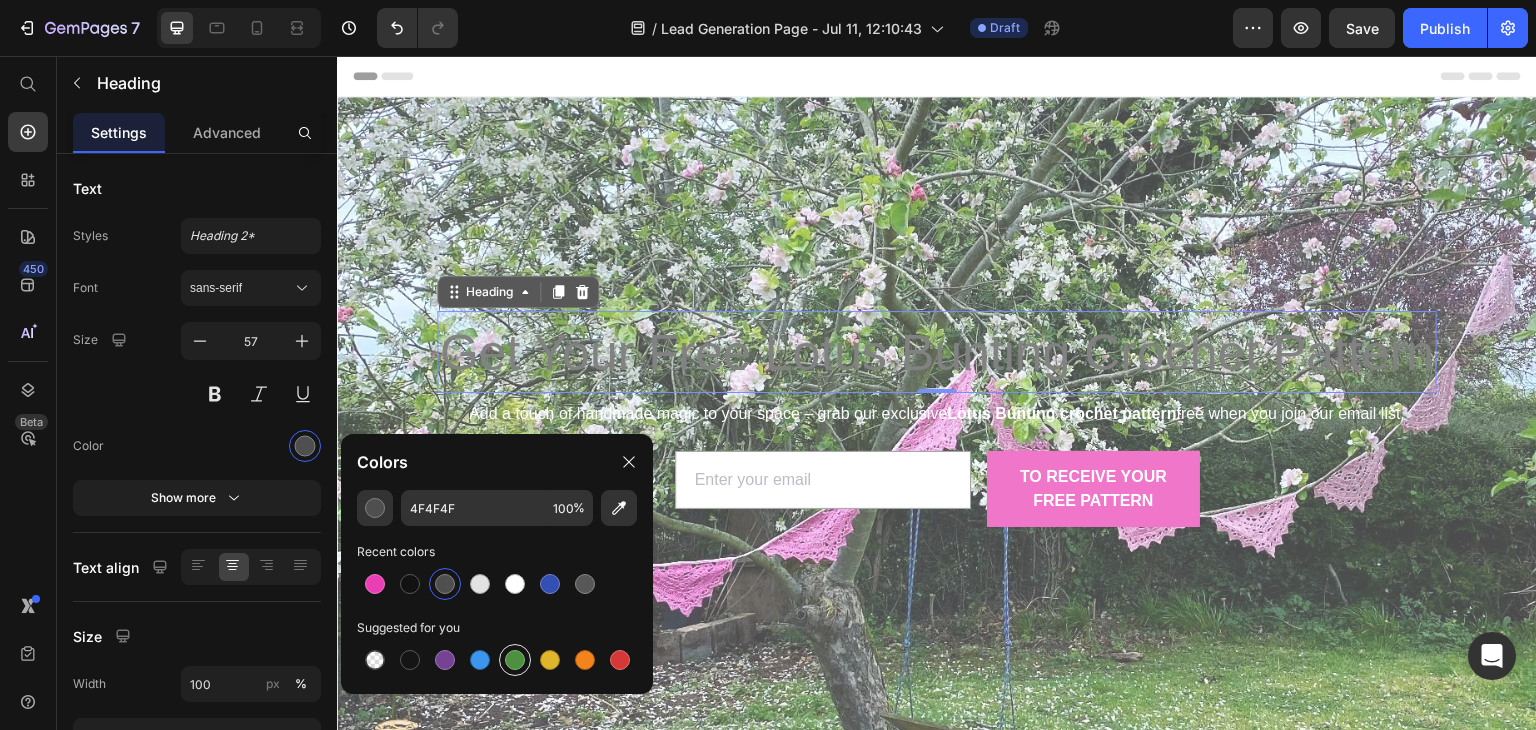 click at bounding box center [515, 660] 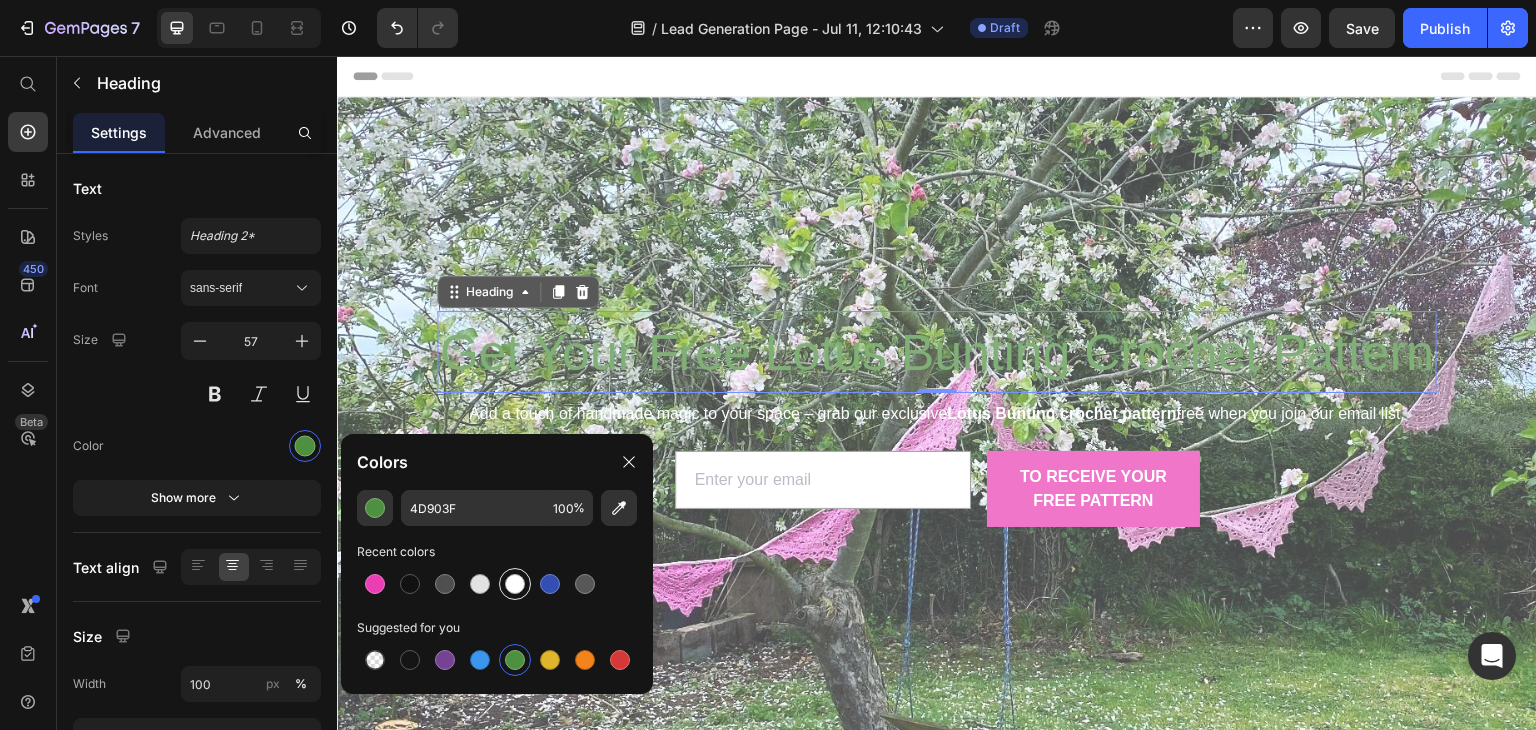 click at bounding box center (515, 584) 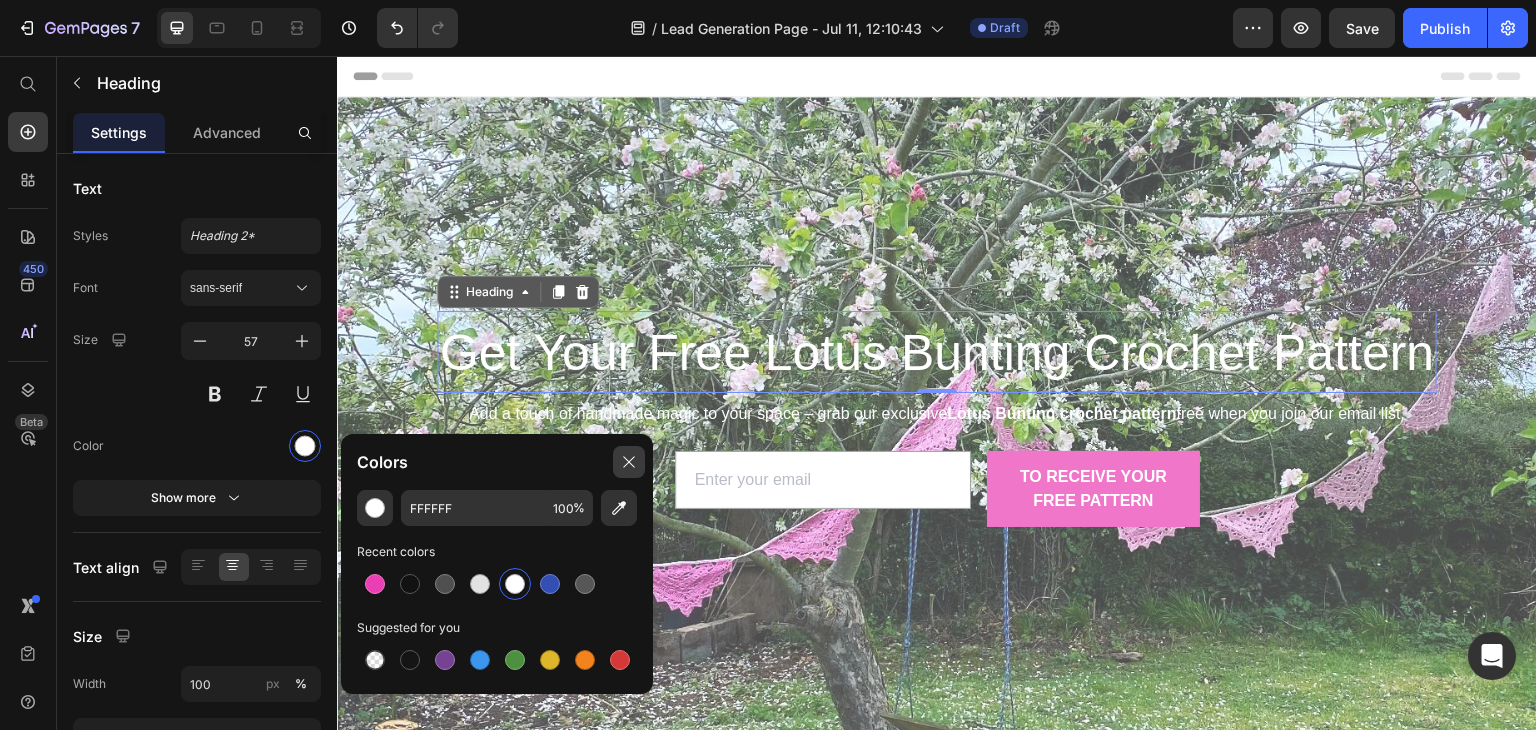 click 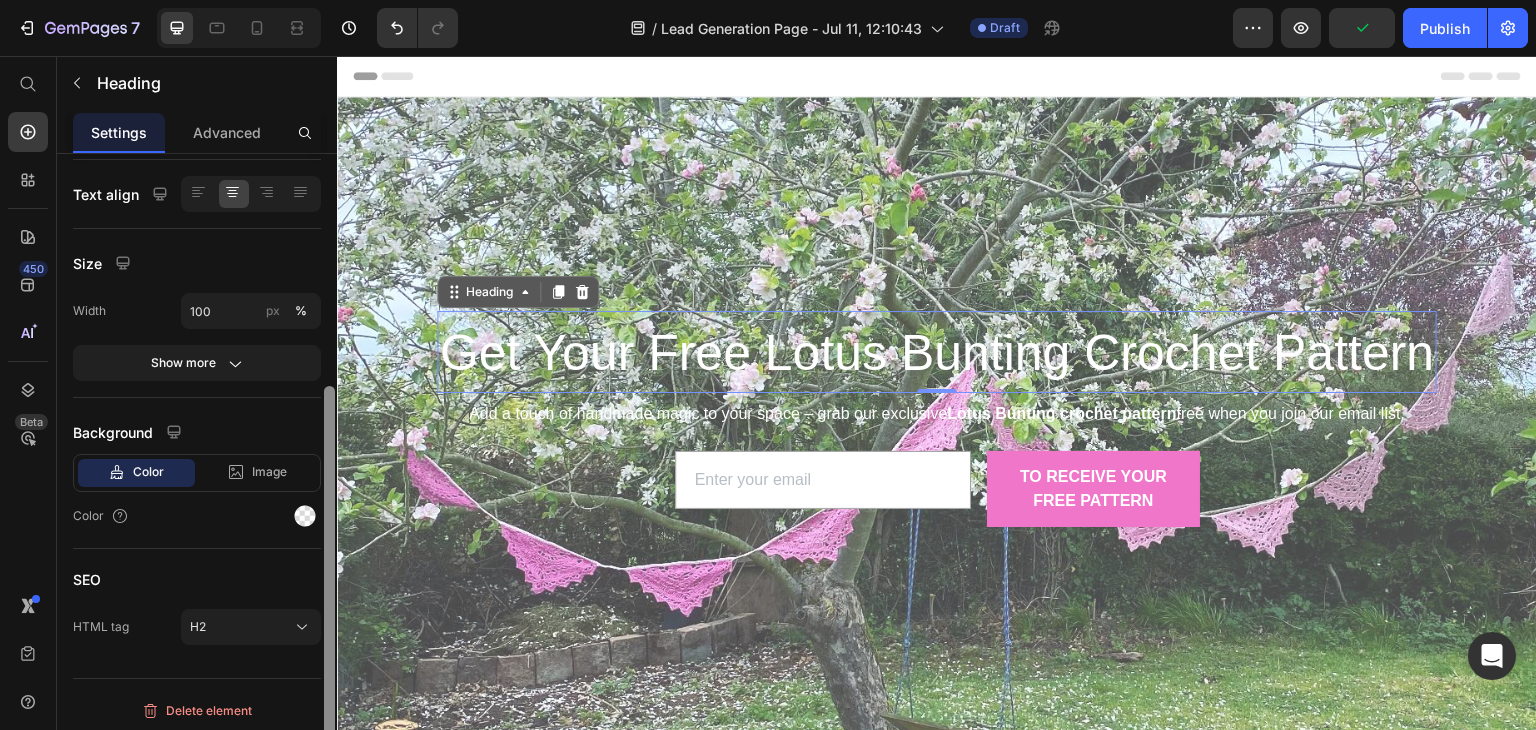 scroll, scrollTop: 376, scrollLeft: 0, axis: vertical 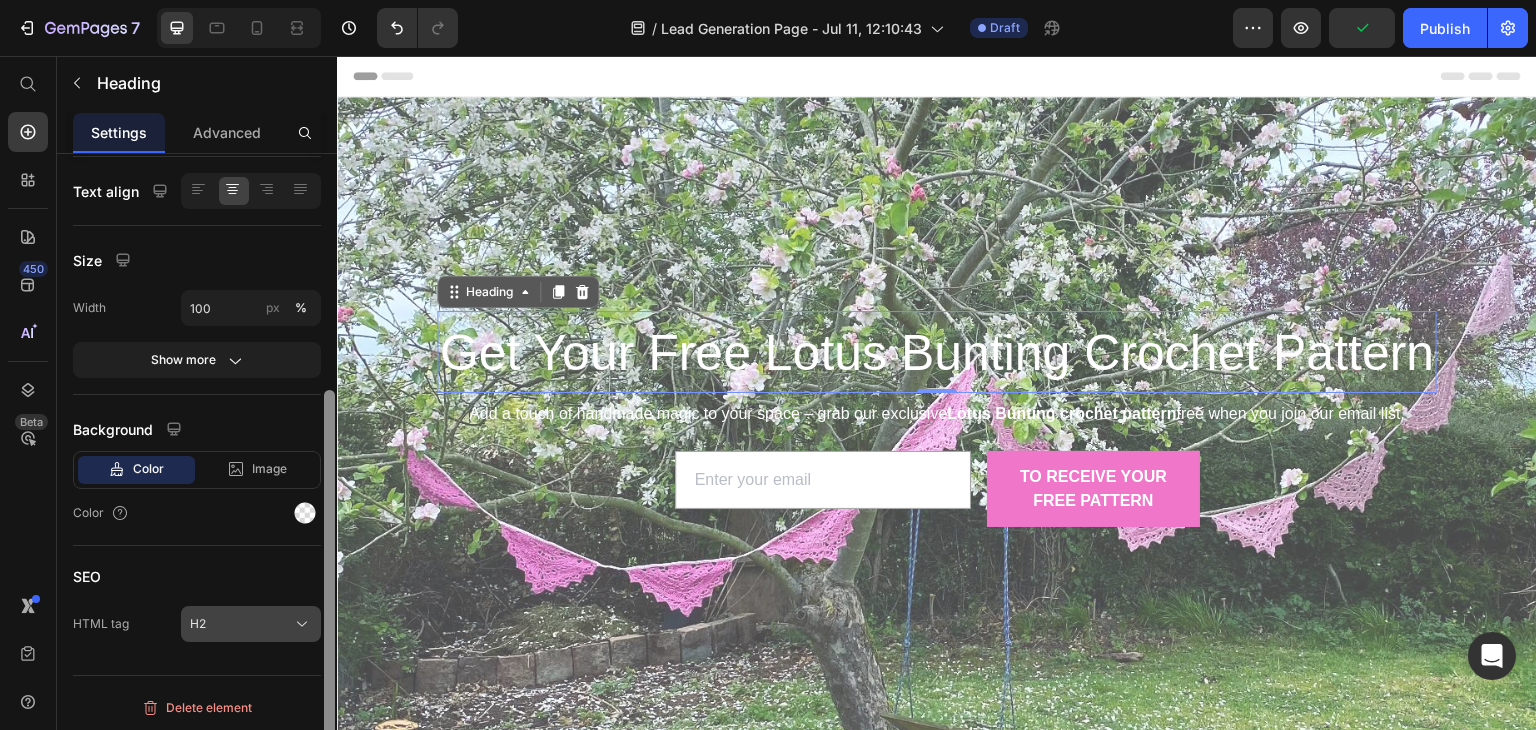 drag, startPoint x: 327, startPoint y: 352, endPoint x: 314, endPoint y: 625, distance: 273.30936 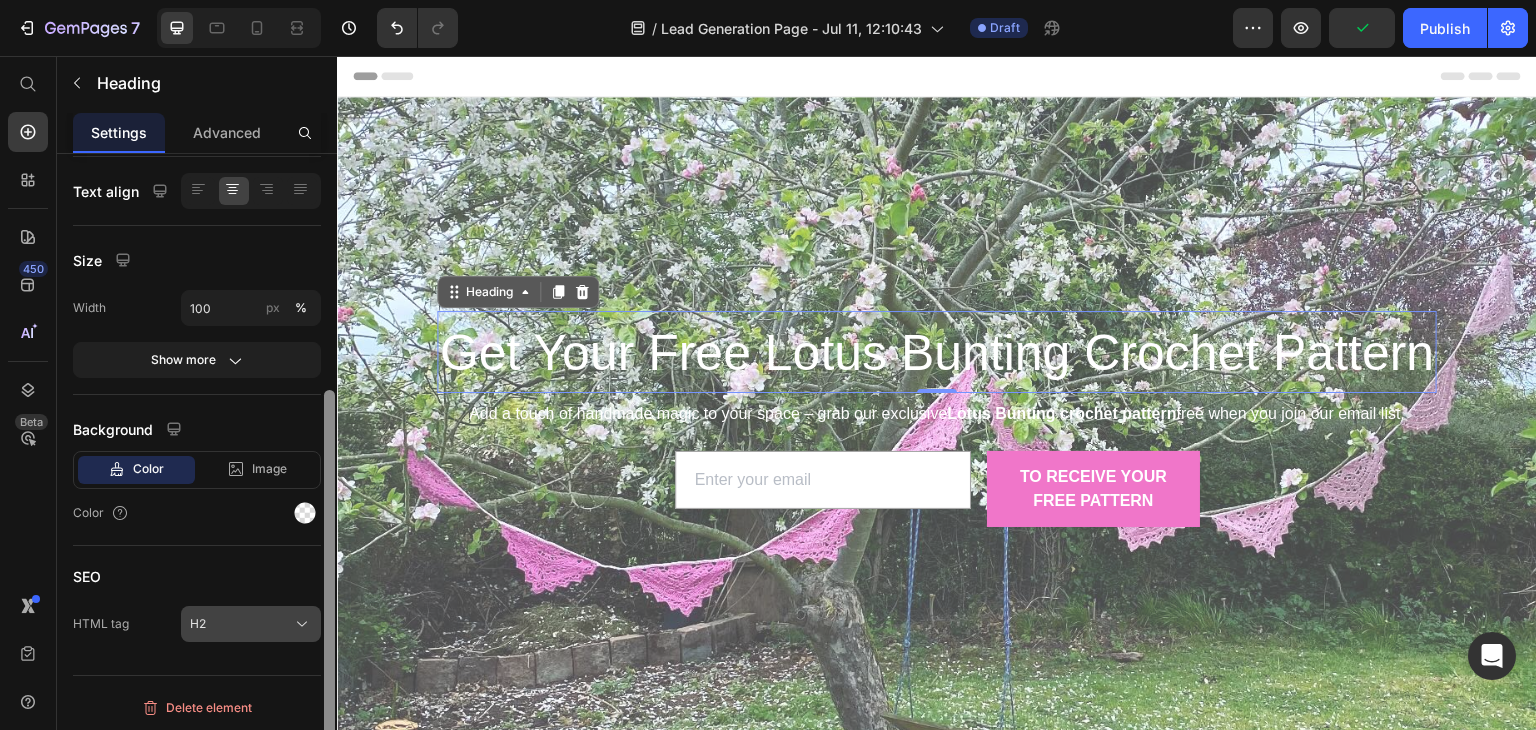 click on "Text Styles Heading 2* Font sans-serif Size 57 Color Show more Text align Size Width 100 px % Show more Background Color Image Video  Color  SEO HTML tag H2  Delete element" at bounding box center [197, 470] 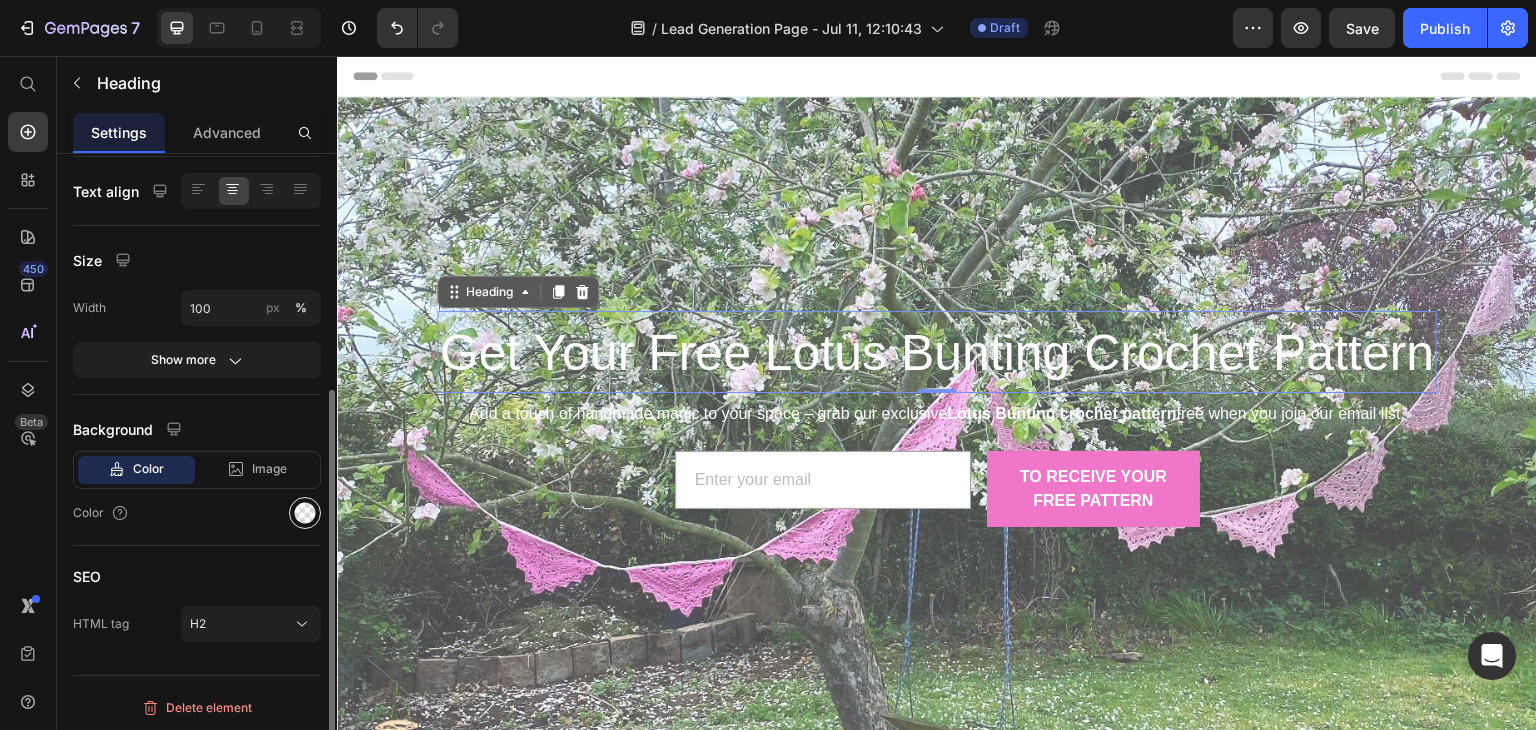 click at bounding box center (305, 513) 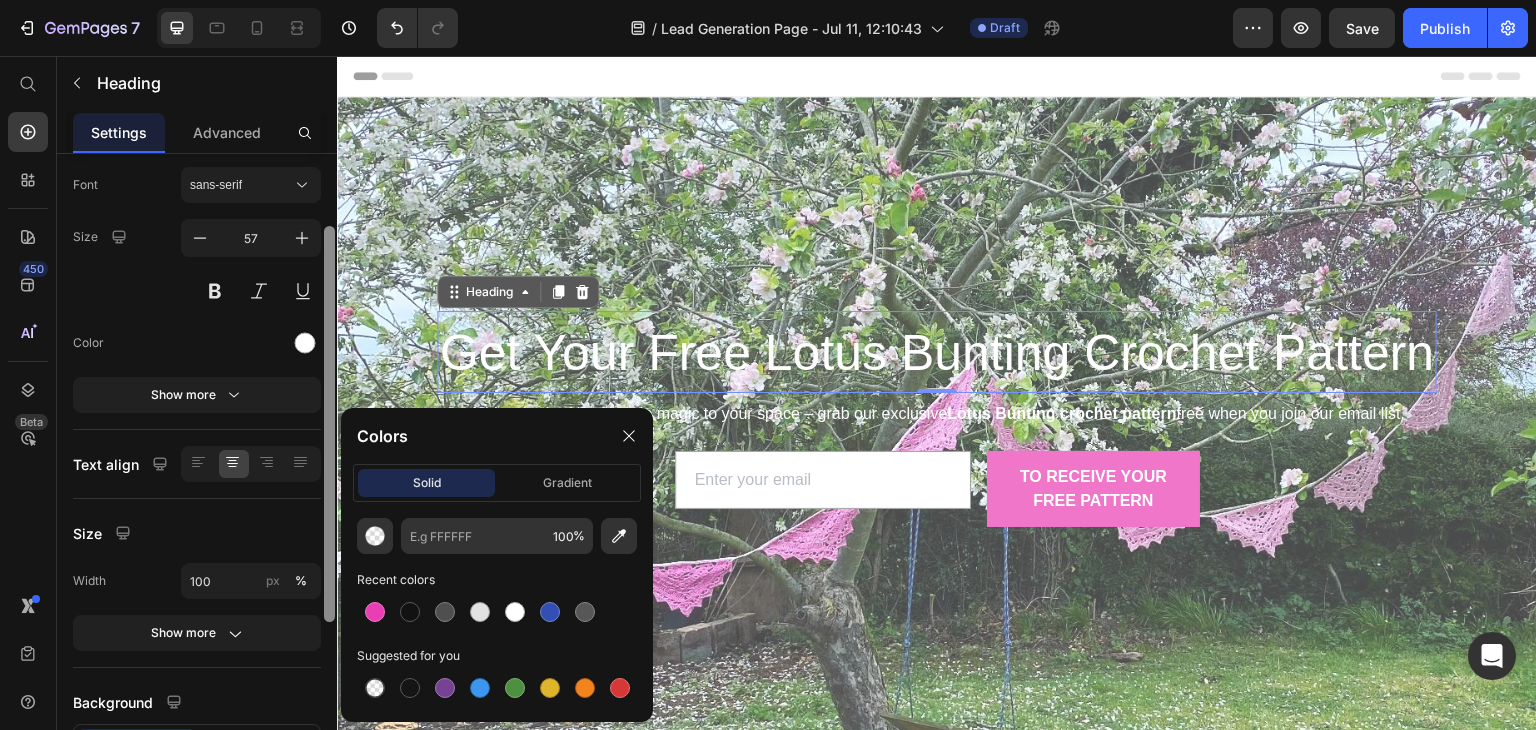 scroll, scrollTop: 84, scrollLeft: 0, axis: vertical 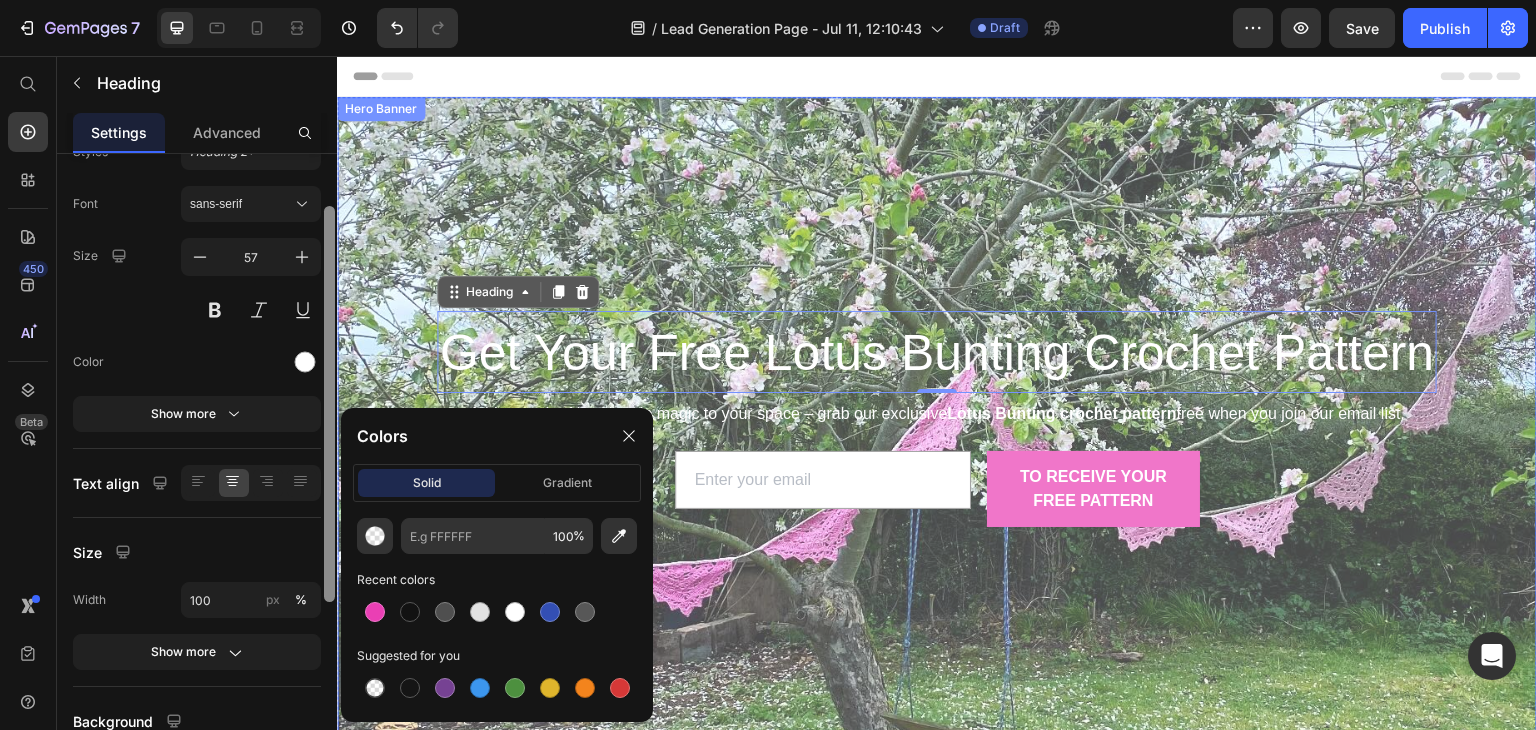 drag, startPoint x: 664, startPoint y: 593, endPoint x: 353, endPoint y: 231, distance: 477.2473 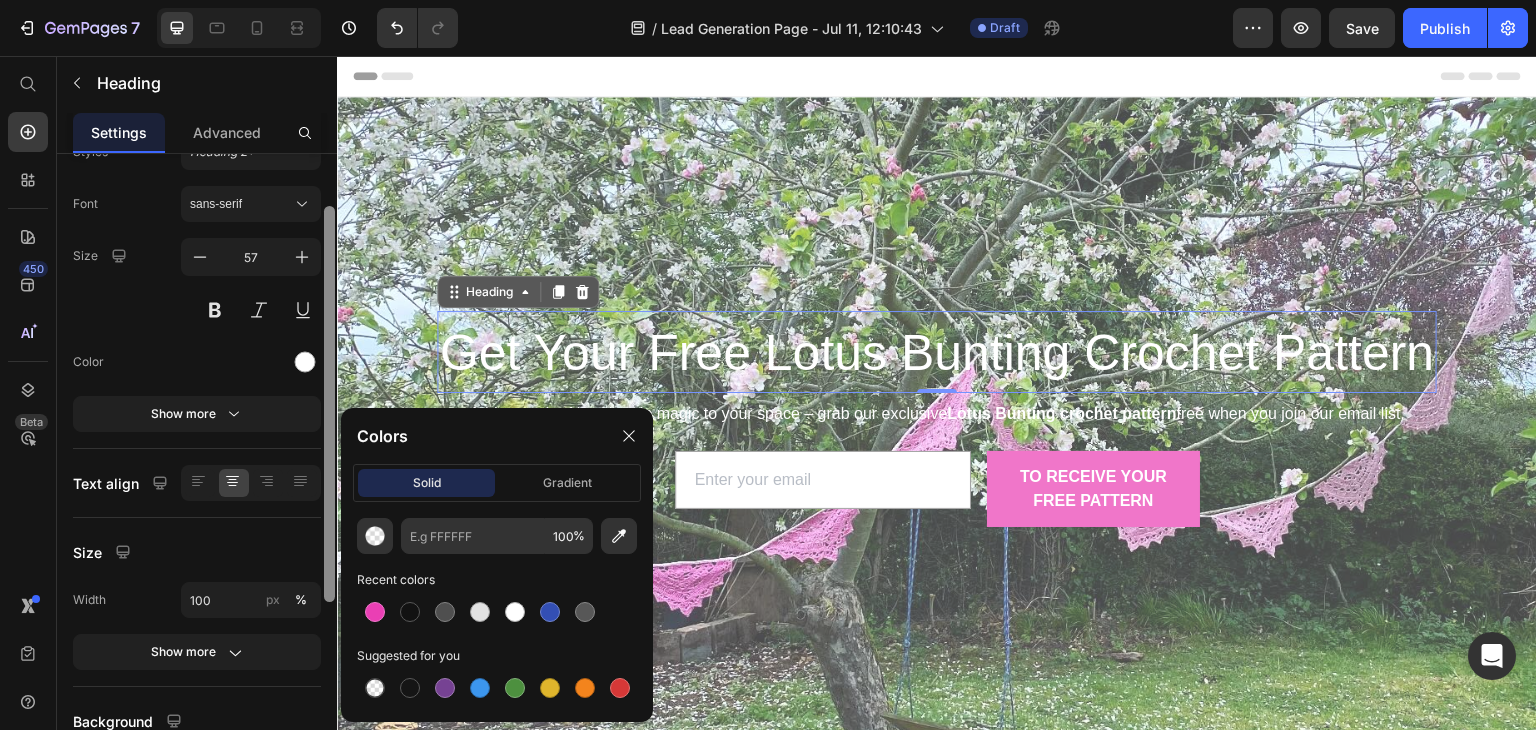 scroll, scrollTop: 0, scrollLeft: 0, axis: both 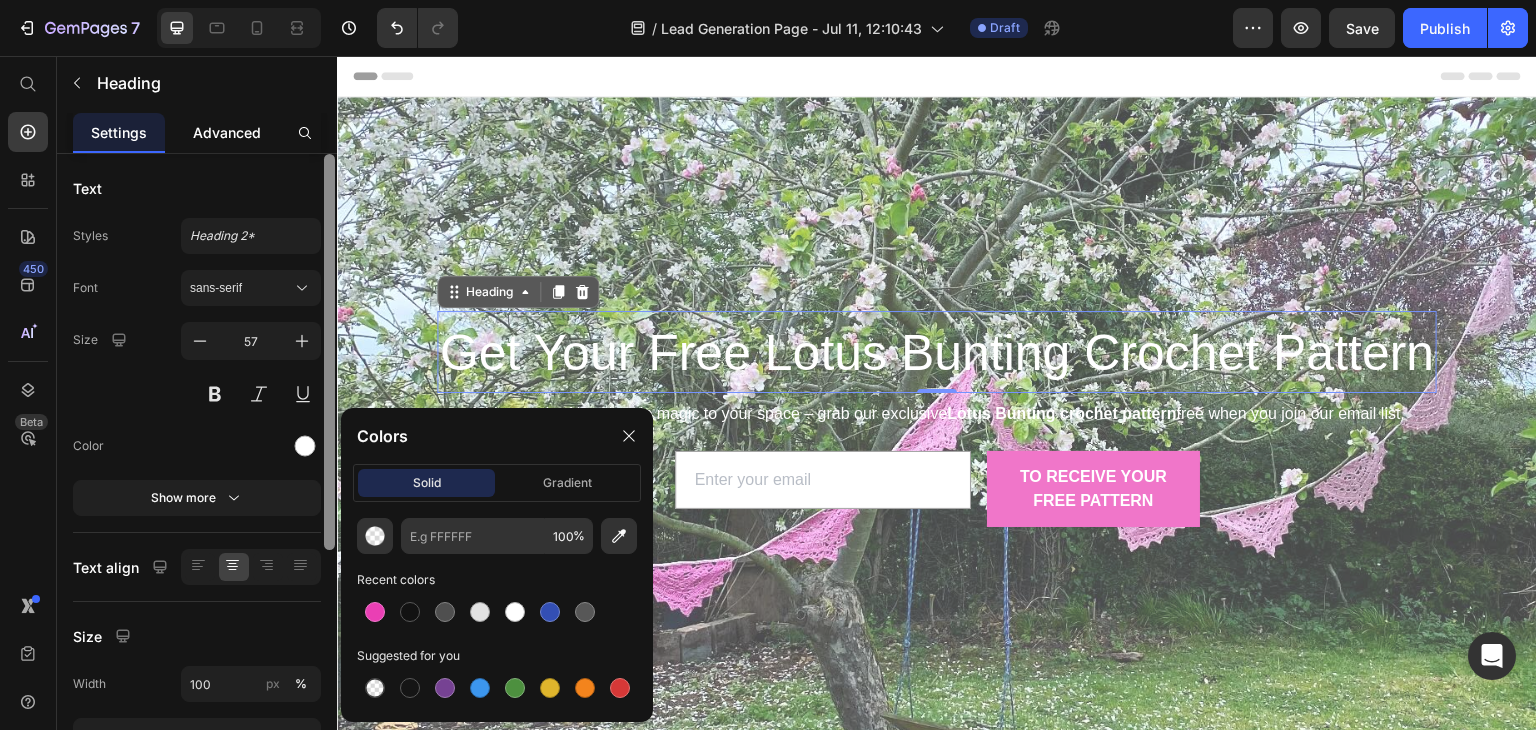 click on "Advanced" at bounding box center [227, 132] 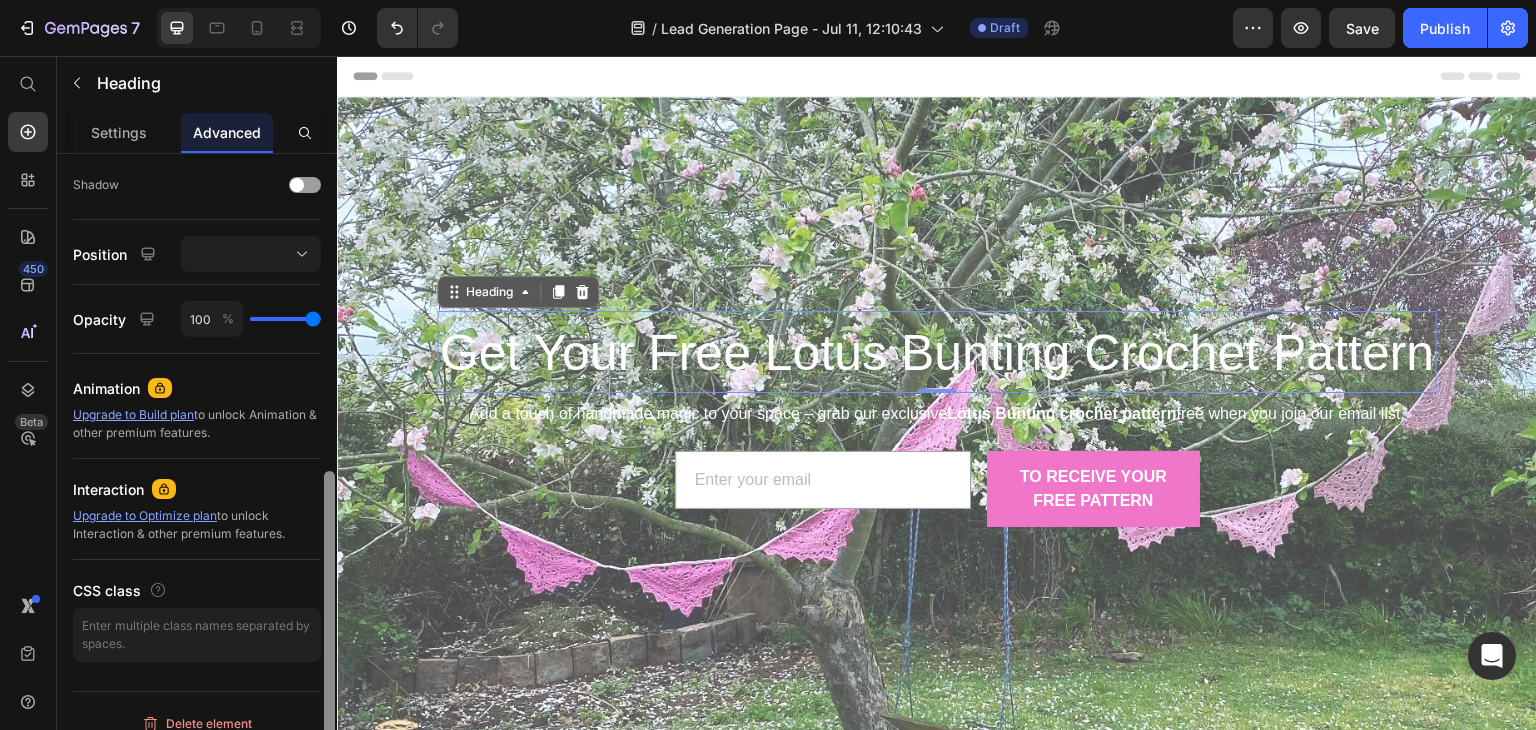 scroll, scrollTop: 670, scrollLeft: 0, axis: vertical 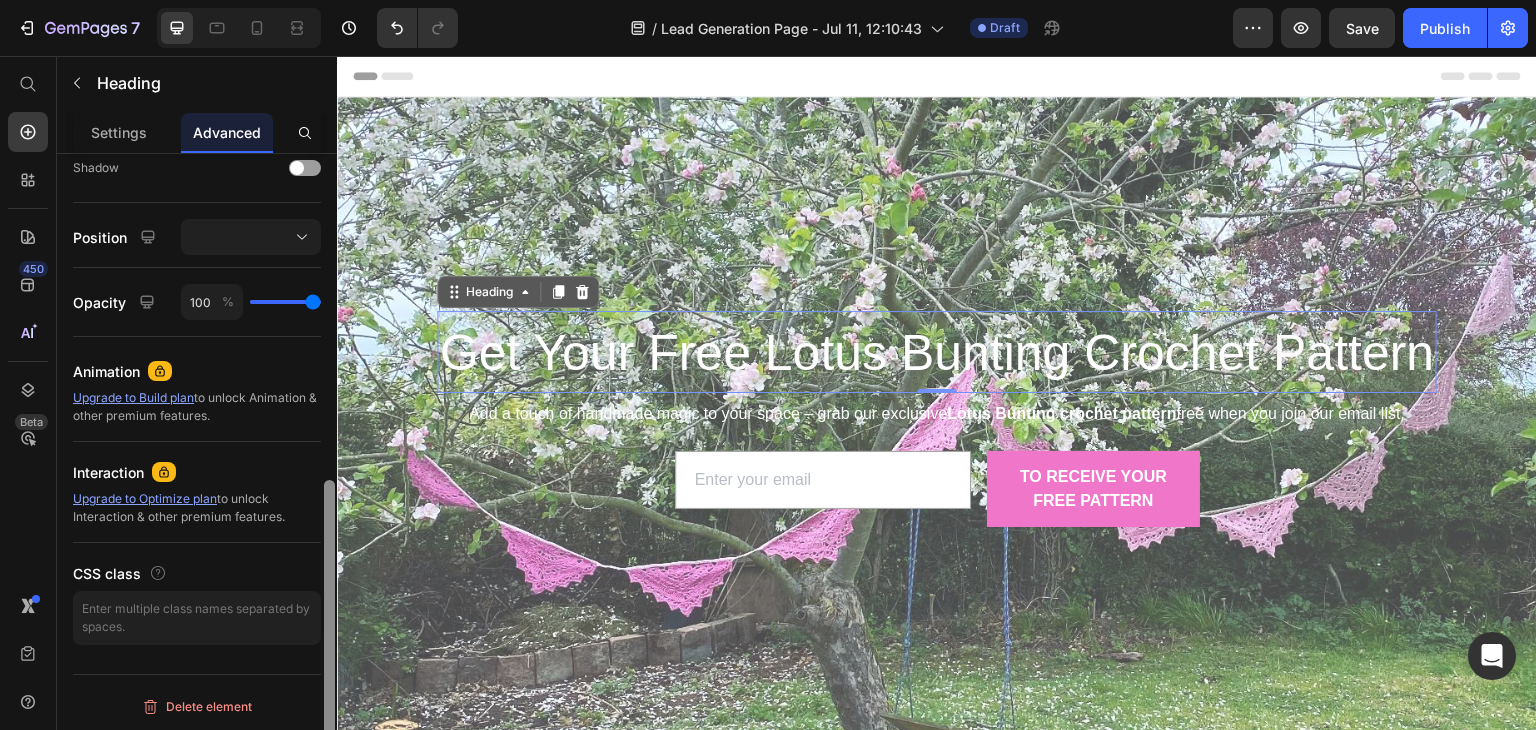 drag, startPoint x: 328, startPoint y: 184, endPoint x: 320, endPoint y: 538, distance: 354.0904 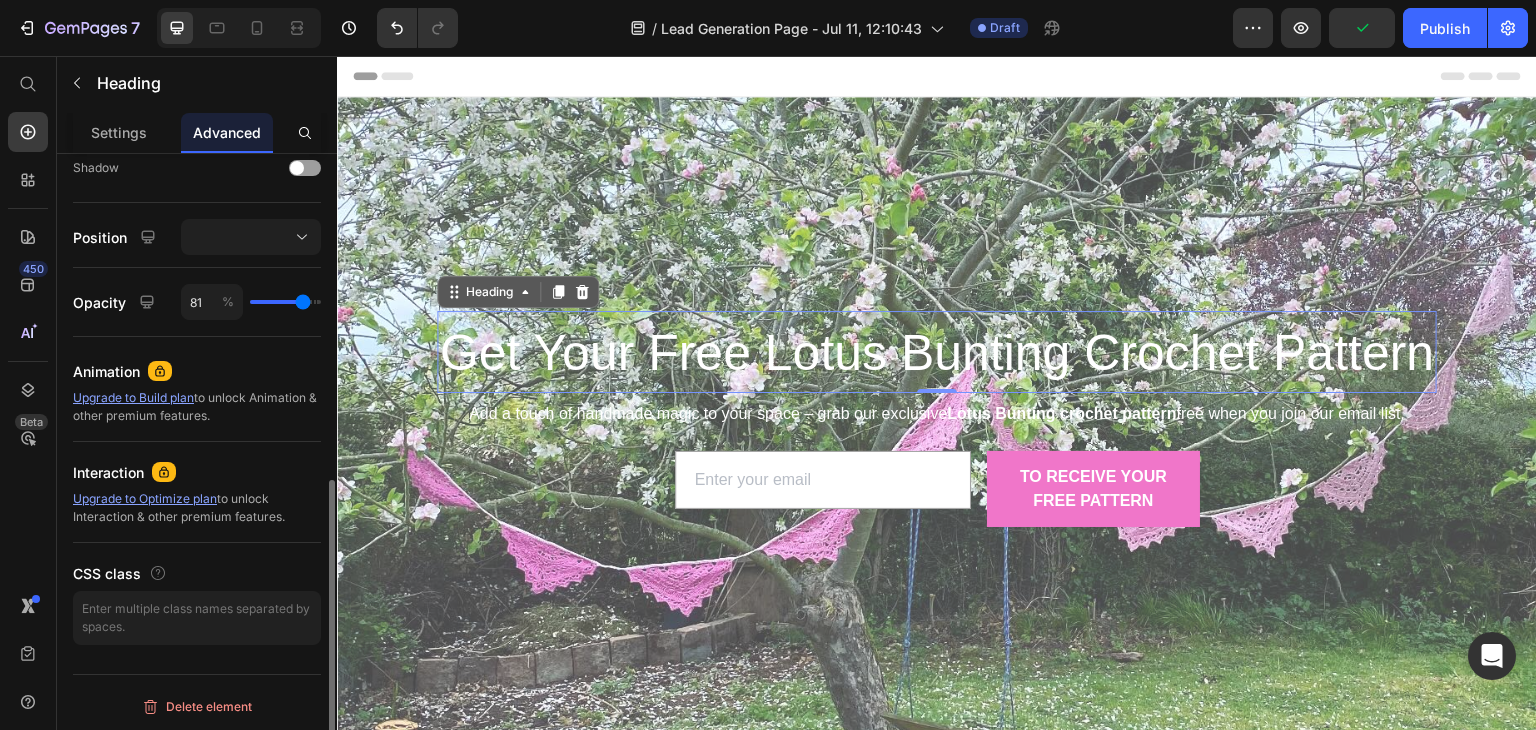 click at bounding box center (285, 302) 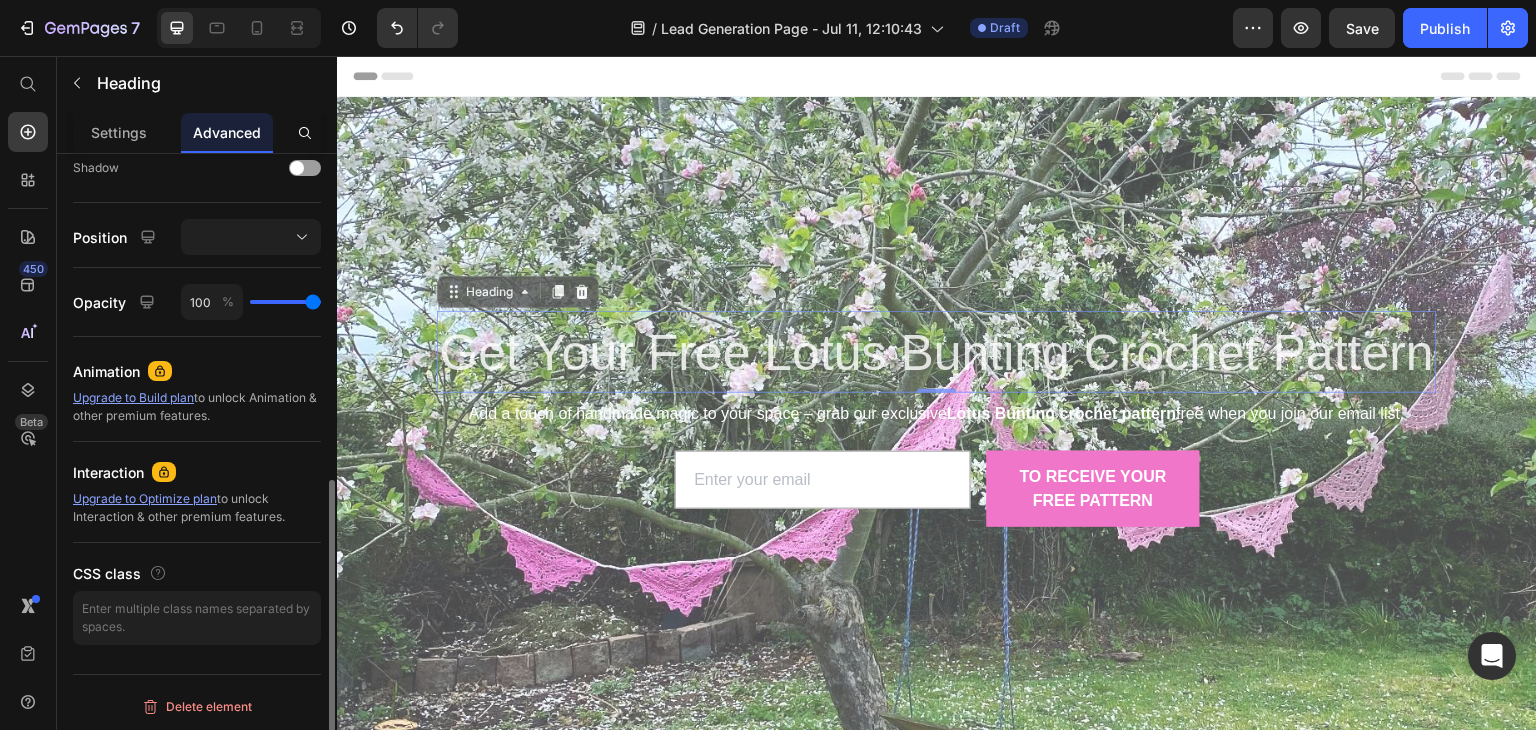 drag, startPoint x: 303, startPoint y: 297, endPoint x: 348, endPoint y: 295, distance: 45.044422 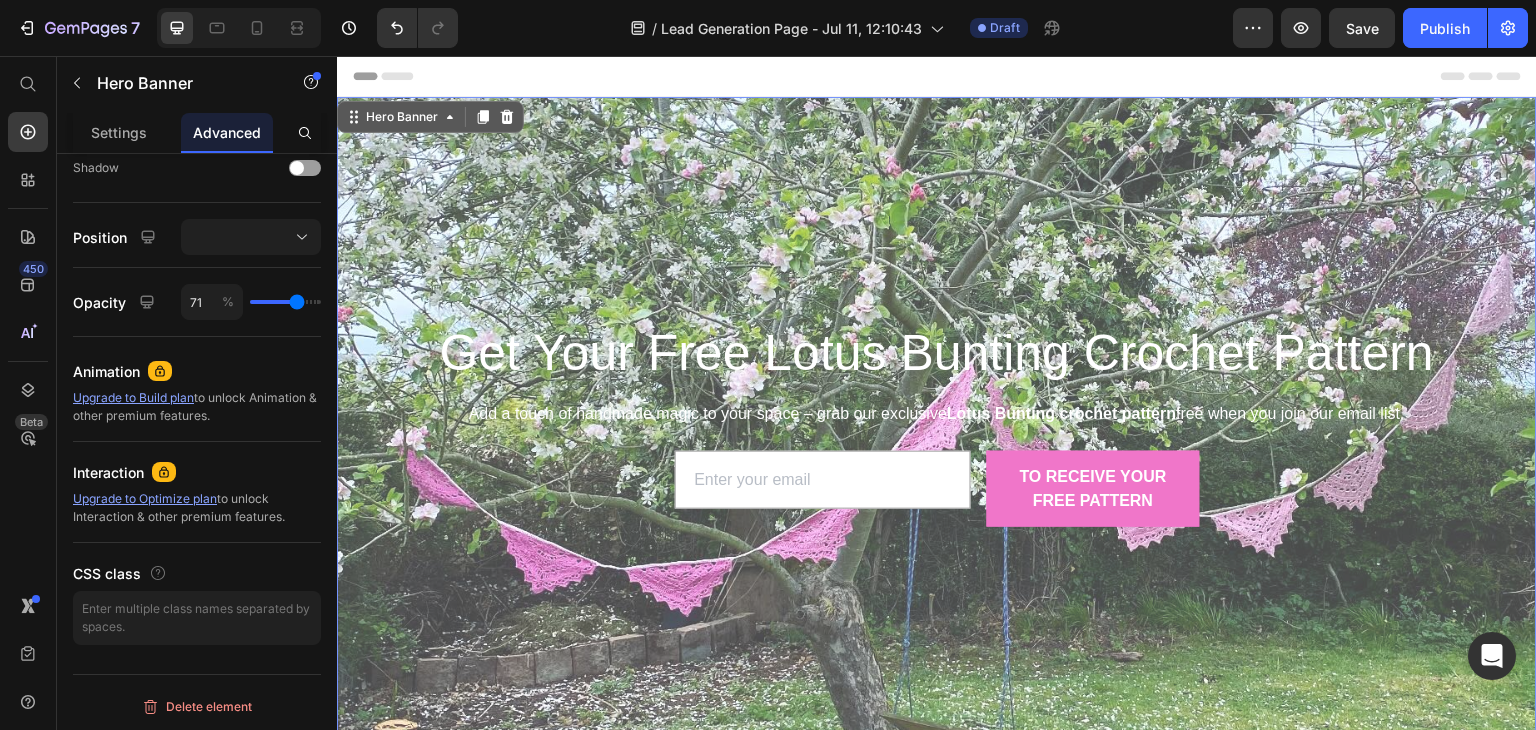scroll, scrollTop: 0, scrollLeft: 0, axis: both 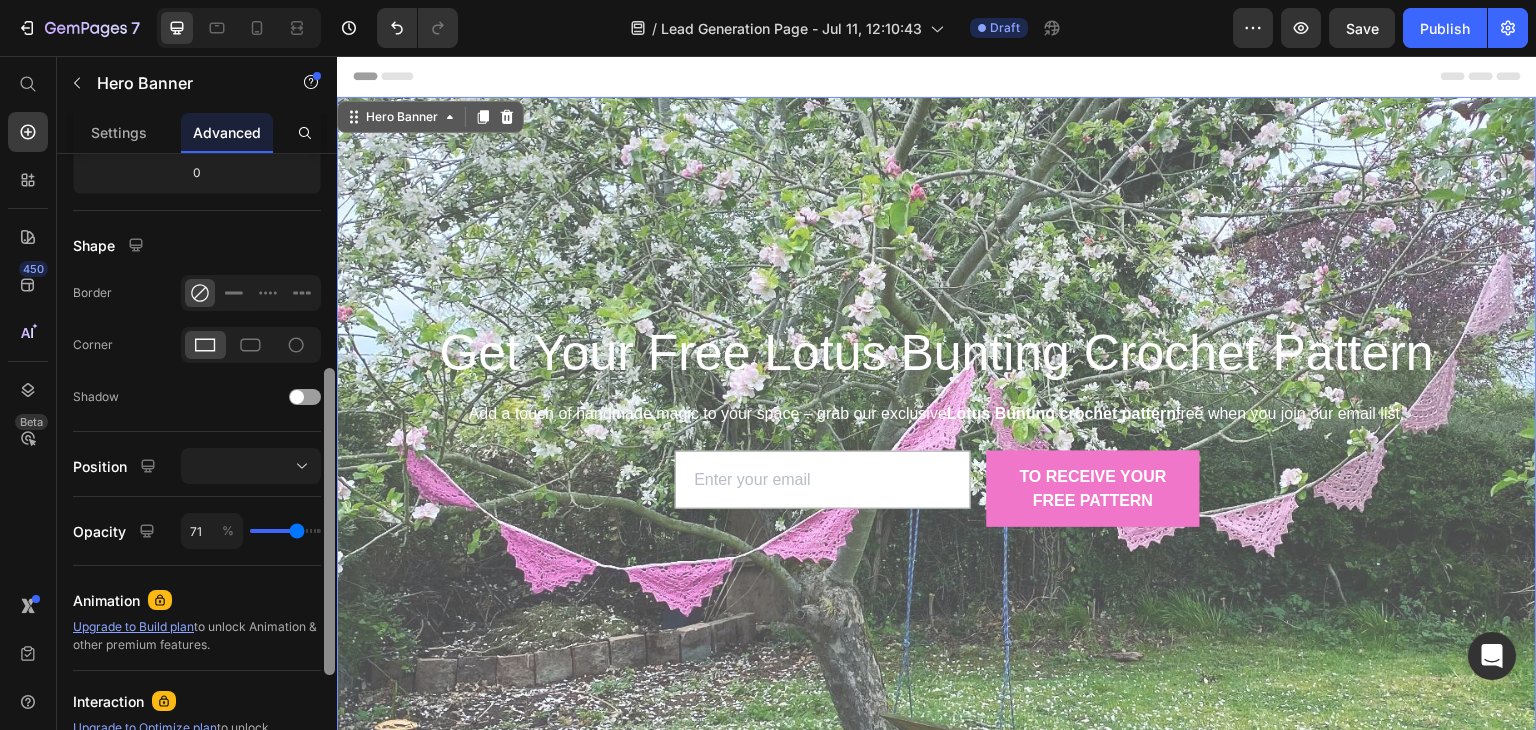 drag, startPoint x: 329, startPoint y: 266, endPoint x: 336, endPoint y: 480, distance: 214.11446 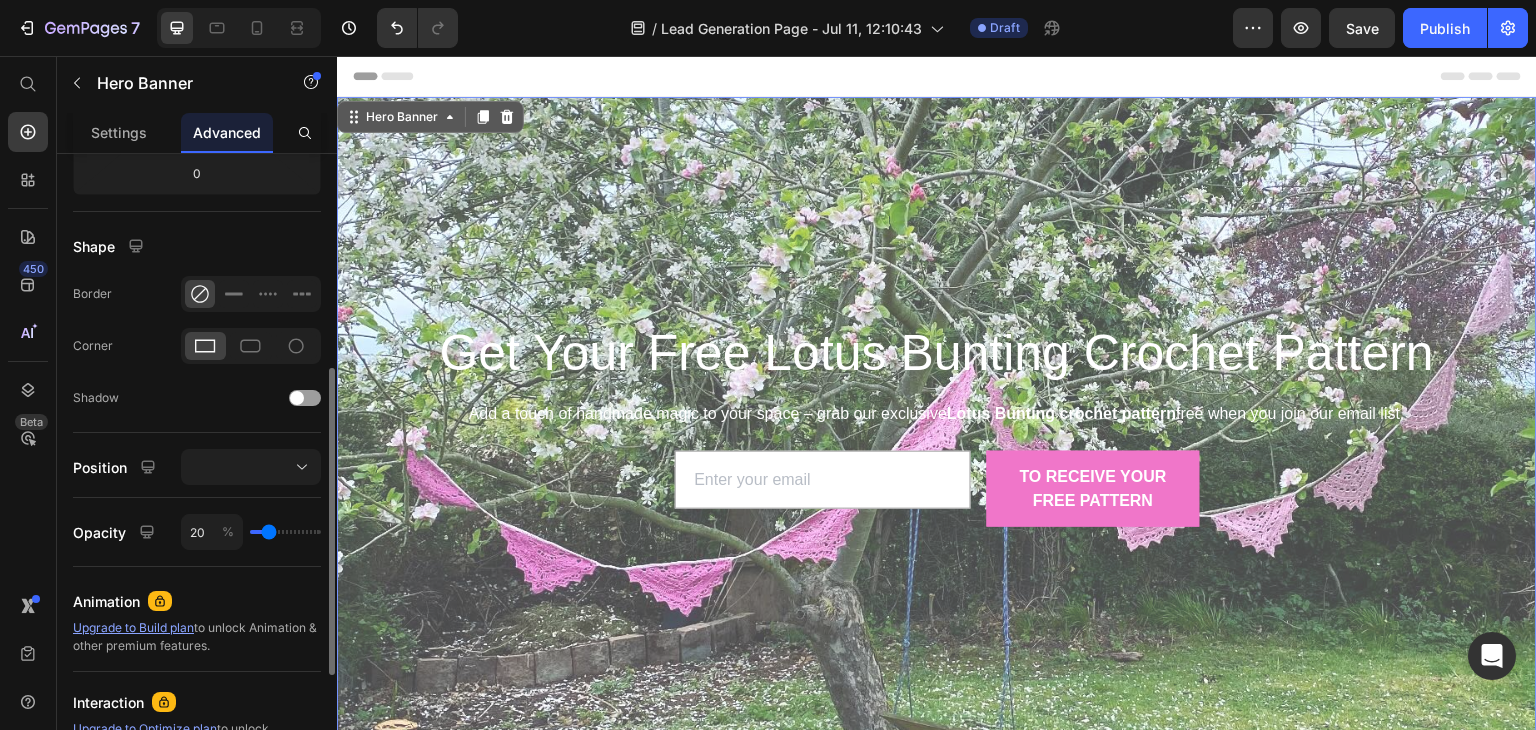 drag, startPoint x: 291, startPoint y: 530, endPoint x: 268, endPoint y: 531, distance: 23.021729 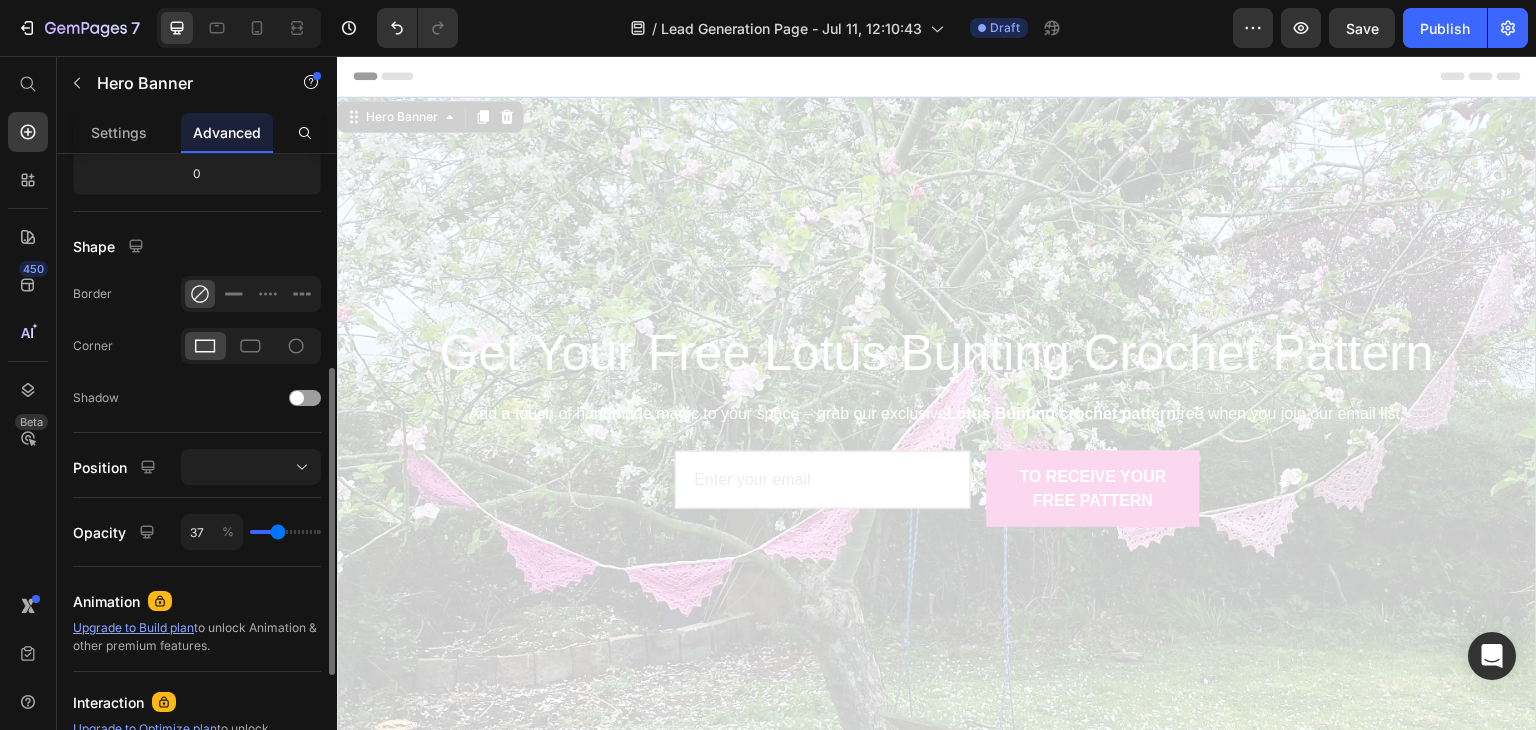 click at bounding box center [285, 532] 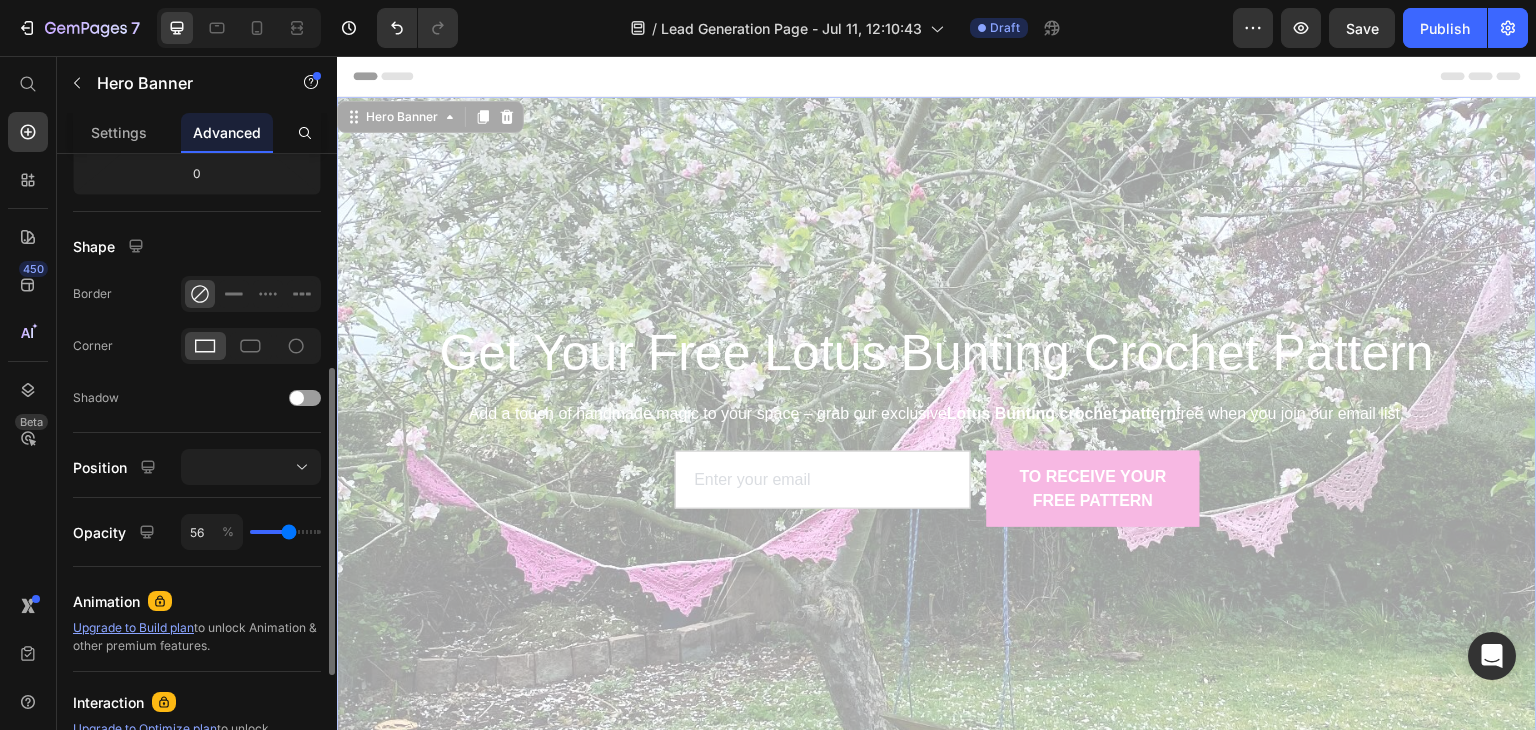drag, startPoint x: 278, startPoint y: 529, endPoint x: 288, endPoint y: 528, distance: 10.049875 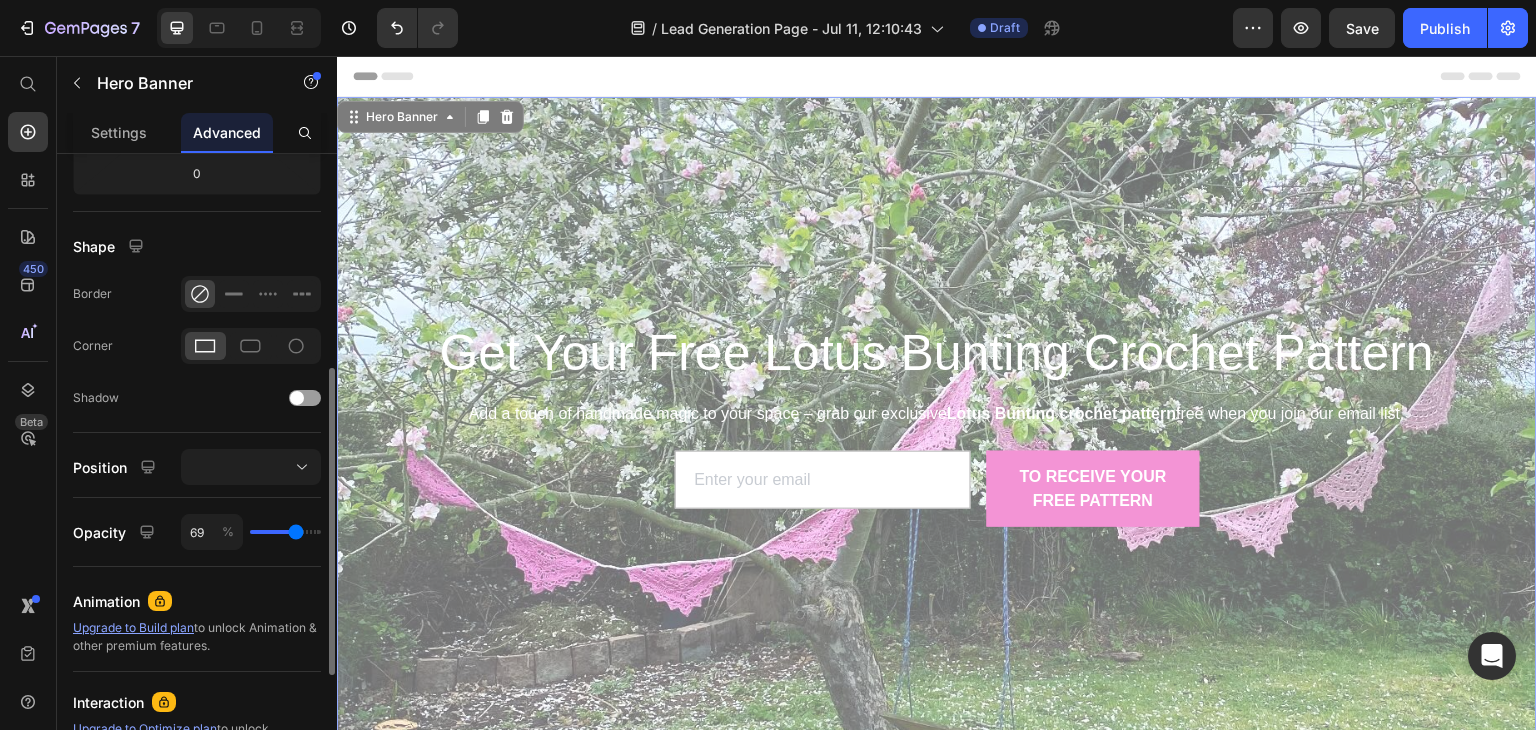 click at bounding box center [285, 532] 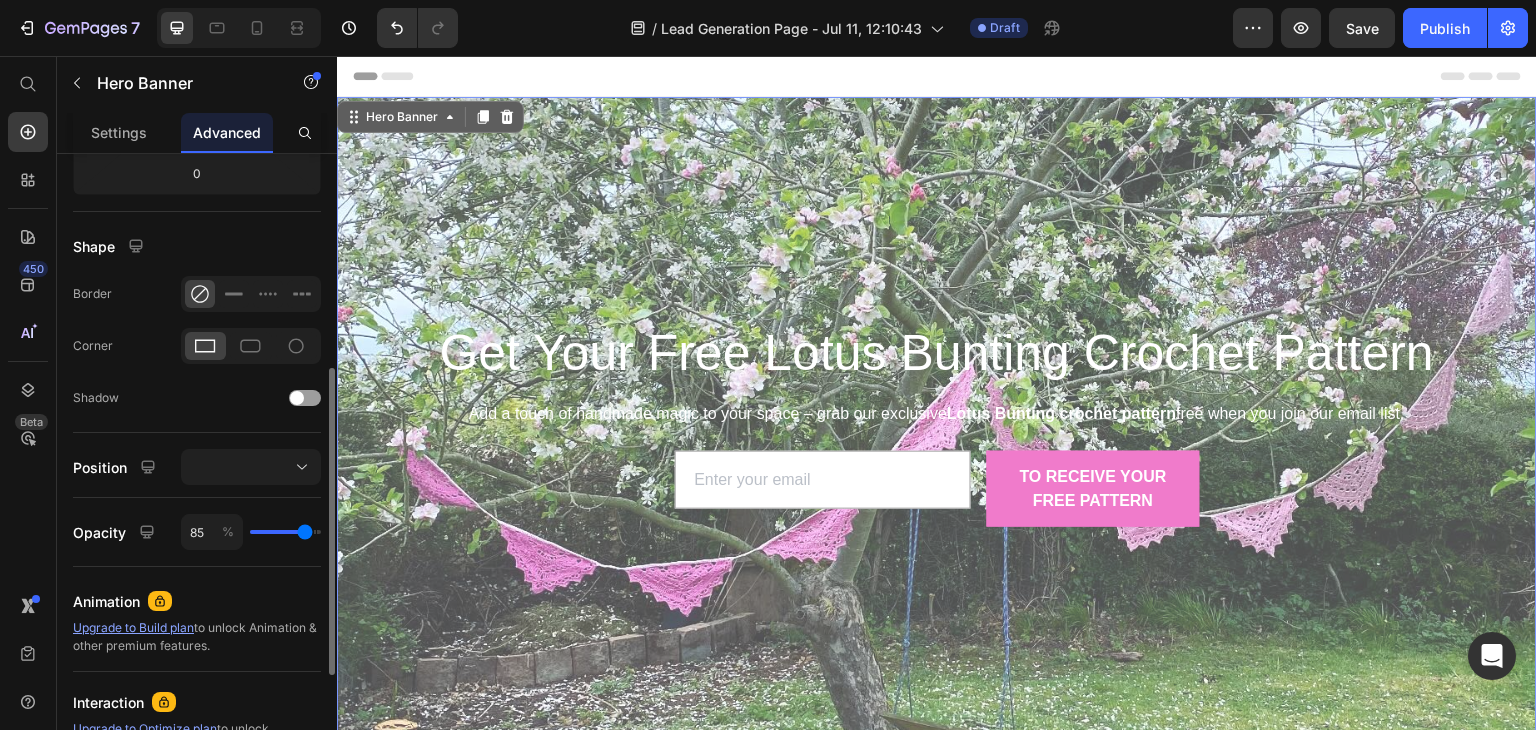 click at bounding box center [285, 532] 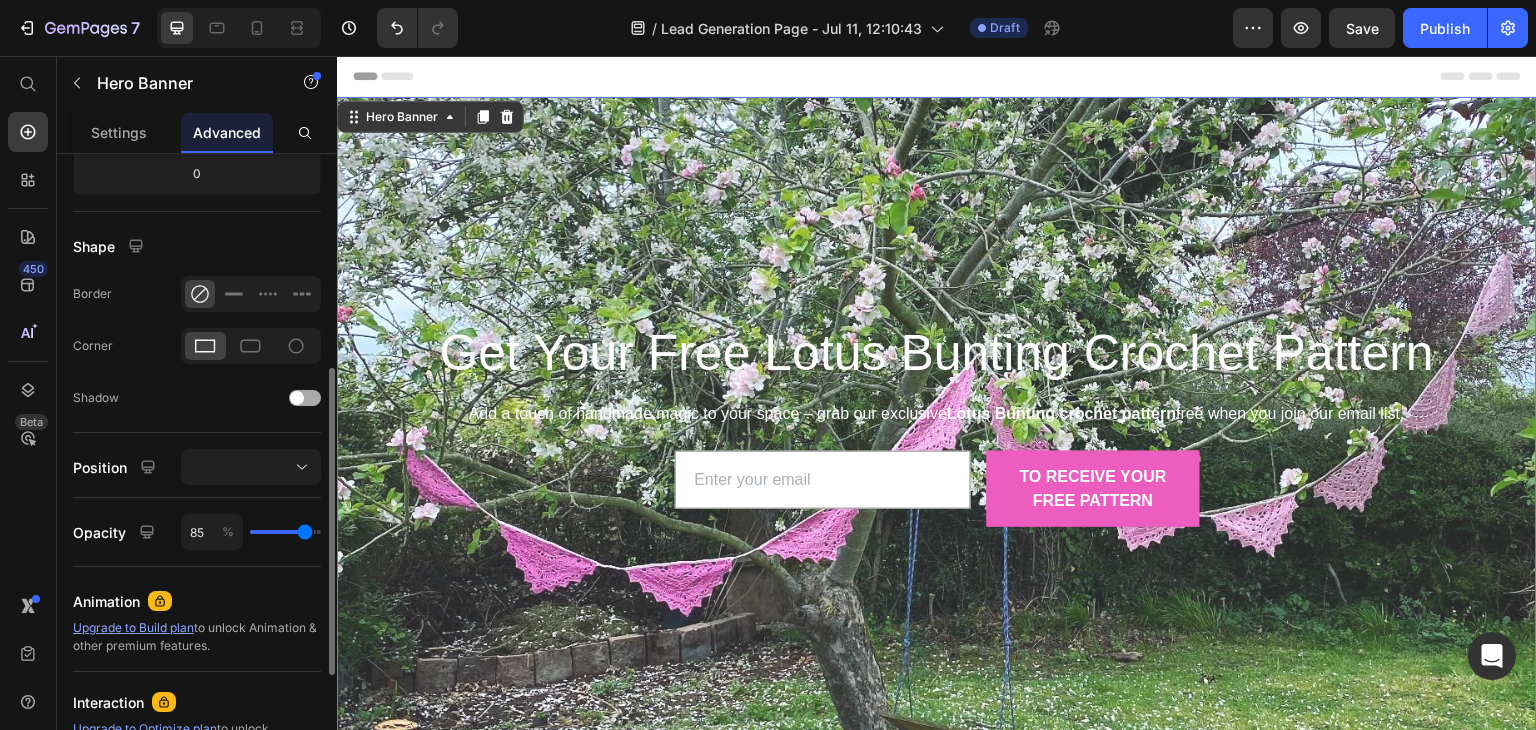 click 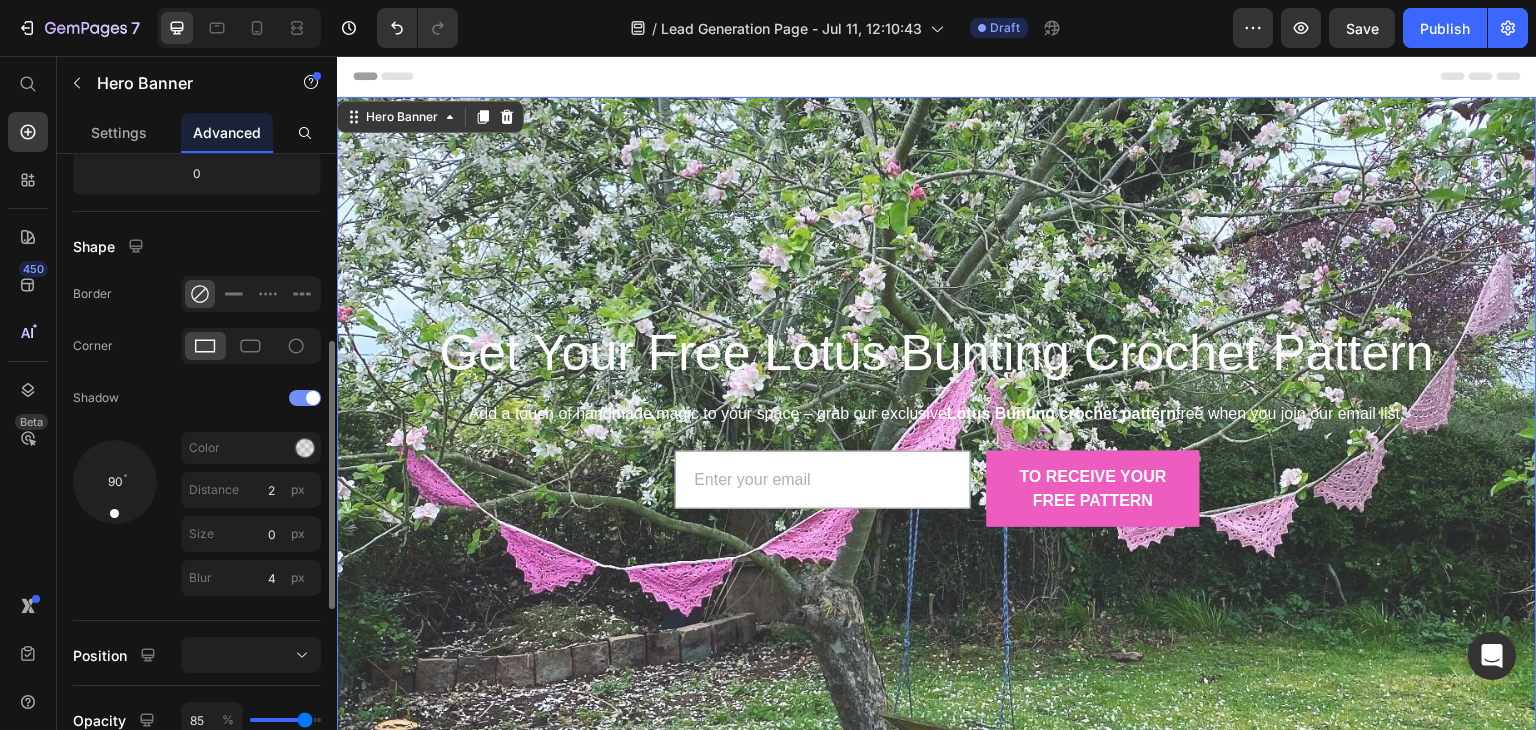 click at bounding box center [305, 398] 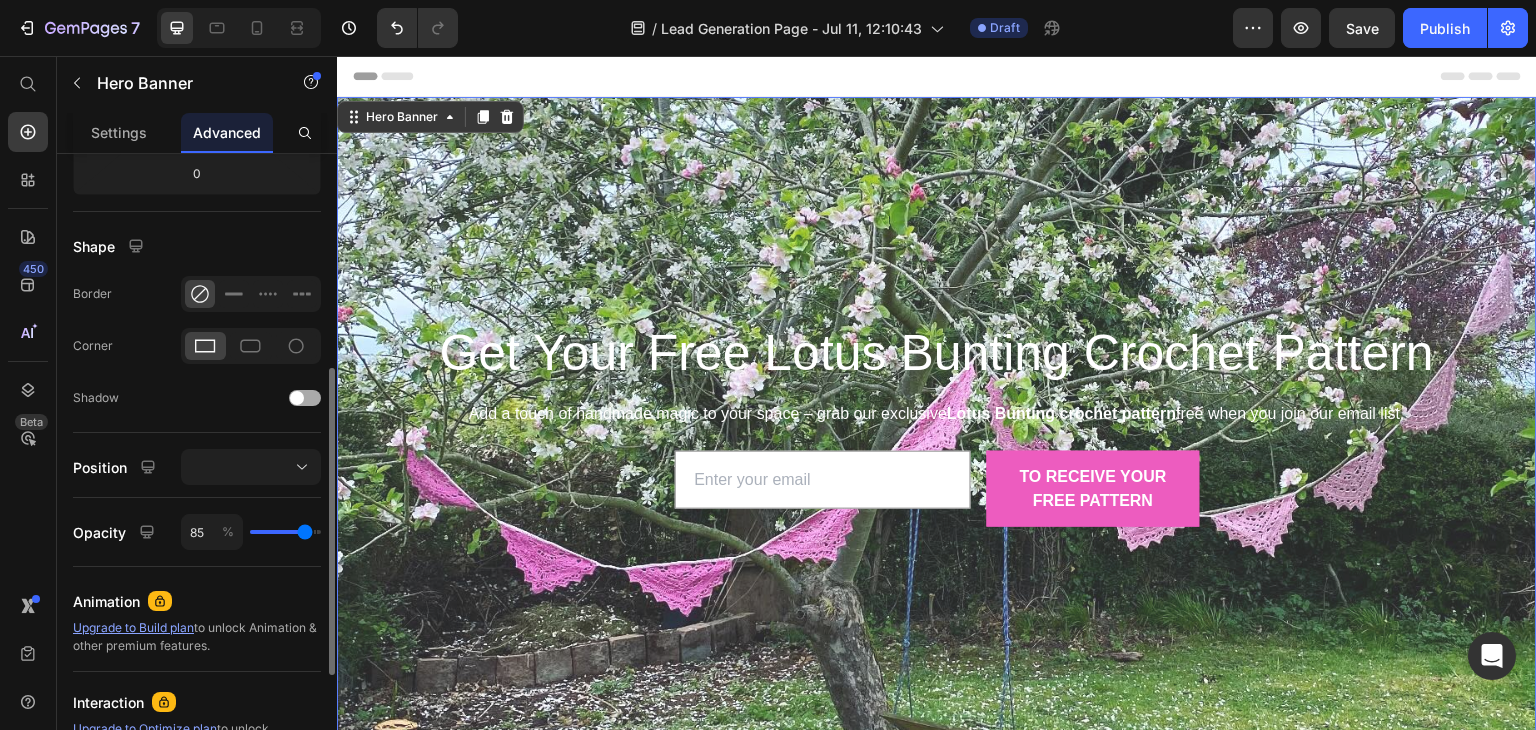 click at bounding box center (297, 398) 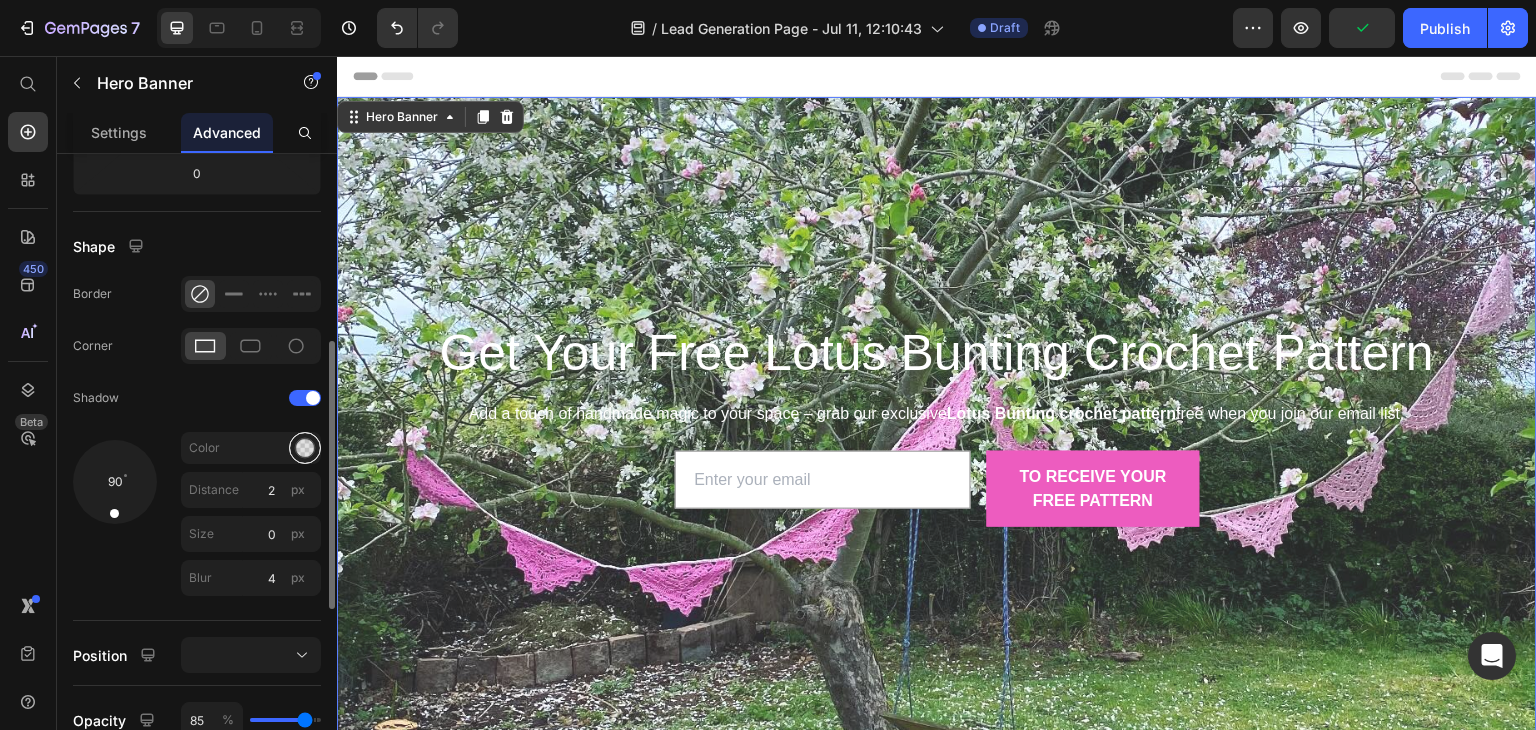 click at bounding box center [305, 448] 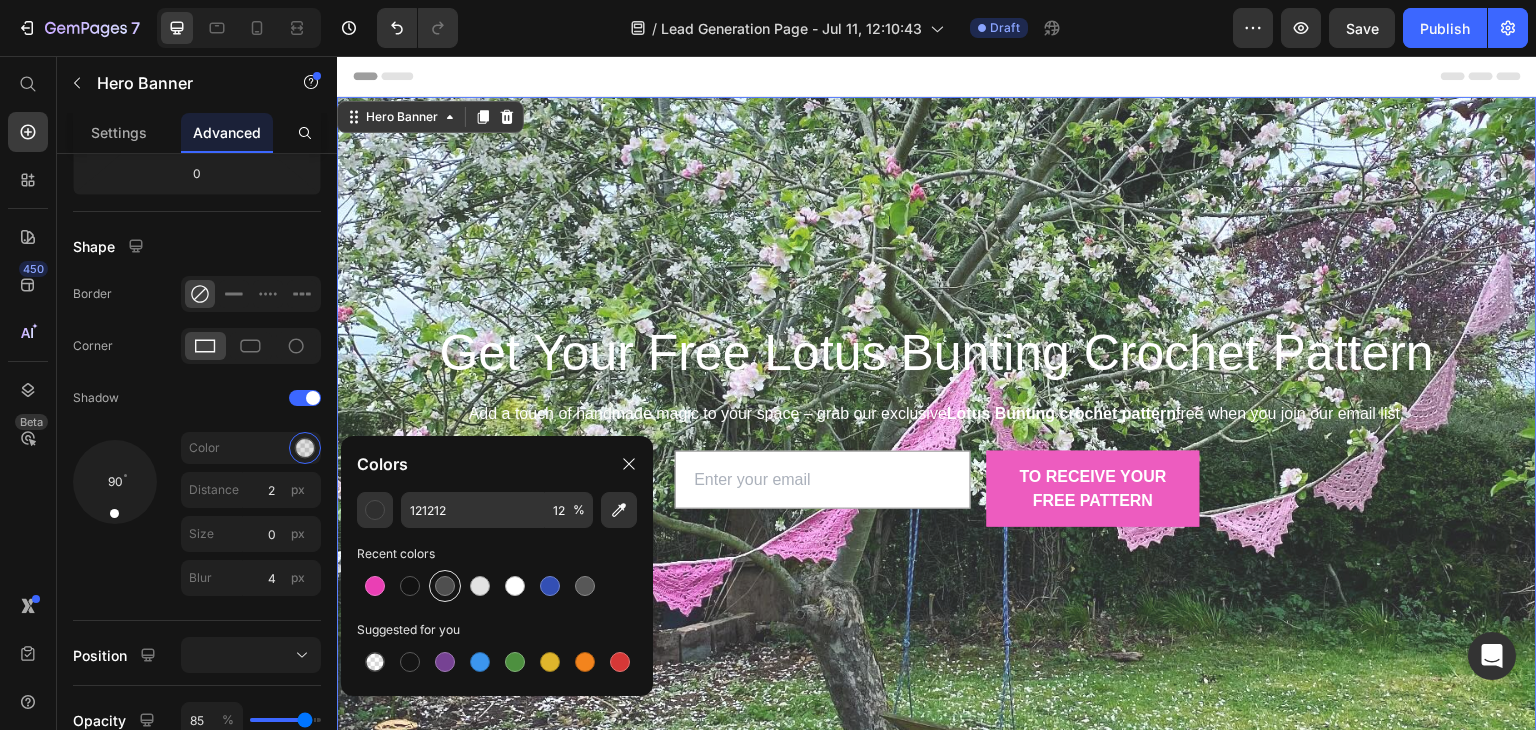 click at bounding box center [445, 586] 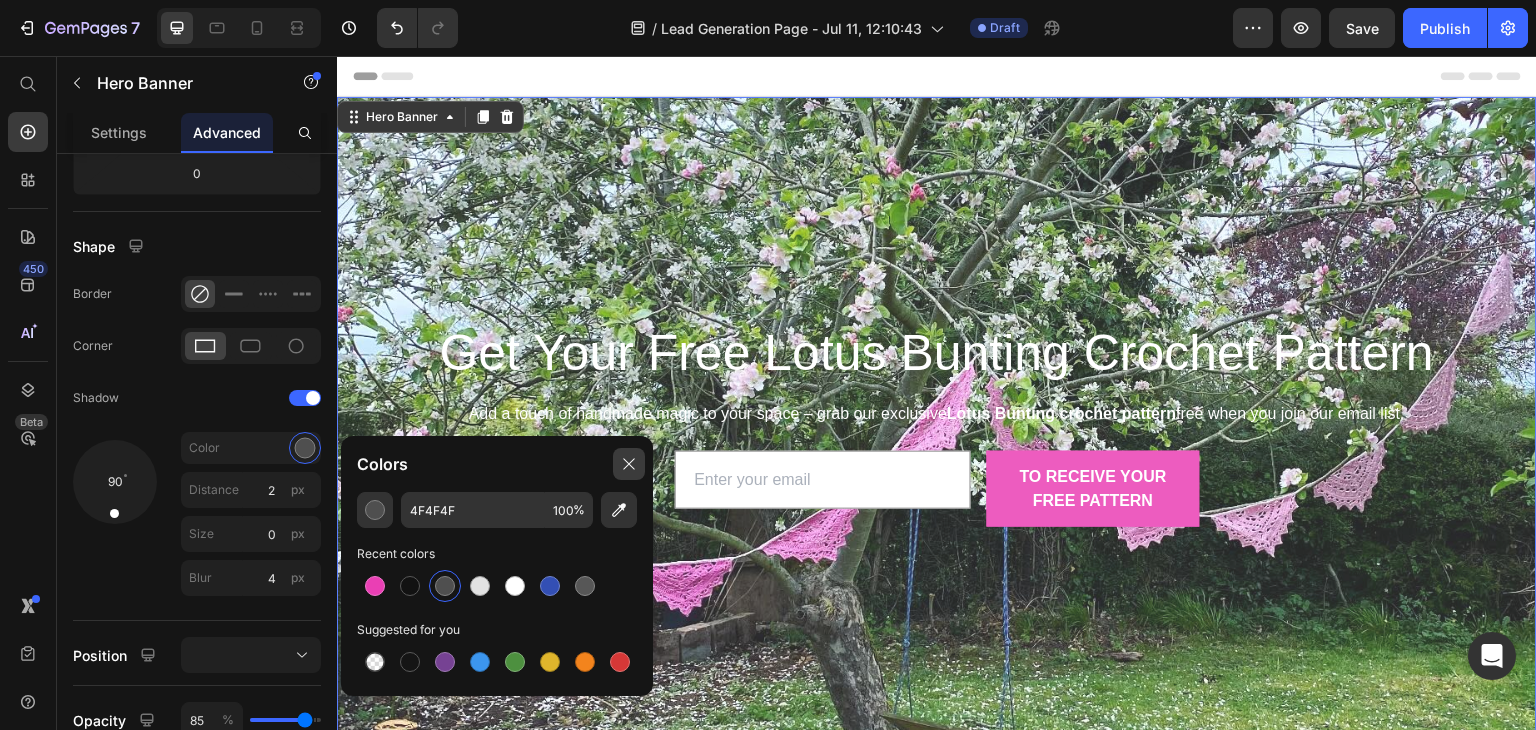 click 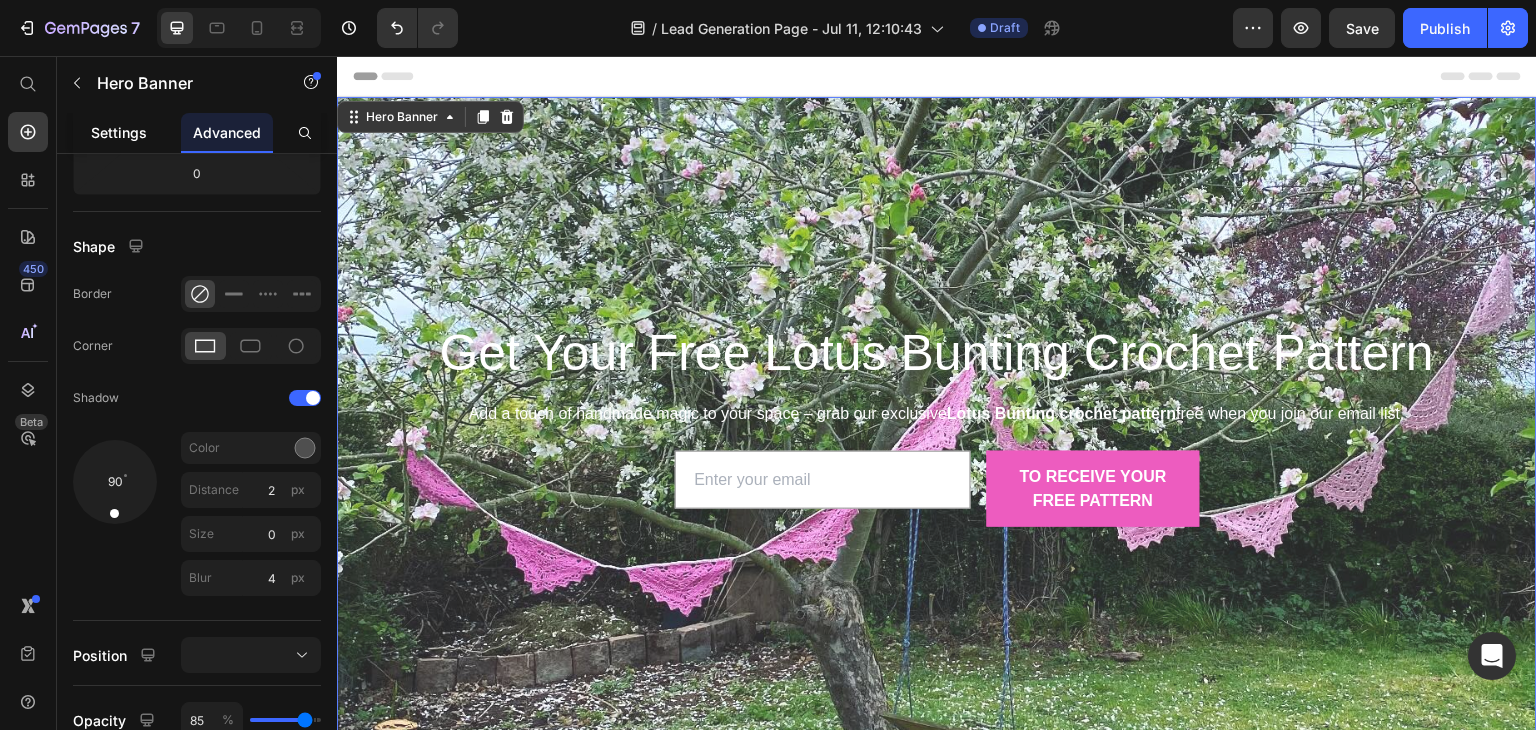 click on "Settings" at bounding box center (119, 132) 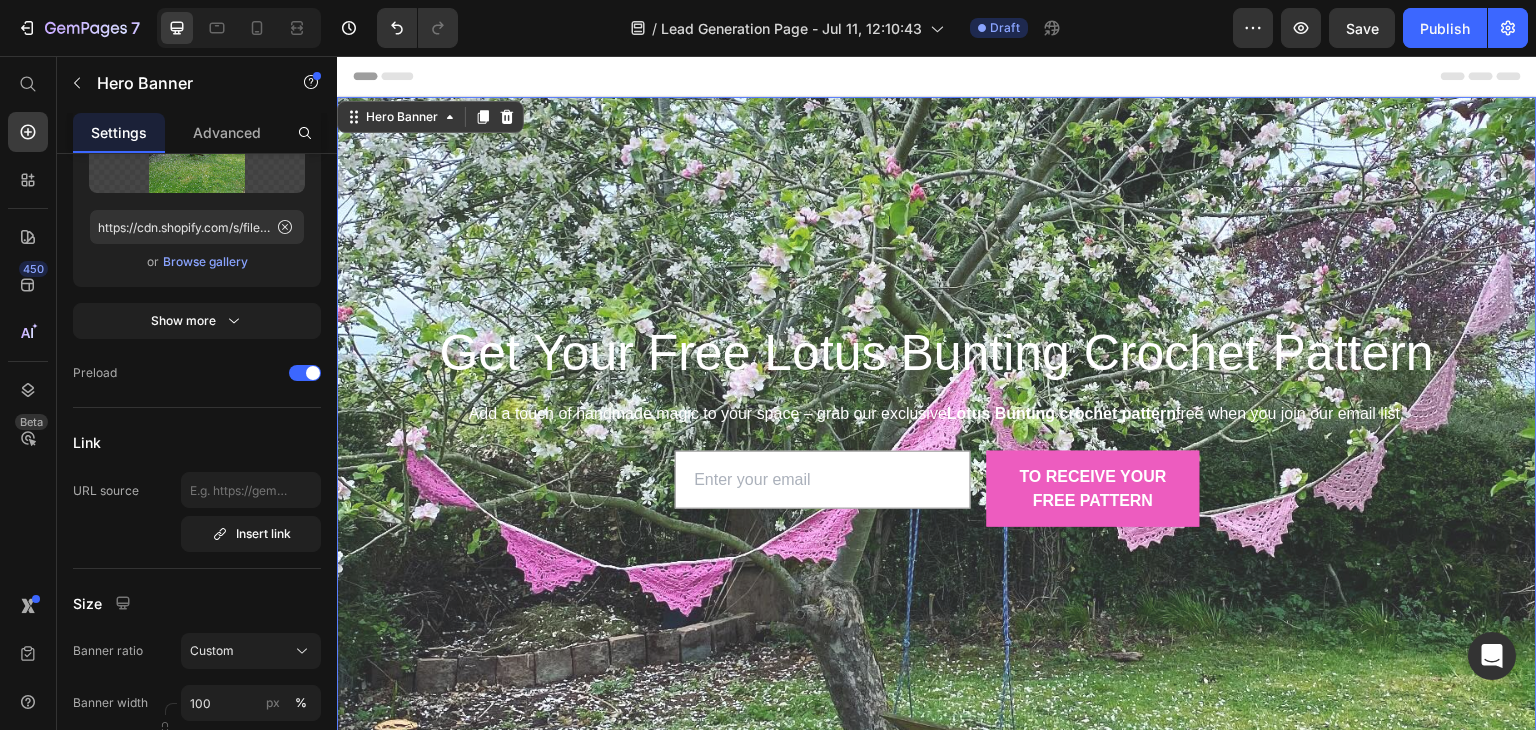 scroll, scrollTop: 0, scrollLeft: 0, axis: both 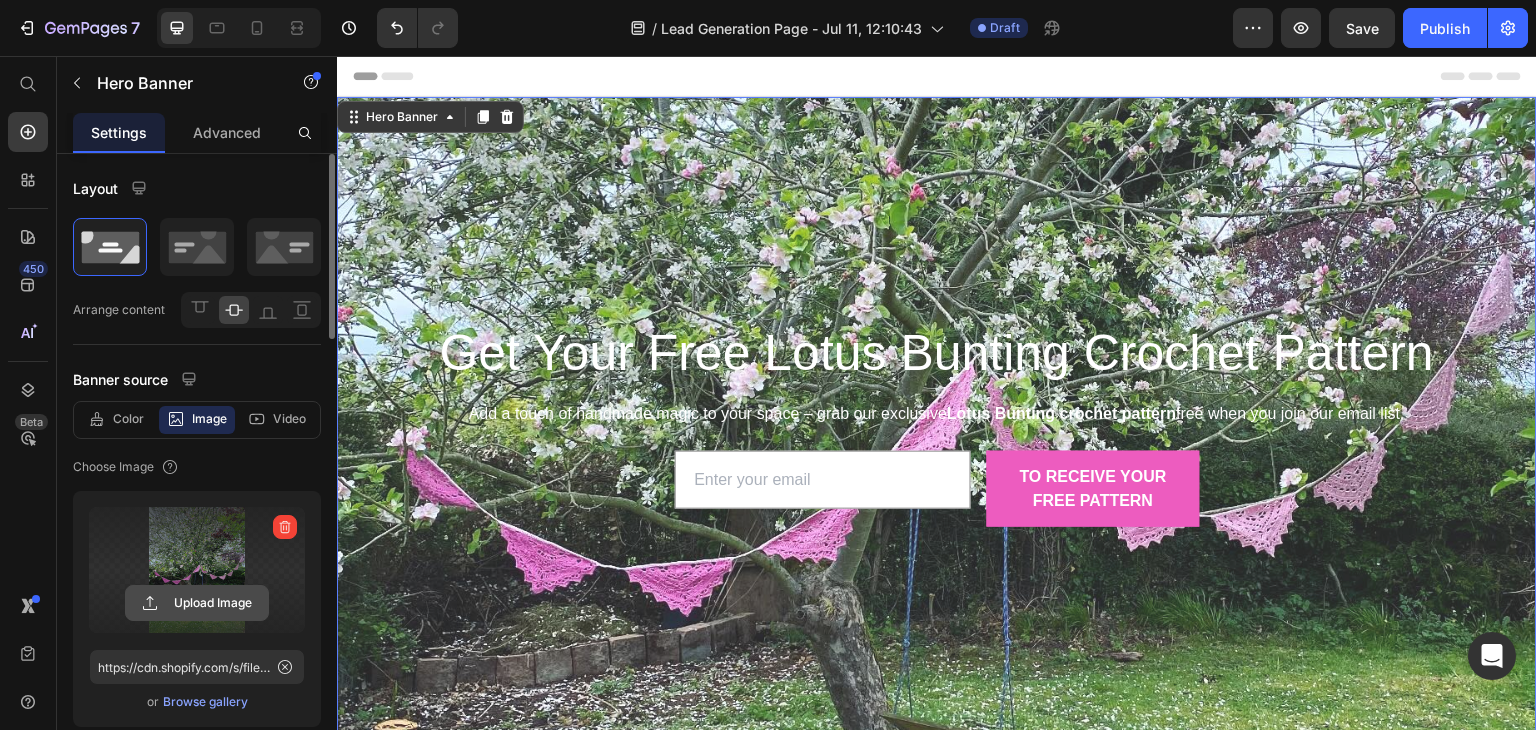 click 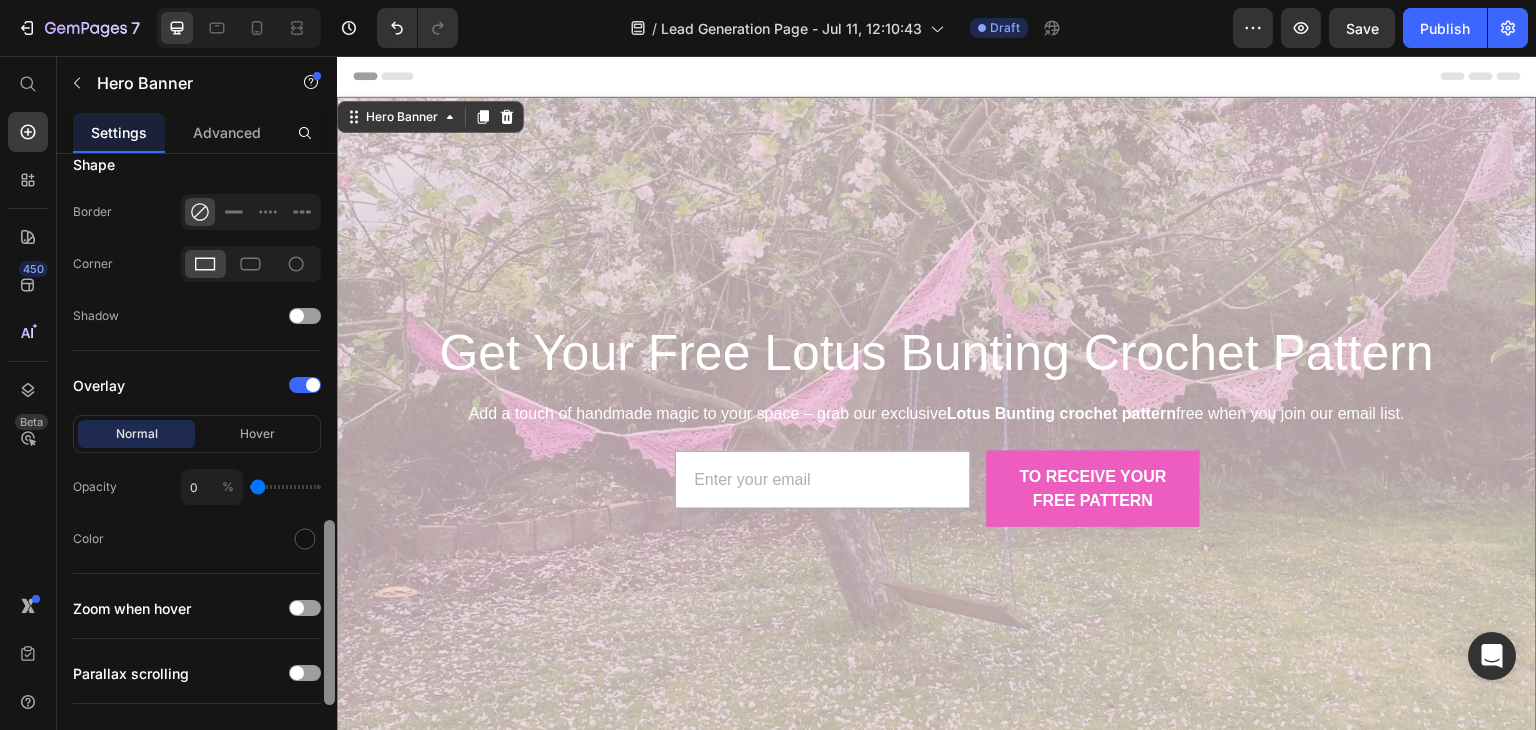 scroll, scrollTop: 1217, scrollLeft: 0, axis: vertical 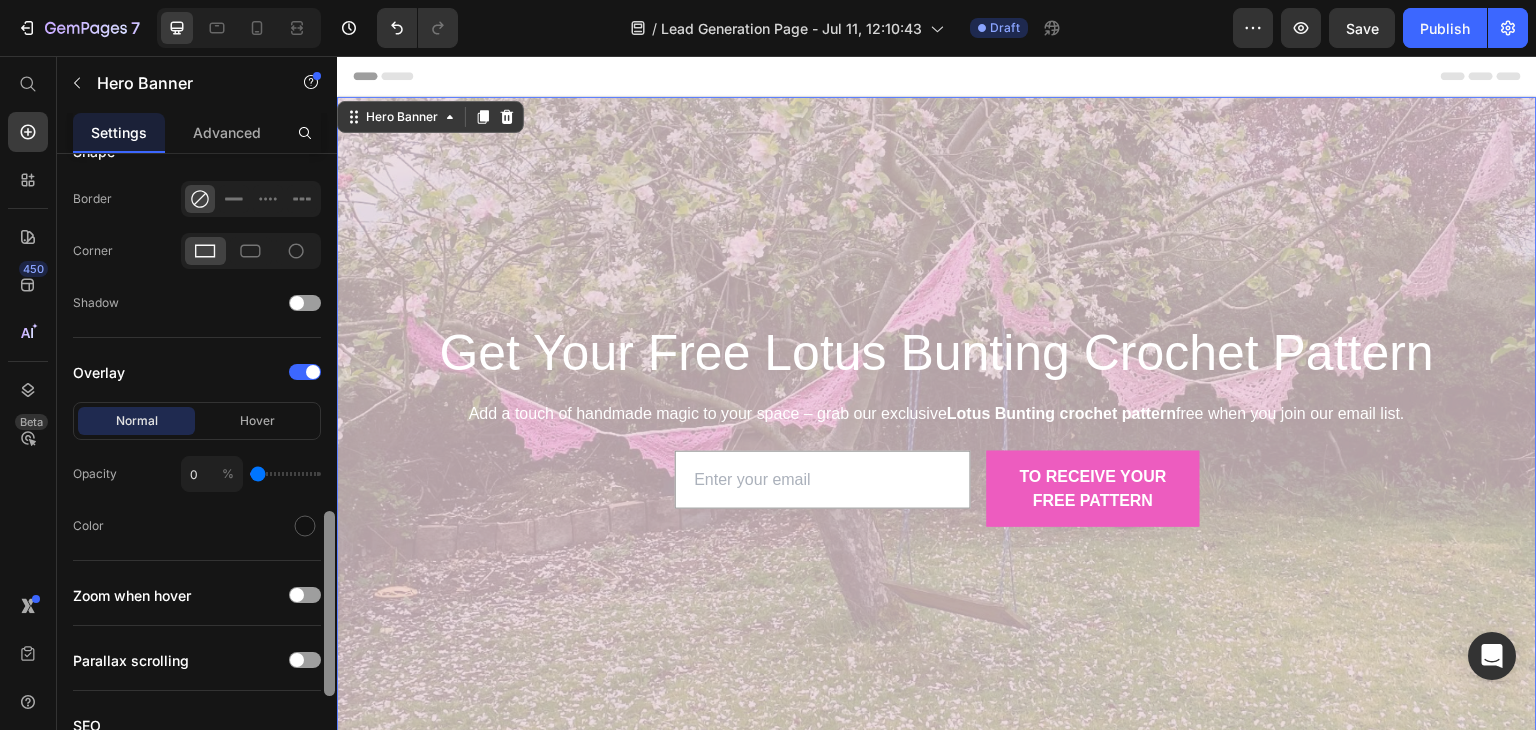 drag, startPoint x: 331, startPoint y: 303, endPoint x: 326, endPoint y: 661, distance: 358.0349 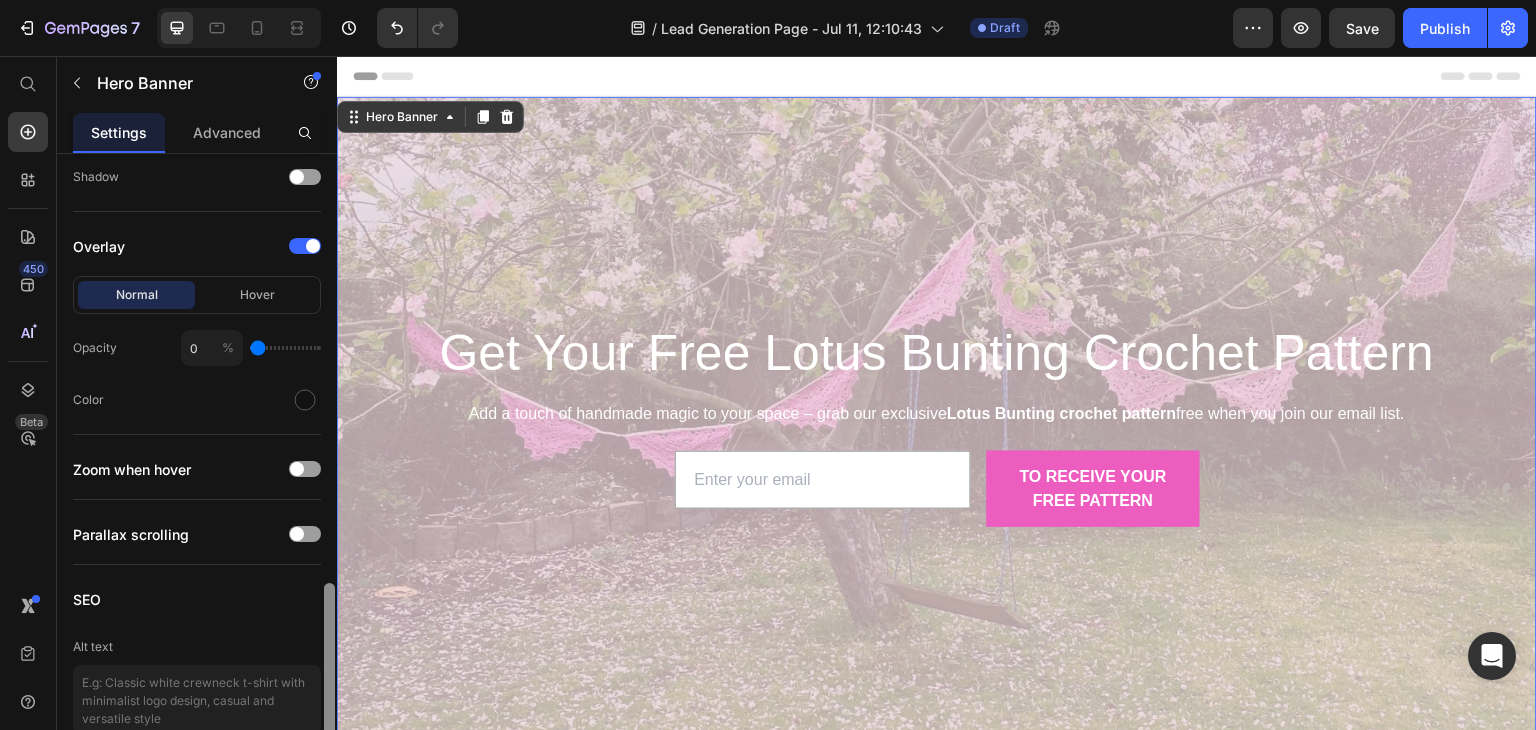 scroll, scrollTop: 1333, scrollLeft: 0, axis: vertical 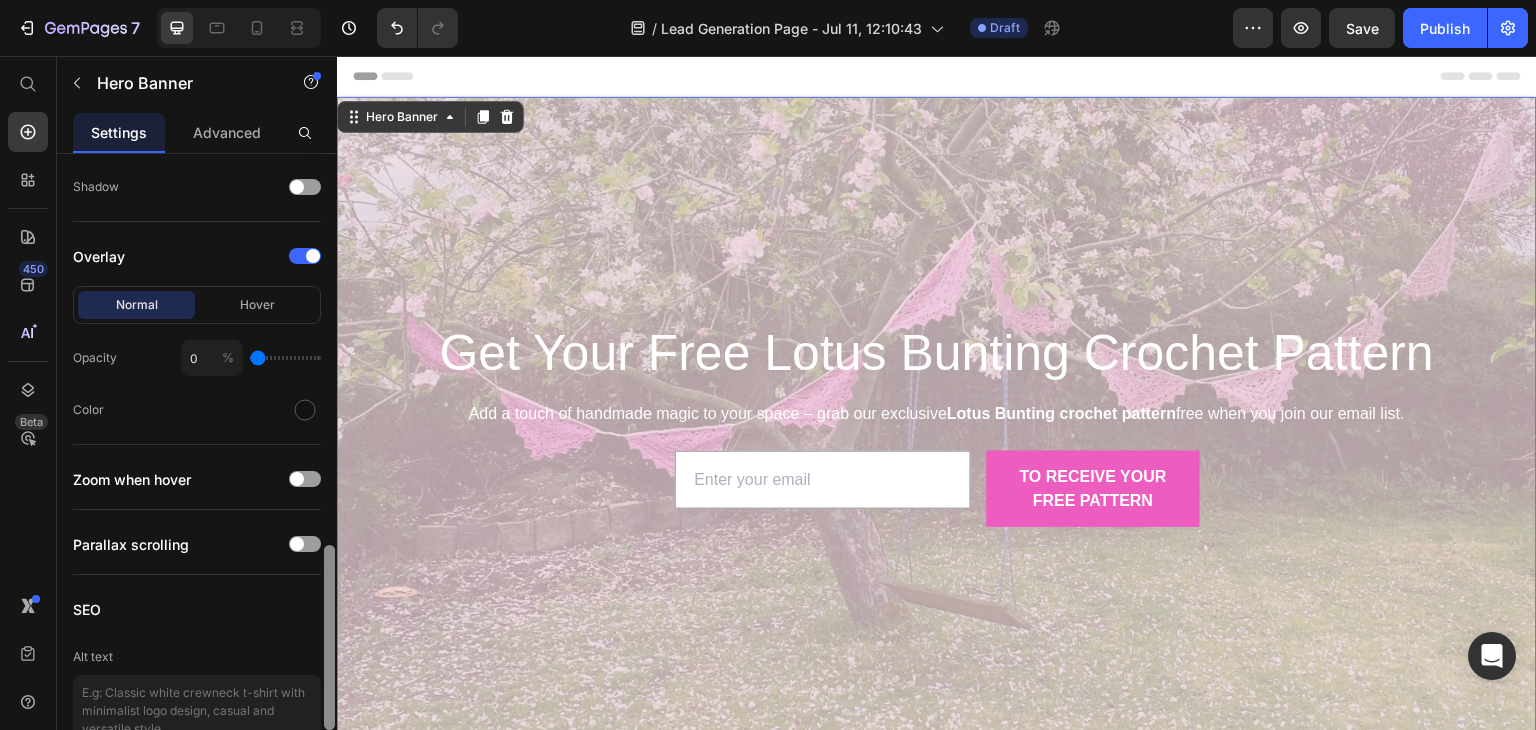 drag, startPoint x: 330, startPoint y: 561, endPoint x: 328, endPoint y: 595, distance: 34.058773 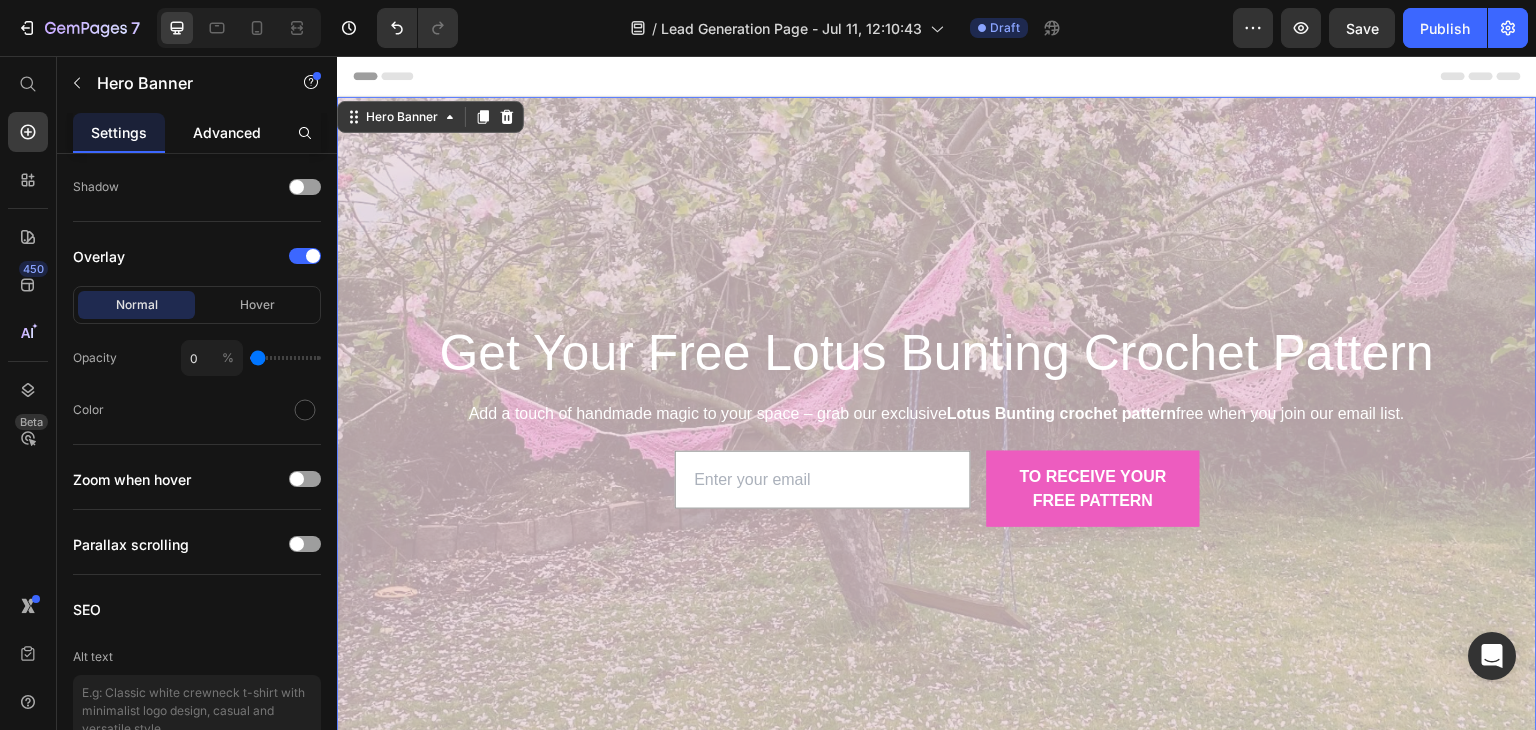 click on "Advanced" at bounding box center (227, 132) 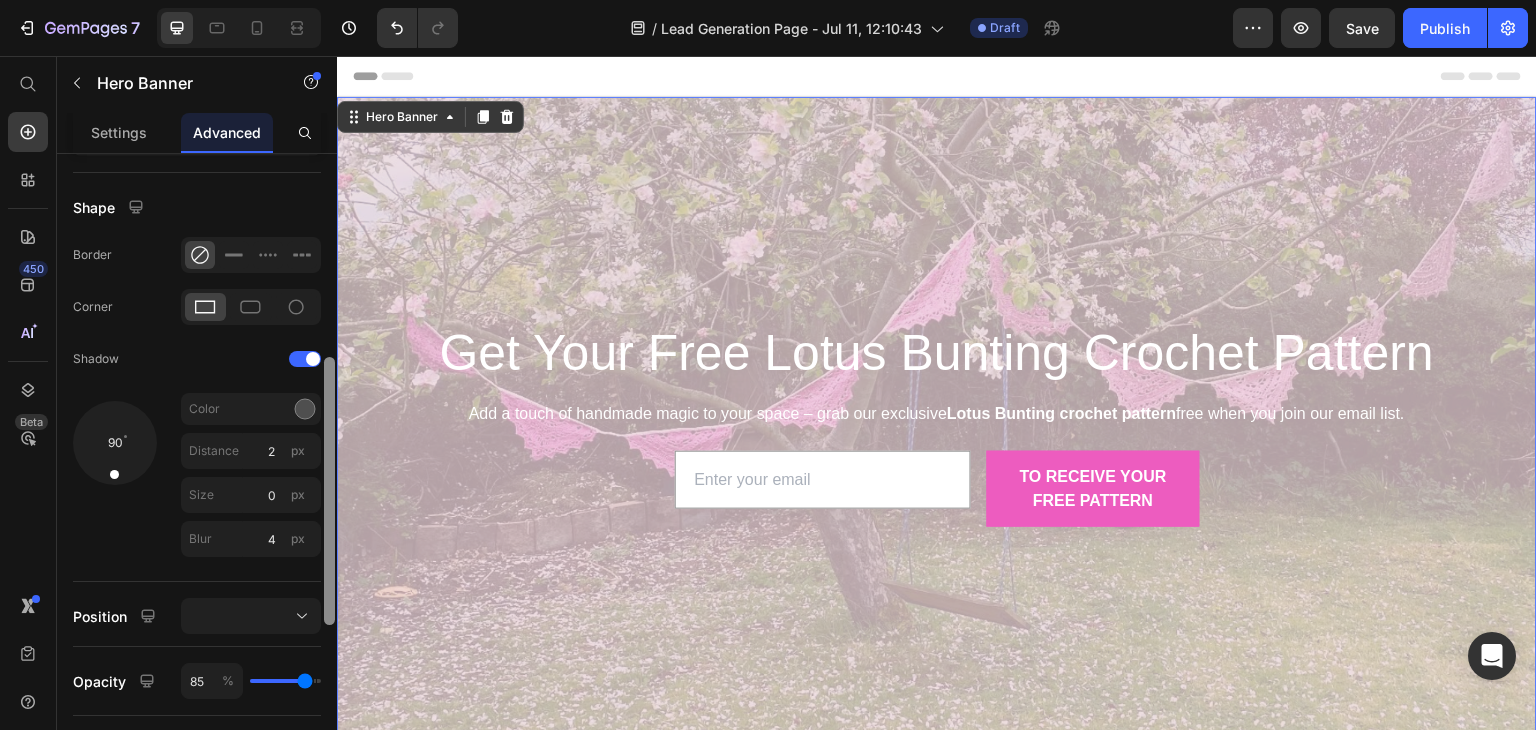 drag, startPoint x: 328, startPoint y: 235, endPoint x: 325, endPoint y: 437, distance: 202.02228 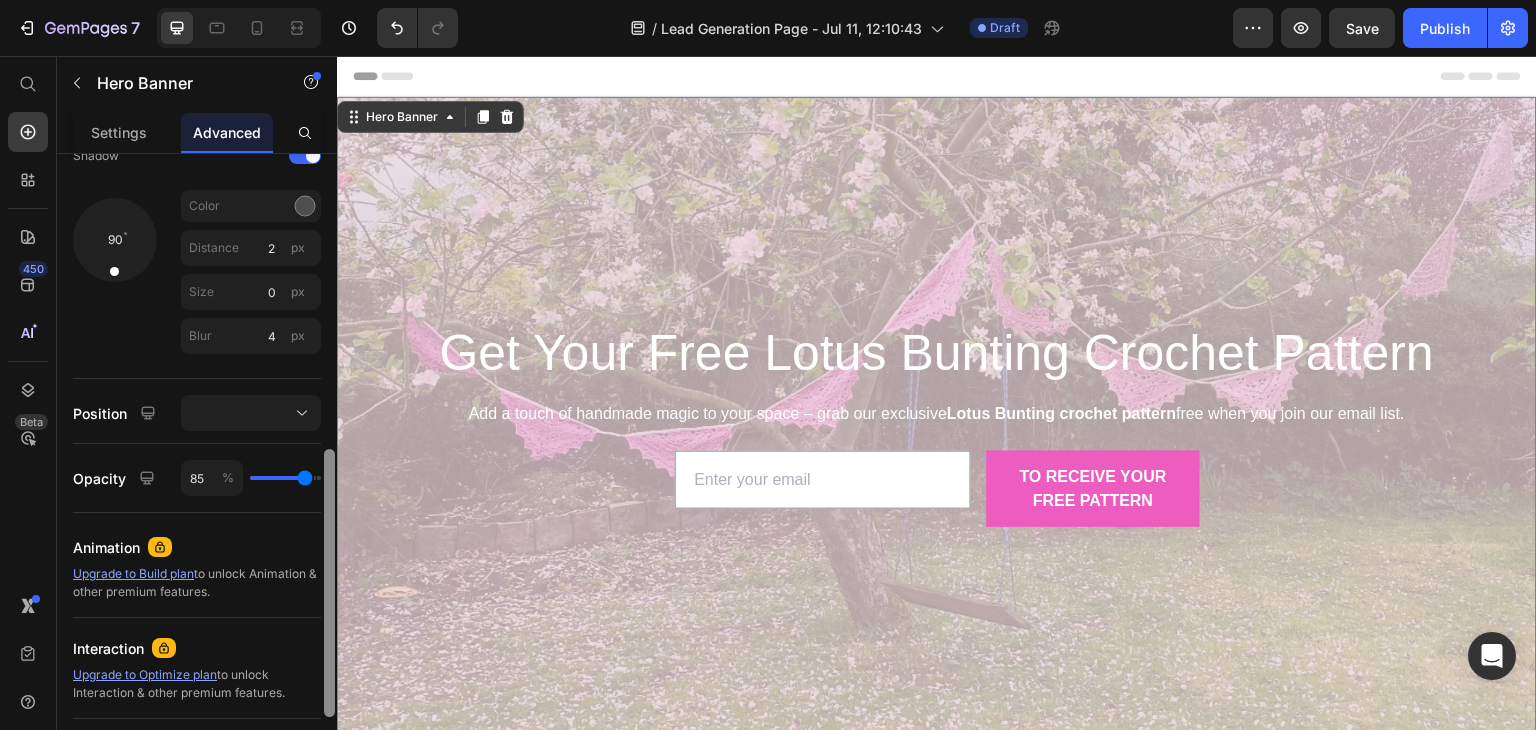 scroll, scrollTop: 684, scrollLeft: 0, axis: vertical 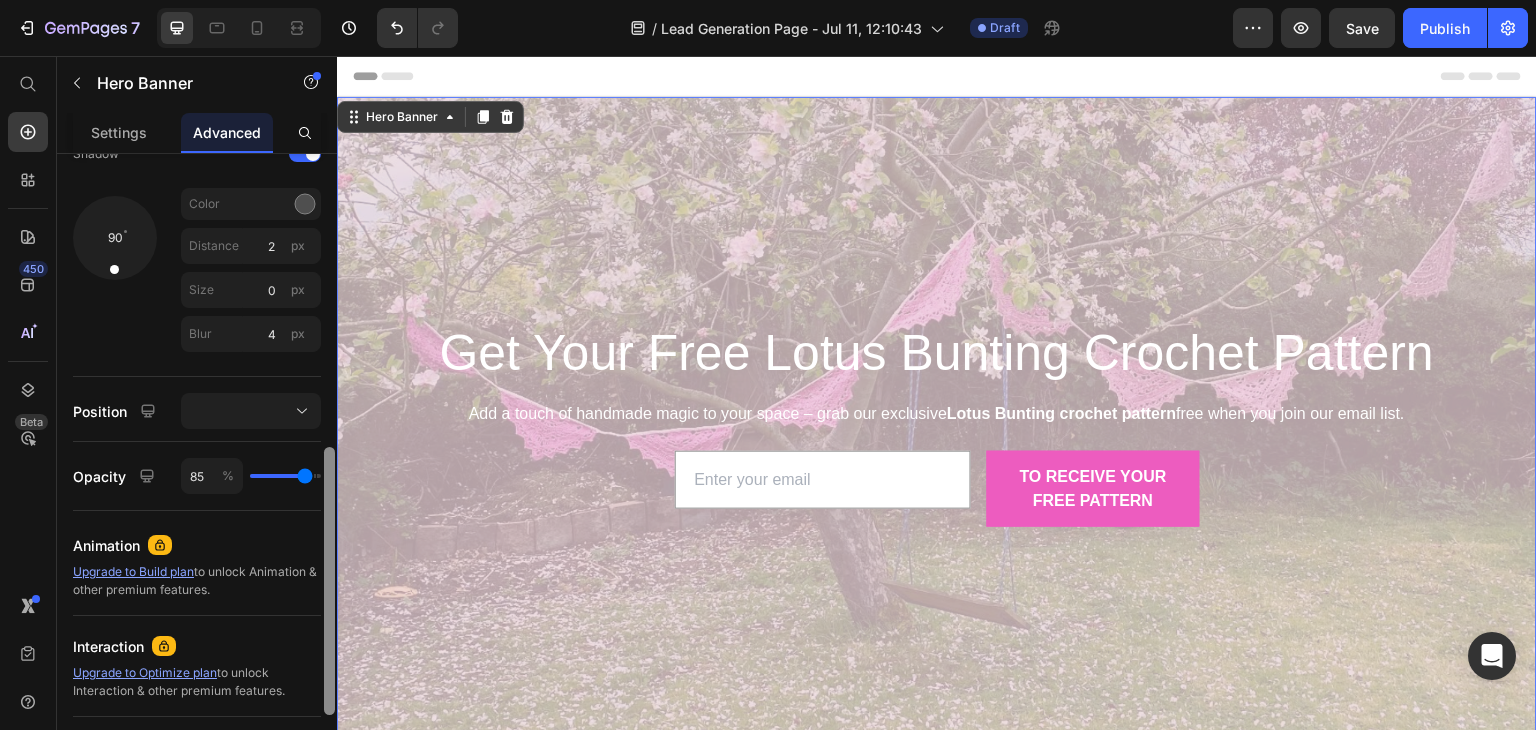 drag, startPoint x: 324, startPoint y: 417, endPoint x: 333, endPoint y: 506, distance: 89.453896 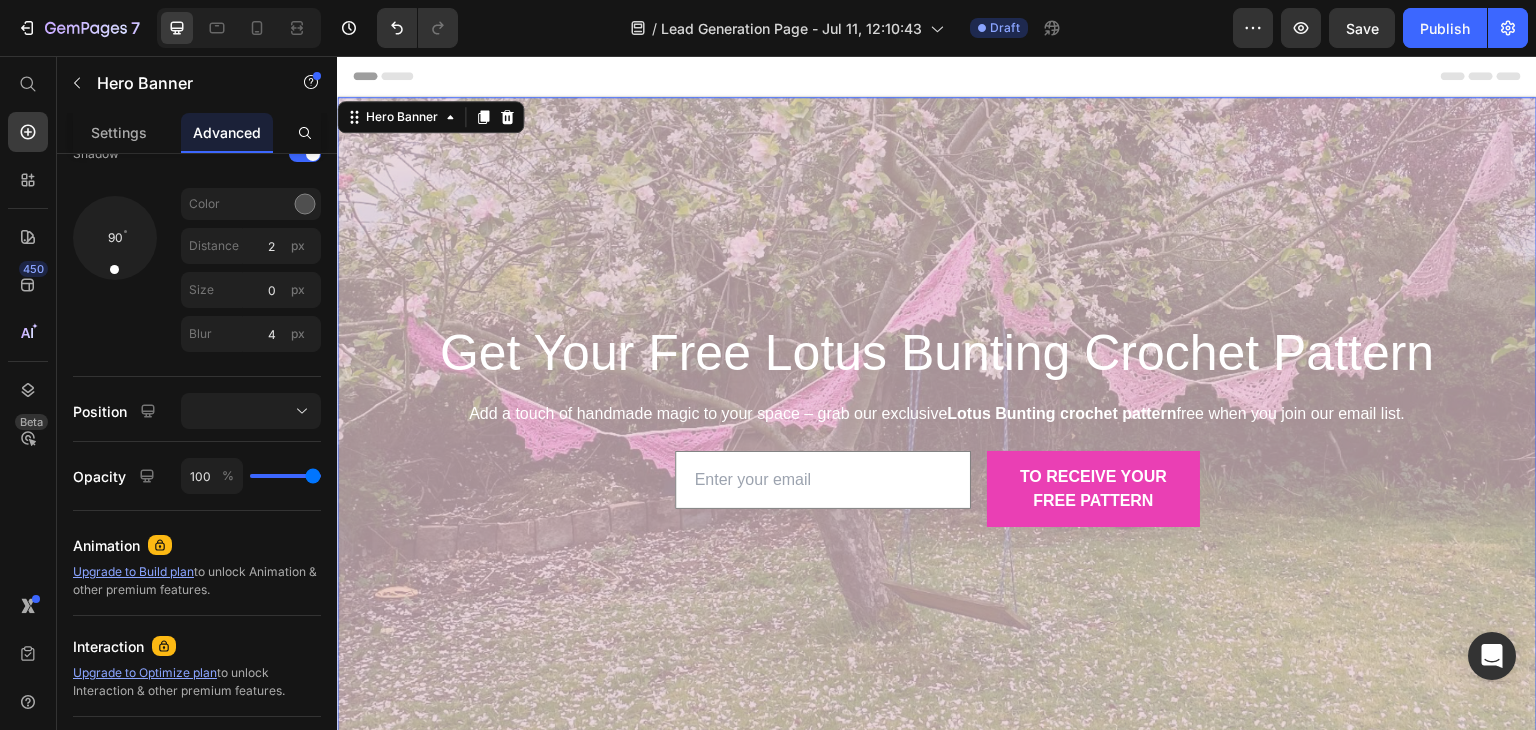 drag, startPoint x: 303, startPoint y: 472, endPoint x: 354, endPoint y: 466, distance: 51.351727 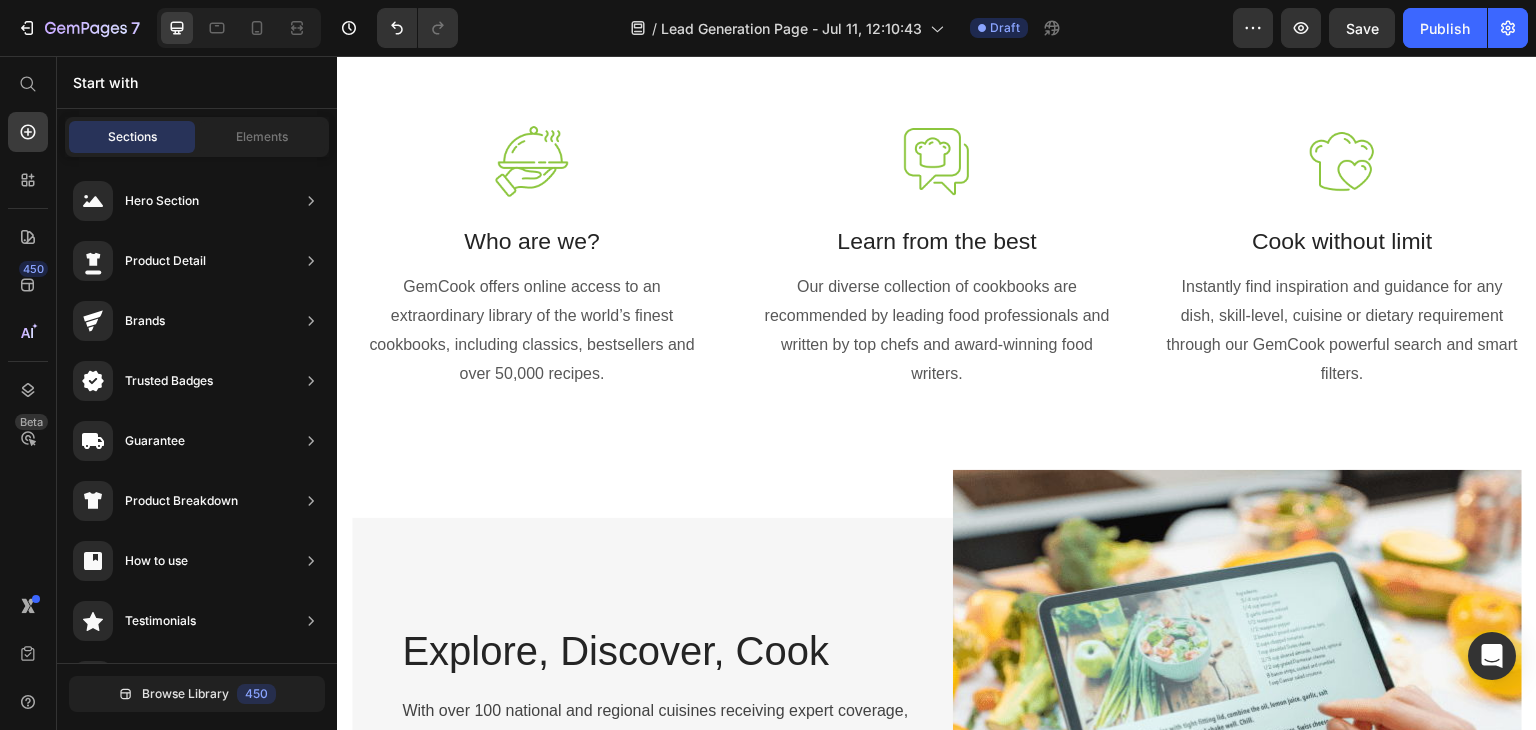 scroll, scrollTop: 740, scrollLeft: 0, axis: vertical 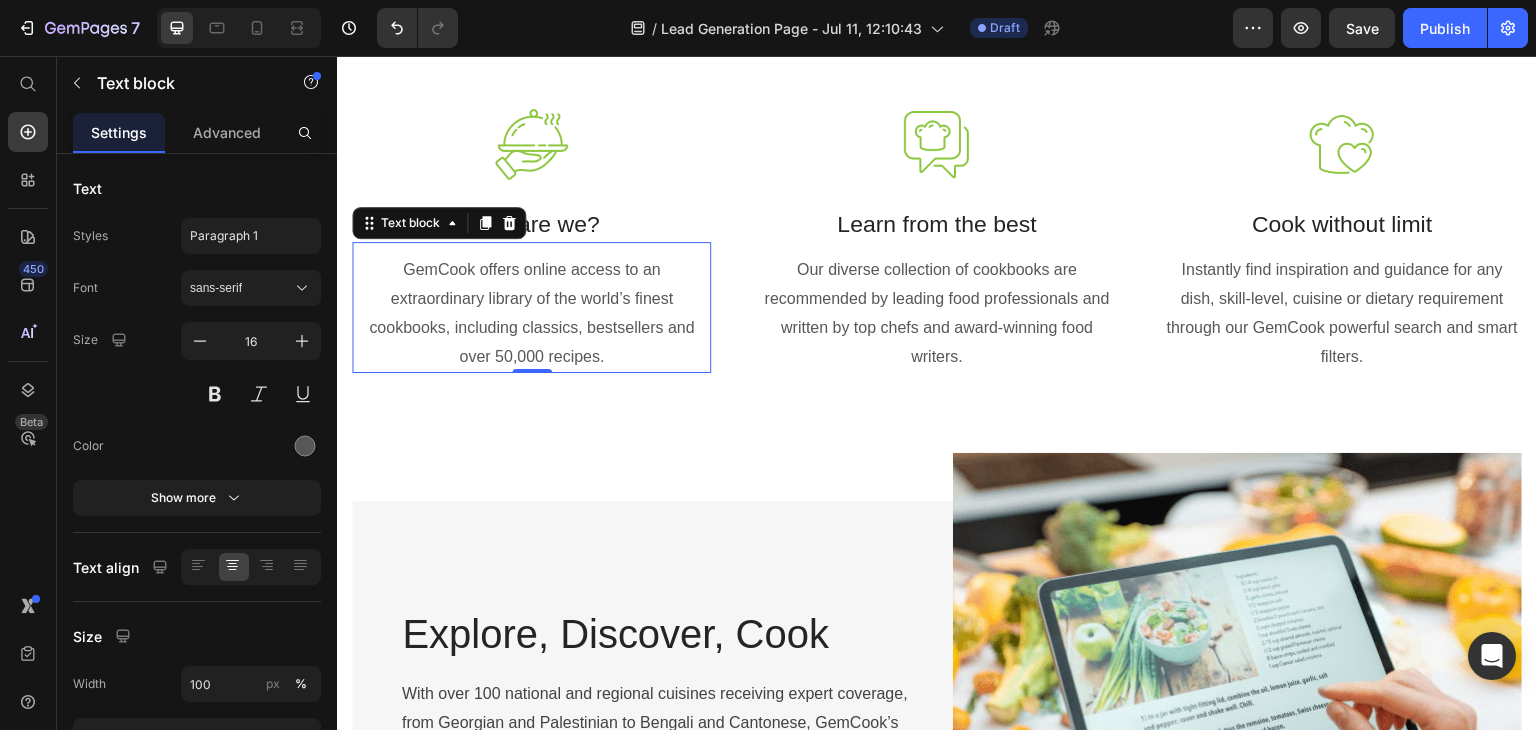 click on "GemCook offers online access to an extraordinary library of the world’s finest cookbooks, including classics, bestsellers and over 50,000 recipes." at bounding box center [531, 313] 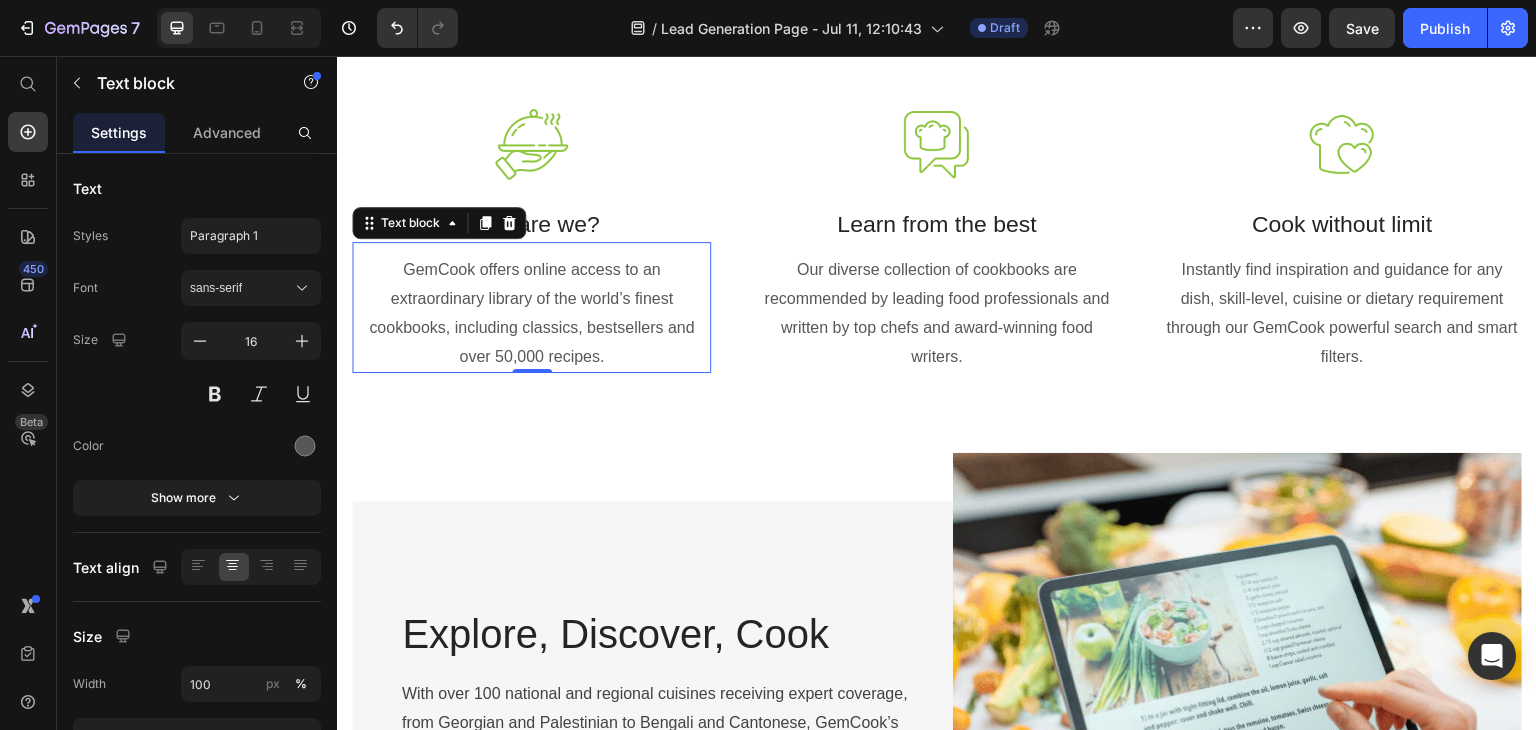 click on "GemCook offers online access to an extraordinary library of the world’s finest cookbooks, including classics, bestsellers and over 50,000 recipes." at bounding box center [531, 313] 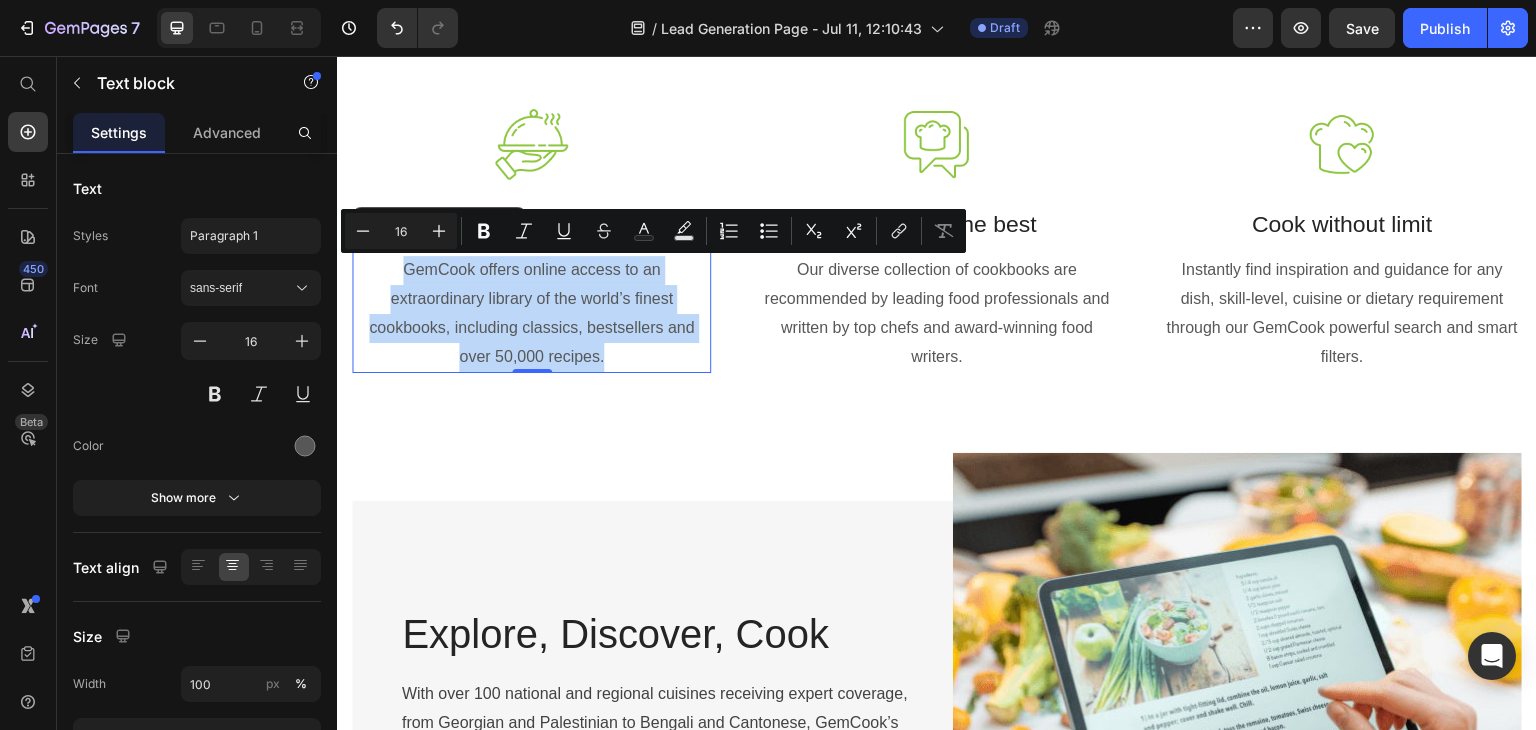 drag, startPoint x: 602, startPoint y: 355, endPoint x: 404, endPoint y: 274, distance: 213.92755 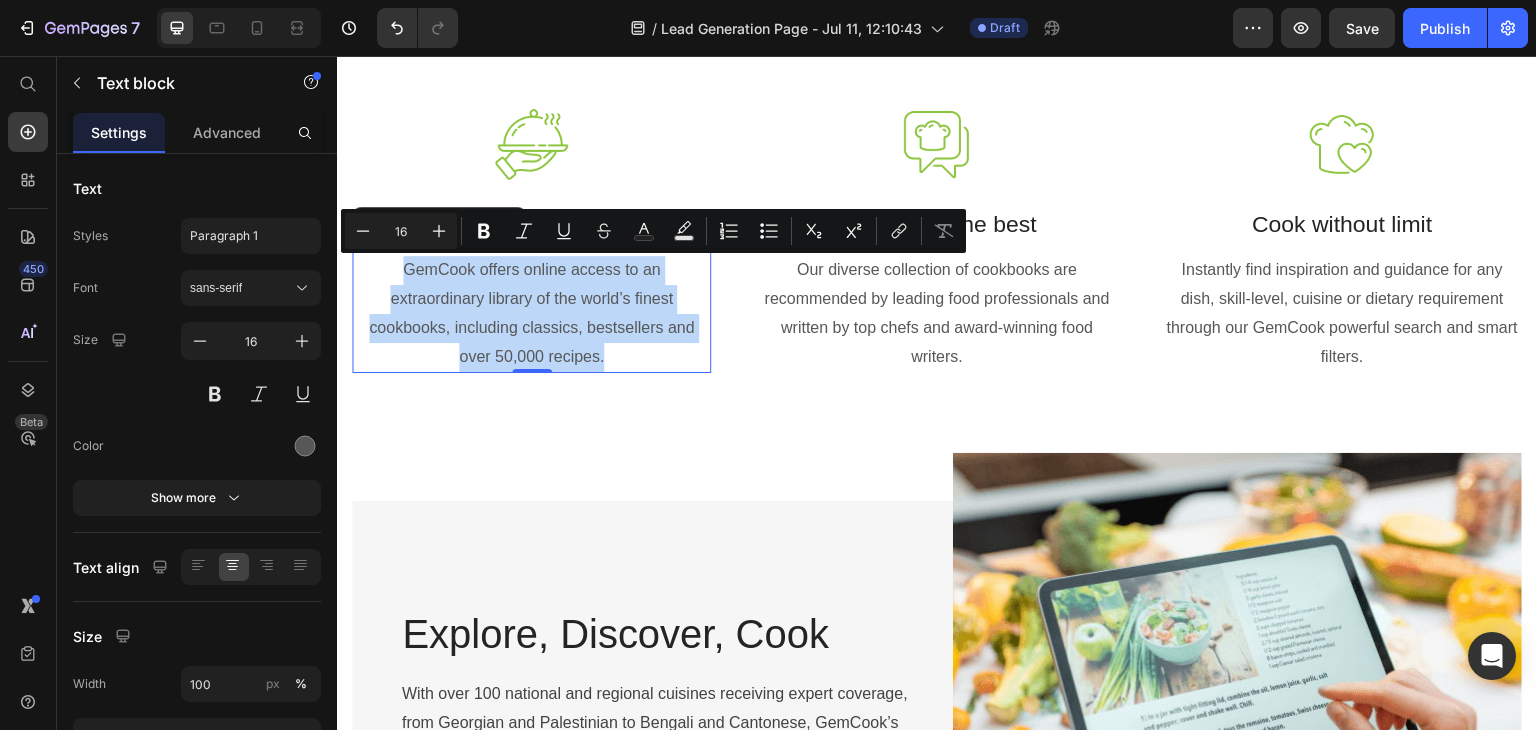 click on "GemCook offers online access to an extraordinary library of the world’s finest cookbooks, including classics, bestsellers and over 50,000 recipes." at bounding box center (531, 313) 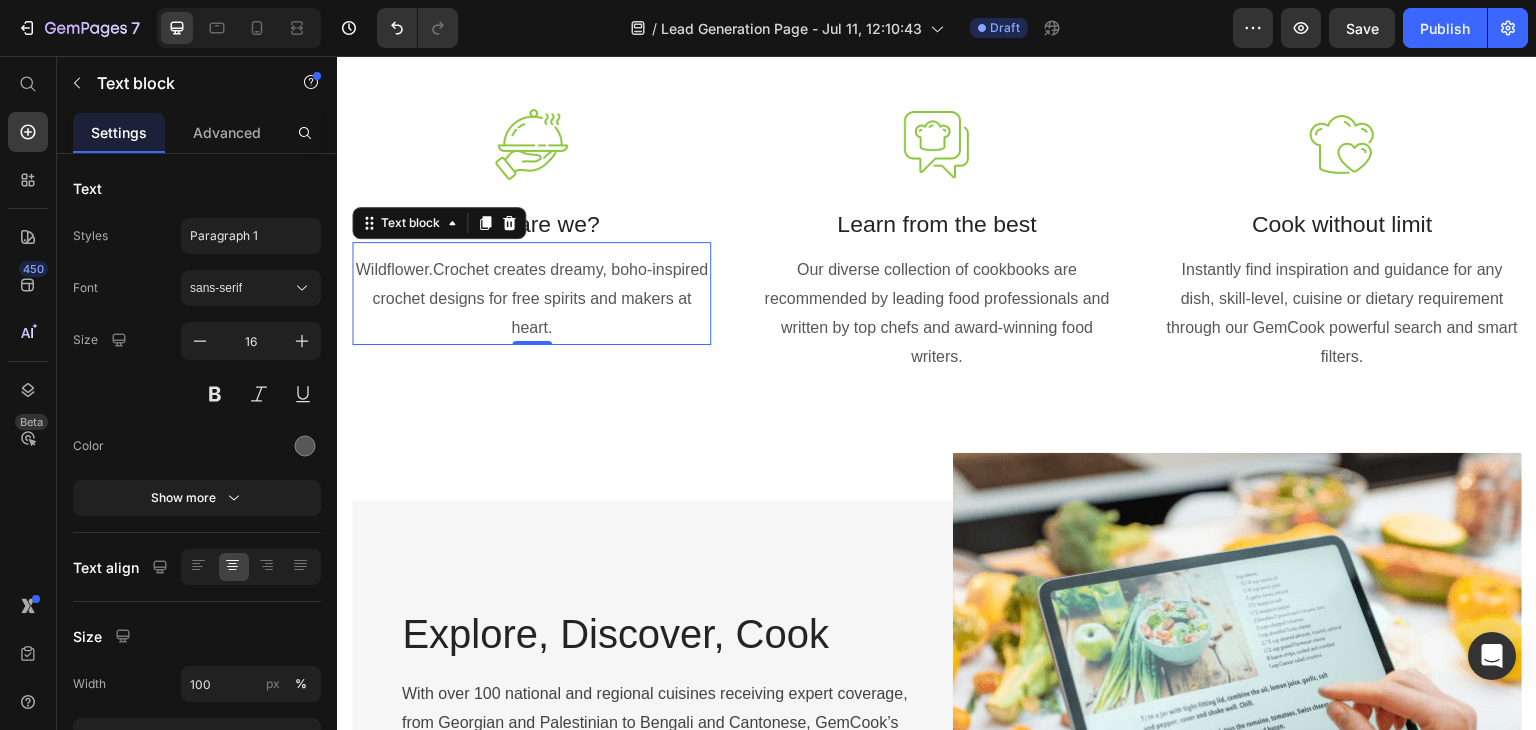 click on "Wildflower.Crochet creates dreamy, boho-inspired crochet designs for free spirits and makers at heart." at bounding box center (531, 299) 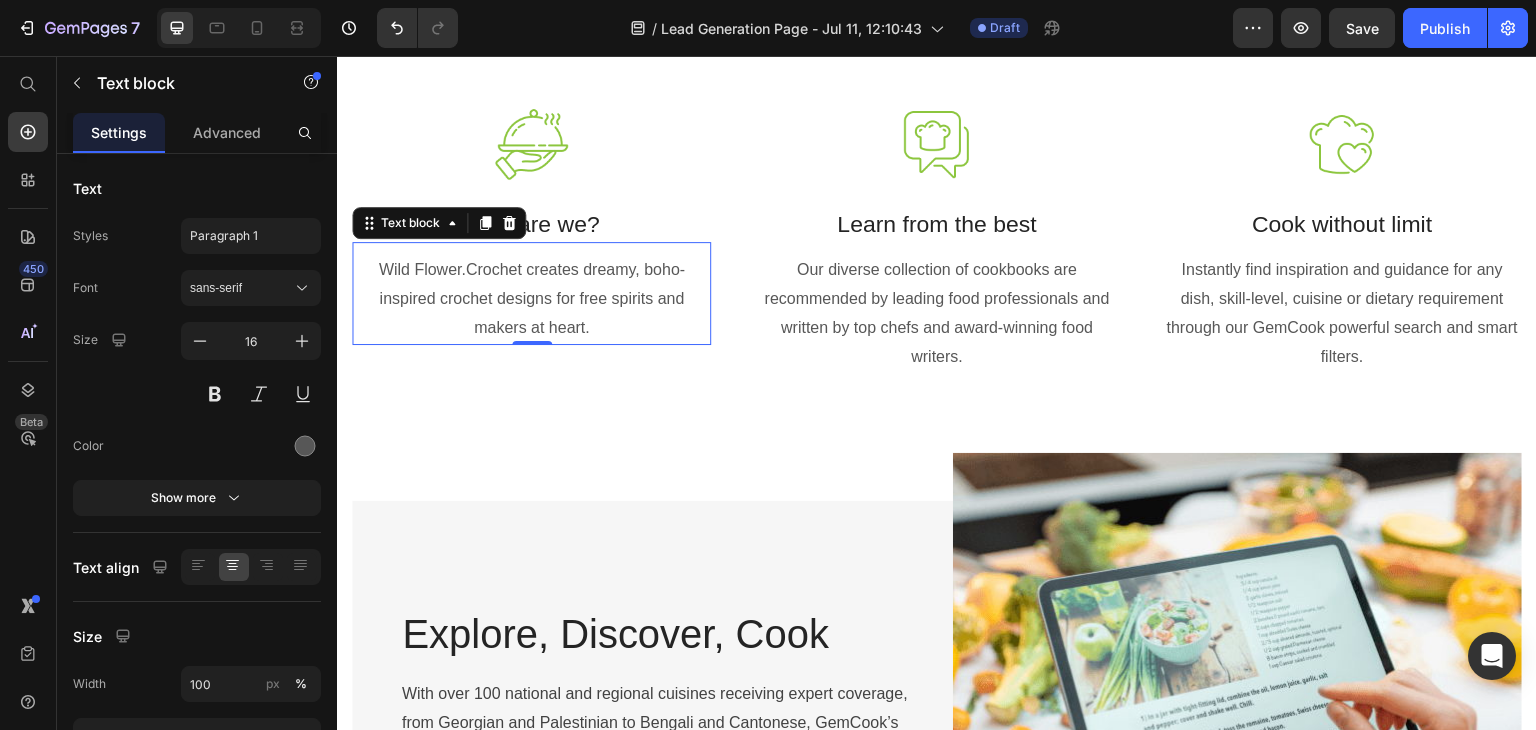 click on "Wild Flower.Crochet creates dreamy, boho-inspired crochet designs for free spirits and makers at heart." at bounding box center (531, 299) 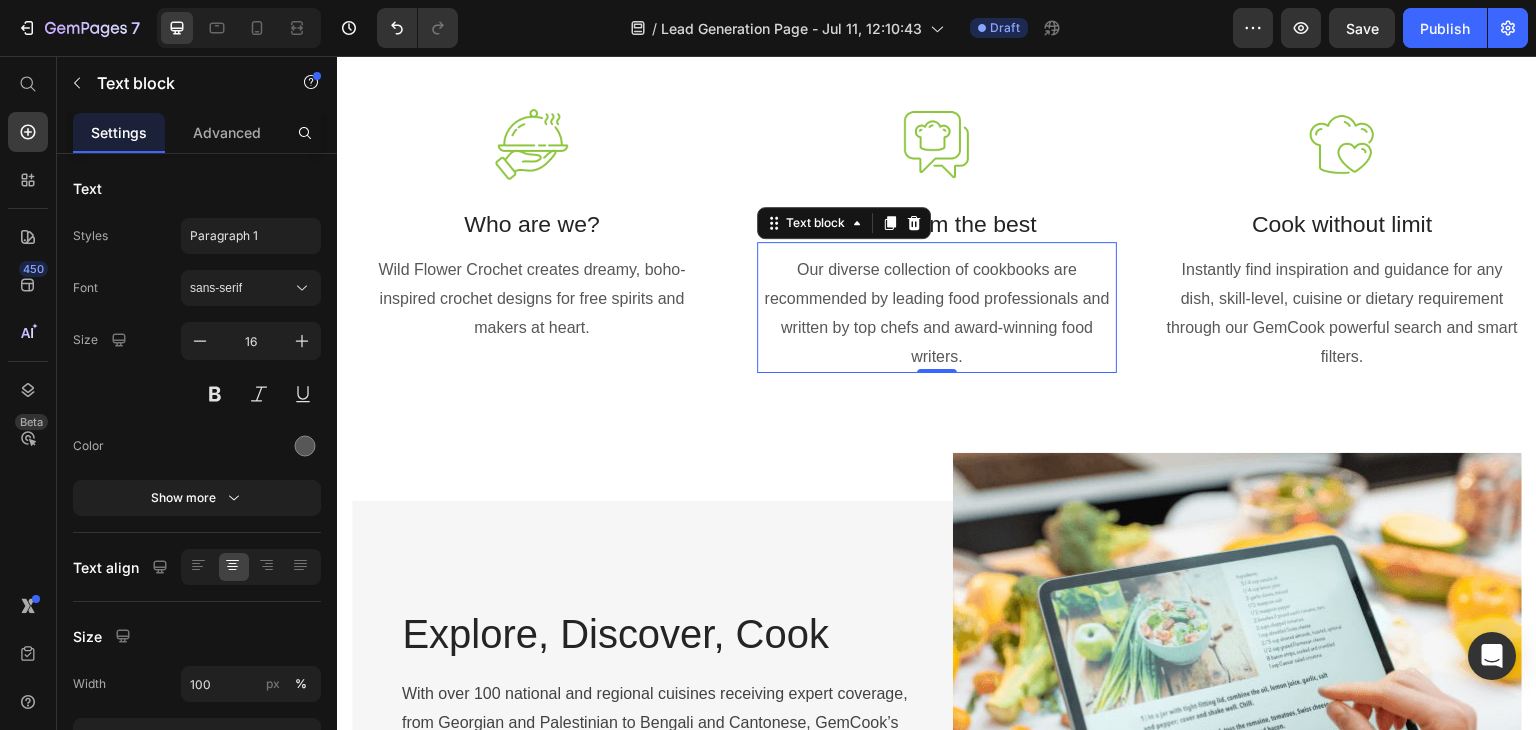 click on "Our diverse collection of cookbooks are recommended by leading food professionals and written by top chefs and award-winning food writers." at bounding box center (936, 313) 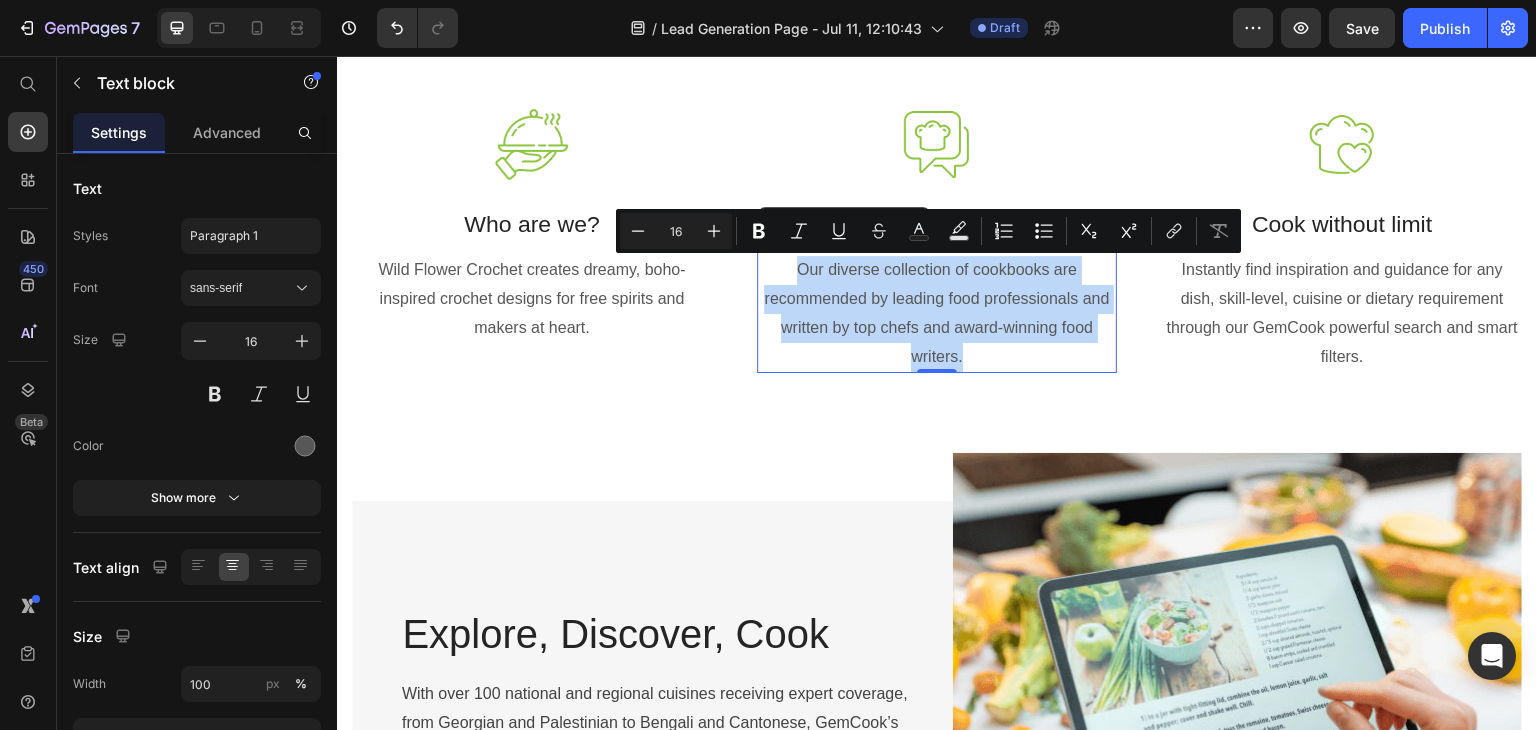 drag, startPoint x: 957, startPoint y: 361, endPoint x: 789, endPoint y: 275, distance: 188.73262 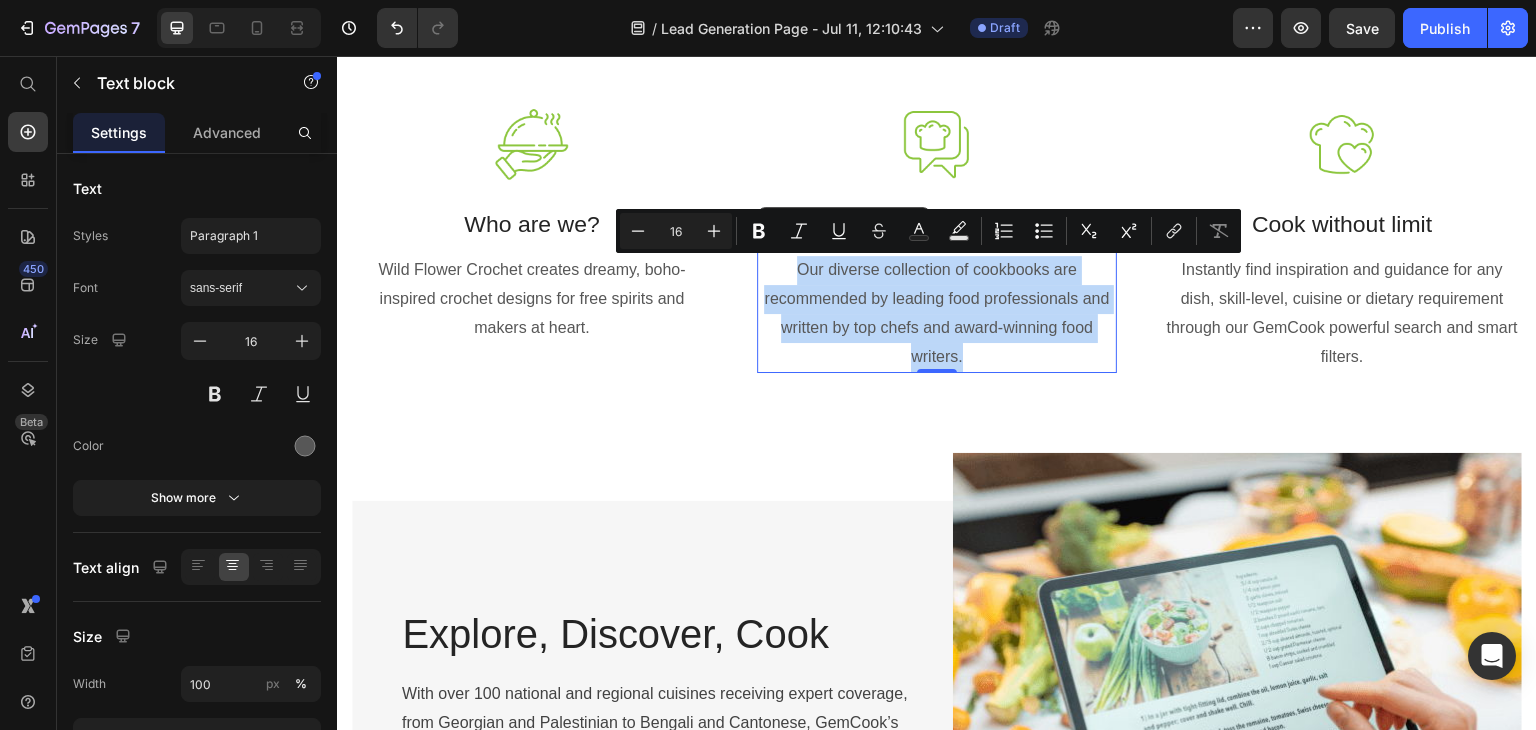 click on "Our diverse collection of cookbooks are recommended by leading food professionals and written by top chefs and award-winning food writers." at bounding box center (936, 313) 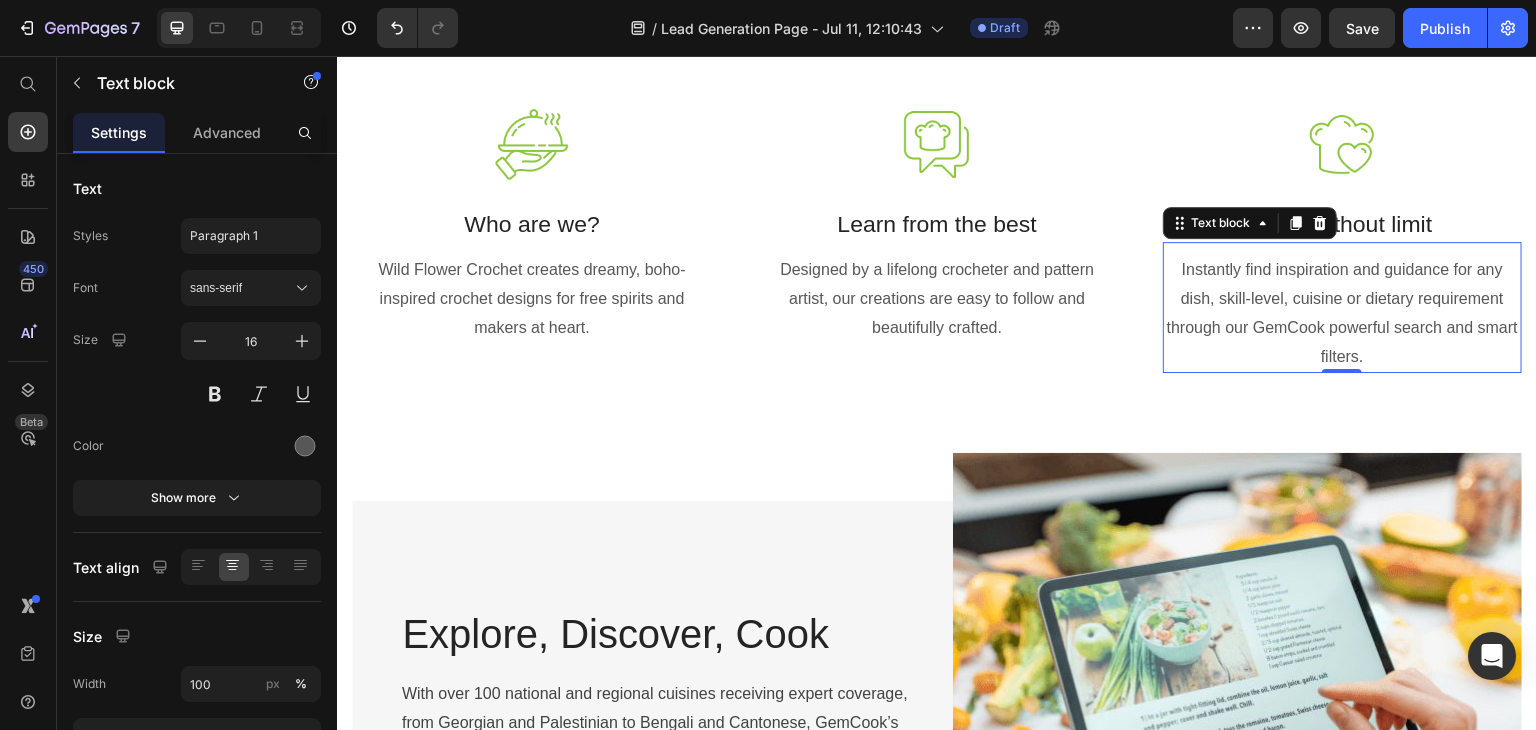 click on "Instantly find inspiration and guidance for any dish, skill-level, cuisine or dietary requirement through our GemCook powerful search and smart filters." at bounding box center [1342, 313] 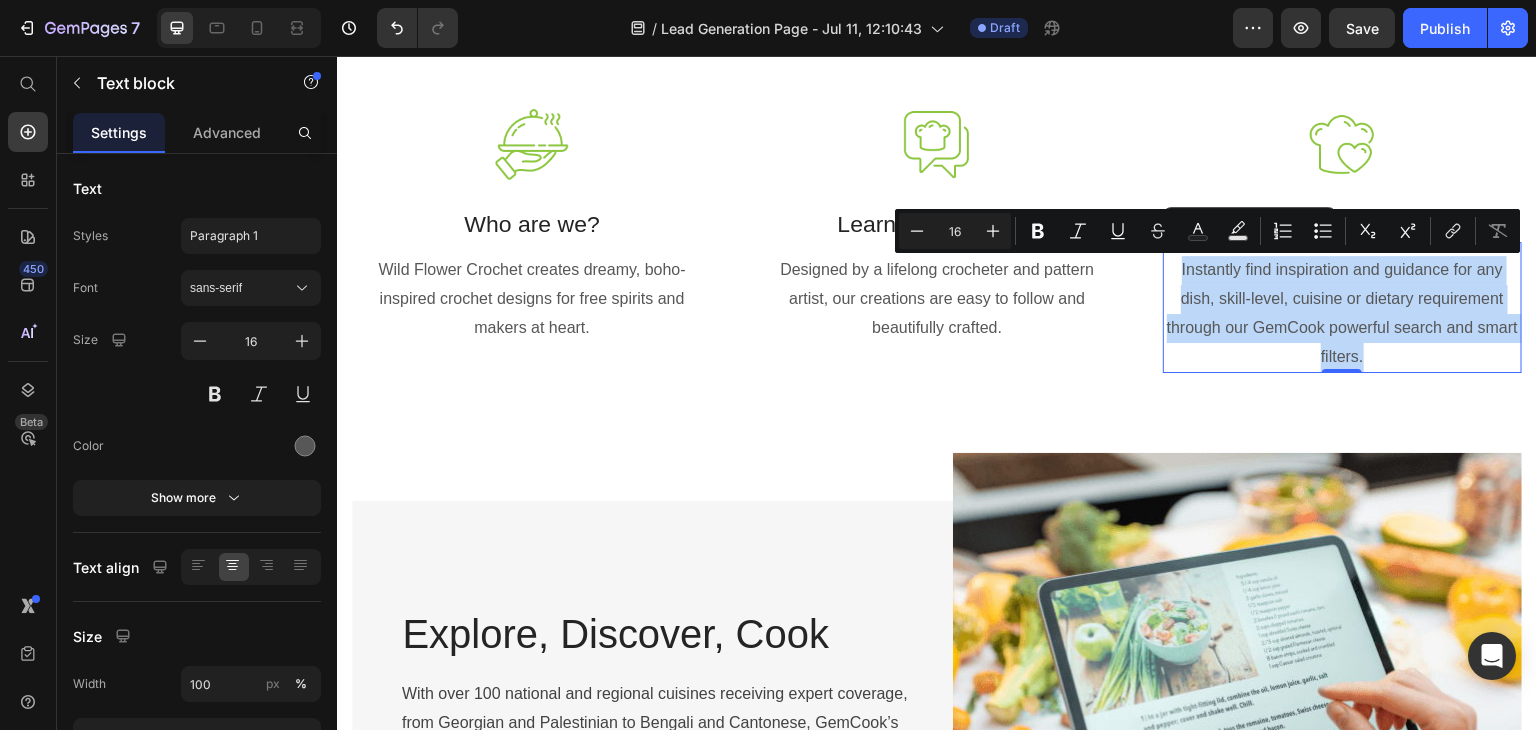 drag, startPoint x: 1383, startPoint y: 357, endPoint x: 1168, endPoint y: 266, distance: 233.4652 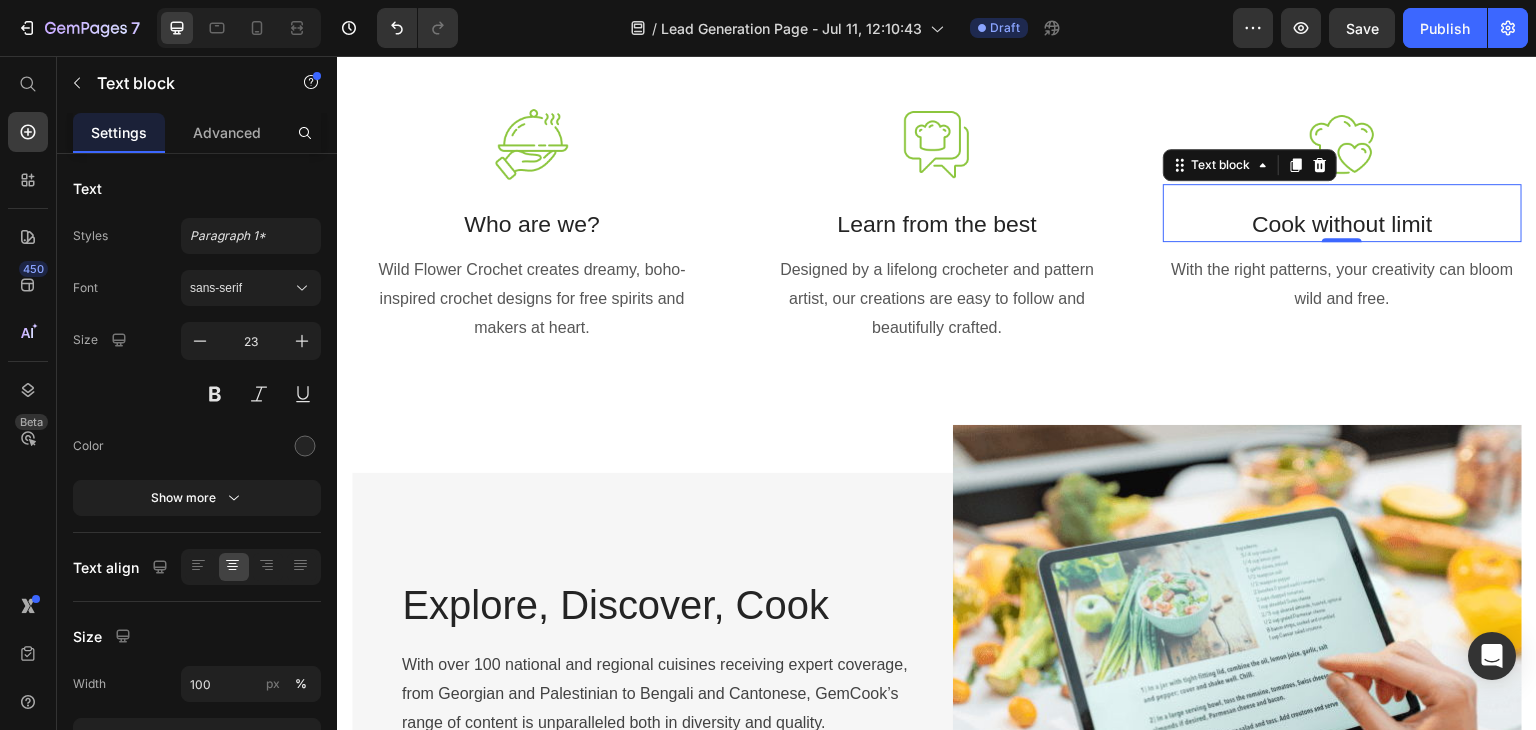 click on "Cook without limit" at bounding box center [1342, 225] 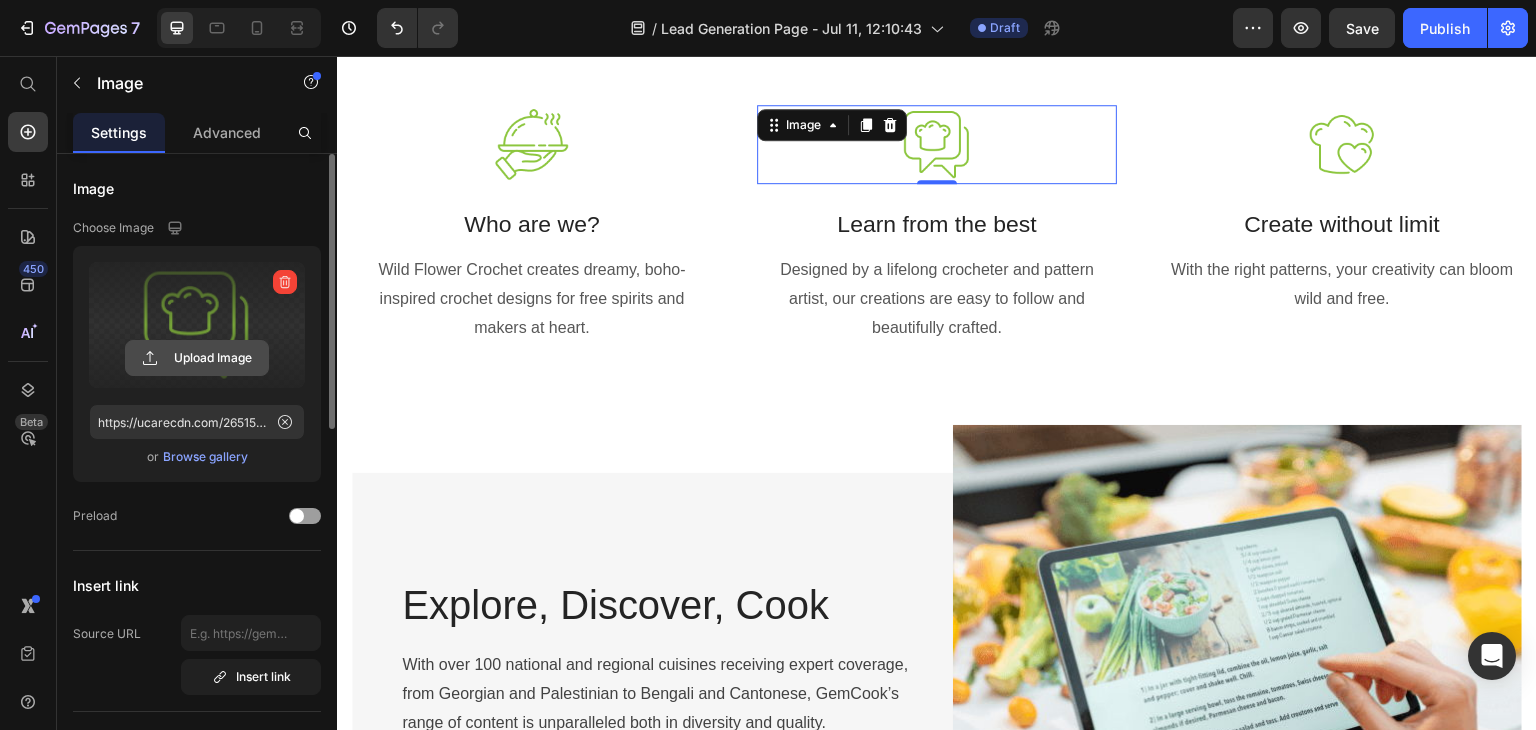 click 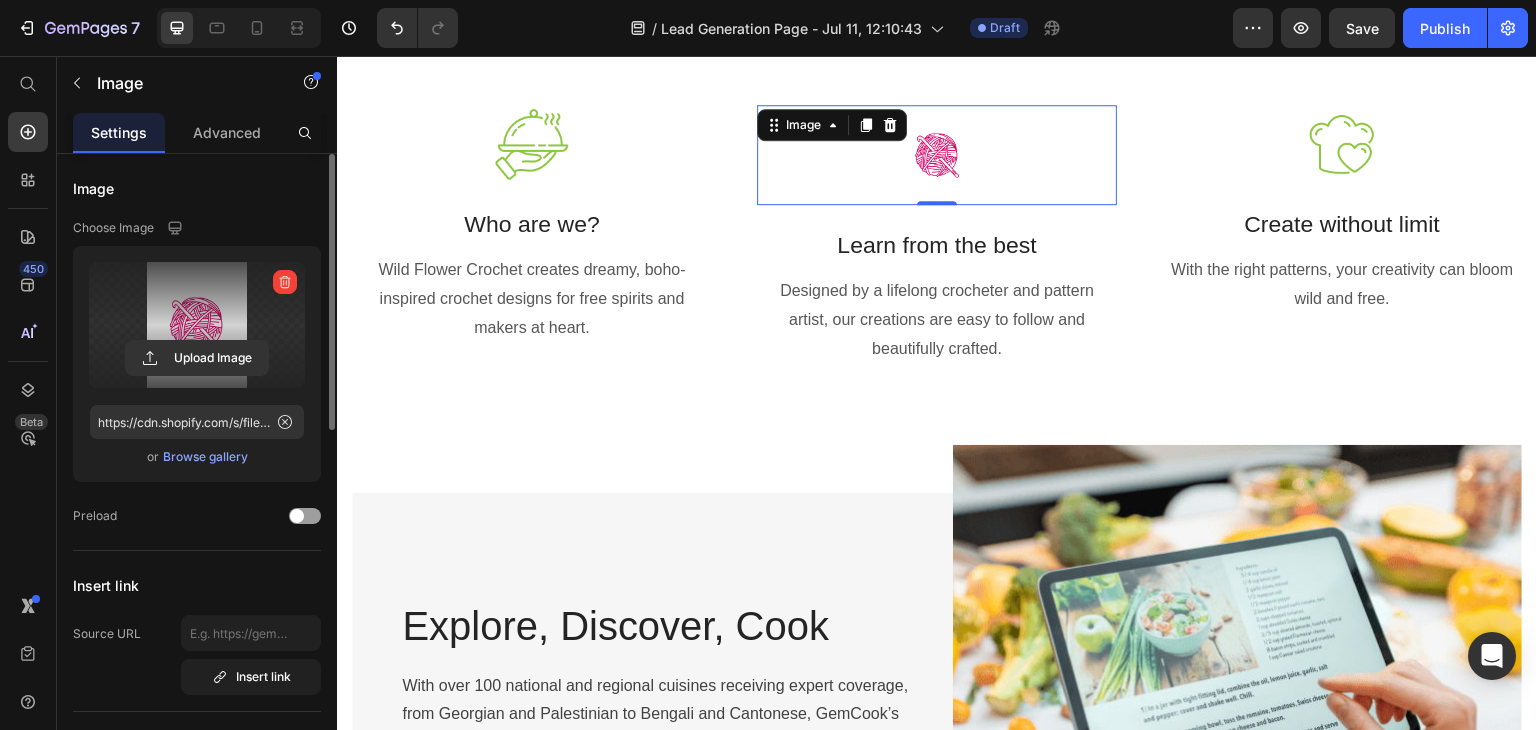 click at bounding box center (936, 155) 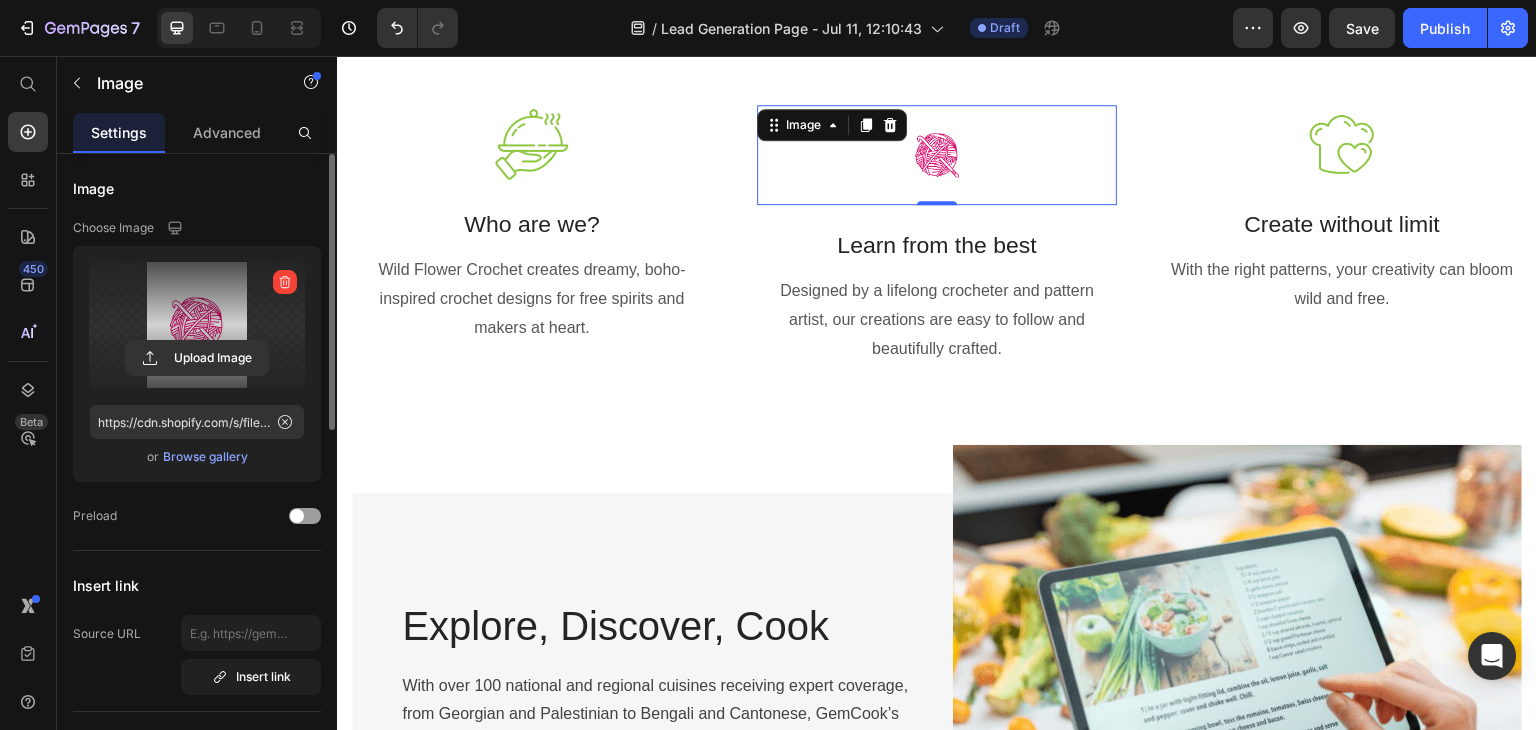 click at bounding box center [197, 325] 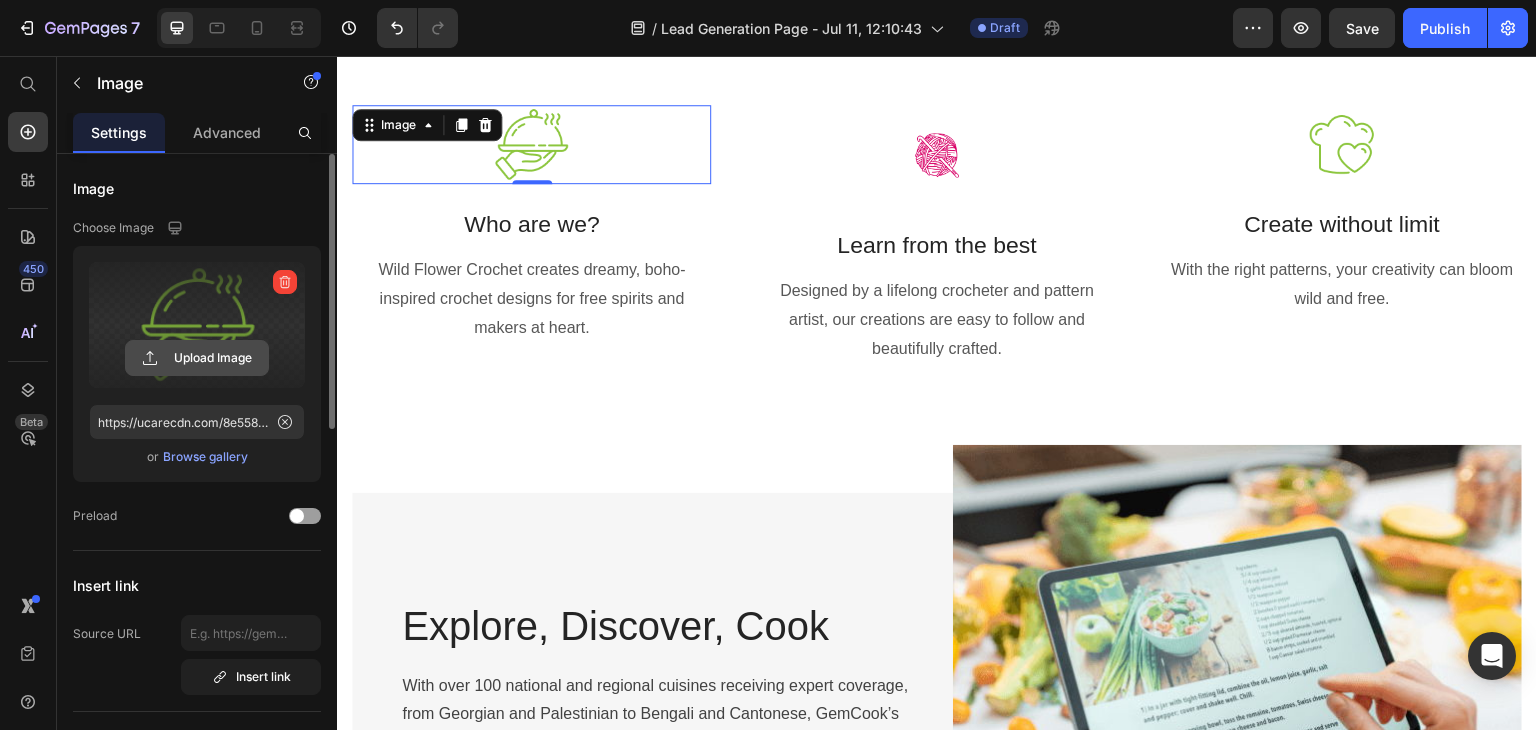click 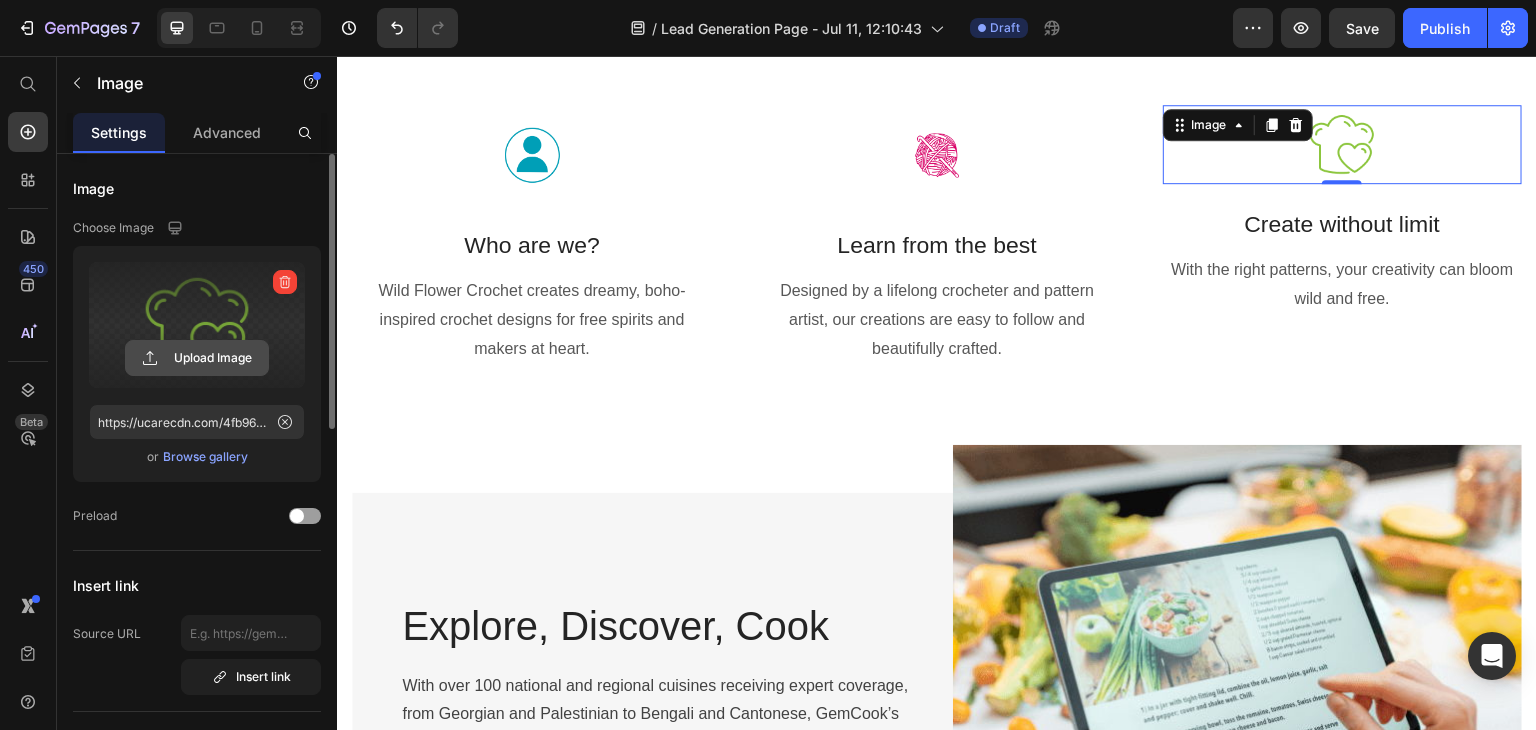 click 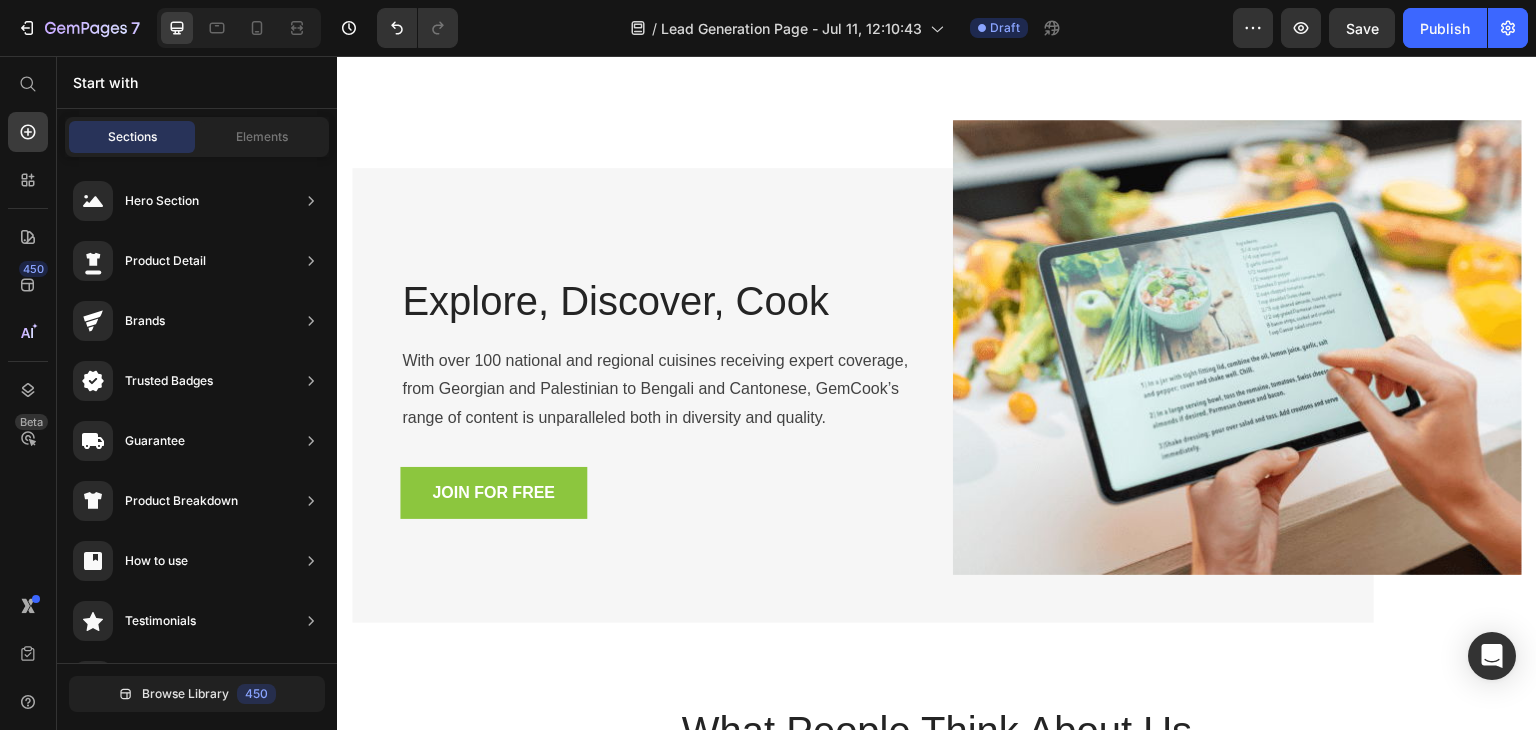 scroll, scrollTop: 1120, scrollLeft: 0, axis: vertical 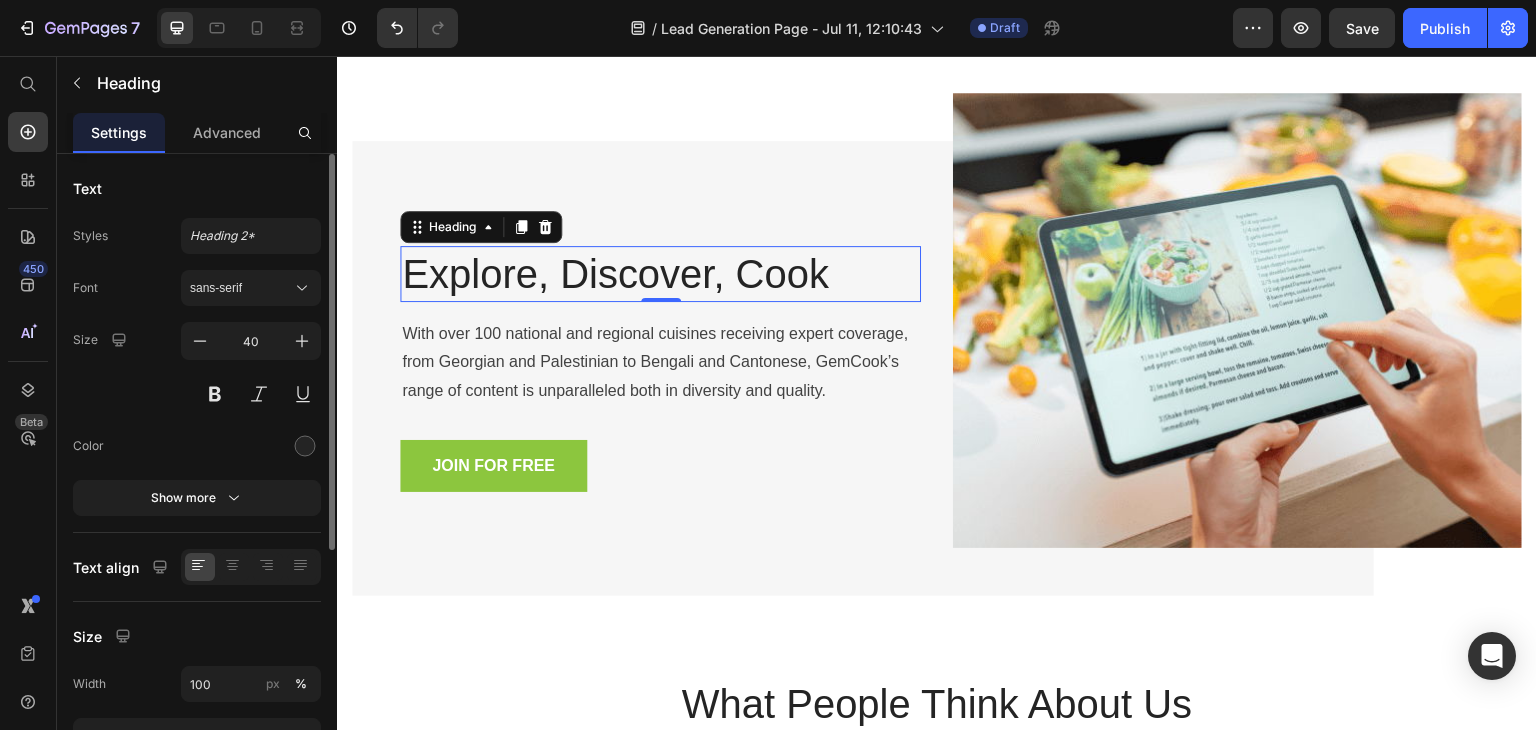 click on "Explore, Discover, Cook" at bounding box center (660, 274) 